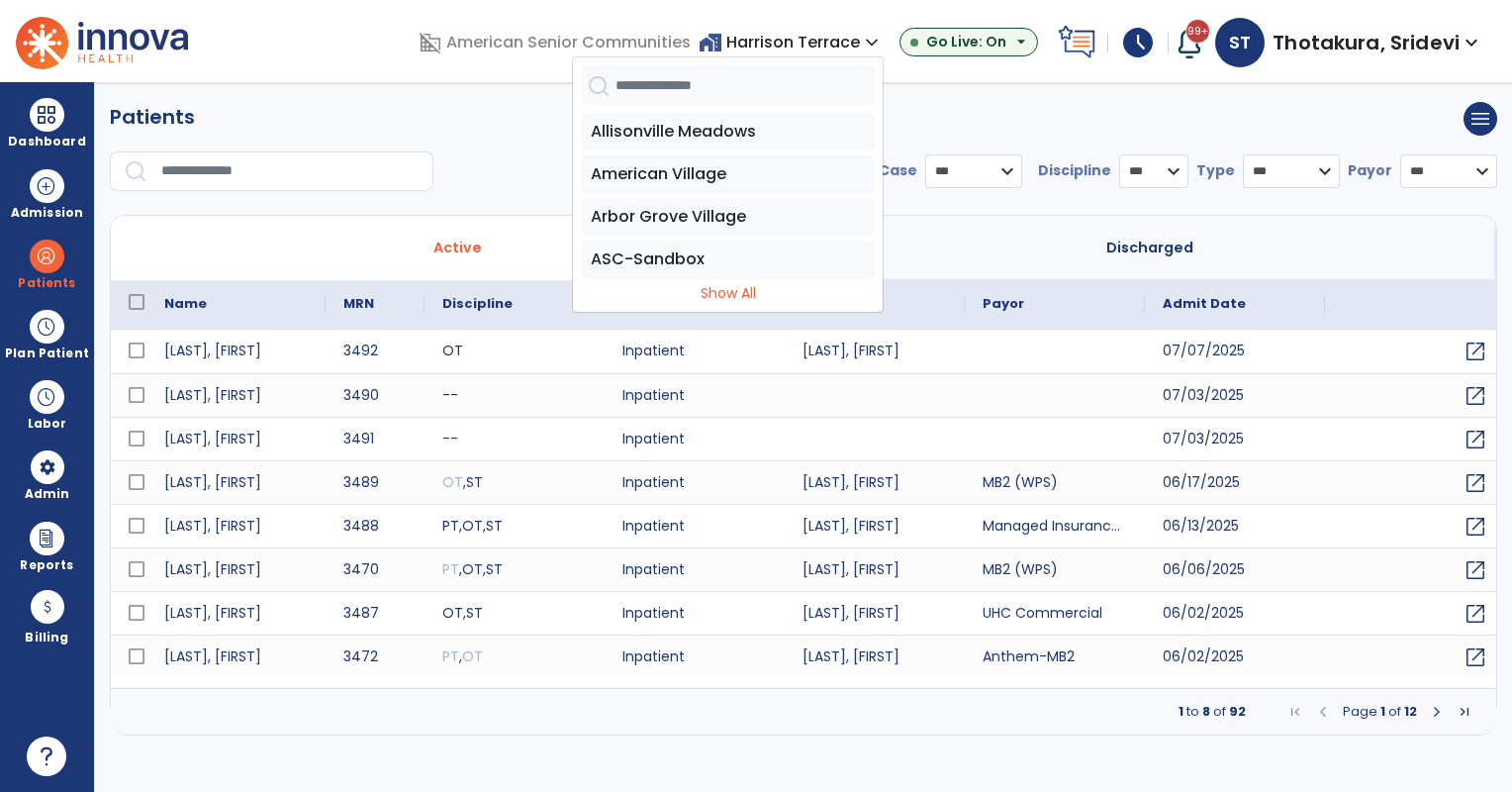 scroll, scrollTop: 0, scrollLeft: 0, axis: both 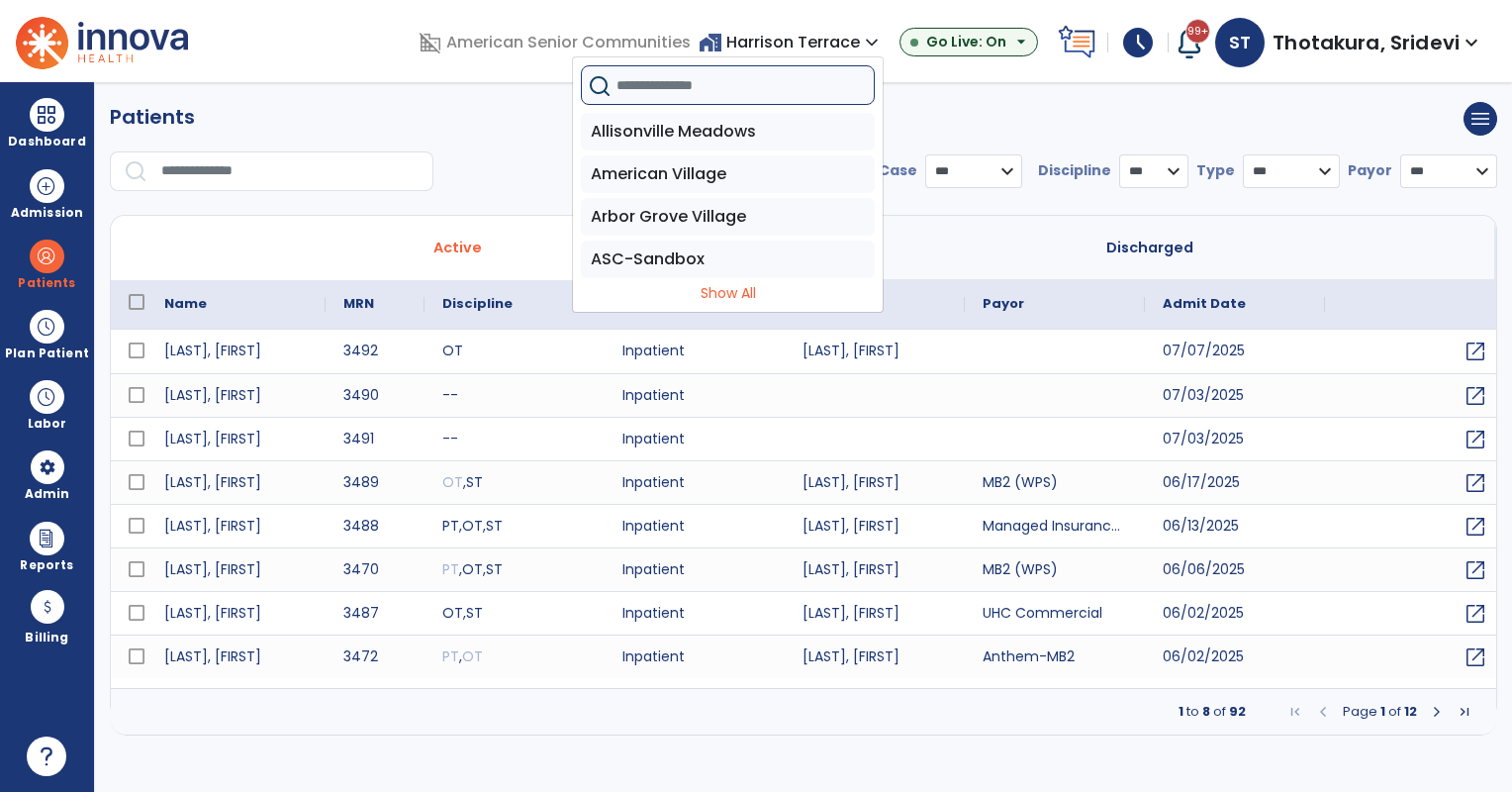 click at bounding box center (745, 85) 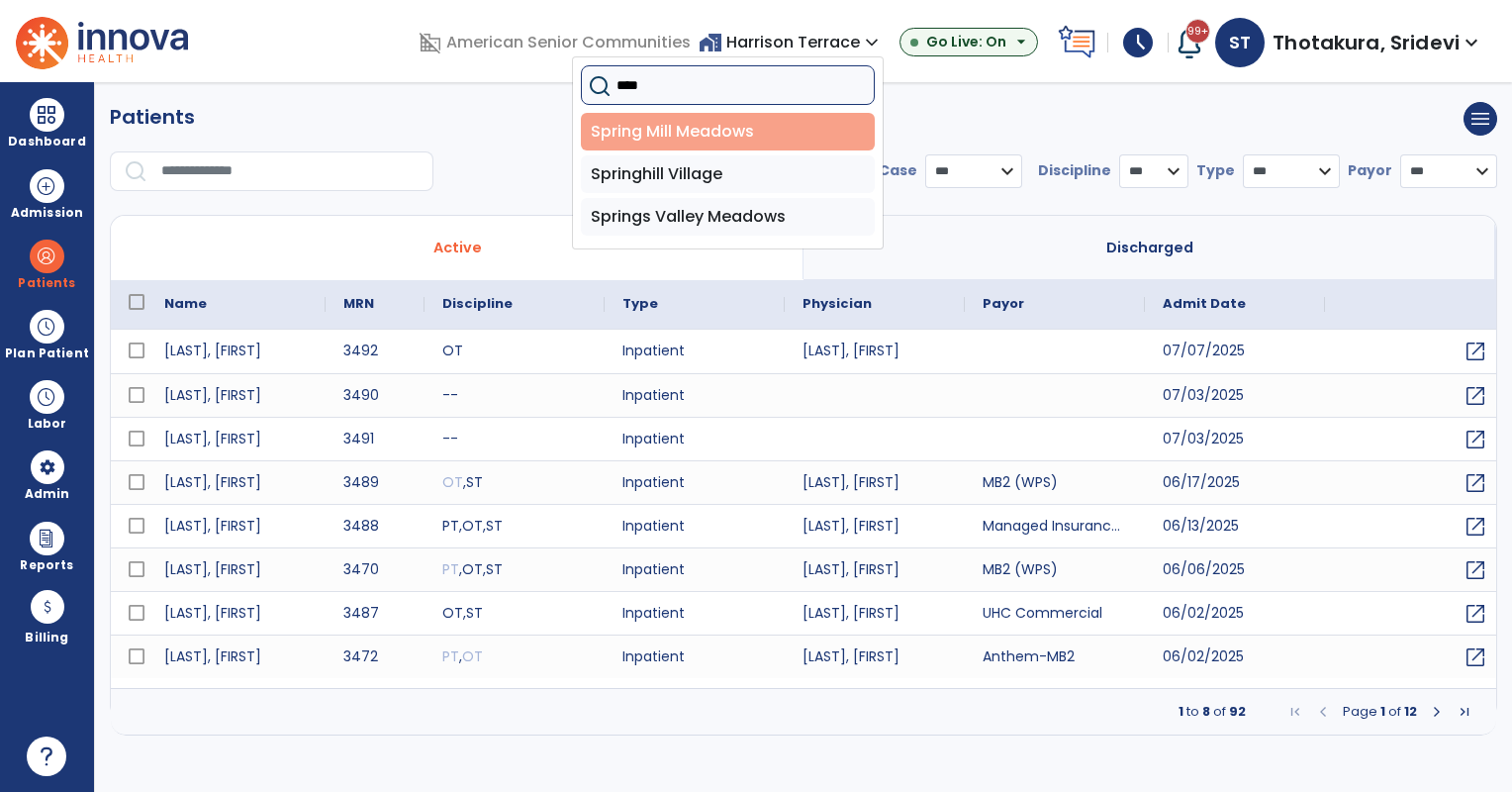 type on "****" 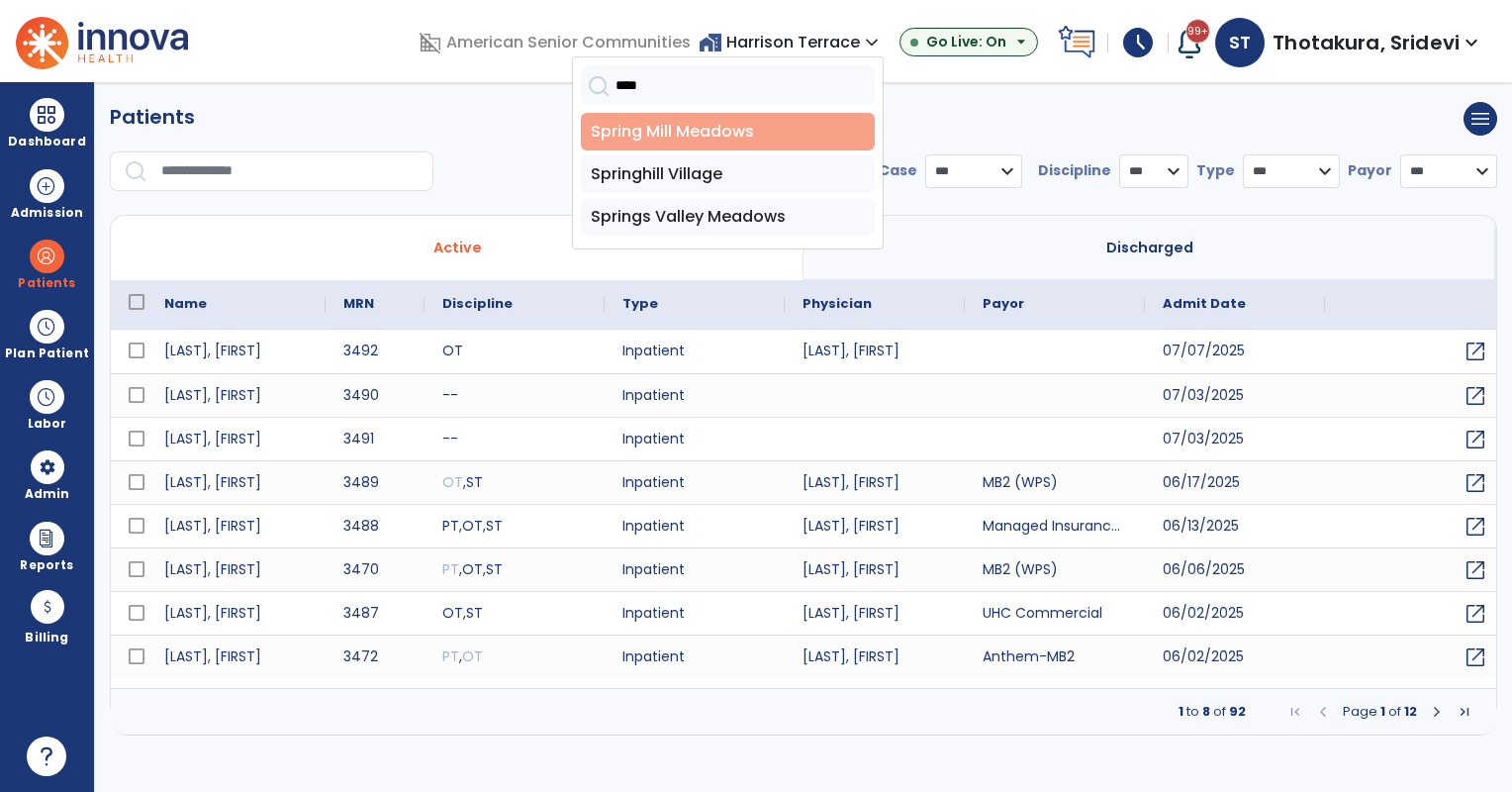 click on "Spring Mill Meadows" at bounding box center [727, 132] 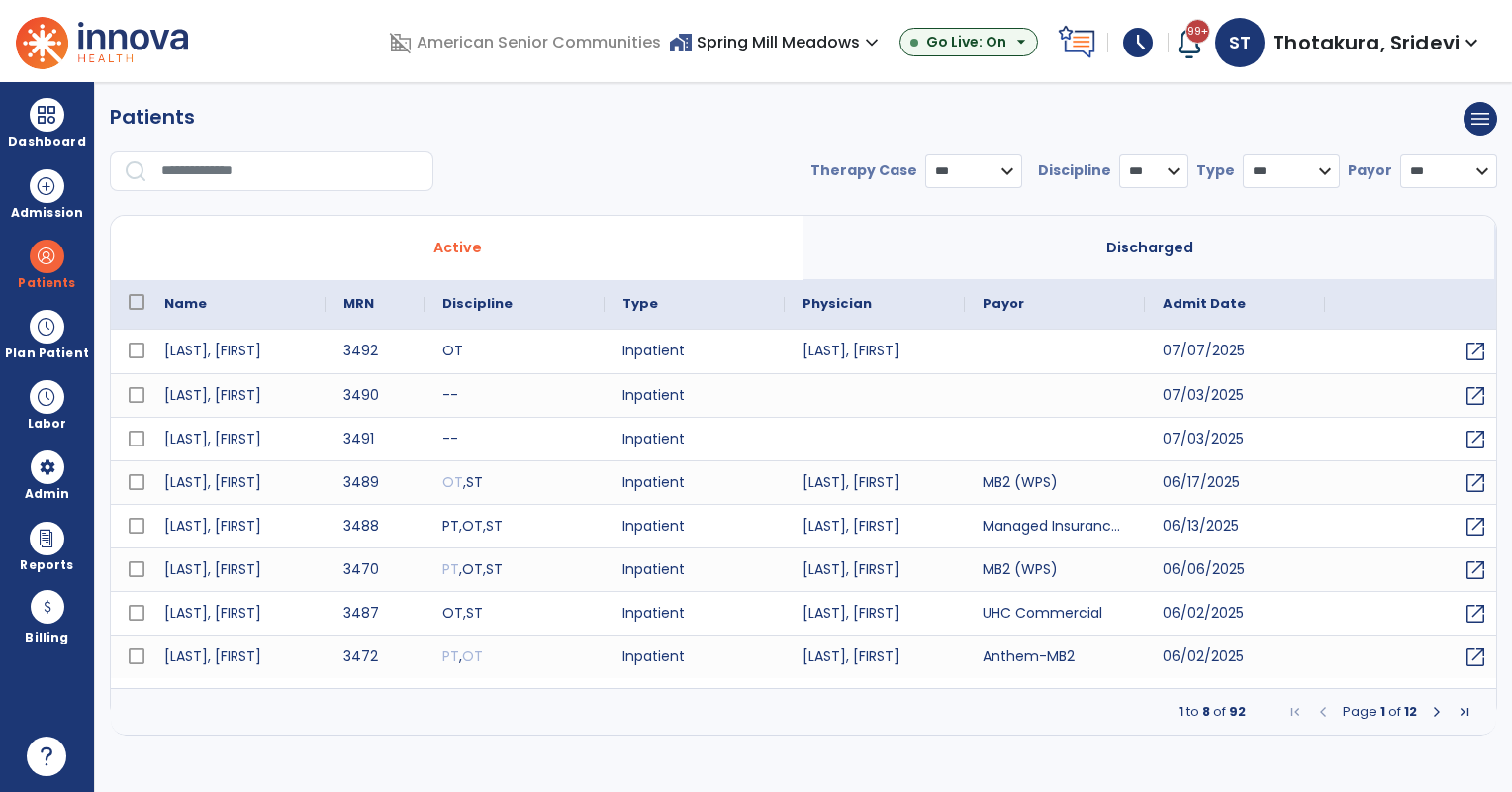 click on "home_work   Spring Mill Meadows   expand_more" at bounding box center (776, 42) 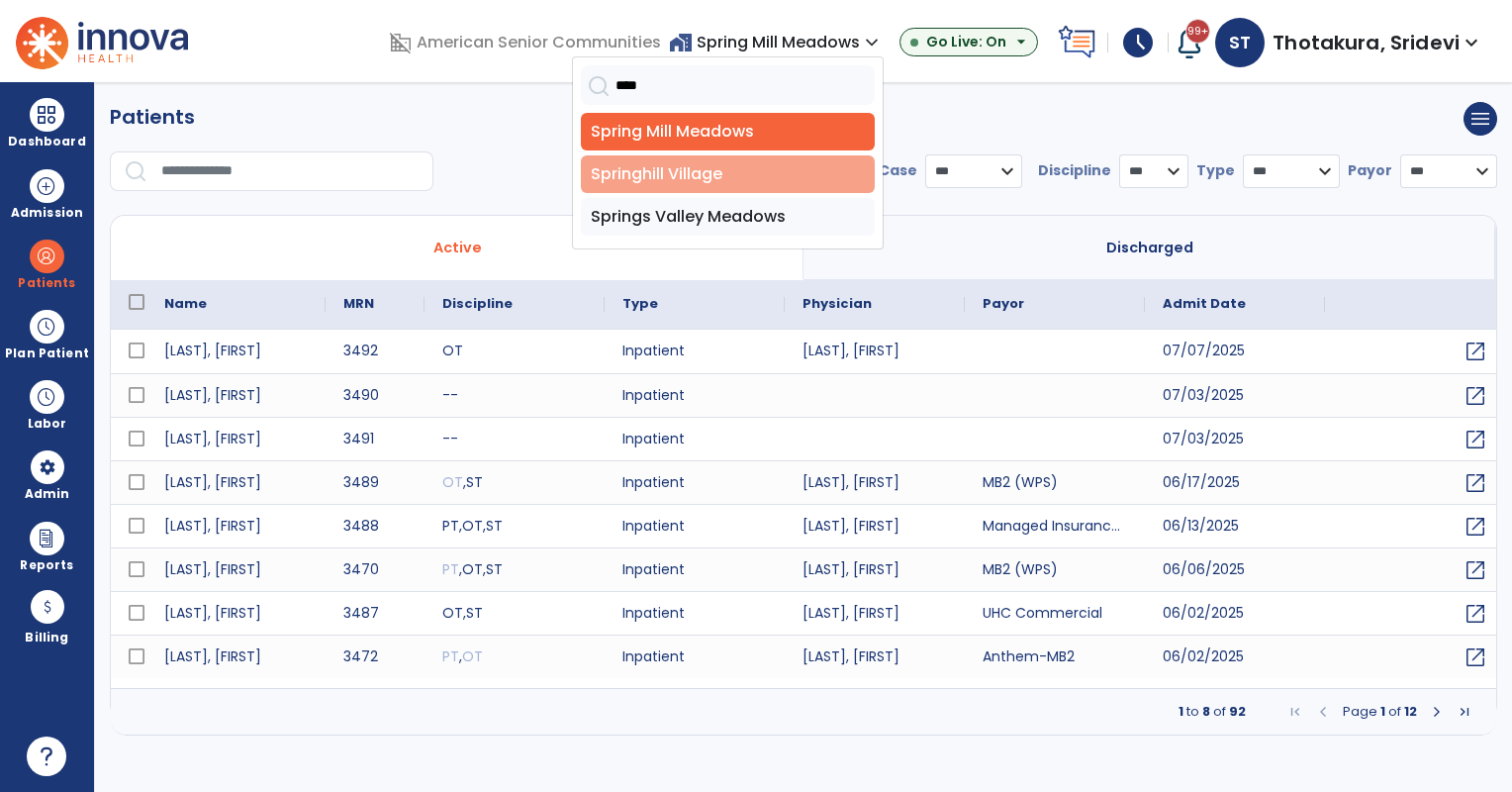 click on "Springhill Village" at bounding box center (727, 174) 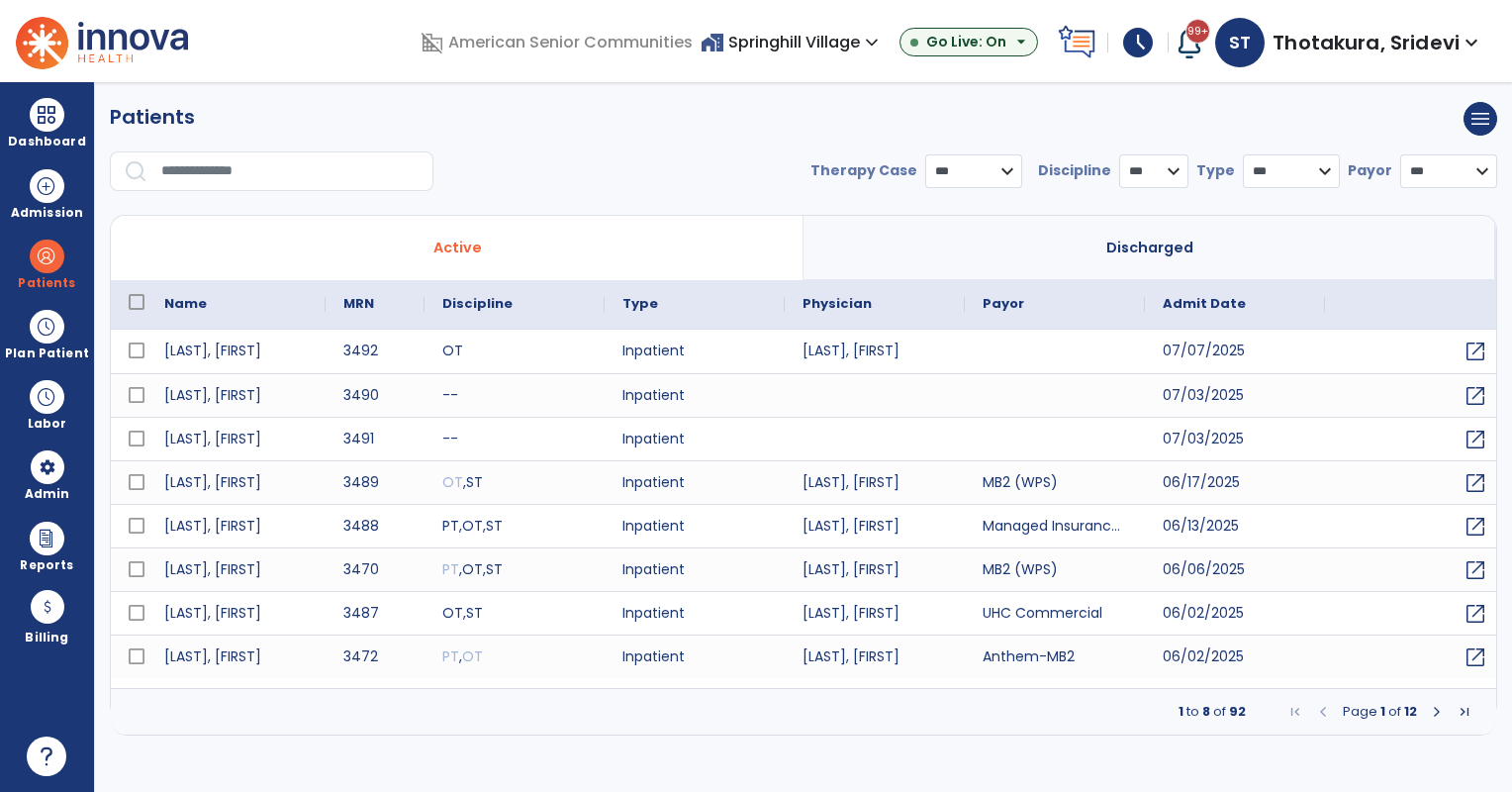 click on "Thotakura, Sridevi" at bounding box center [1366, 43] 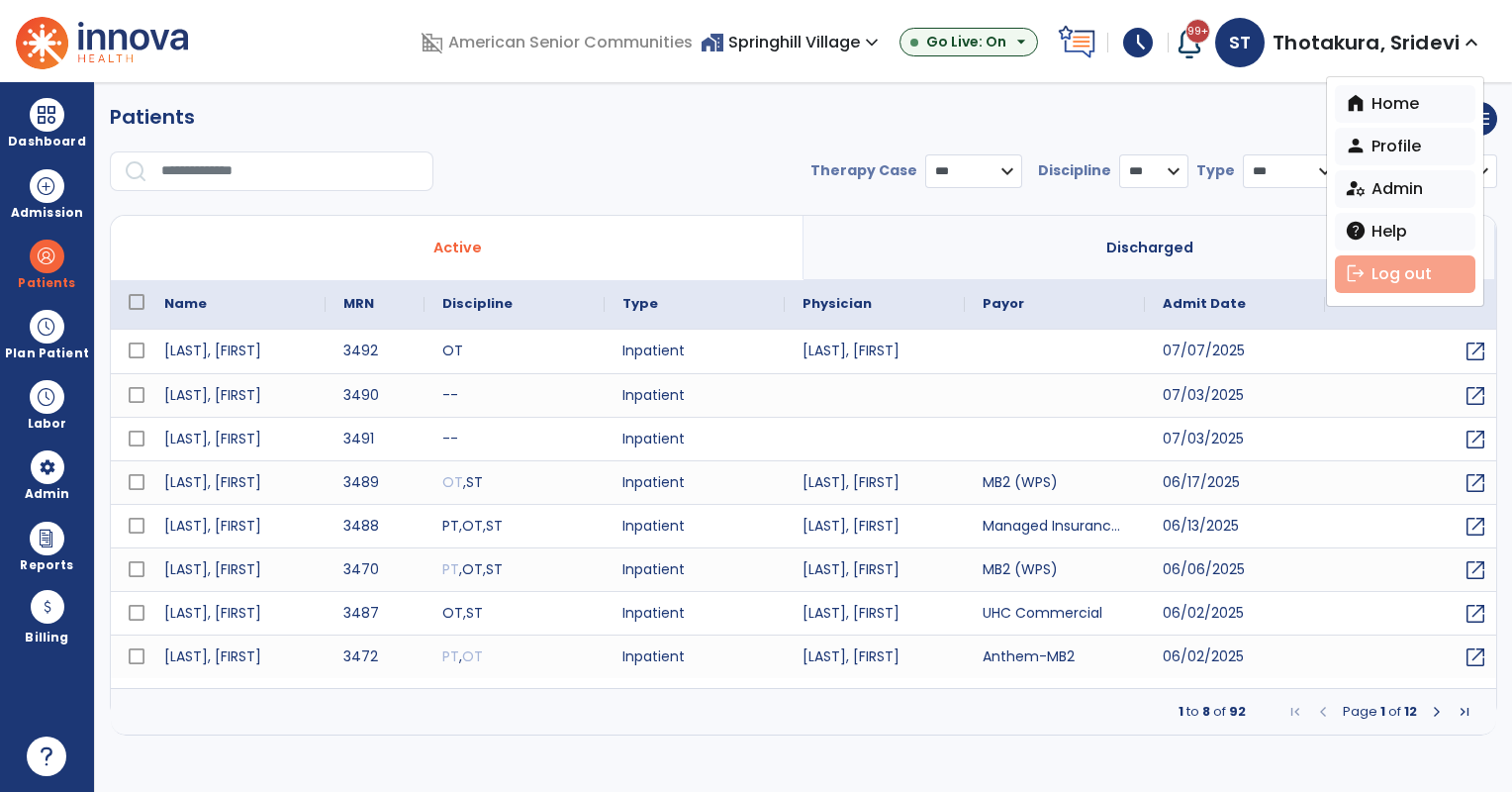 click on "logout   Log out" at bounding box center (1405, 274) 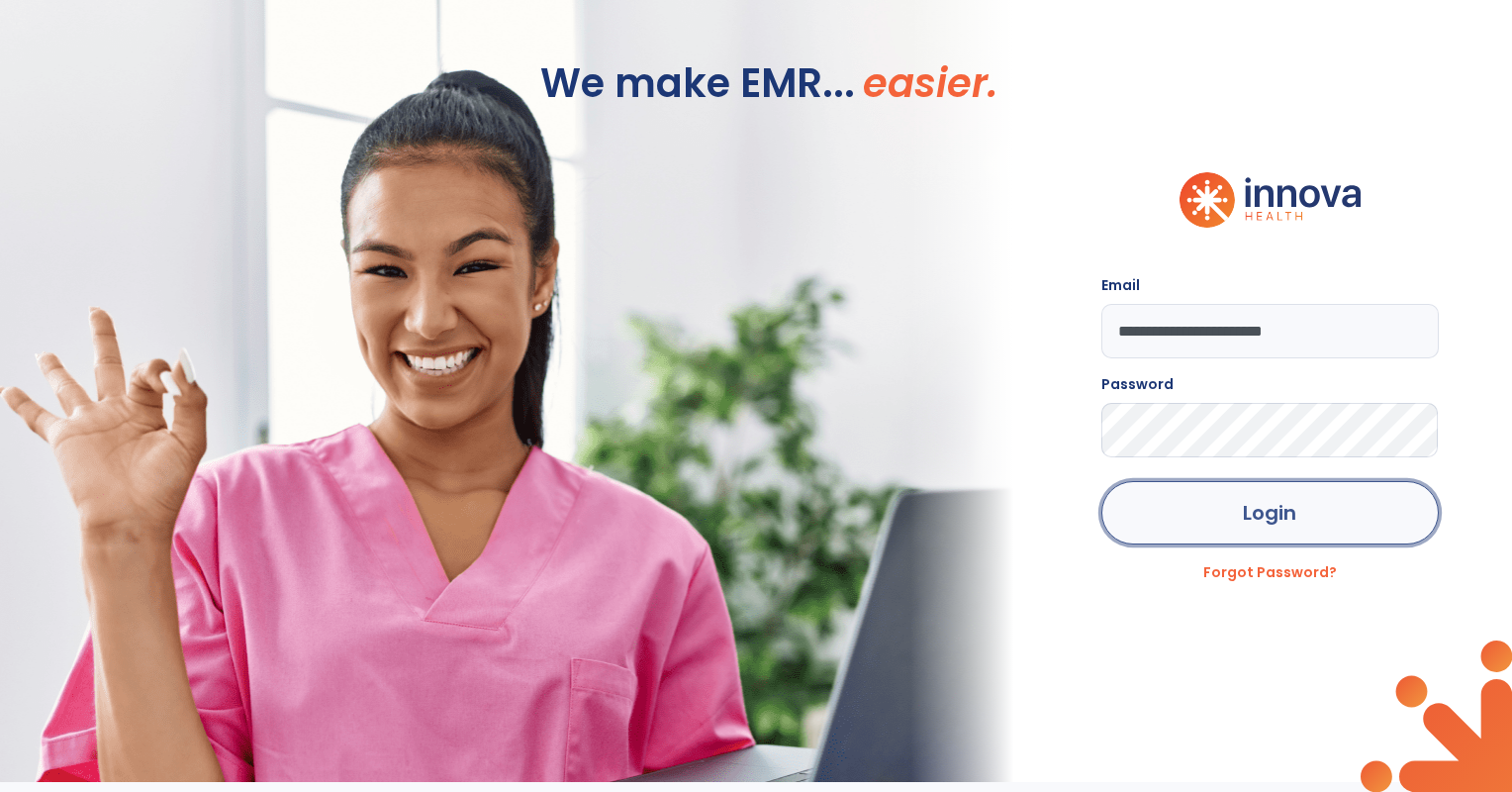 click on "Login" 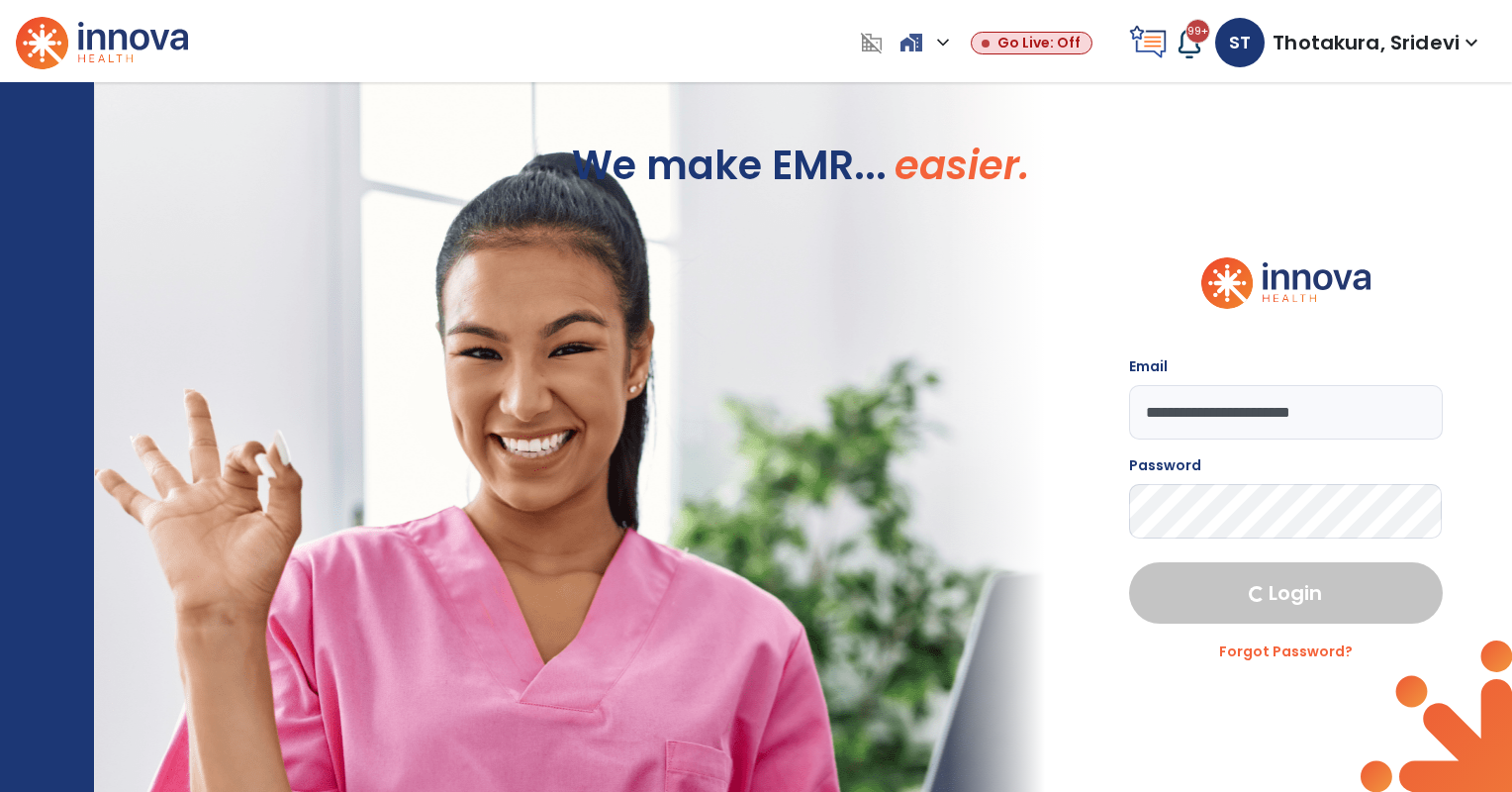 select on "***" 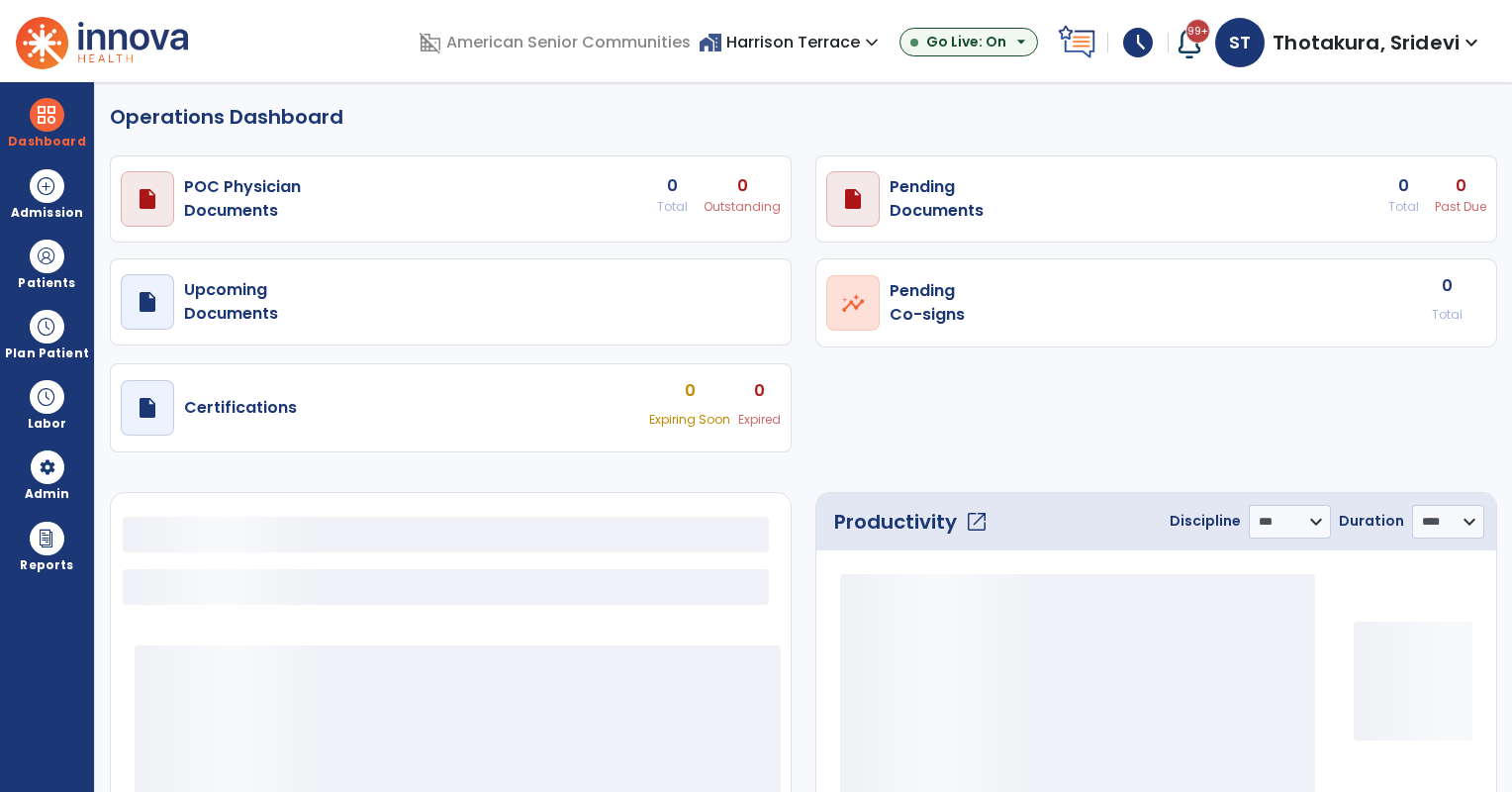 select on "***" 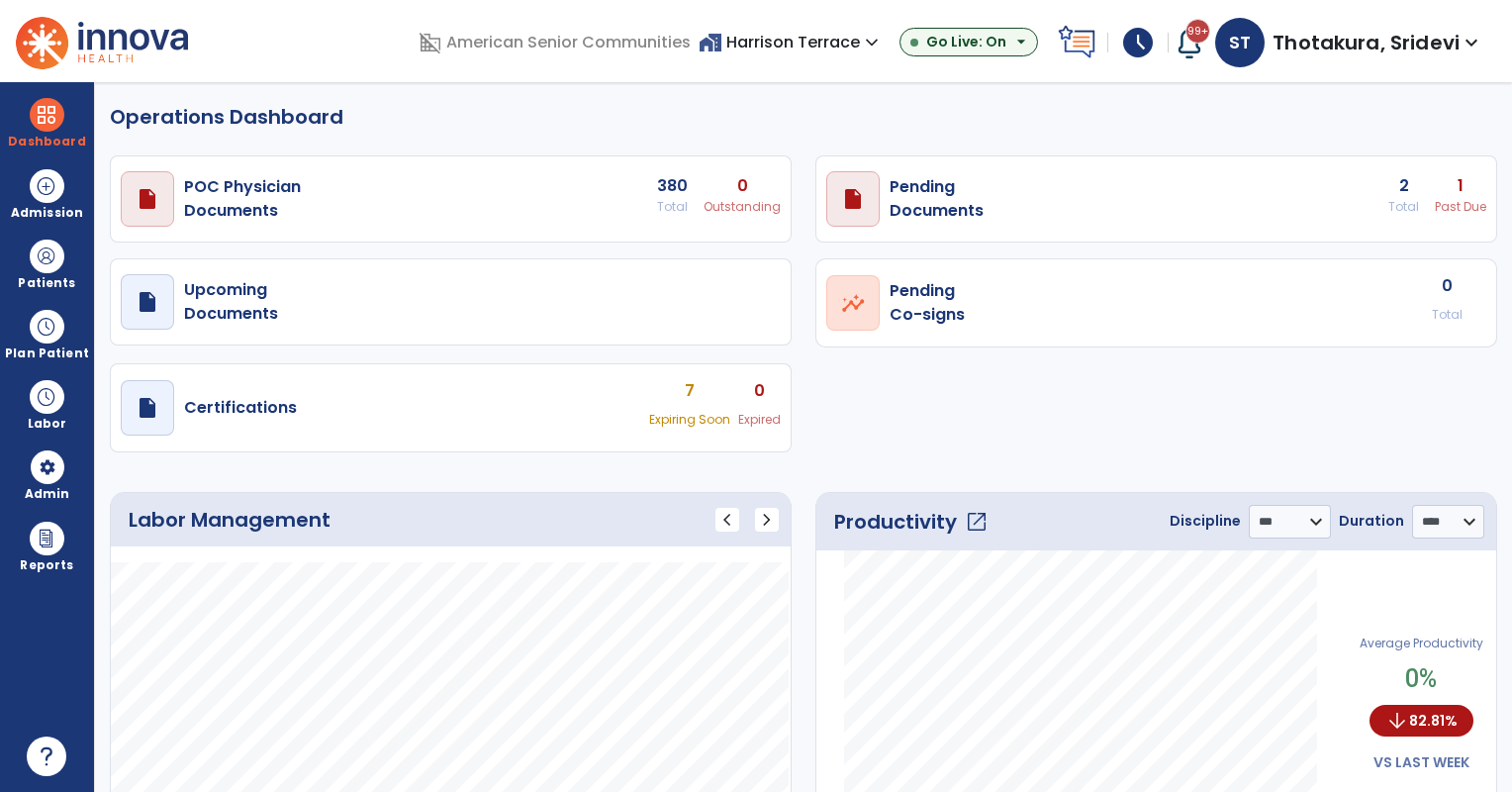 click on "[LOCATION_TYPE]   [LOCATION]   expand_more" at bounding box center (791, 42) 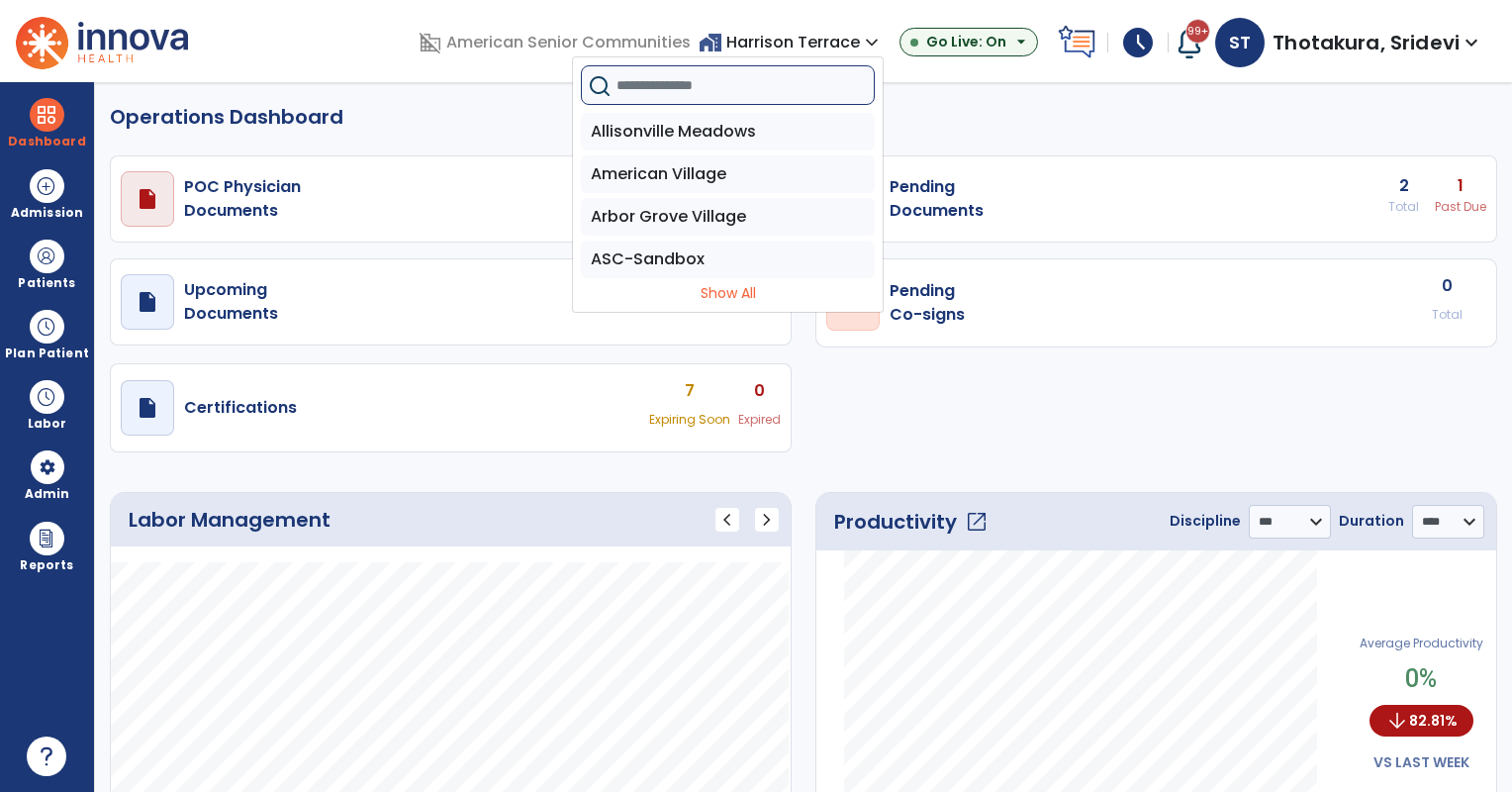 click at bounding box center [745, 85] 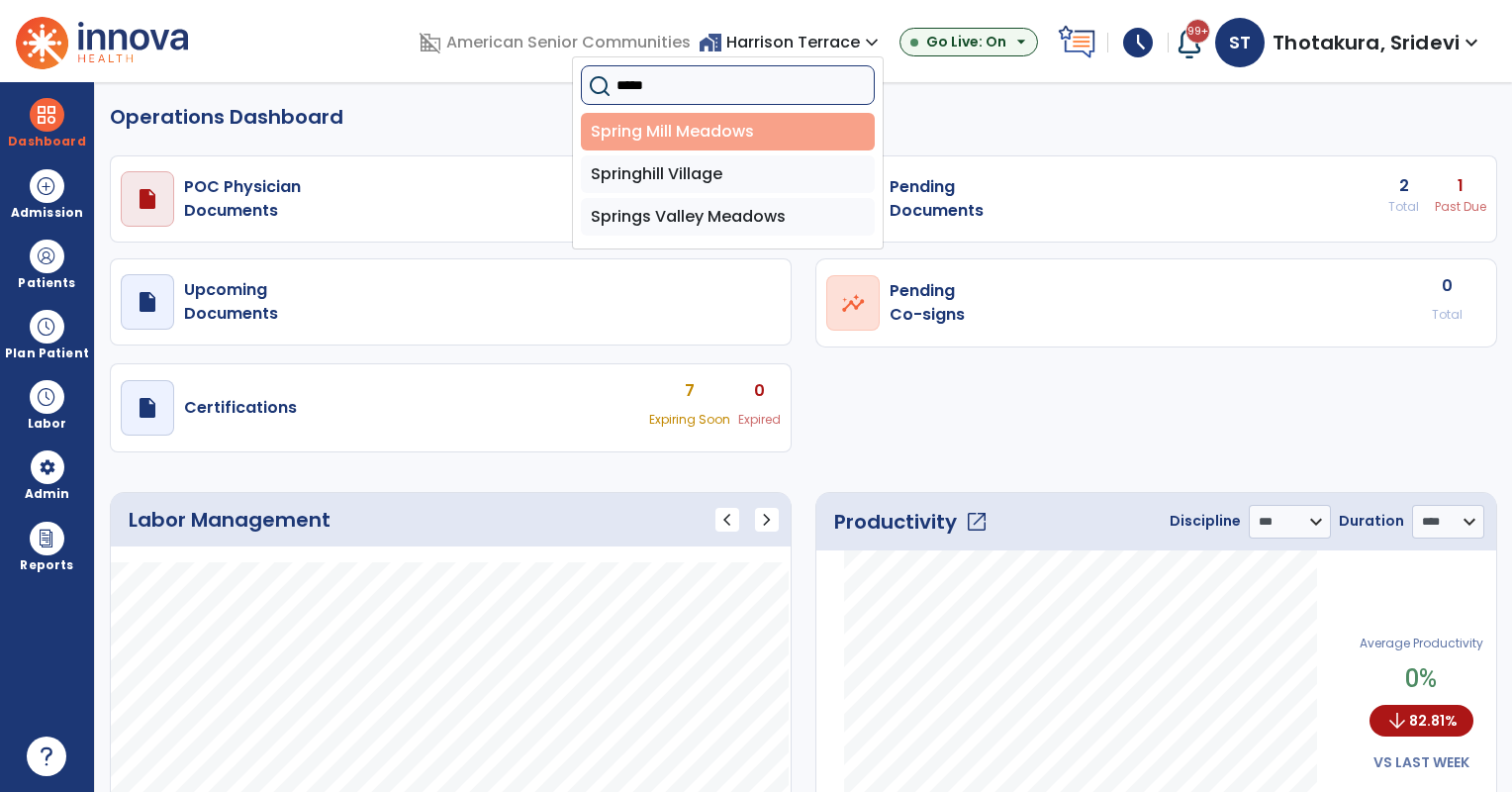 type on "*****" 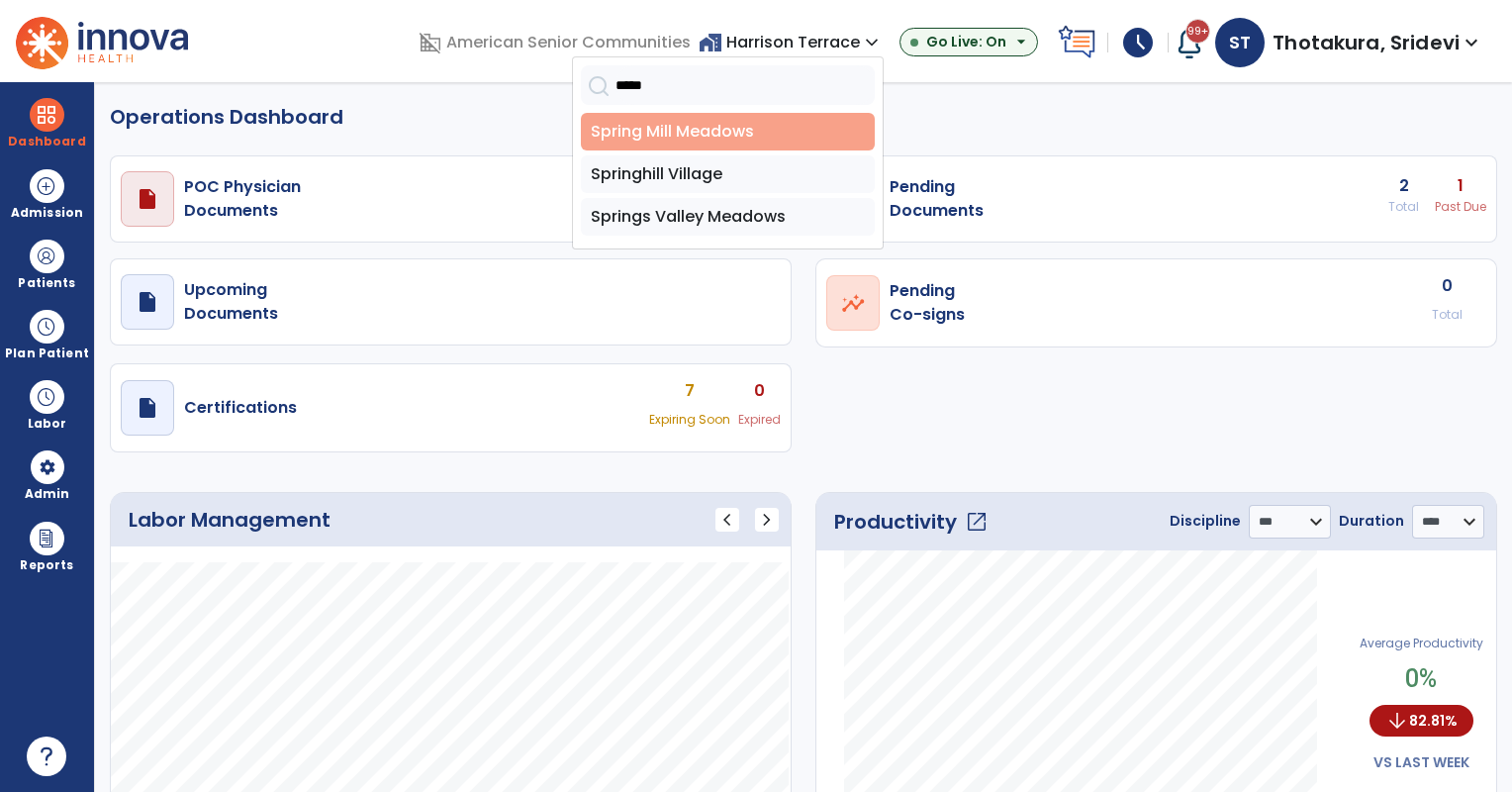 click on "Spring Mill Meadows" at bounding box center [727, 132] 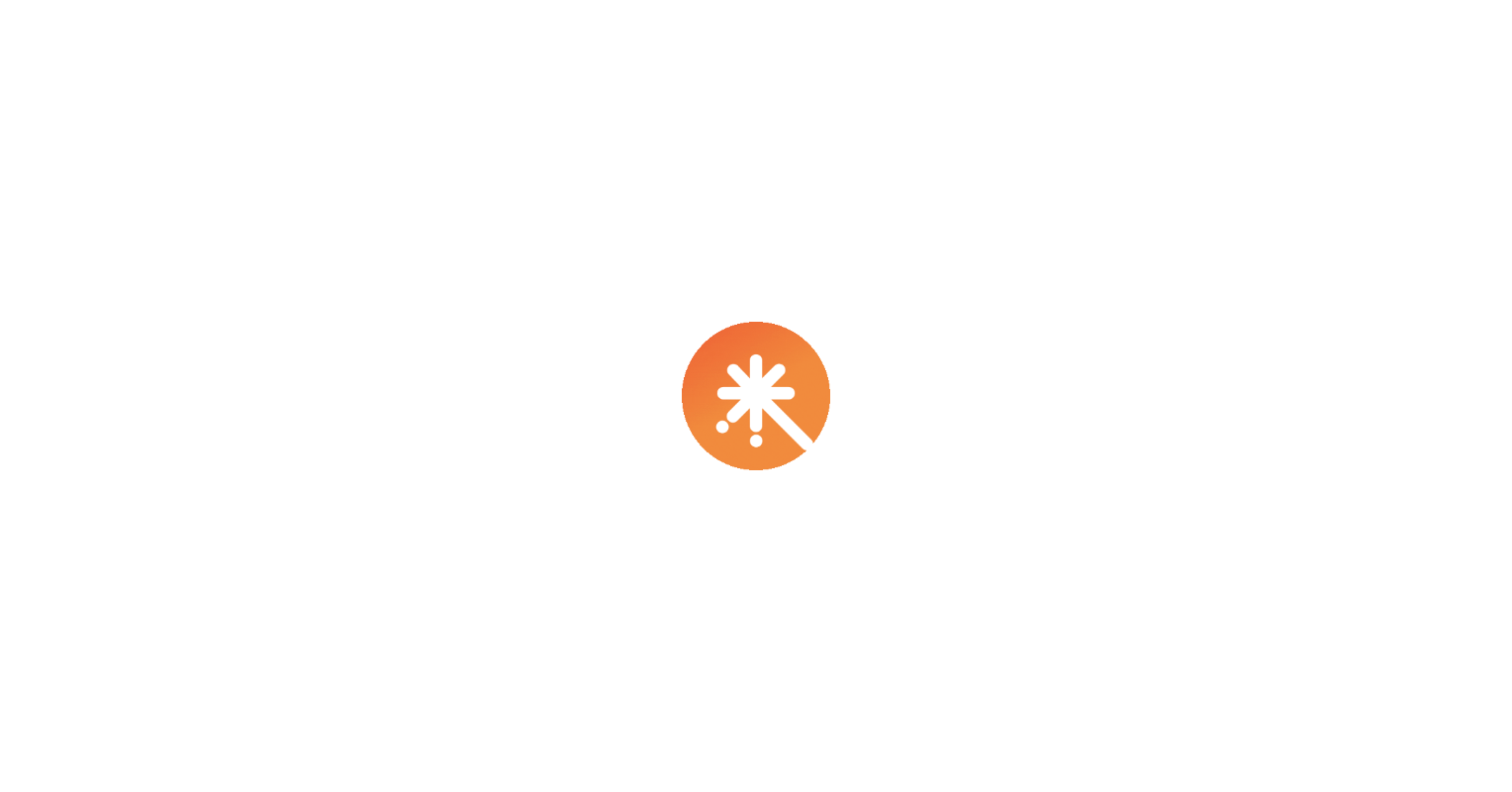 scroll, scrollTop: 0, scrollLeft: 0, axis: both 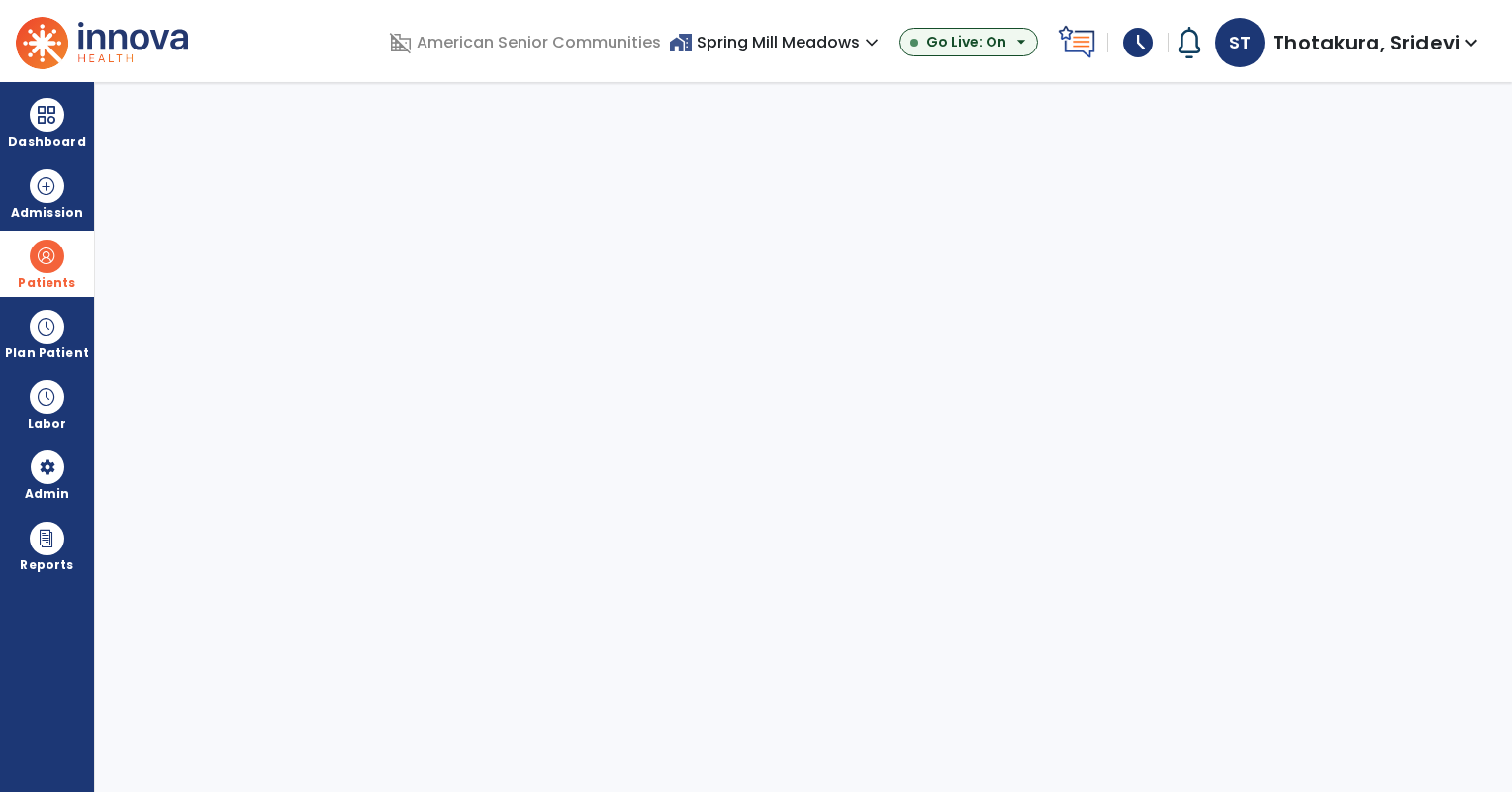 select on "***" 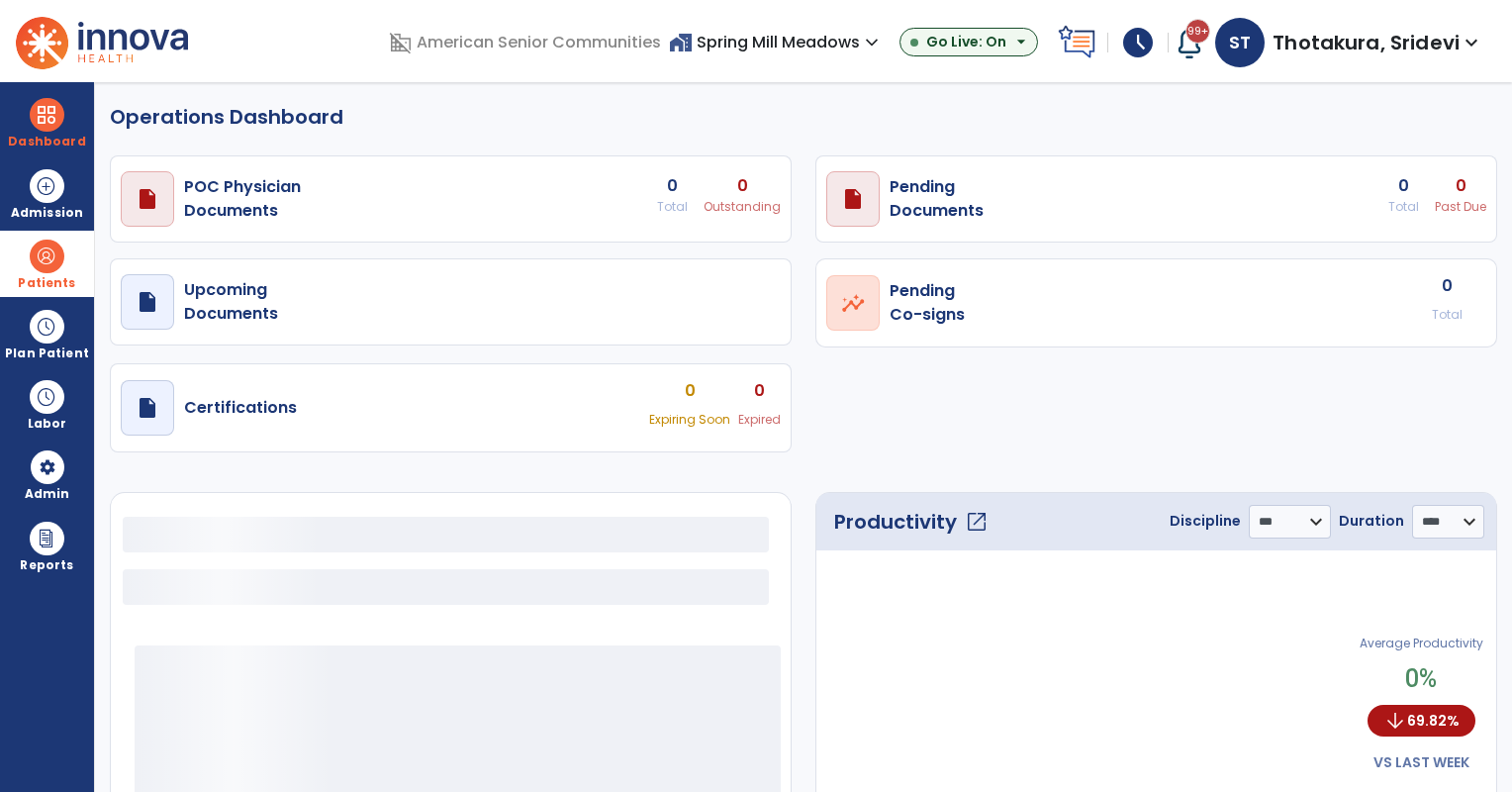 click at bounding box center [47, 256] 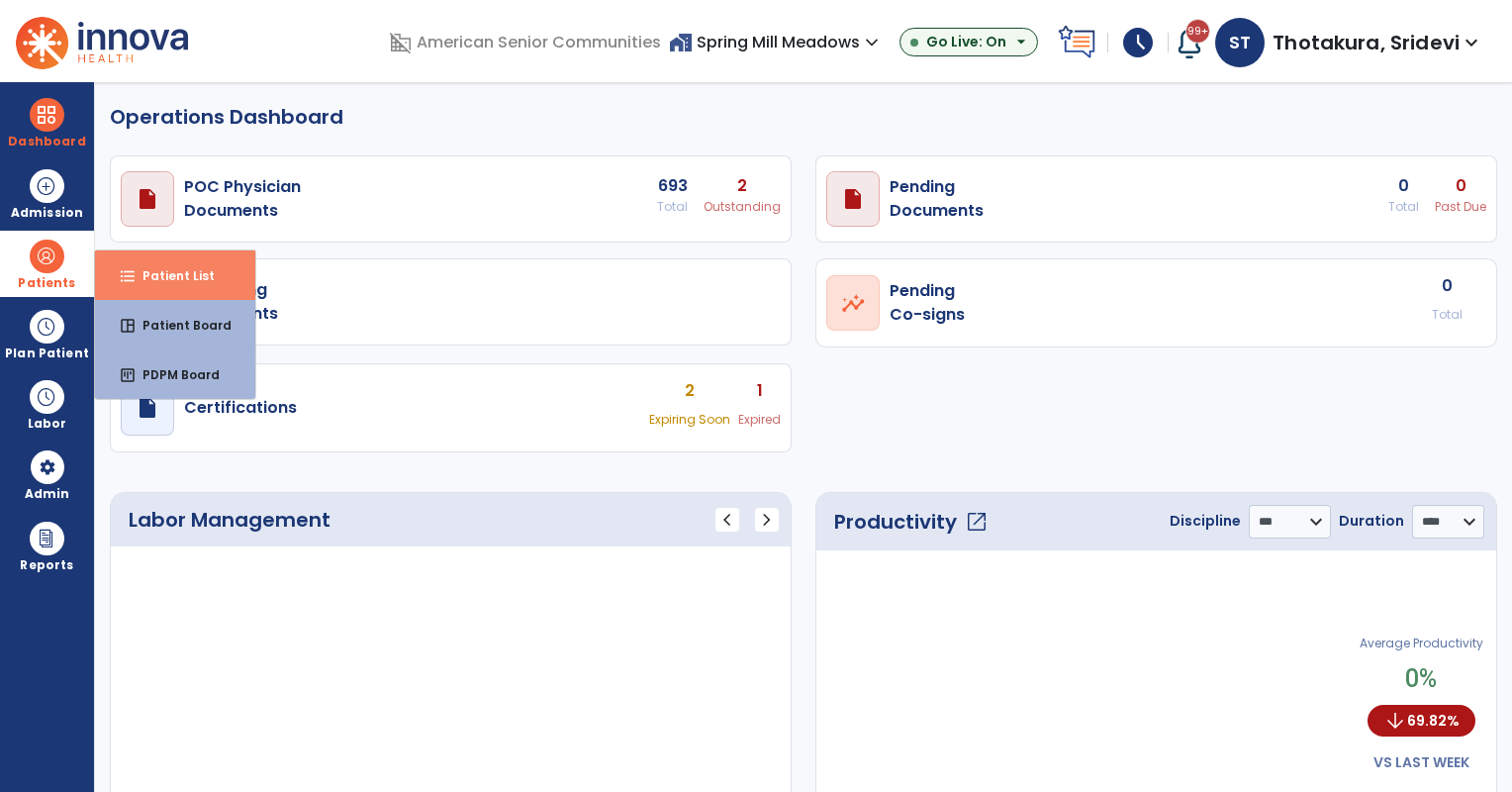 click on "format_list_bulleted  Patient List" at bounding box center (175, 275) 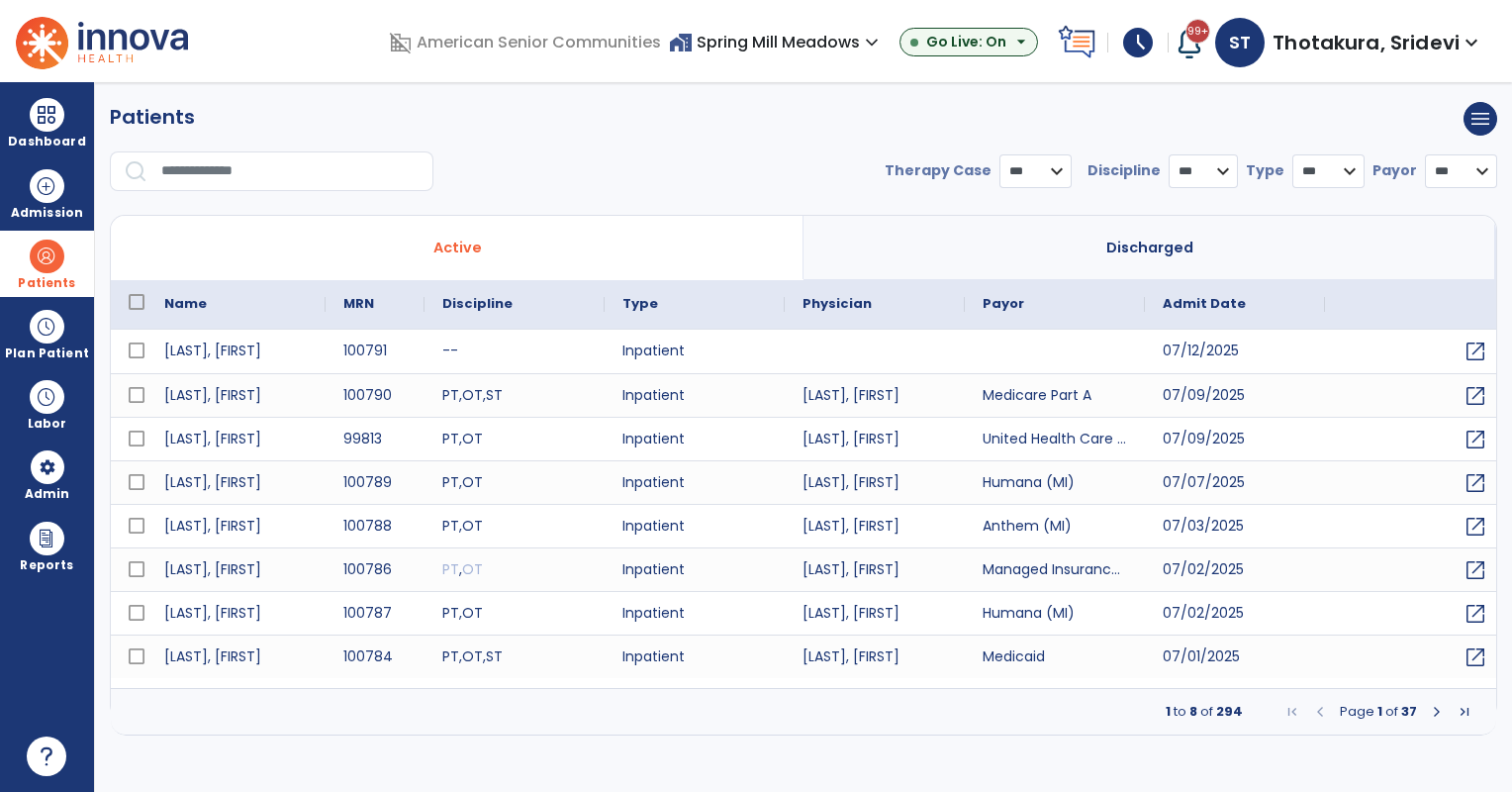 select on "***" 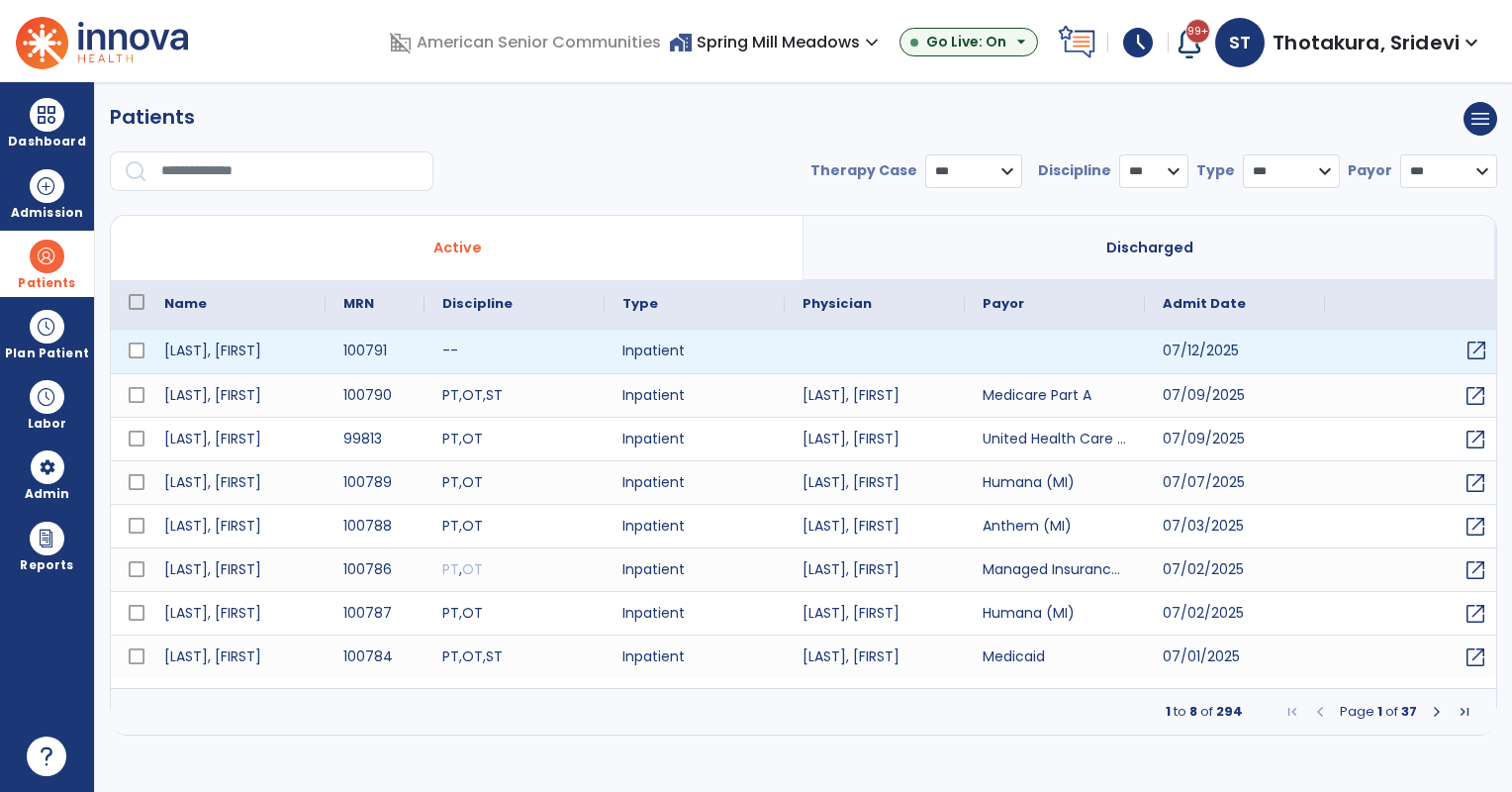 click on "open_in_new" at bounding box center [1476, 350] 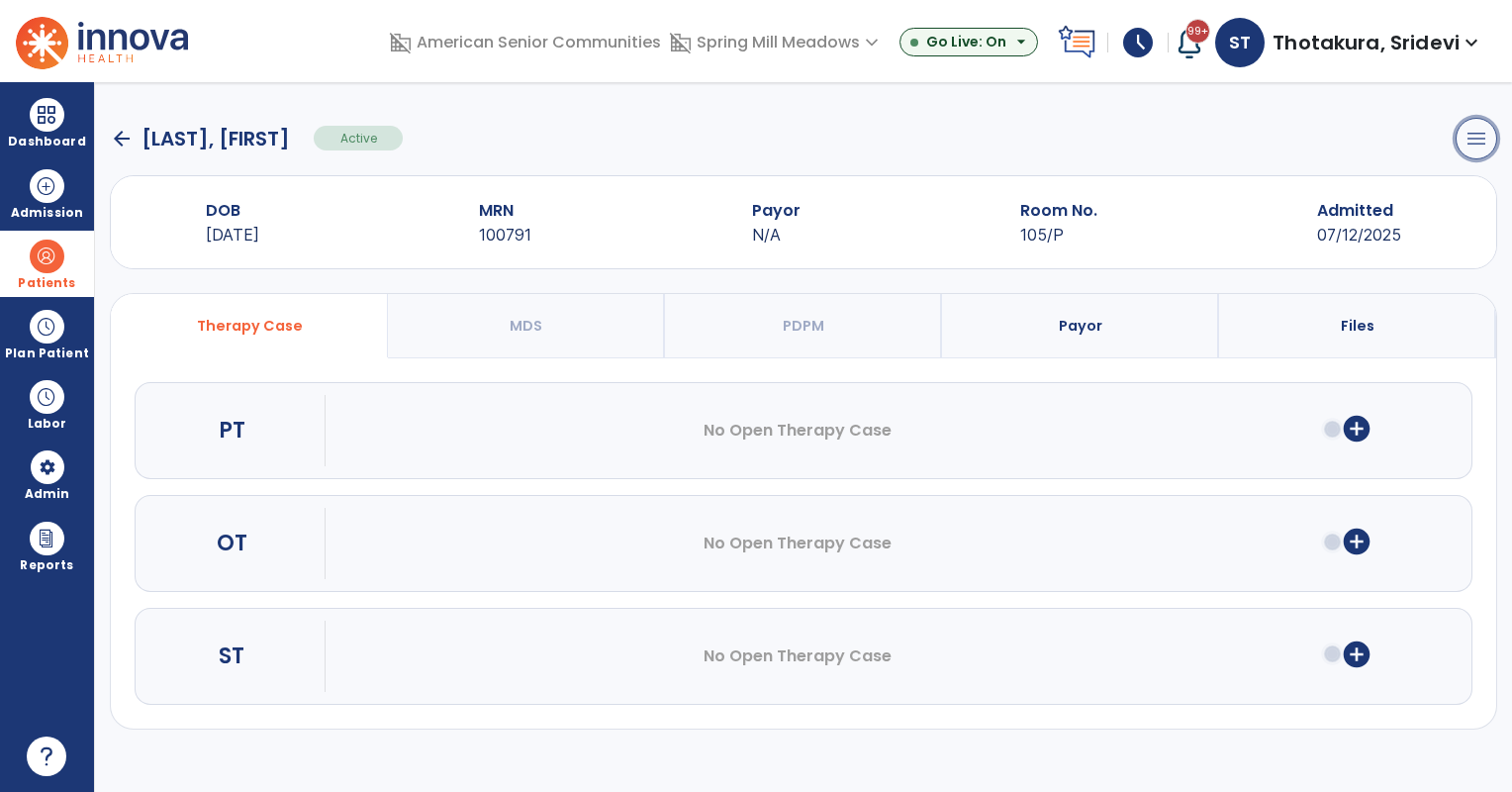 click on "menu" at bounding box center (1476, 139) 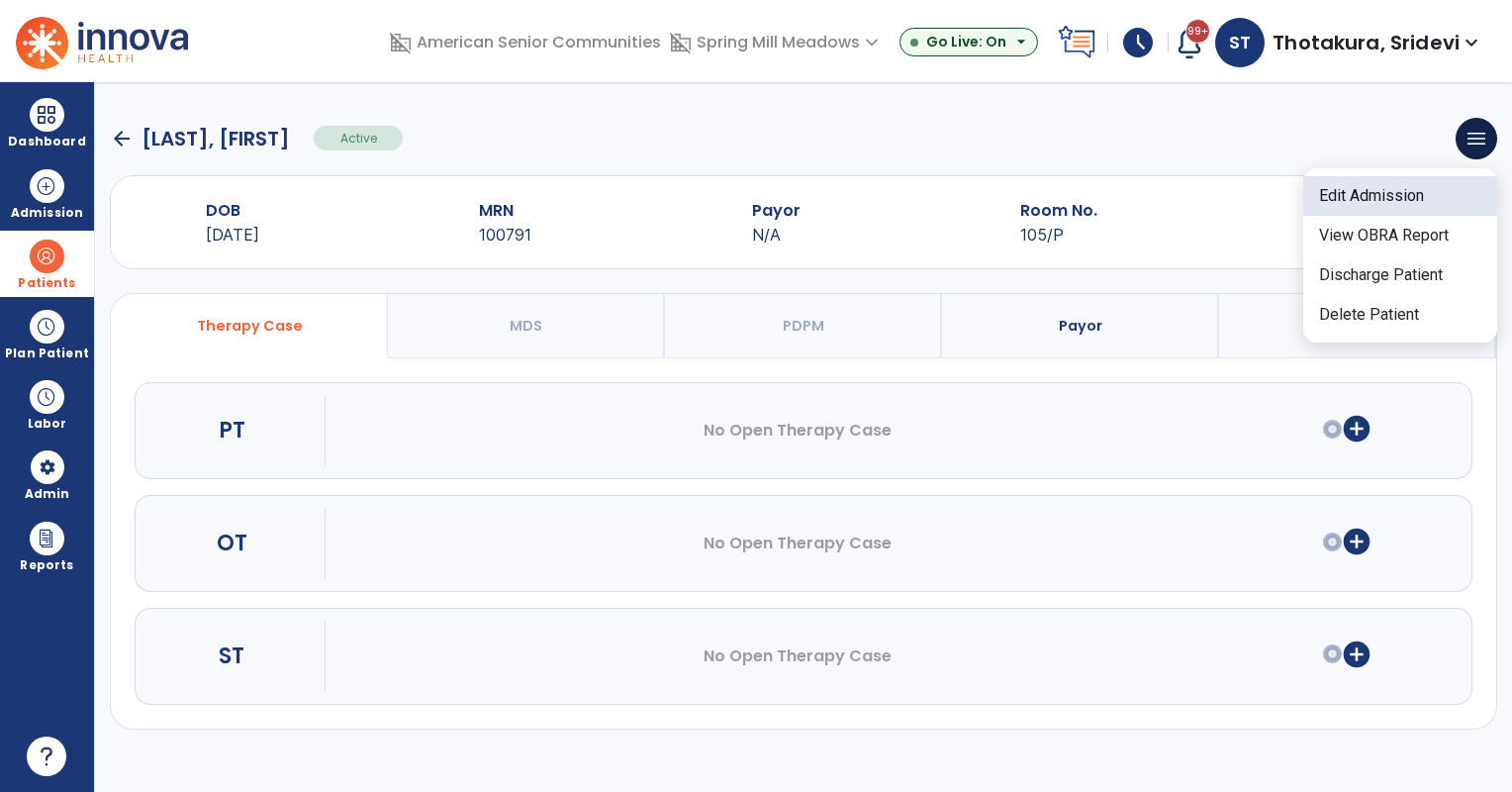 click on "Edit Admission" 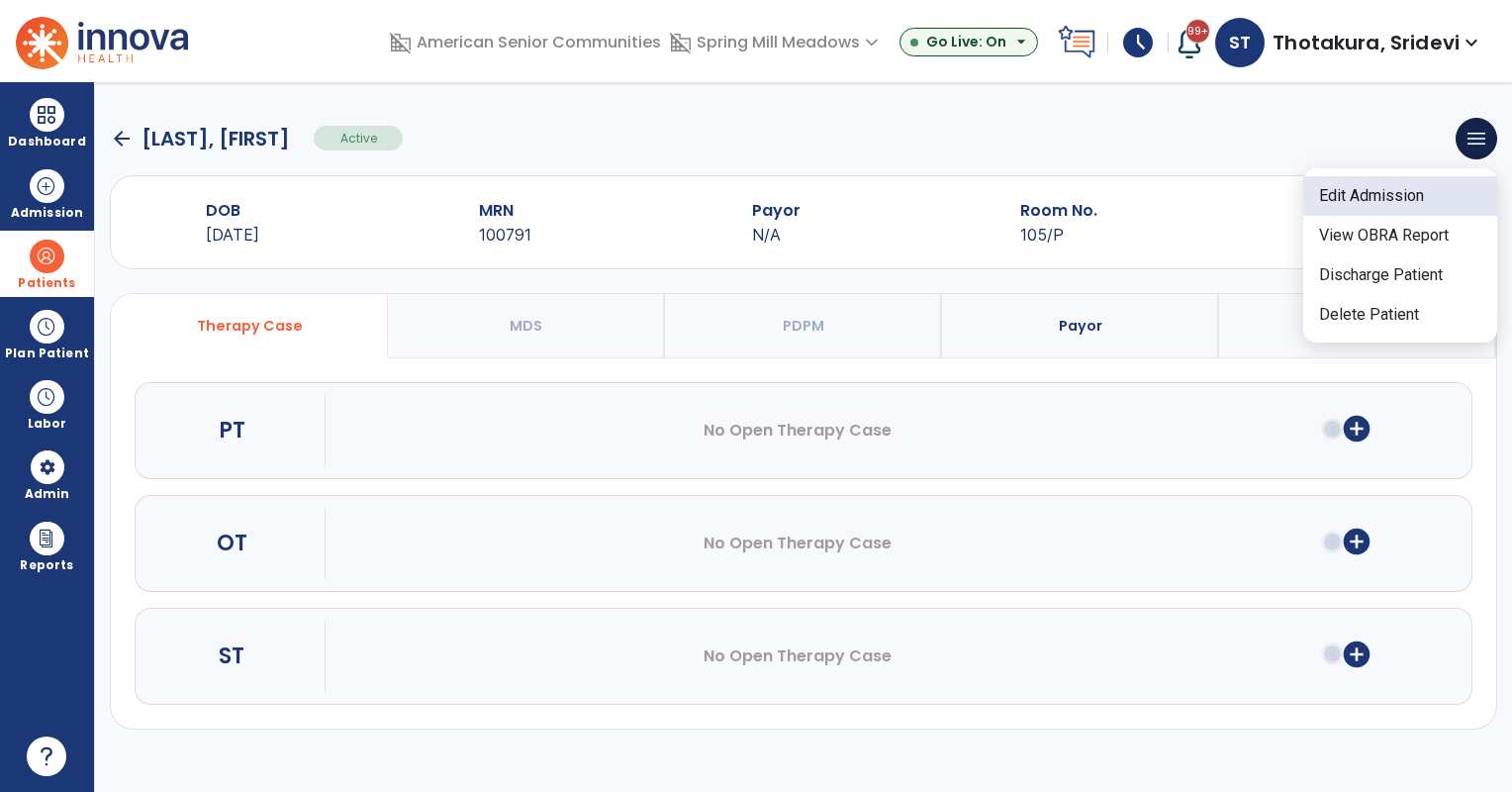 select on "******" 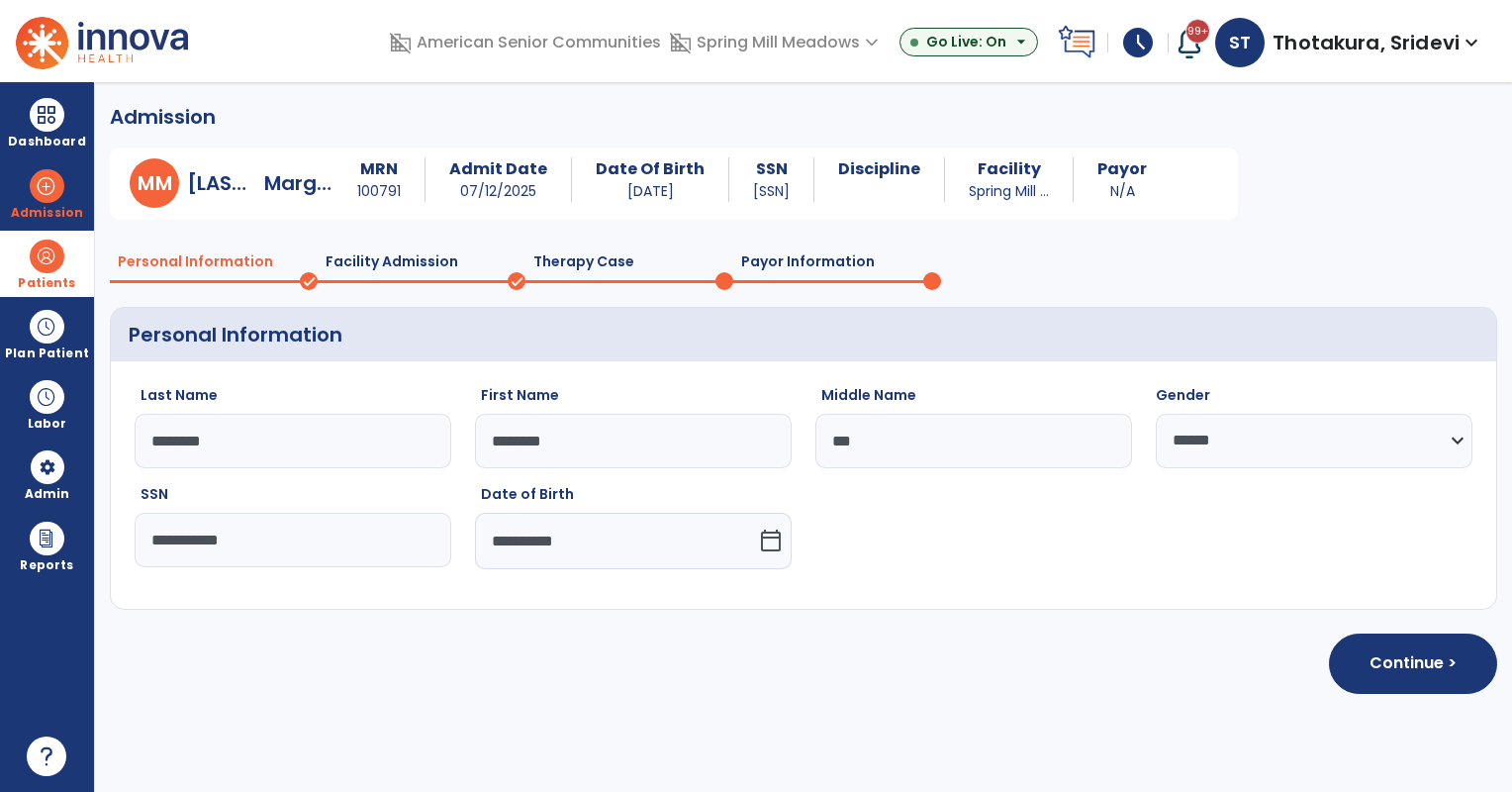 click on "Payor Information" 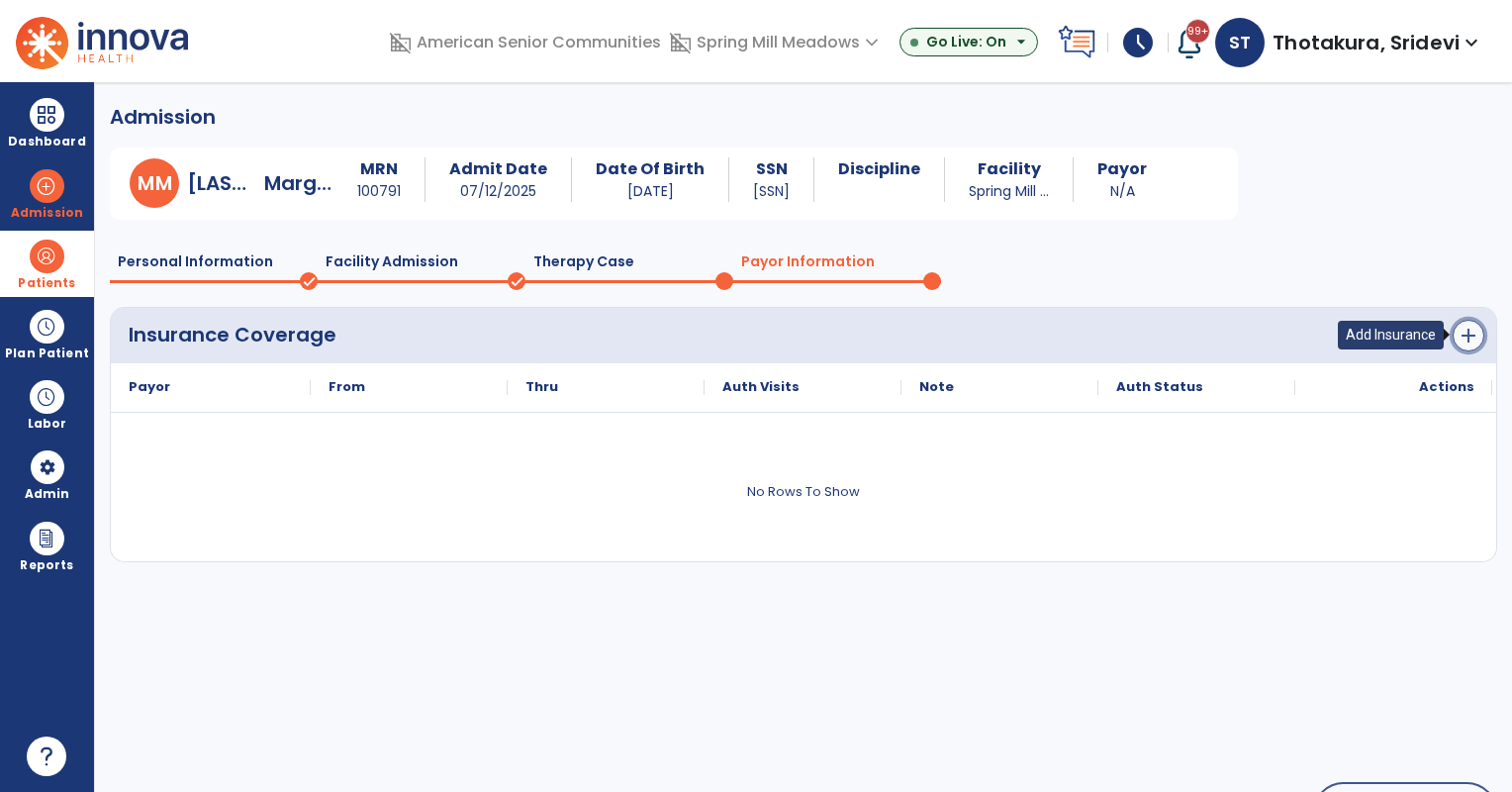 click on "add" 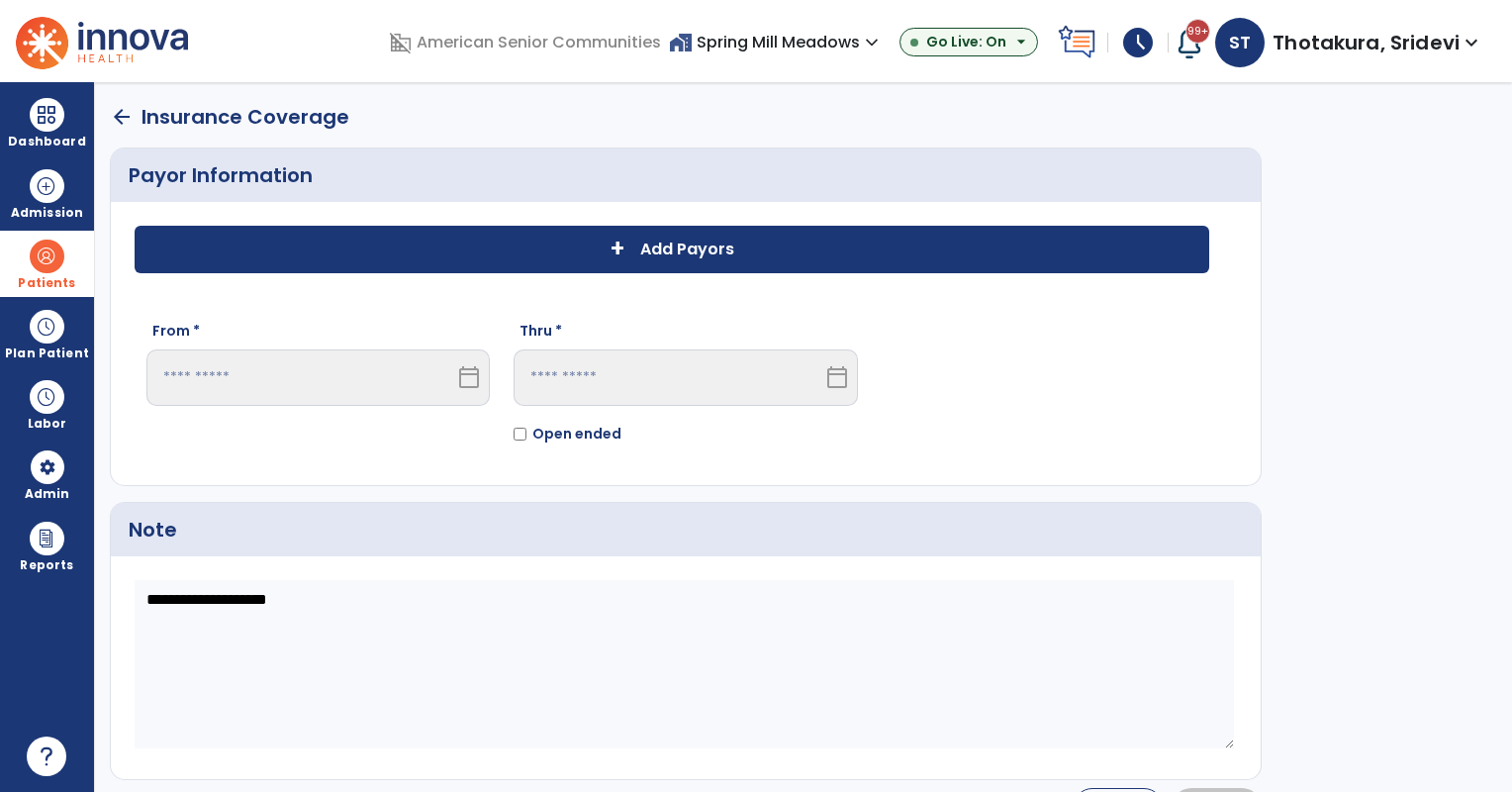 click on "+ Add Payors" 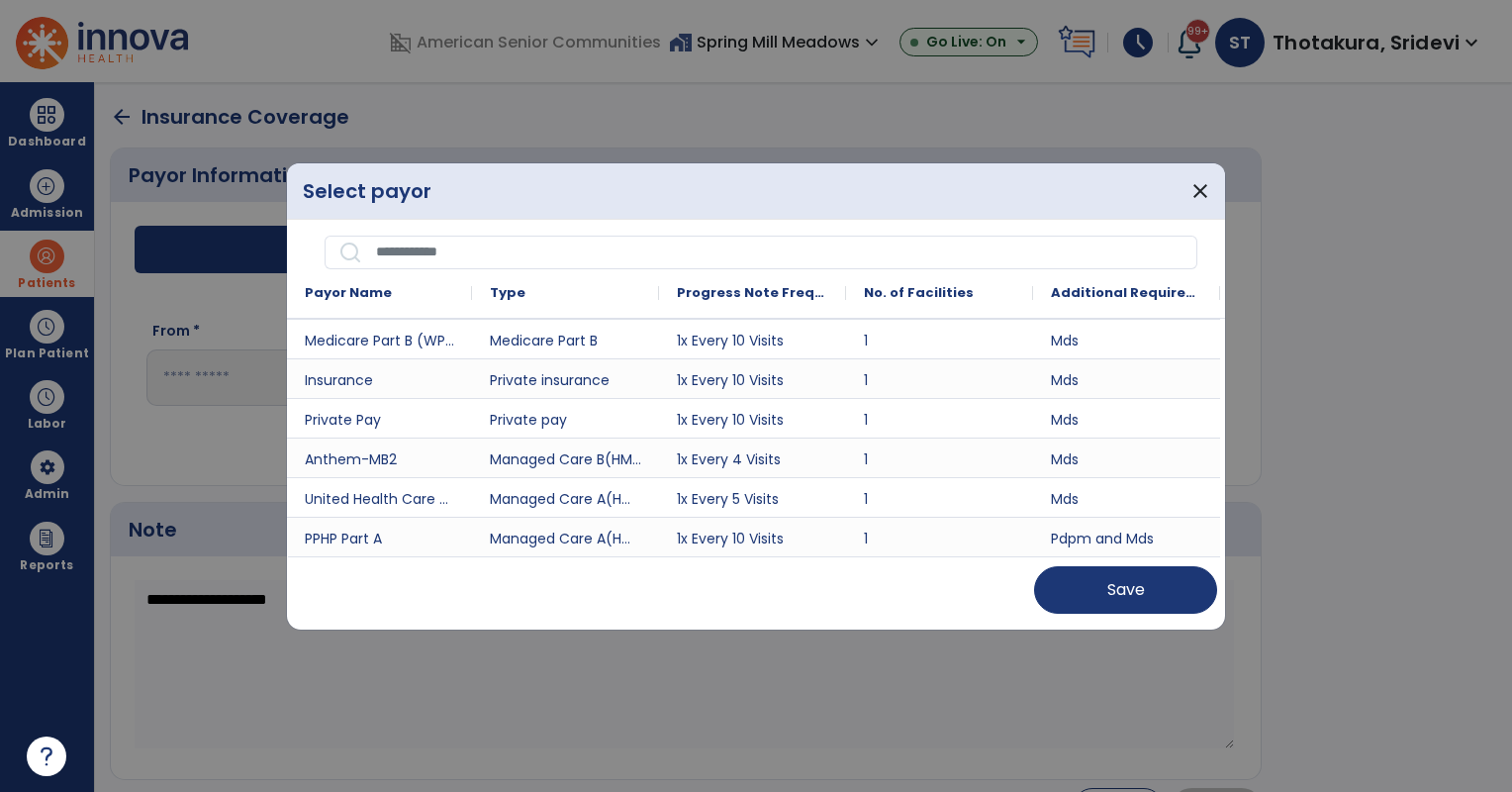 scroll, scrollTop: 321, scrollLeft: 0, axis: vertical 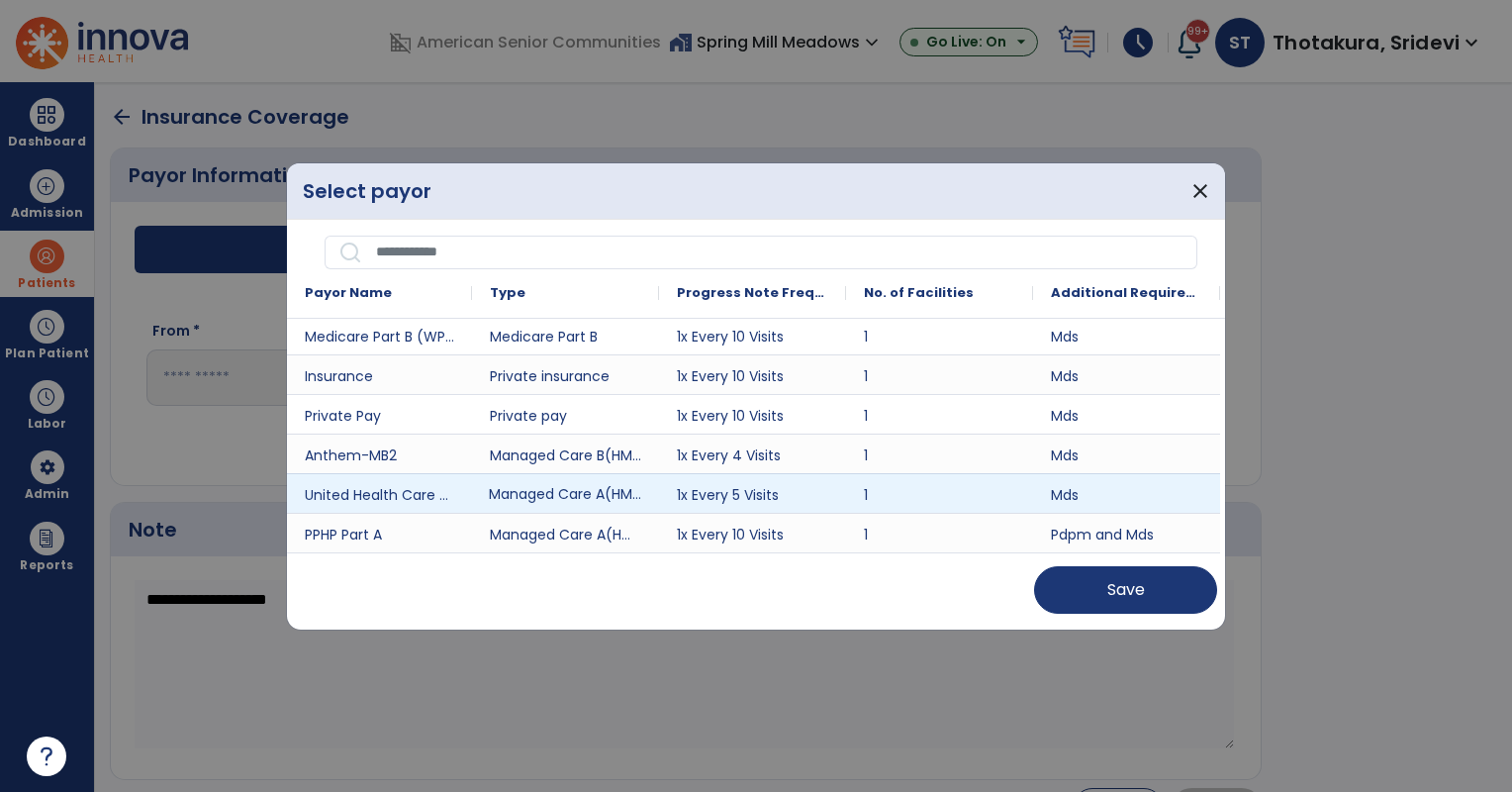 click on "Managed Care A(HMO/MCO)" at bounding box center (565, 493) 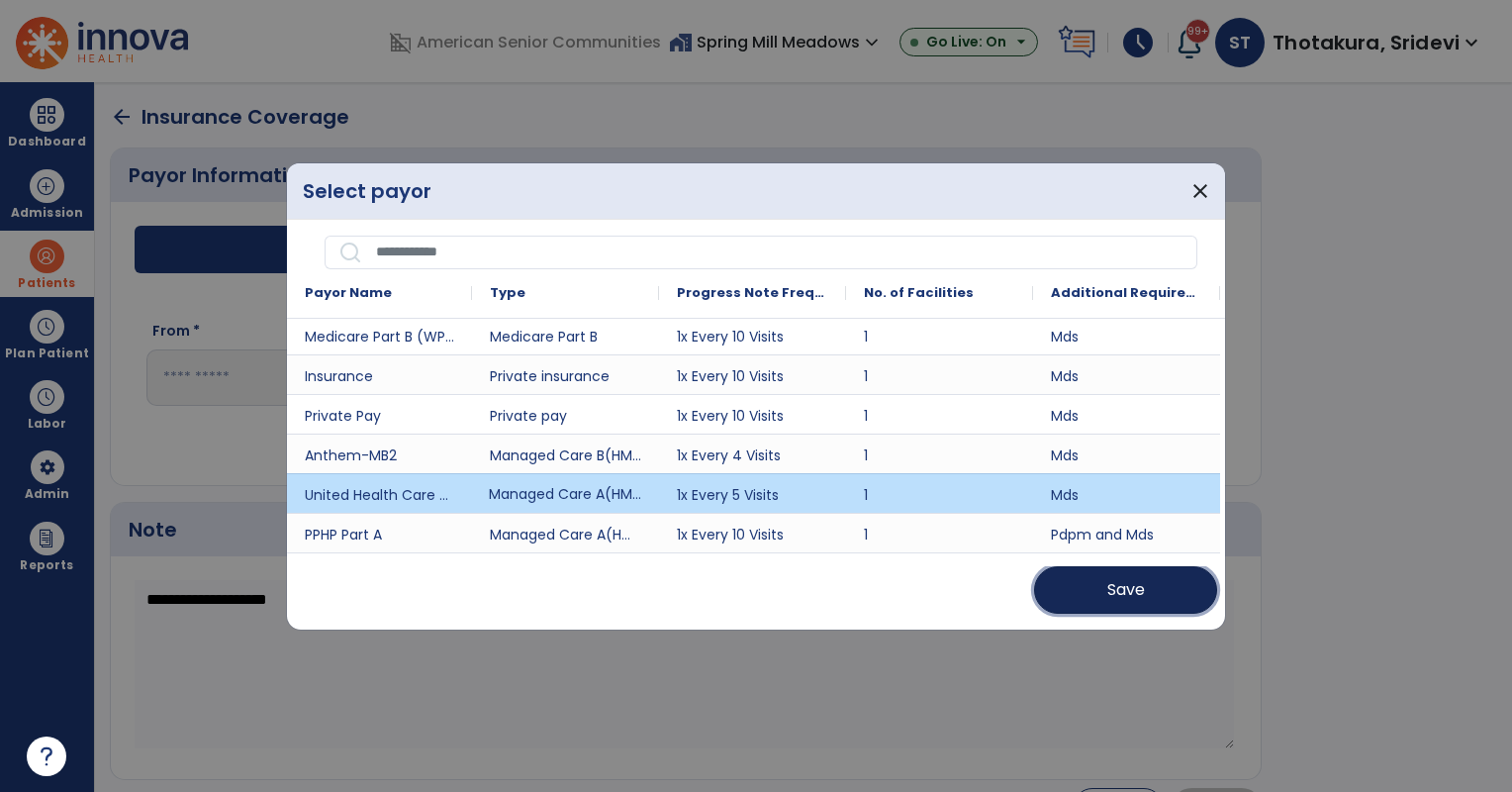 click on "Save" at bounding box center [1125, 590] 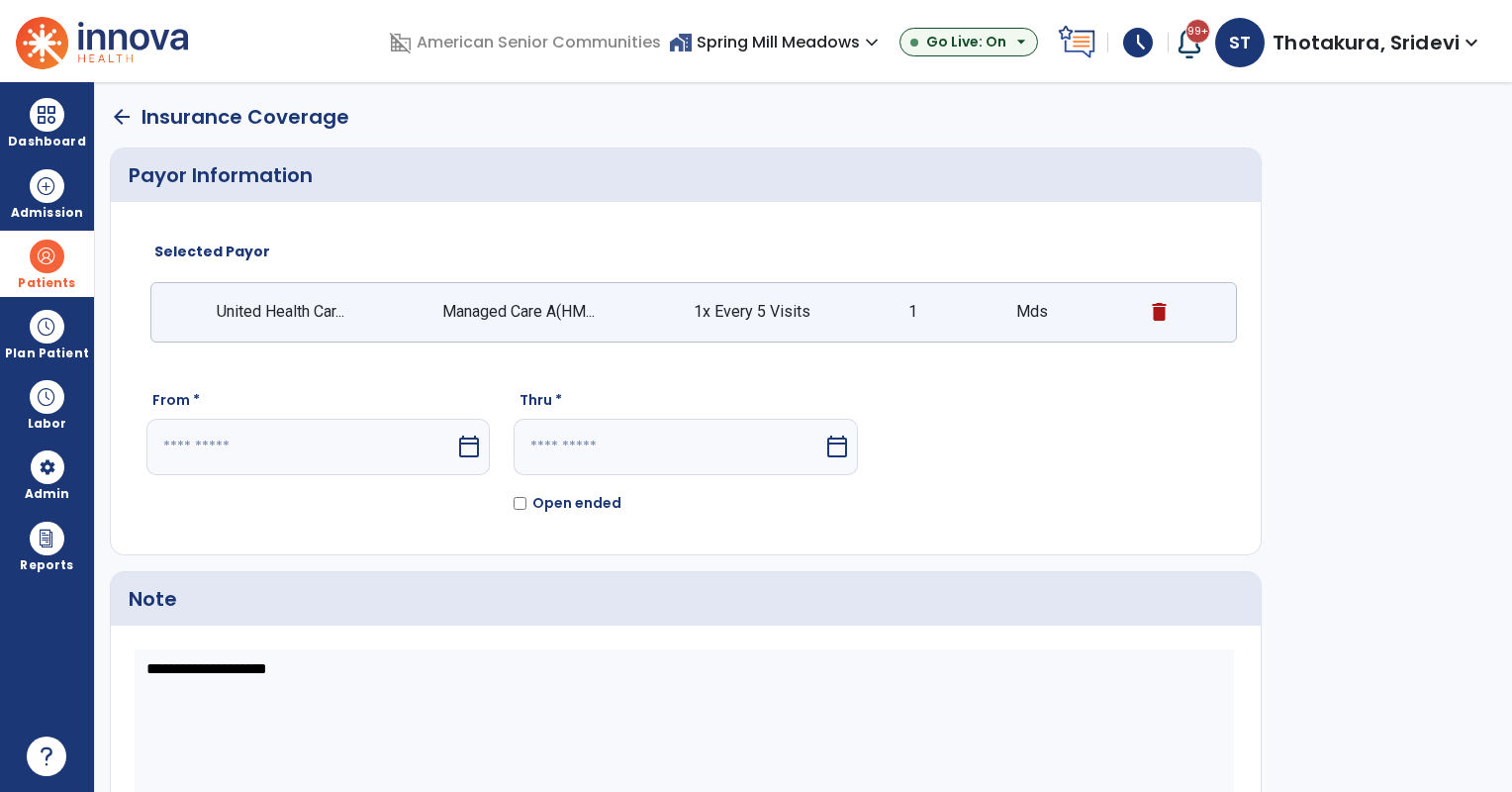 click on "From *  calendar_today" 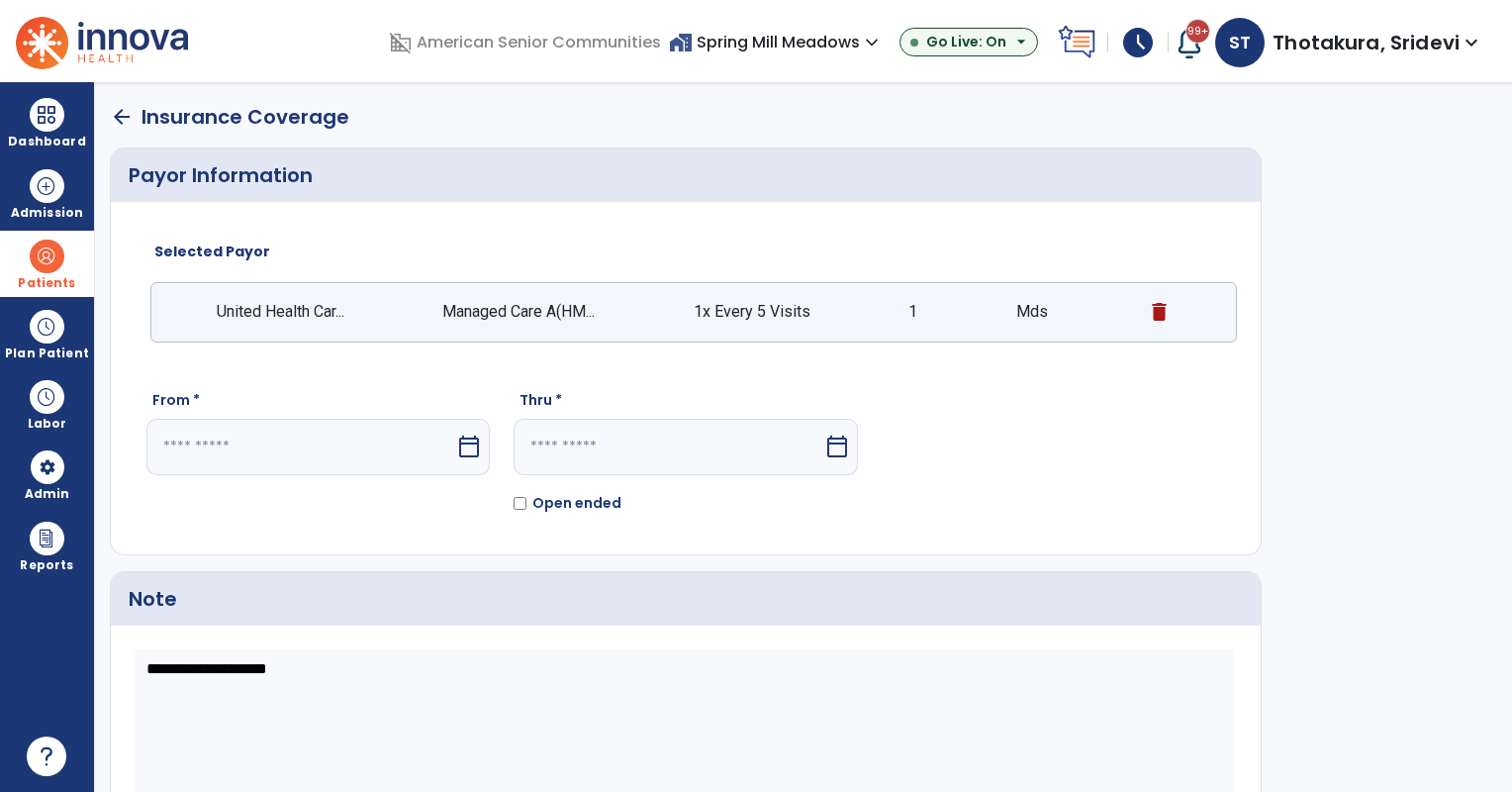 select on "*" 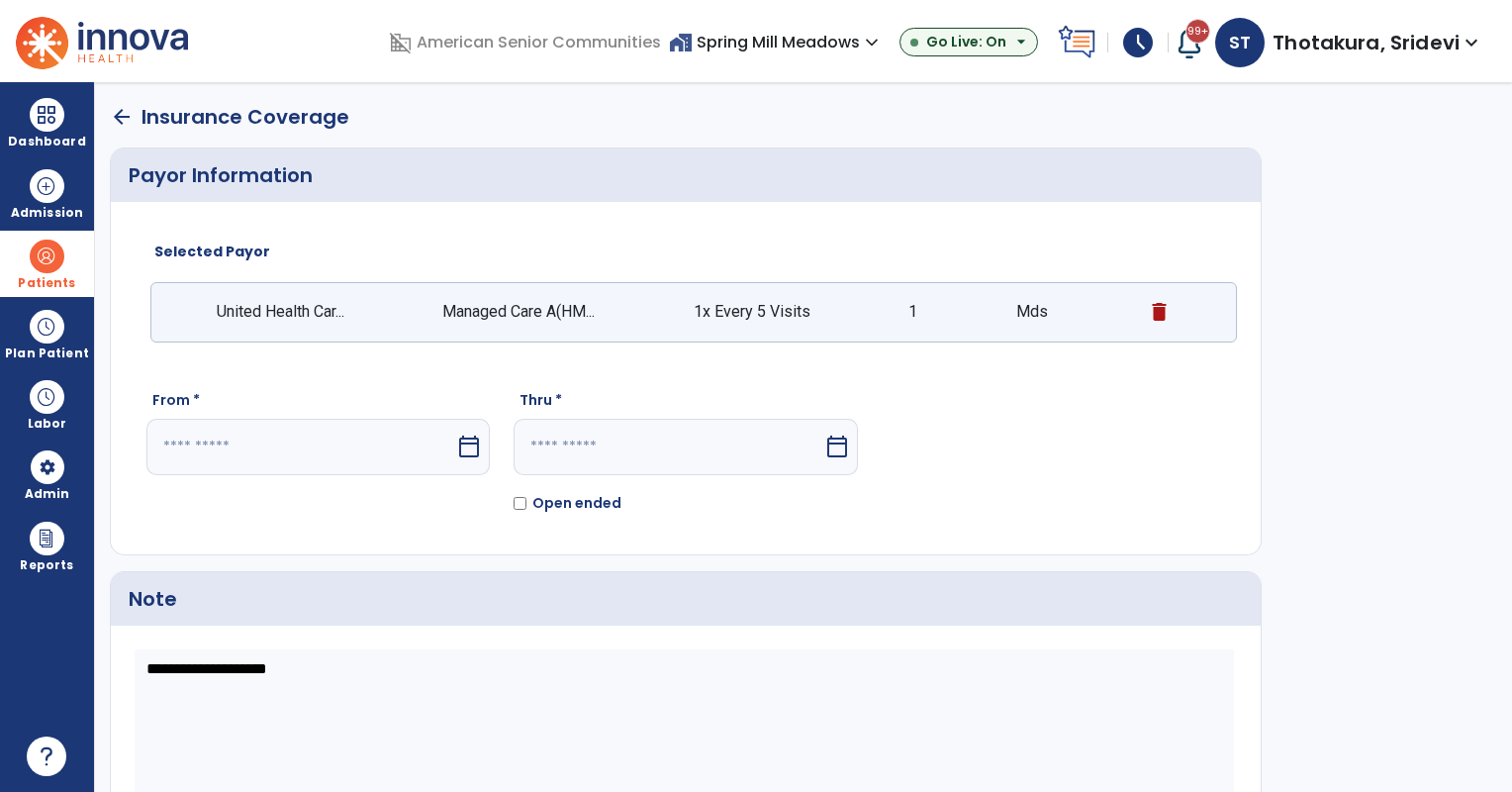 select on "****" 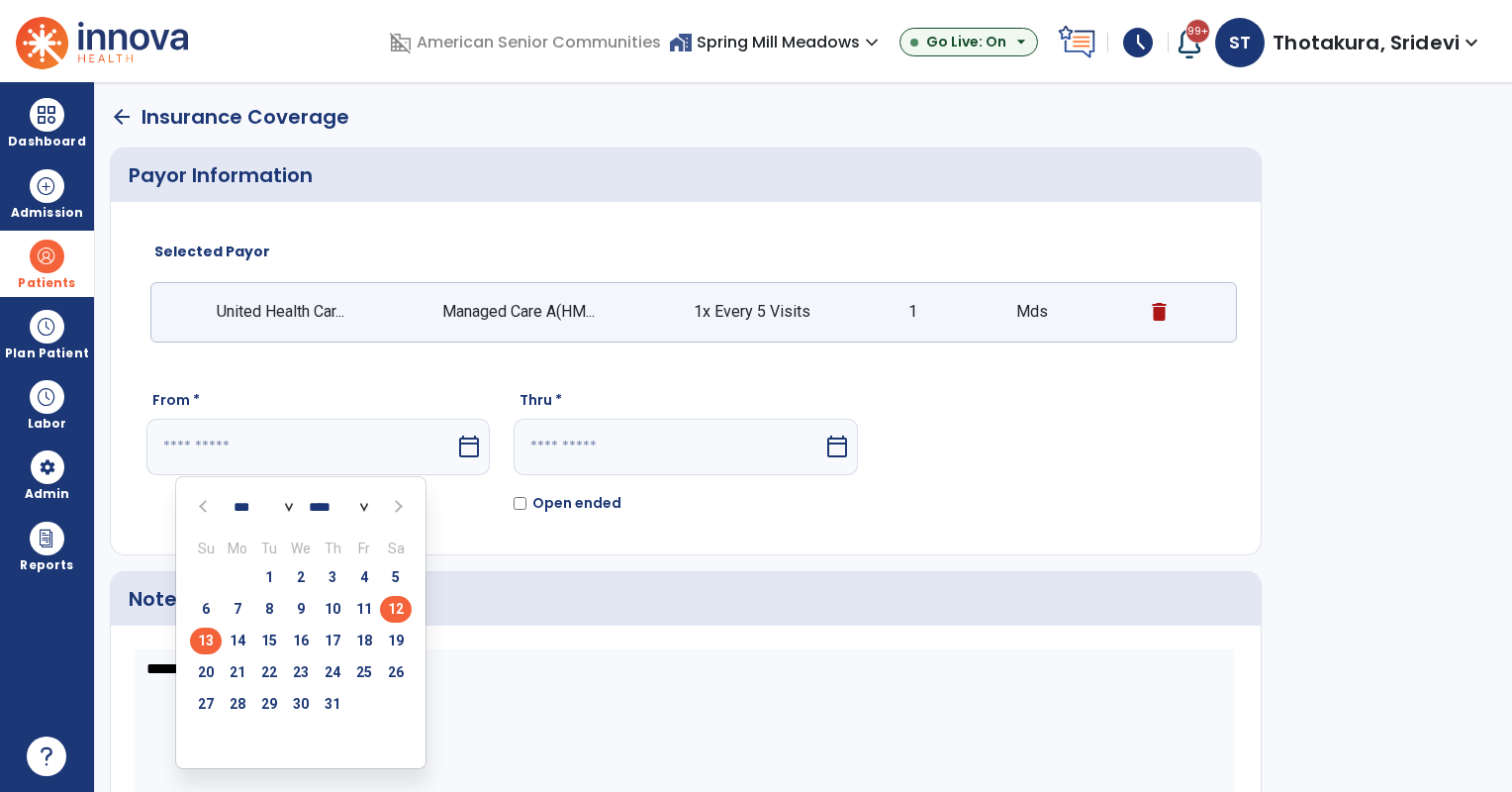 click on "12" at bounding box center (396, 609) 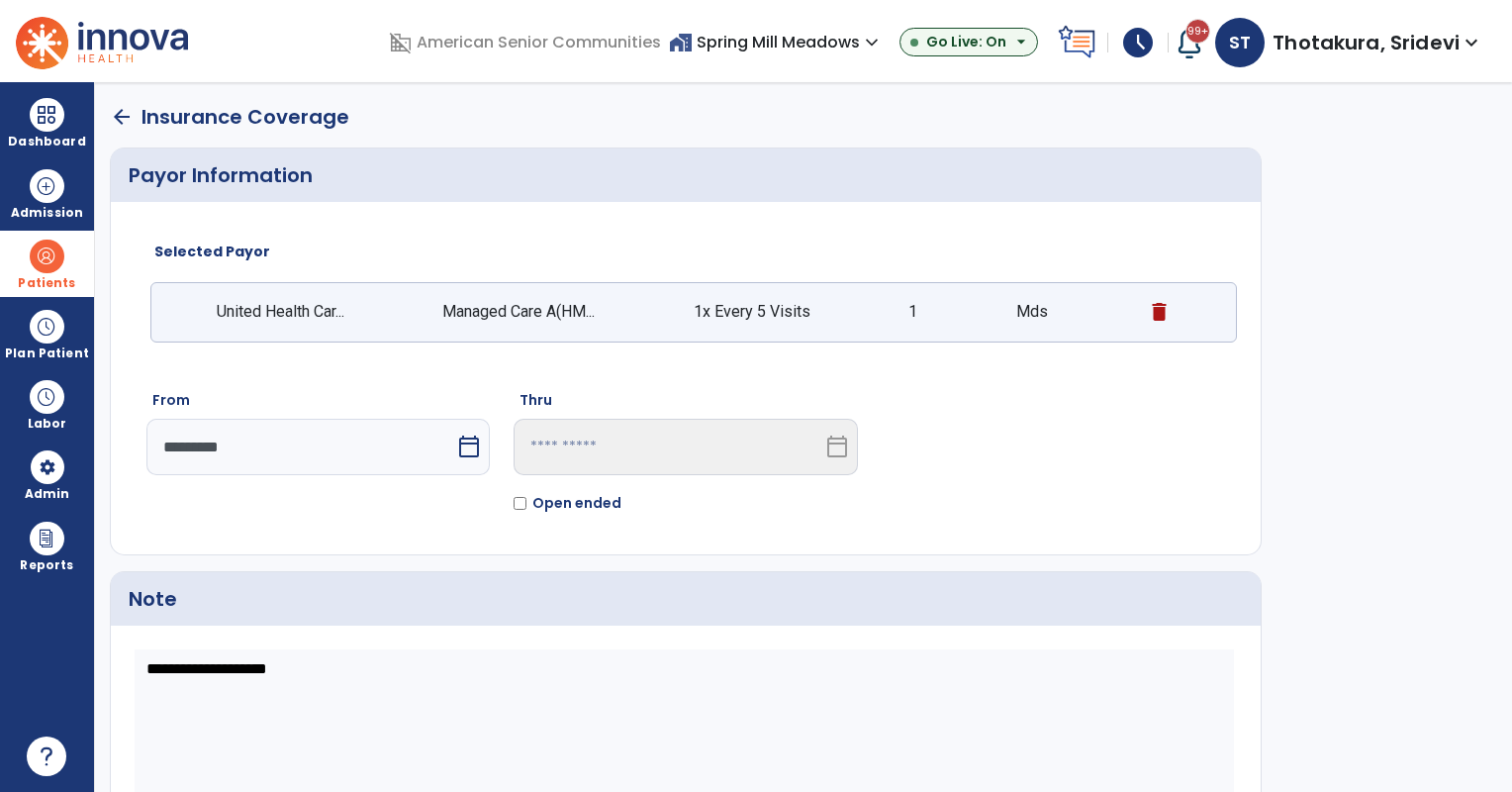 scroll, scrollTop: 110, scrollLeft: 0, axis: vertical 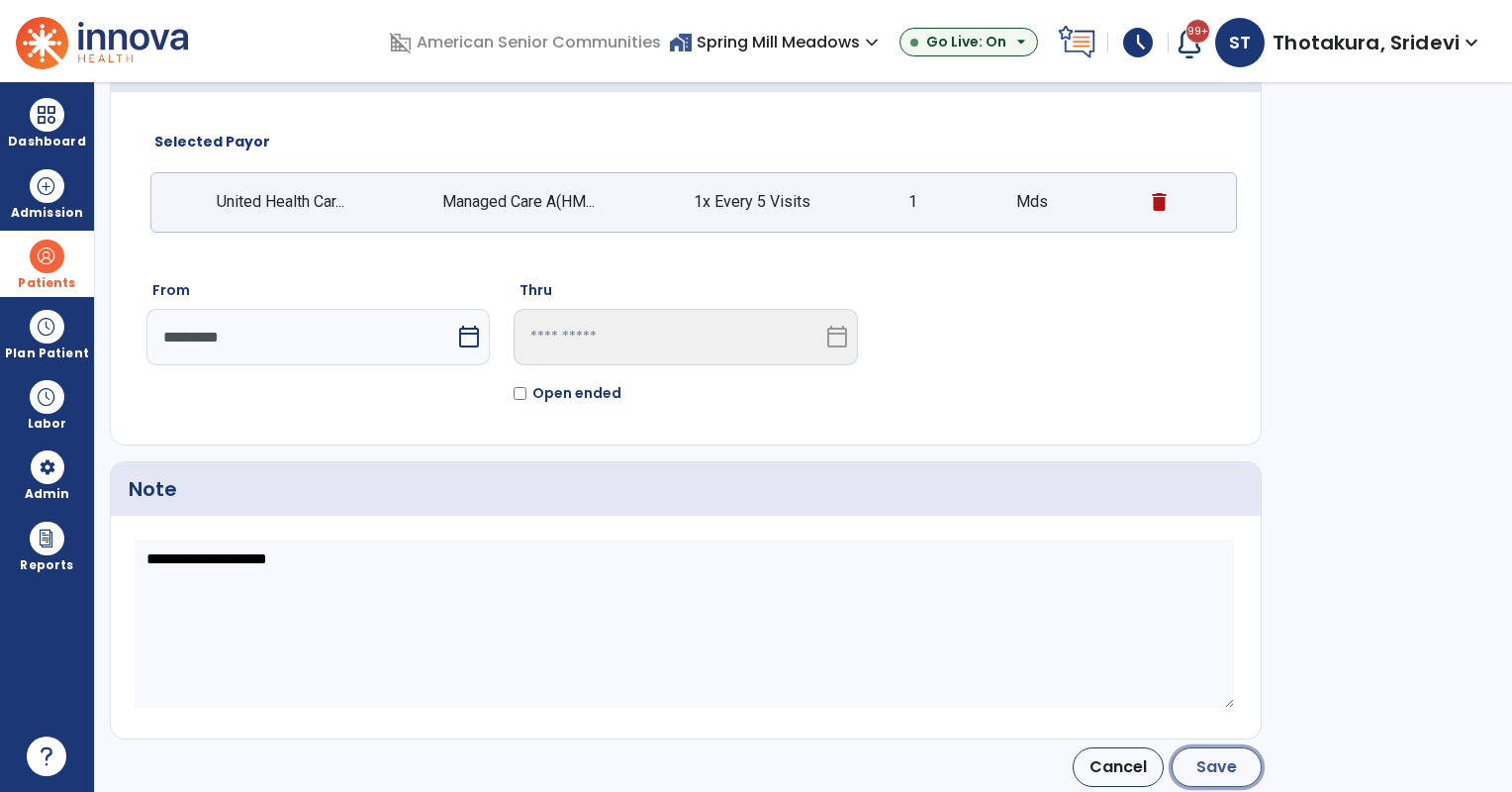 click on "Save" 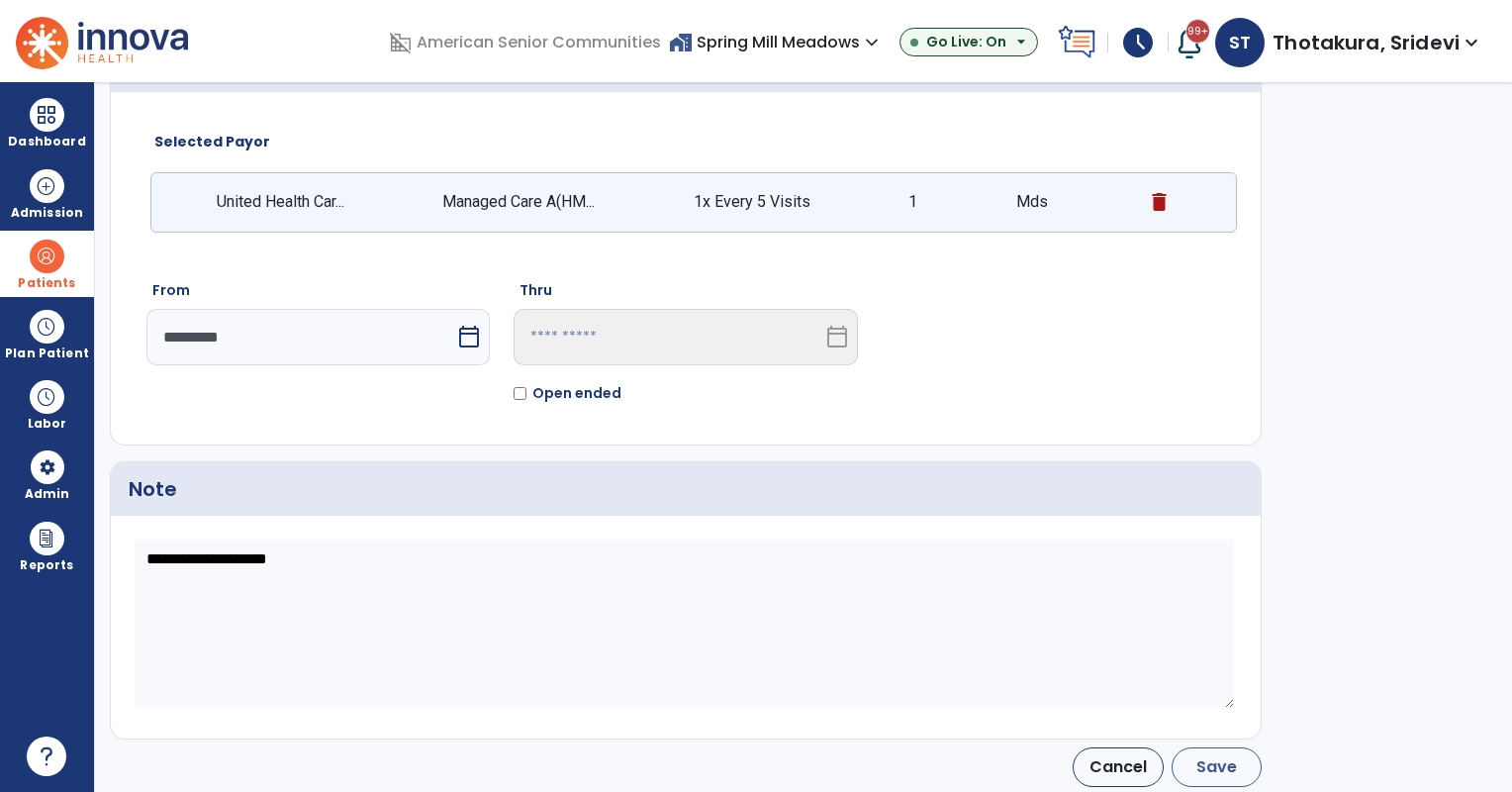 type on "*********" 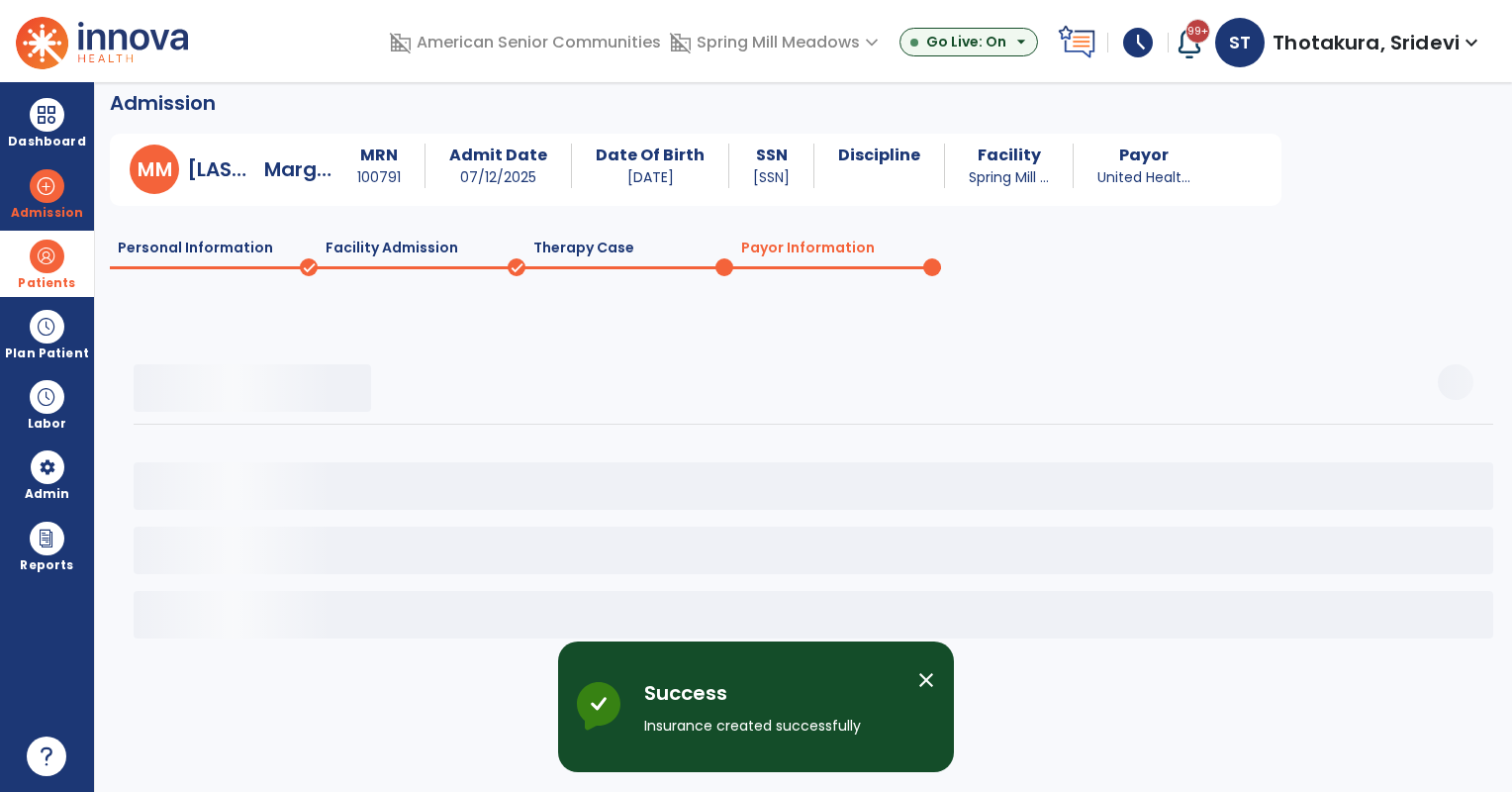 scroll, scrollTop: 13, scrollLeft: 0, axis: vertical 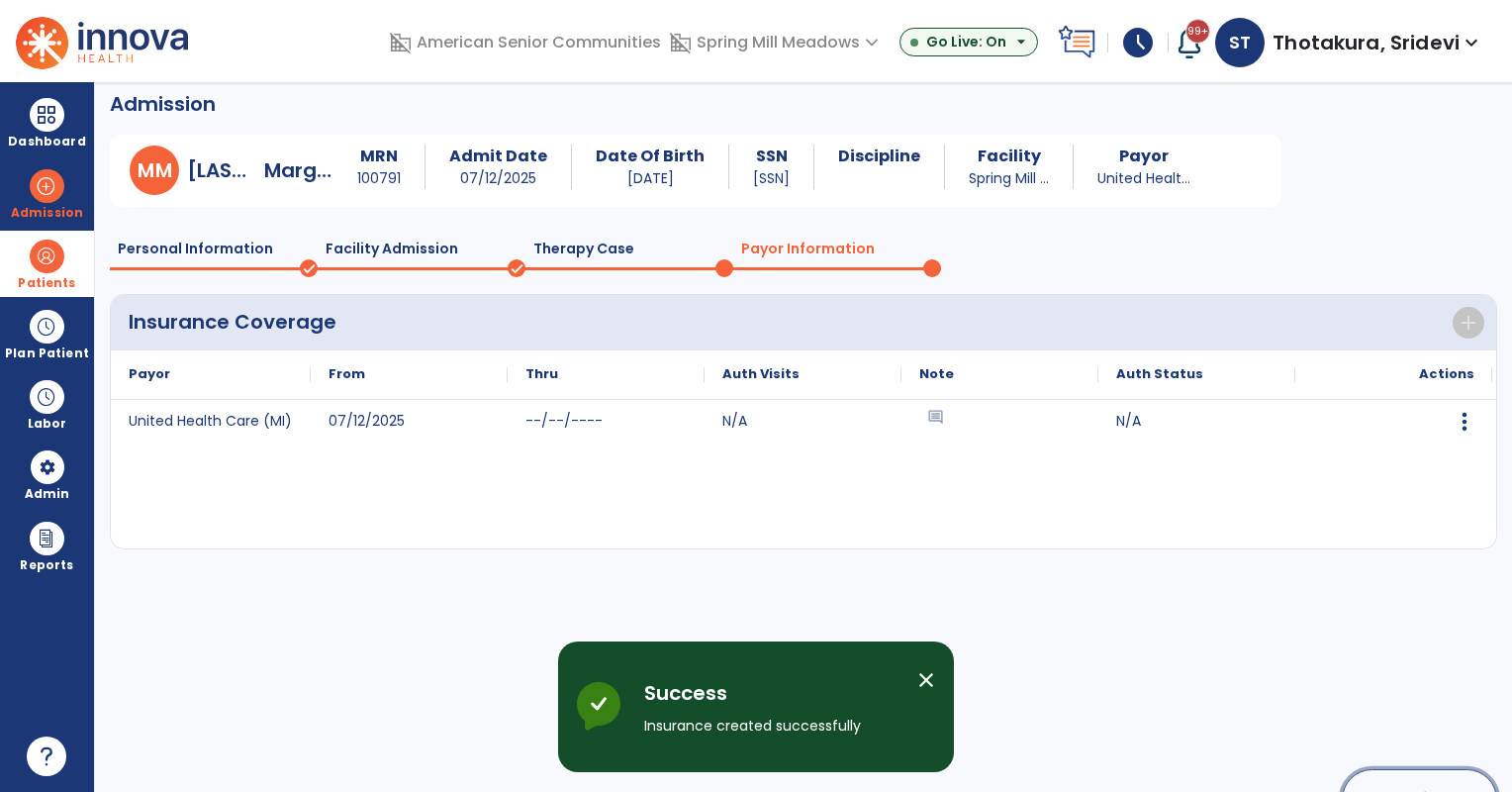 click on "Continue" 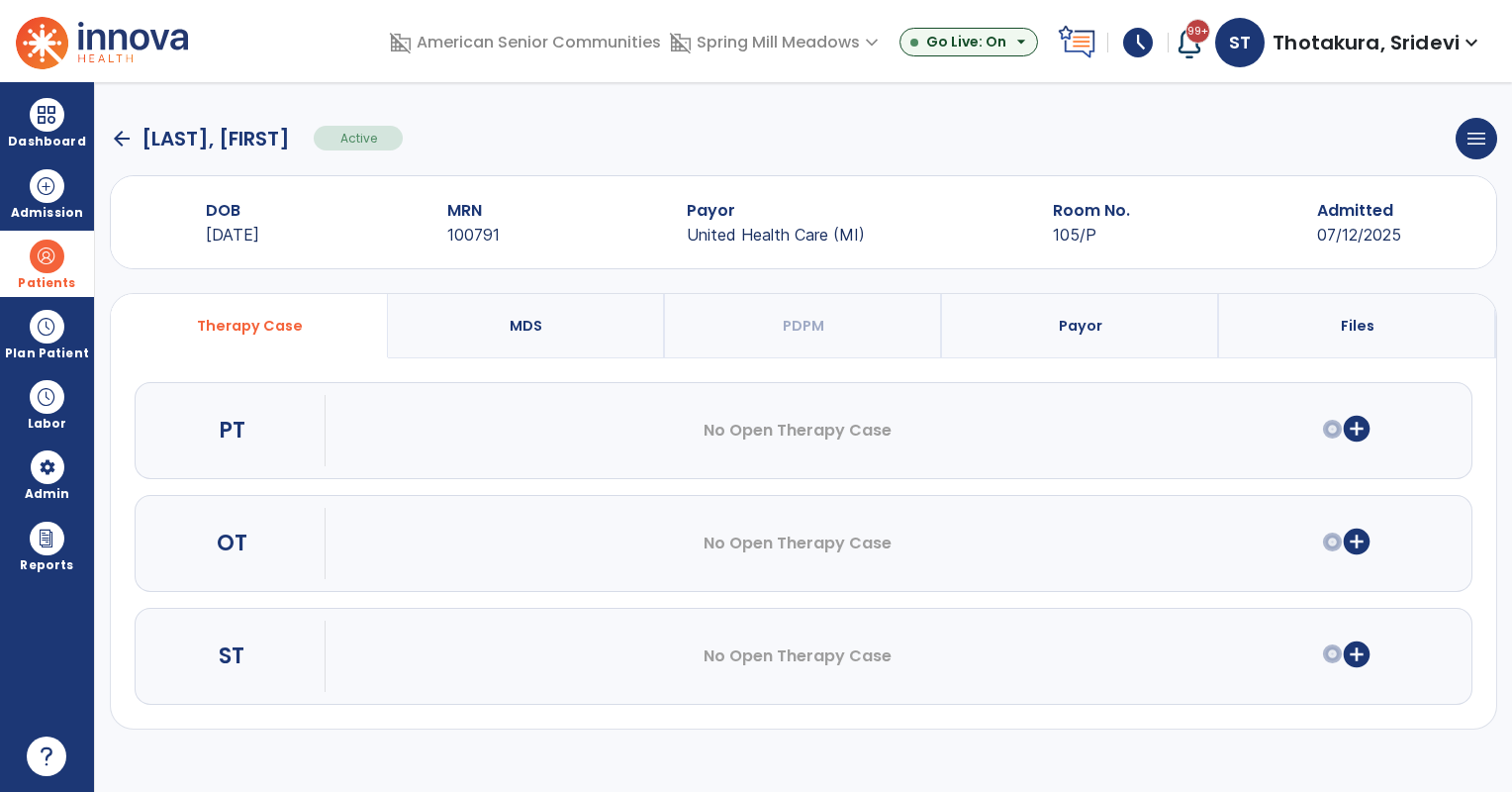 scroll, scrollTop: 0, scrollLeft: 0, axis: both 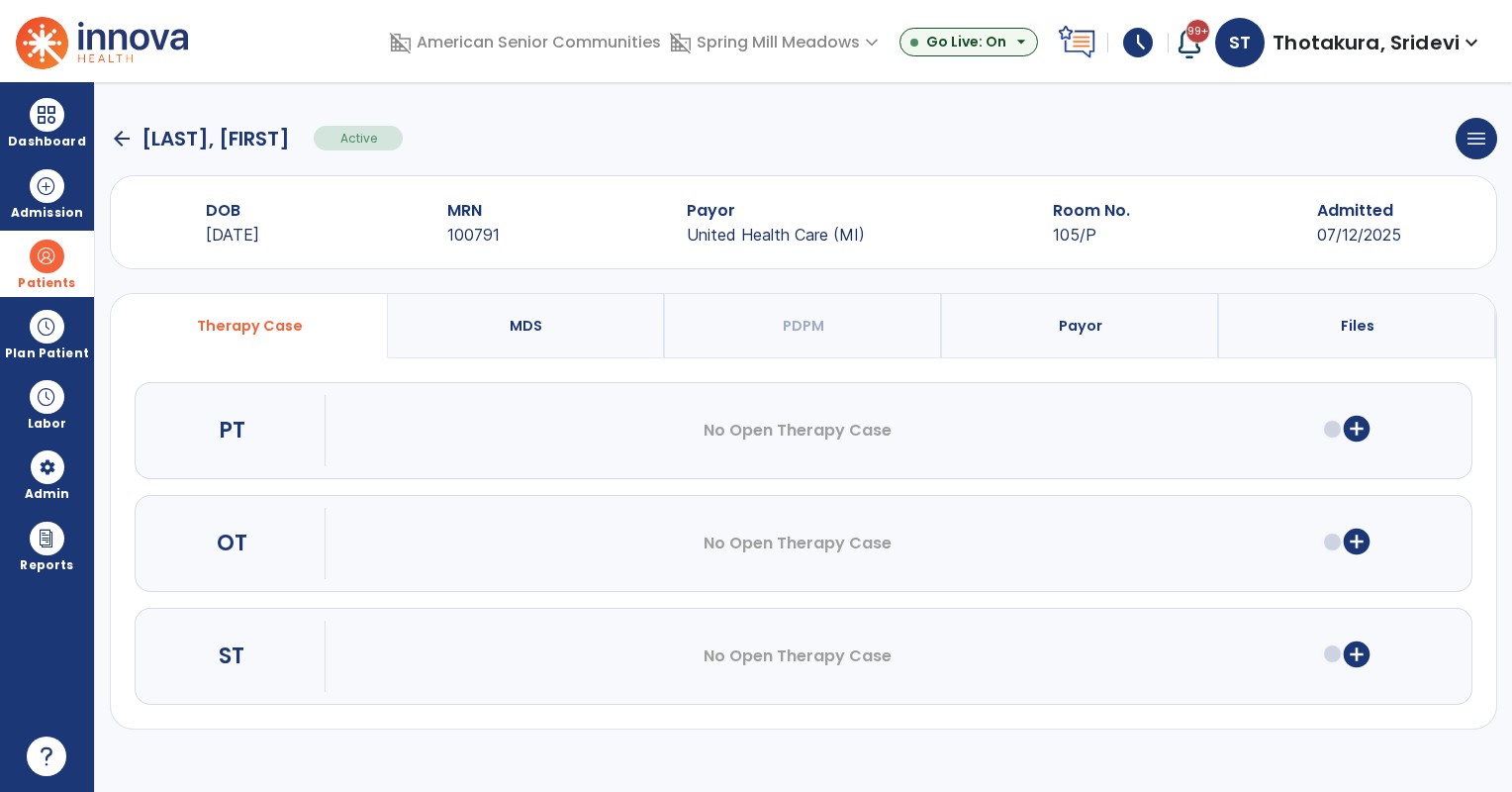 click on "add_circle" at bounding box center [1357, 542] 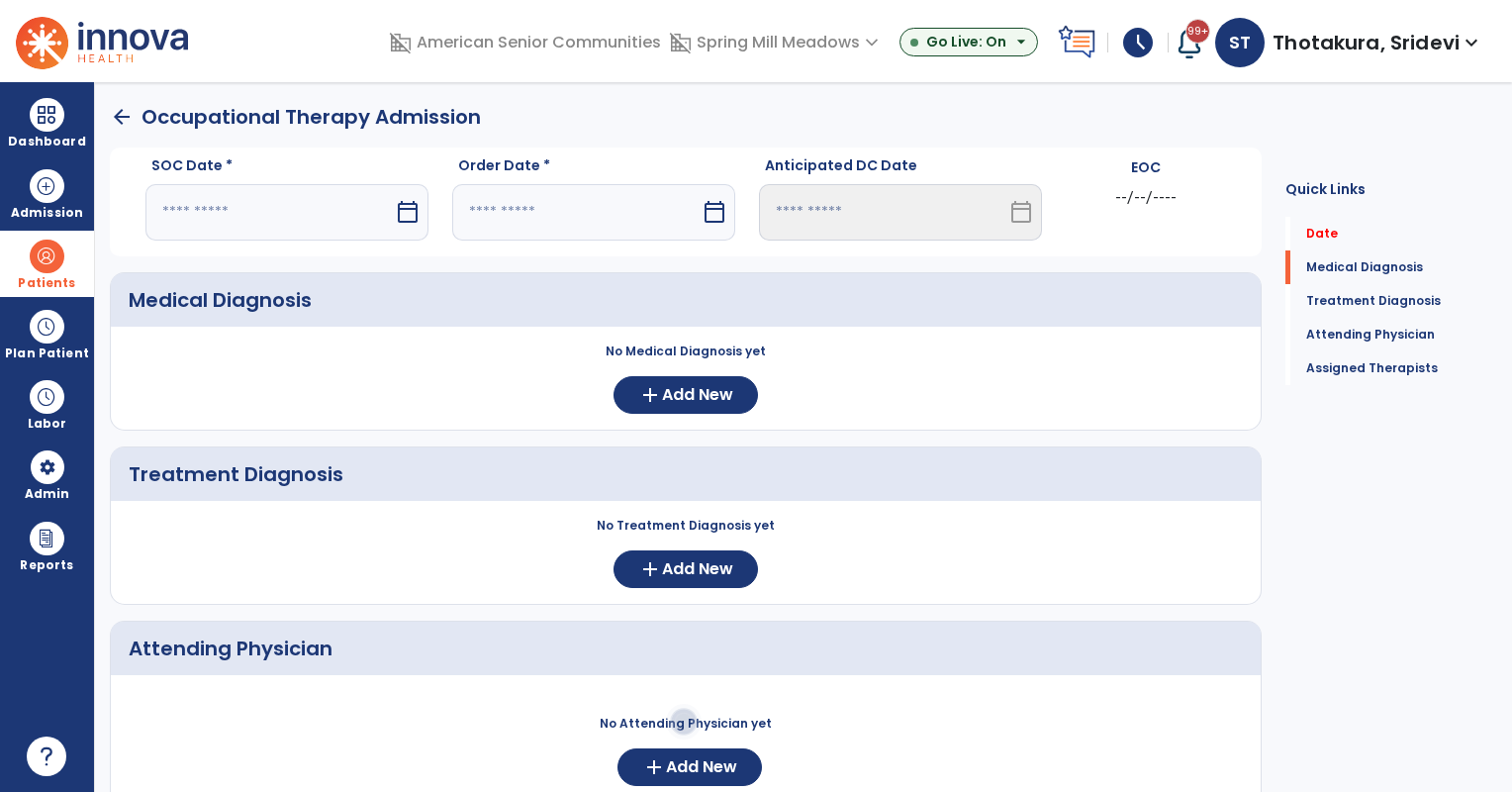 click at bounding box center [269, 212] 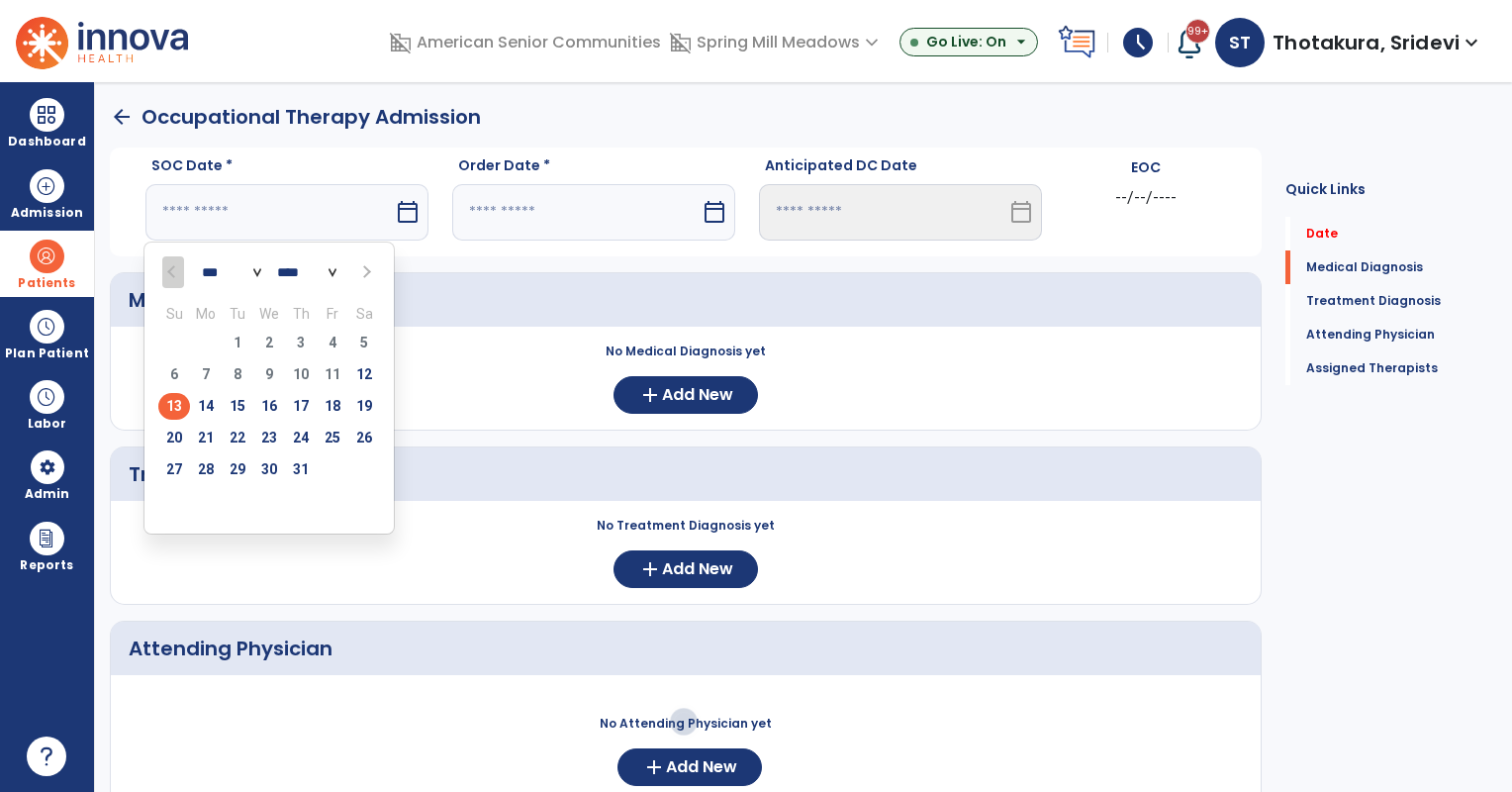 click on "13" at bounding box center [174, 406] 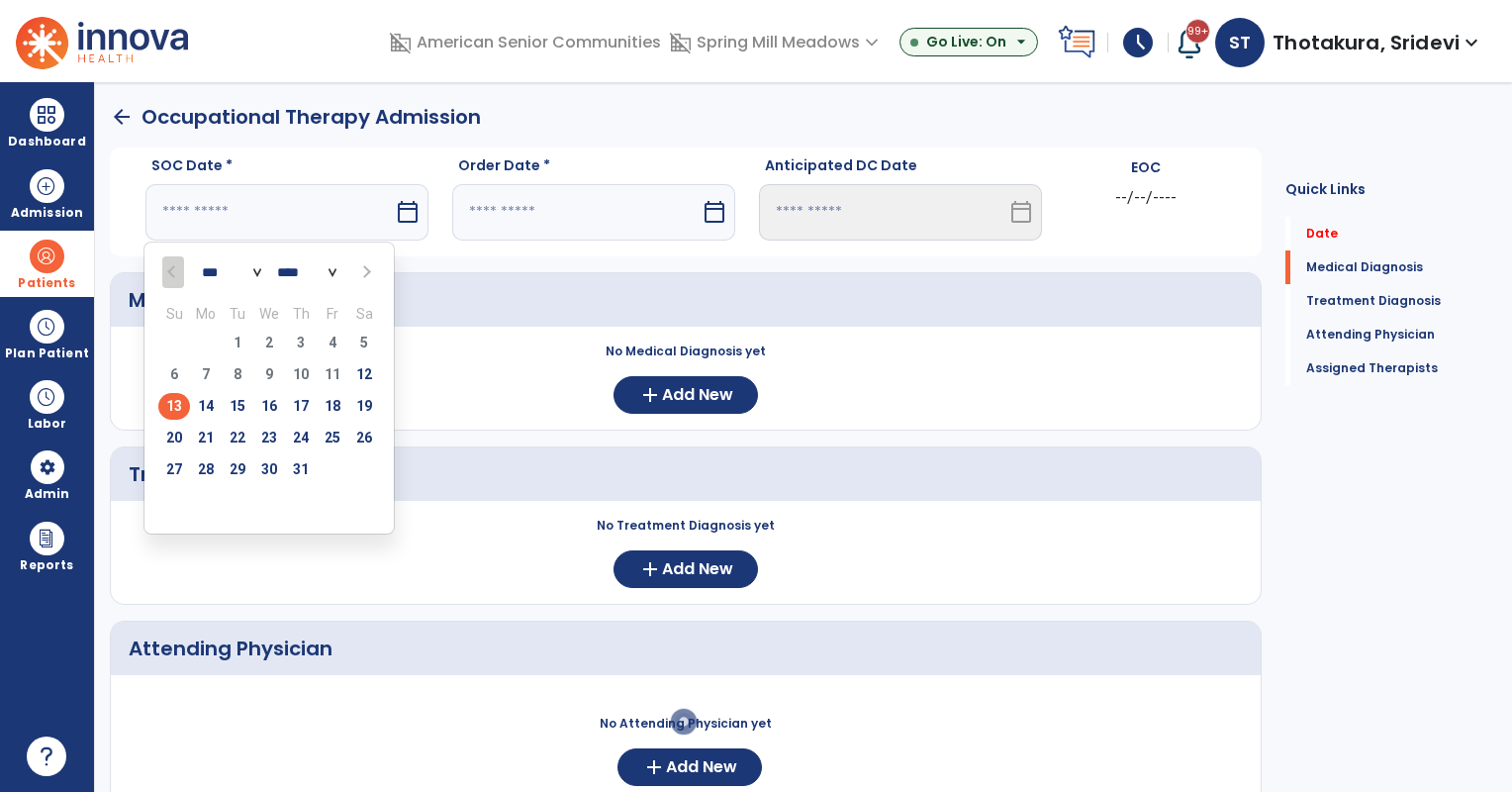 type on "*********" 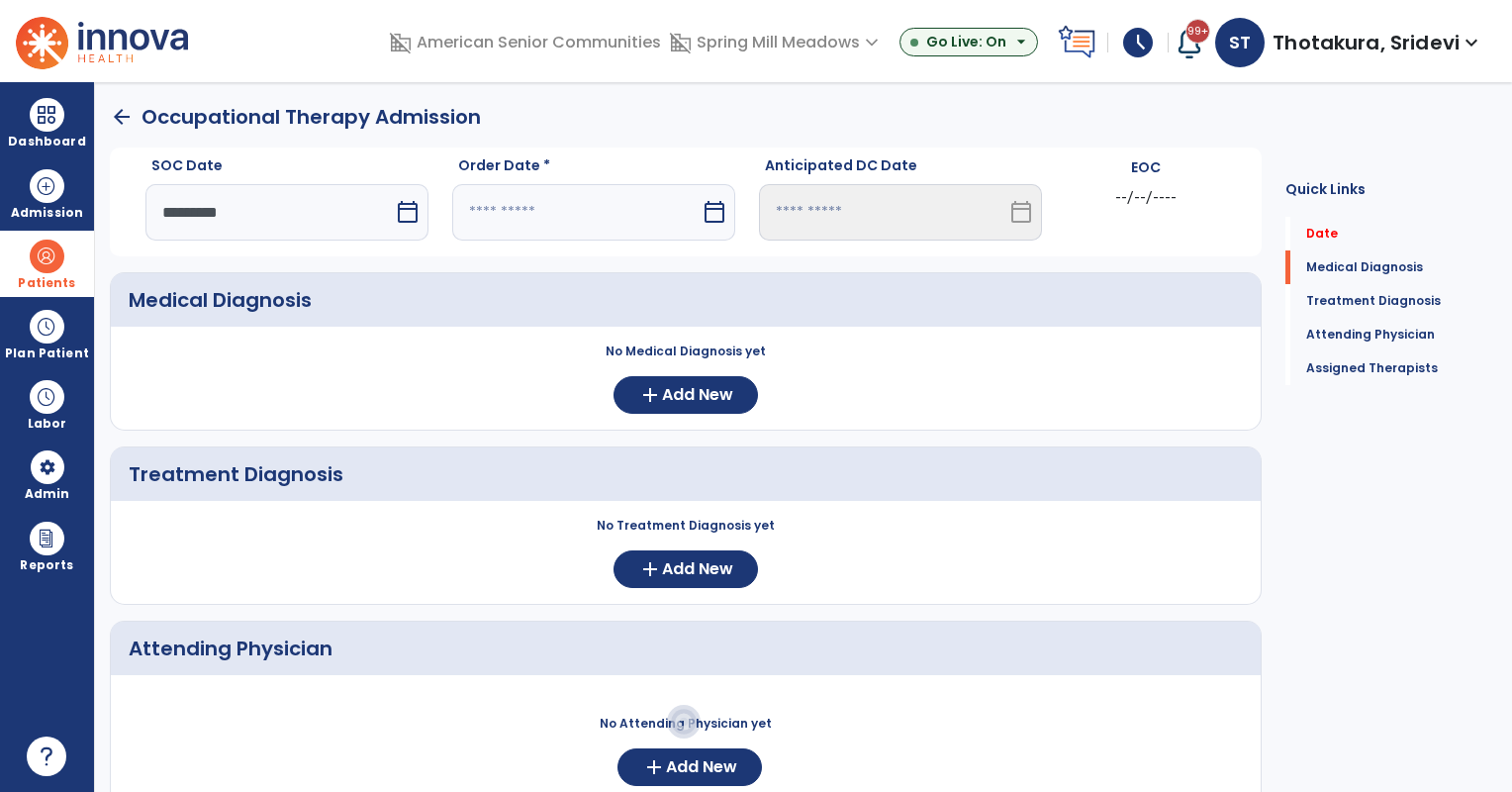 click at bounding box center [576, 212] 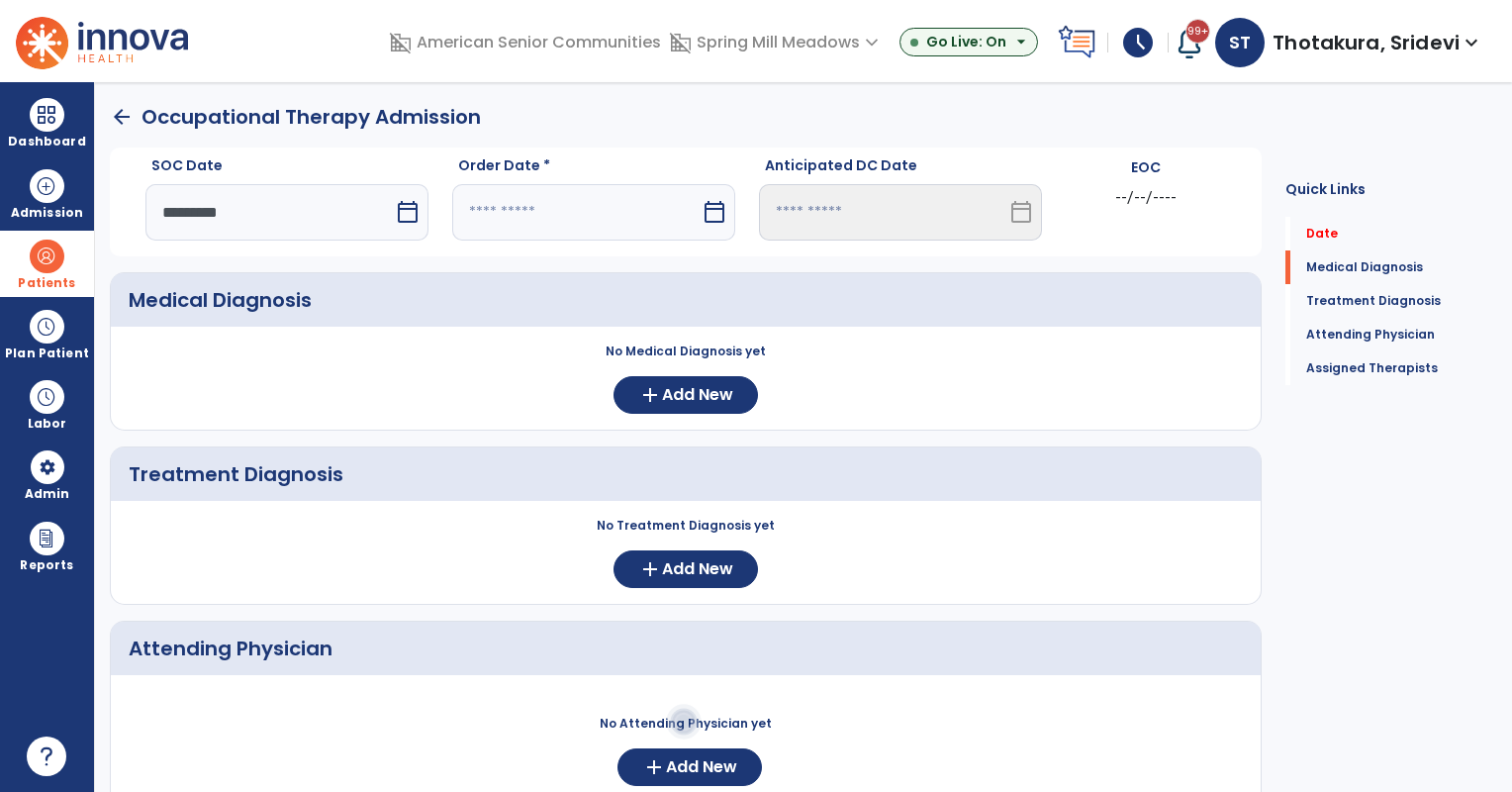 select on "*" 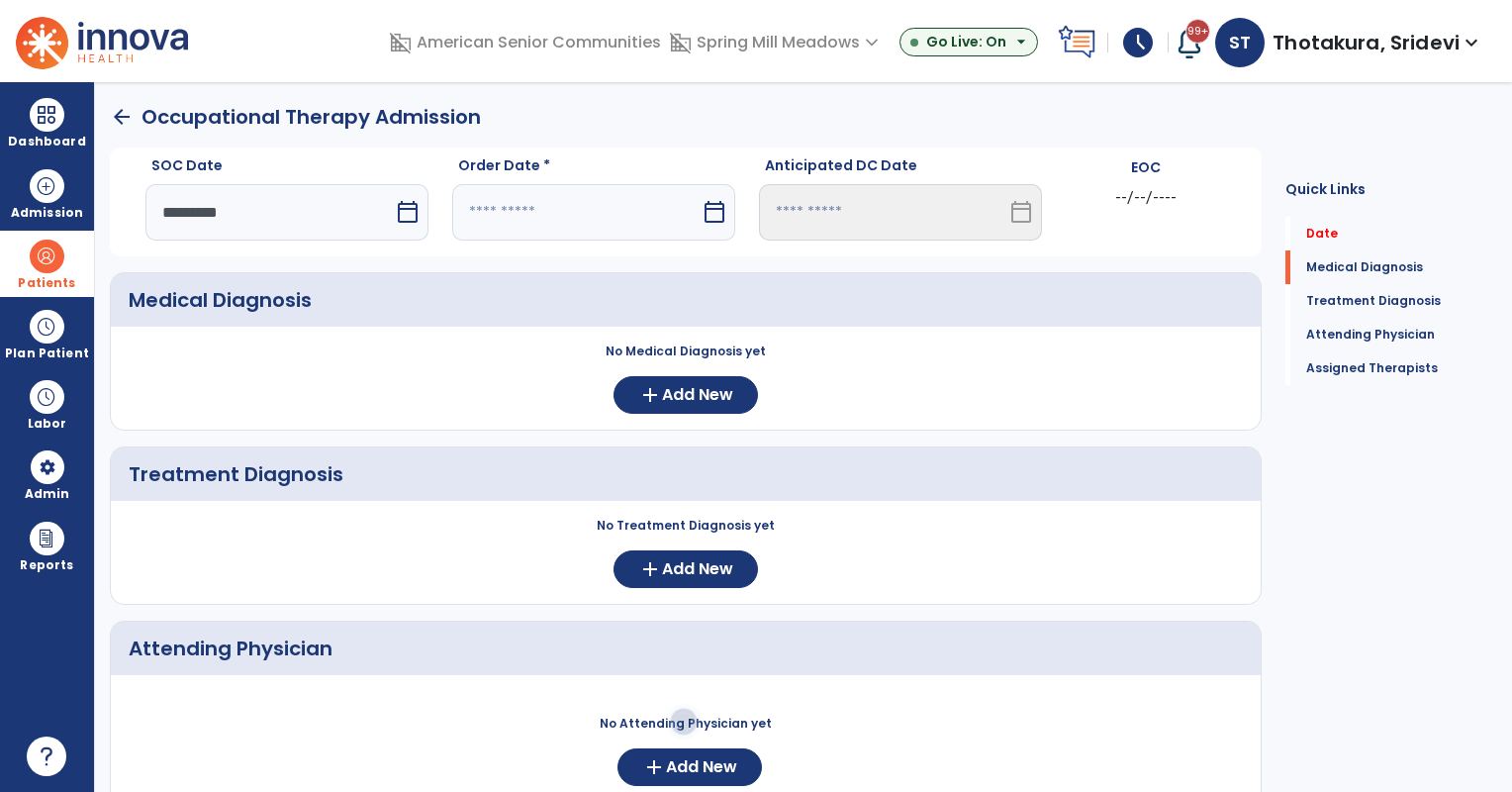 select on "****" 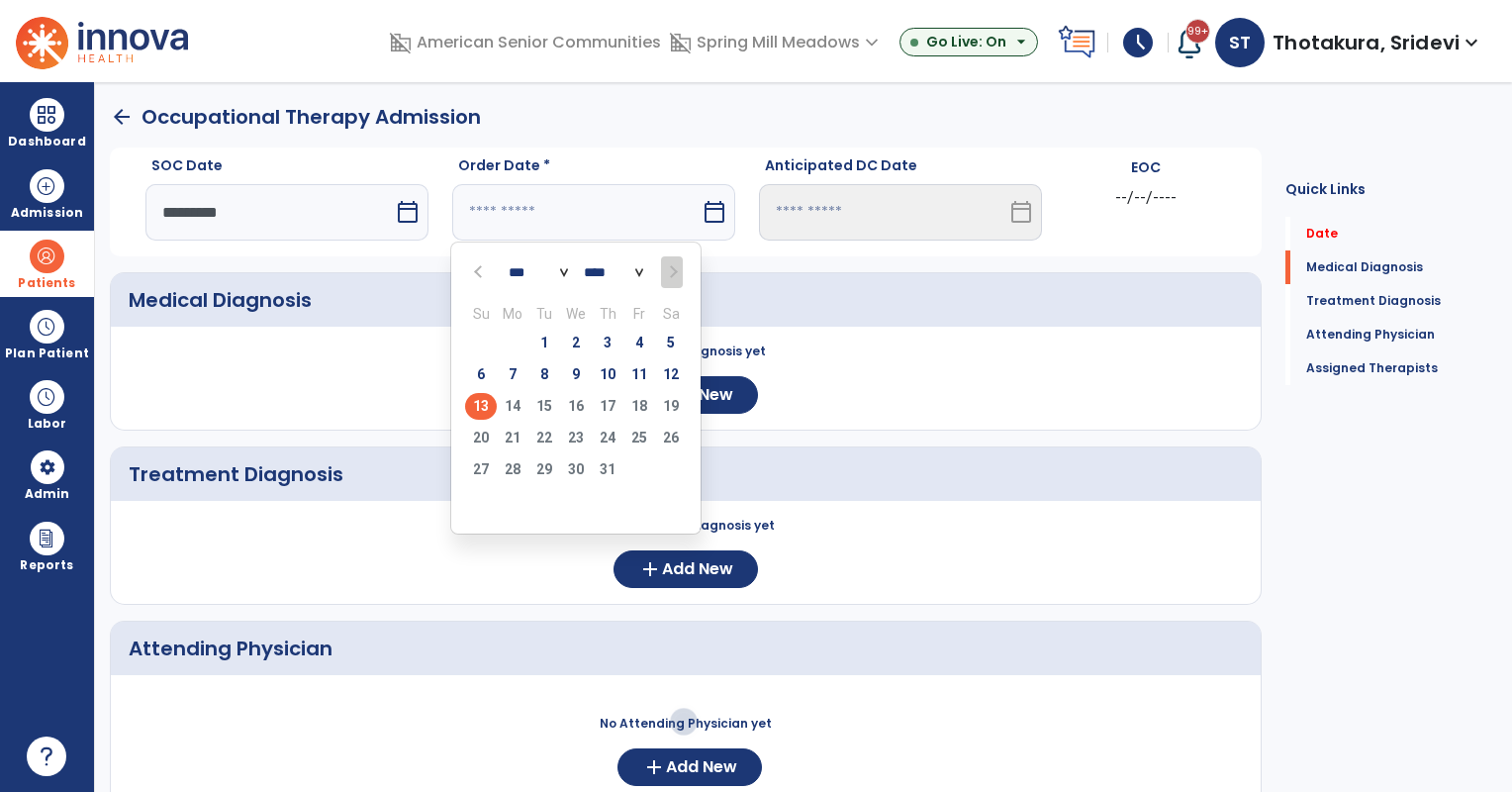click on "13" at bounding box center (481, 406) 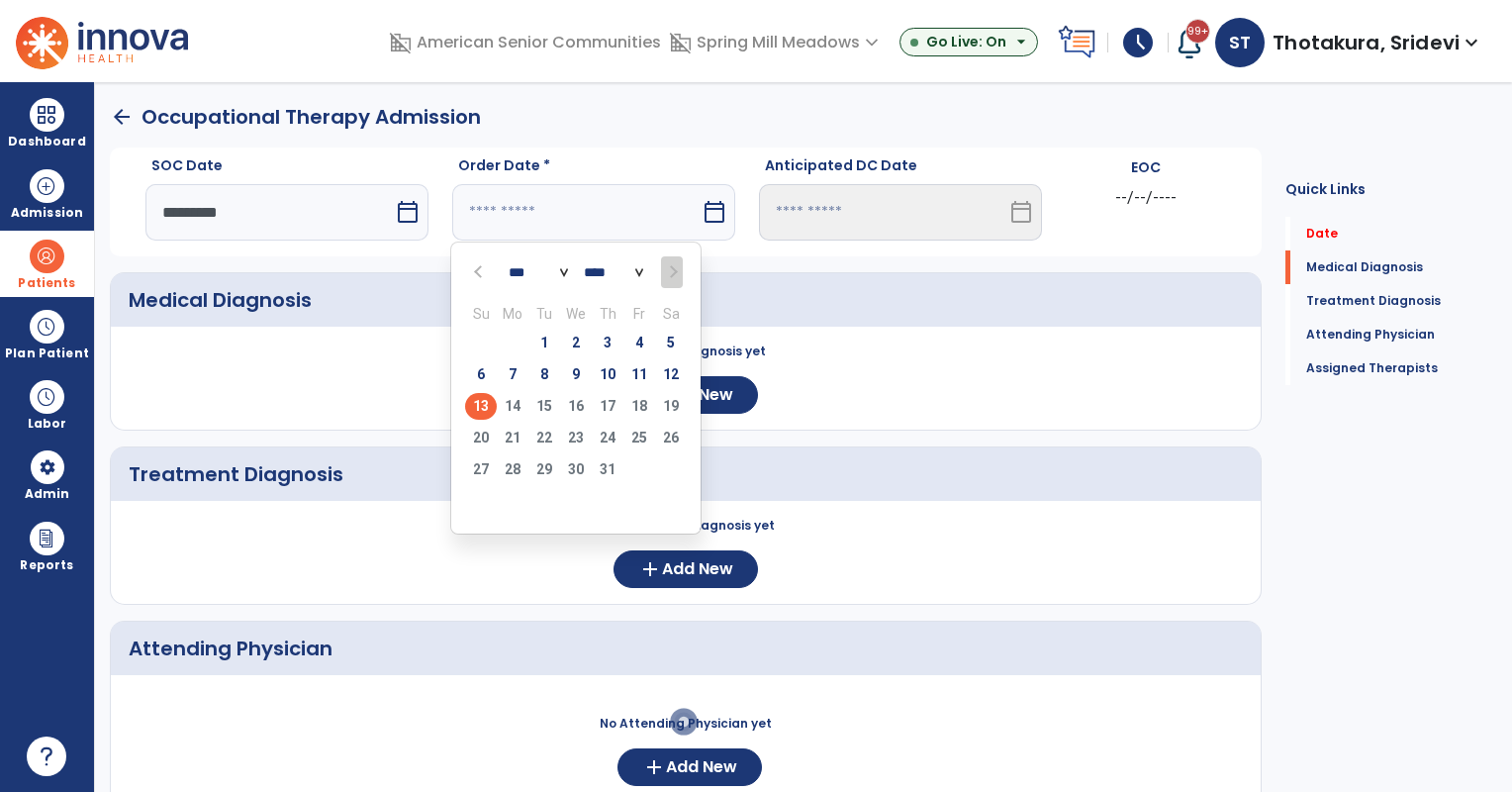 type on "*********" 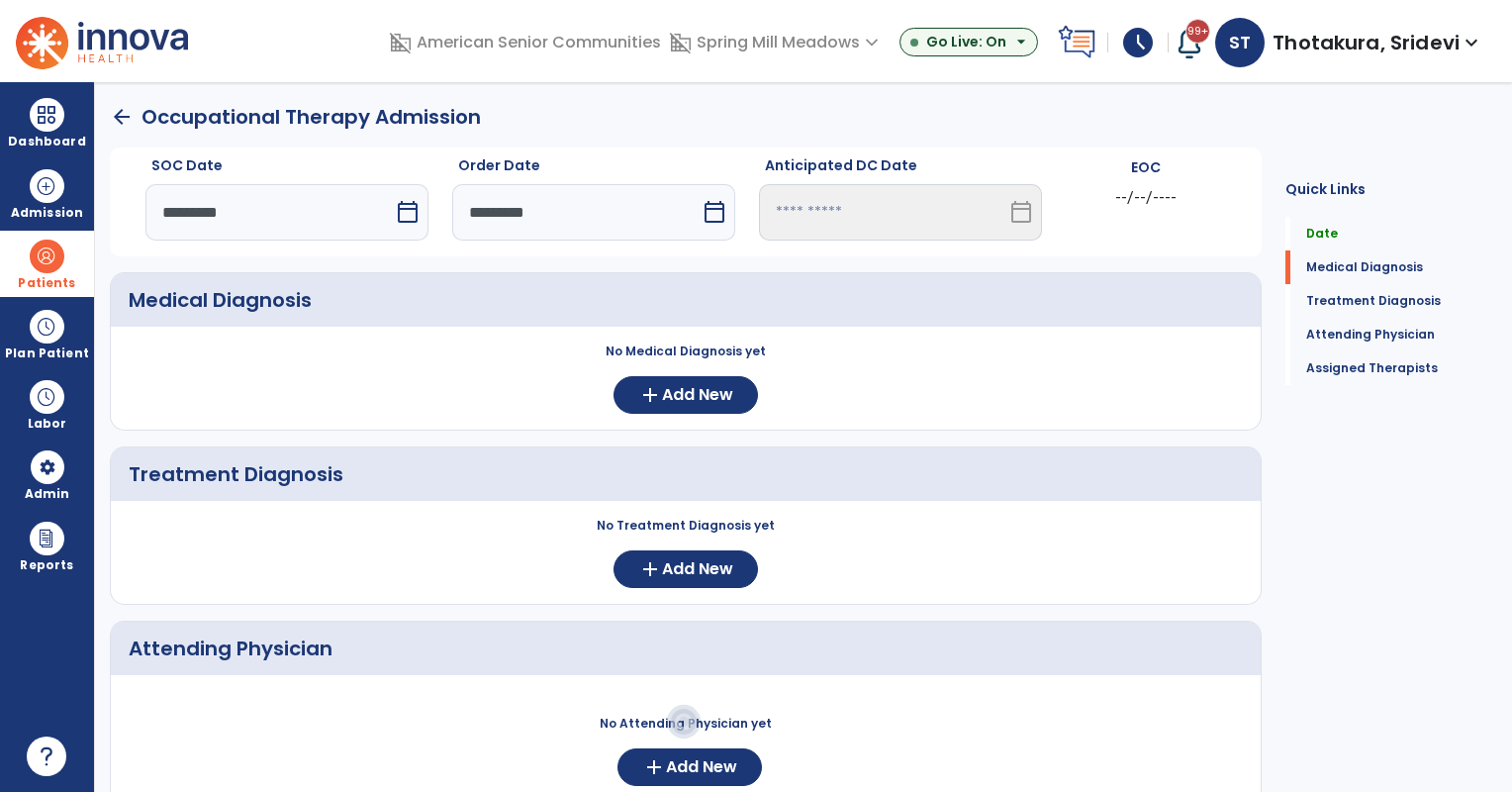scroll, scrollTop: 345, scrollLeft: 0, axis: vertical 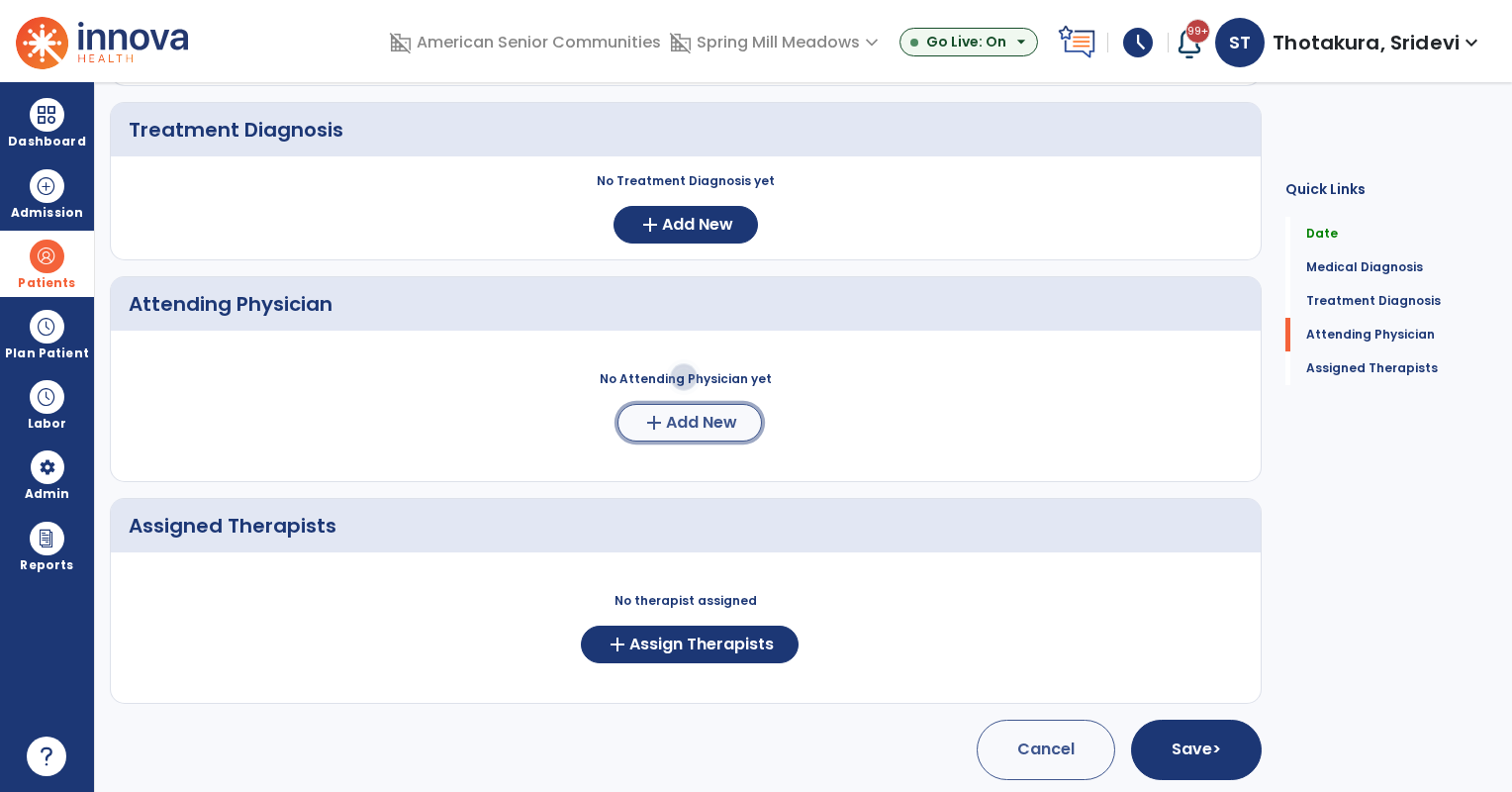 click on "add  Add New" 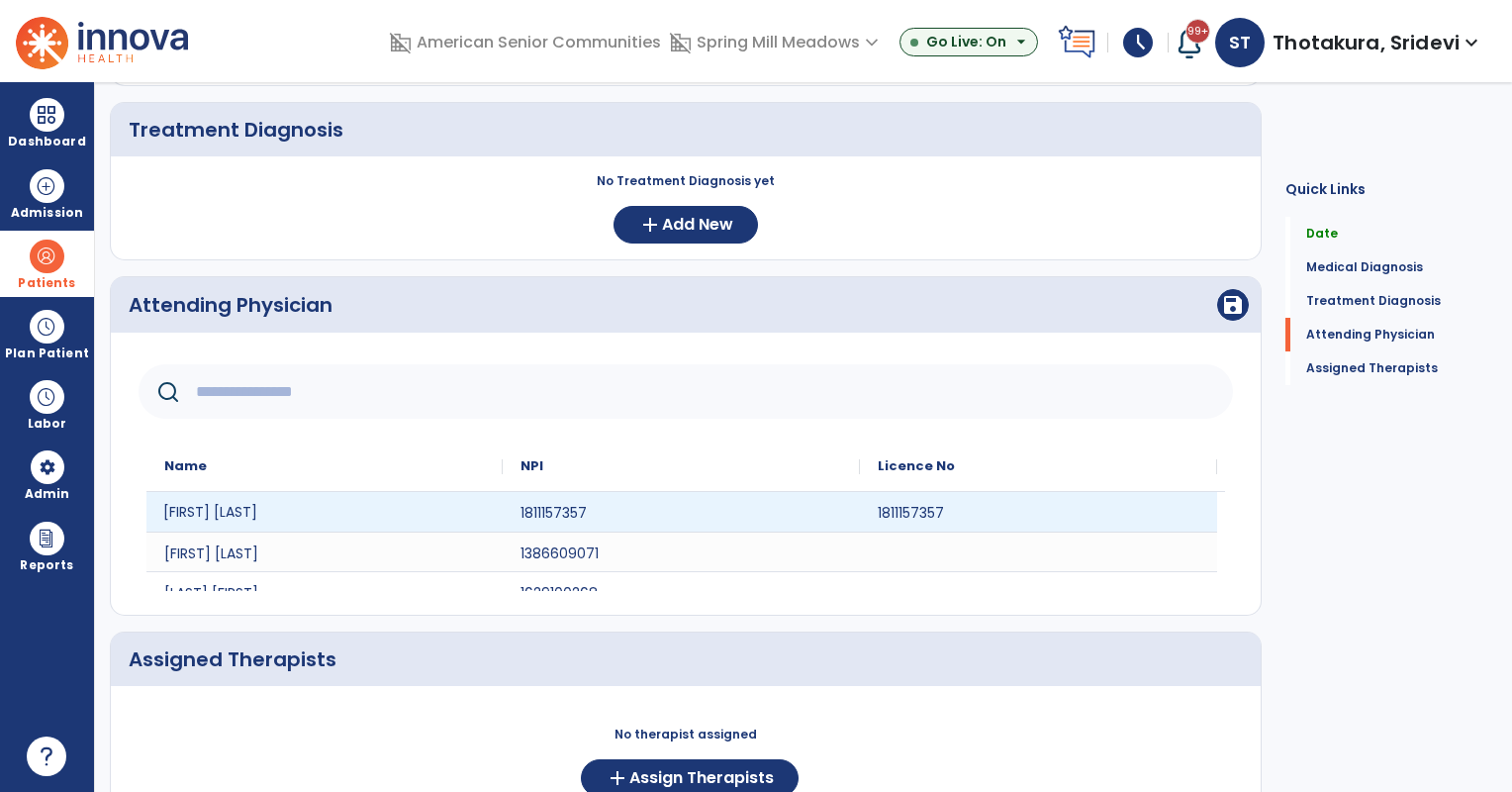 click on "Ibrar Paracha" 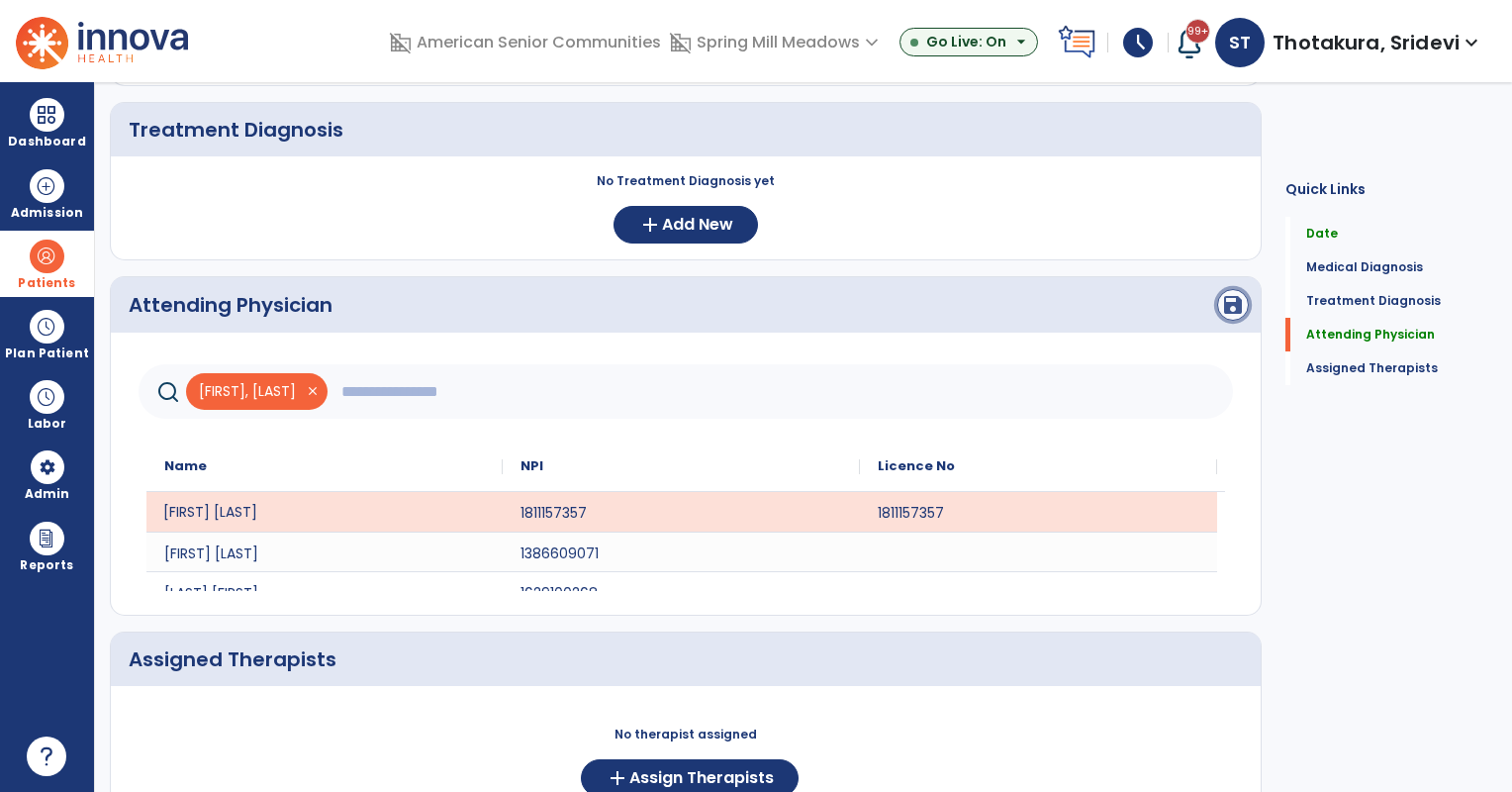 click on "save" 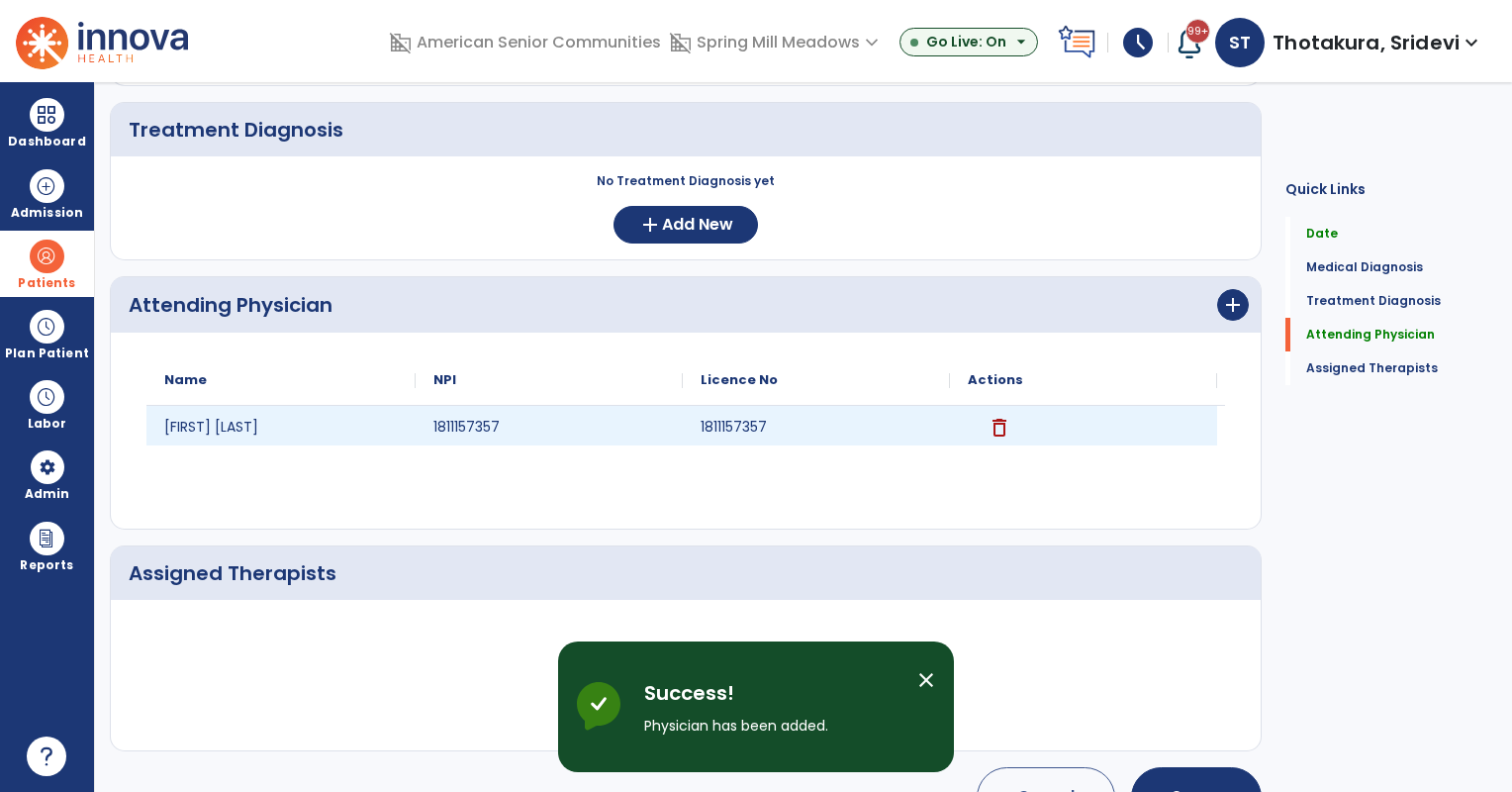 scroll, scrollTop: 392, scrollLeft: 0, axis: vertical 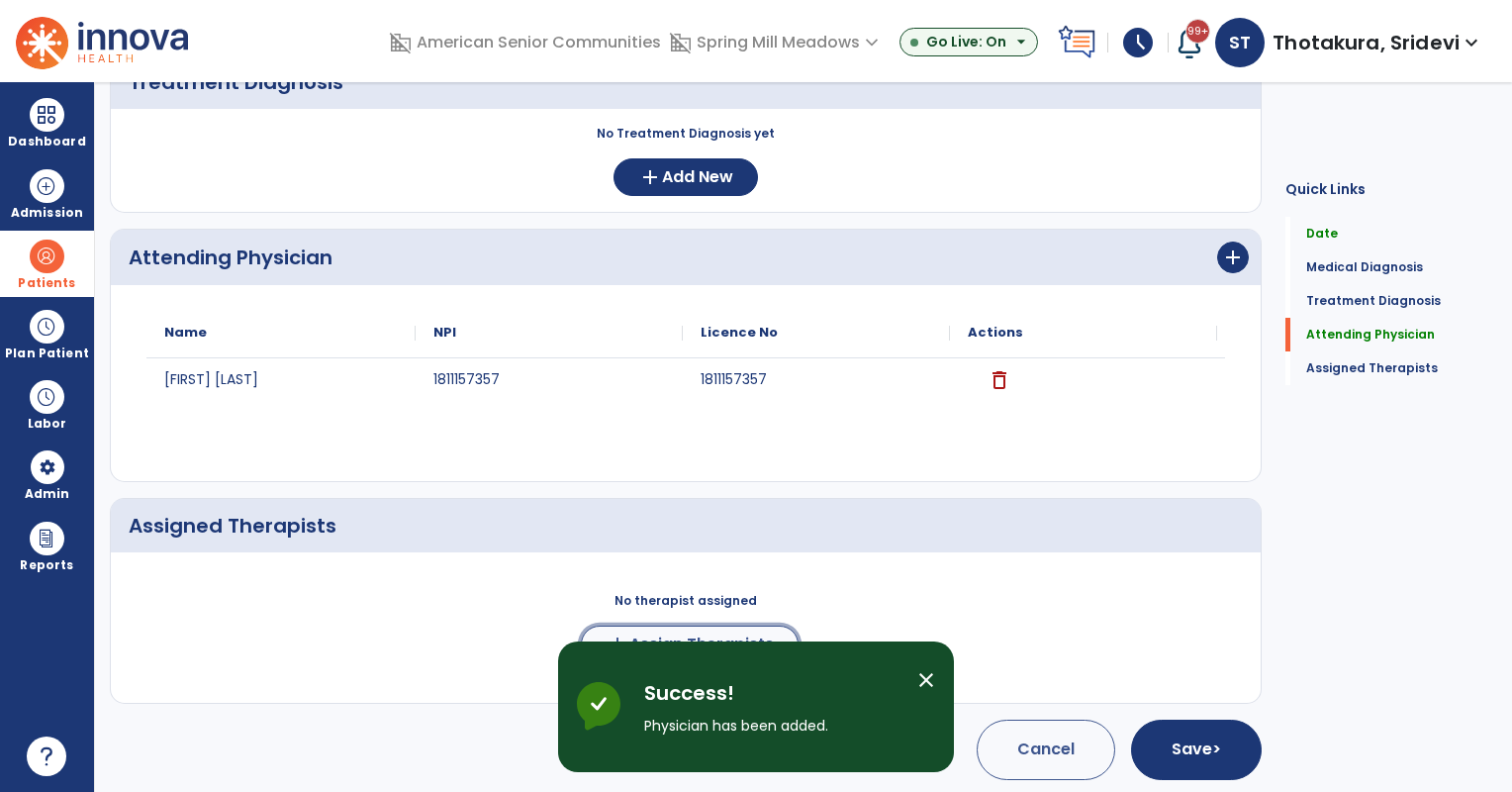 click on "Assign Therapists" 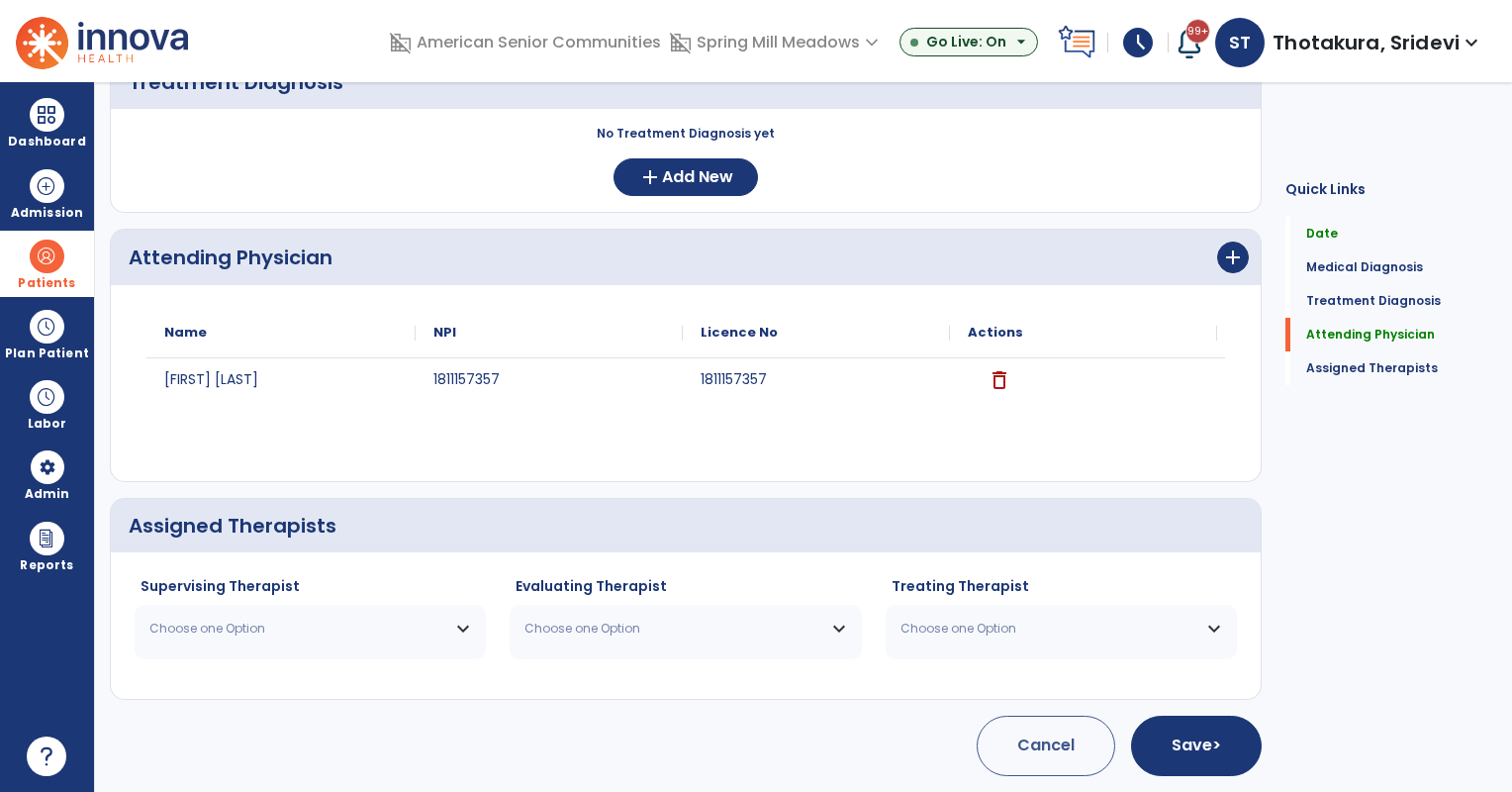 scroll, scrollTop: 388, scrollLeft: 0, axis: vertical 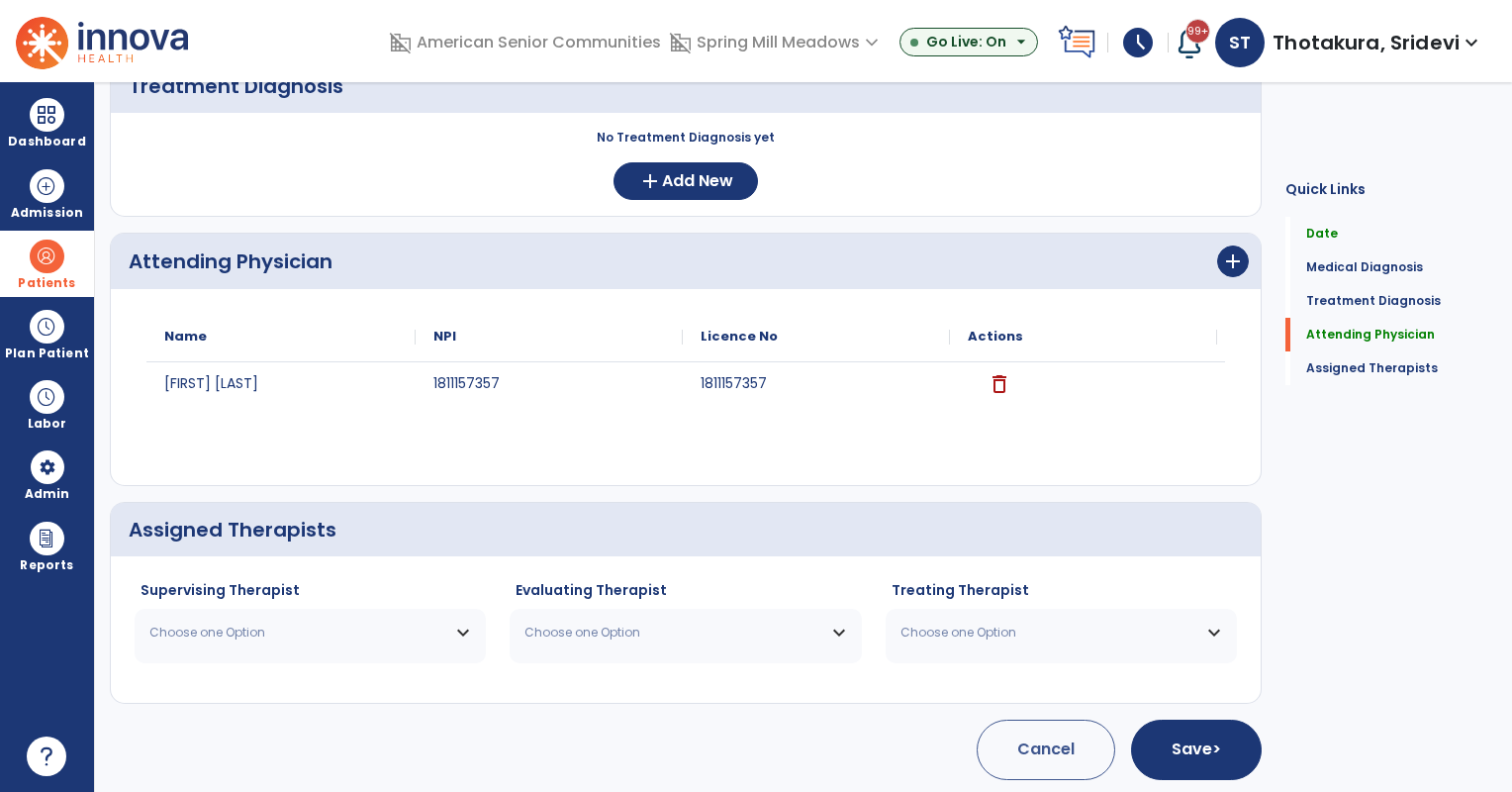 click on "Choose one Option" at bounding box center (310, 633) 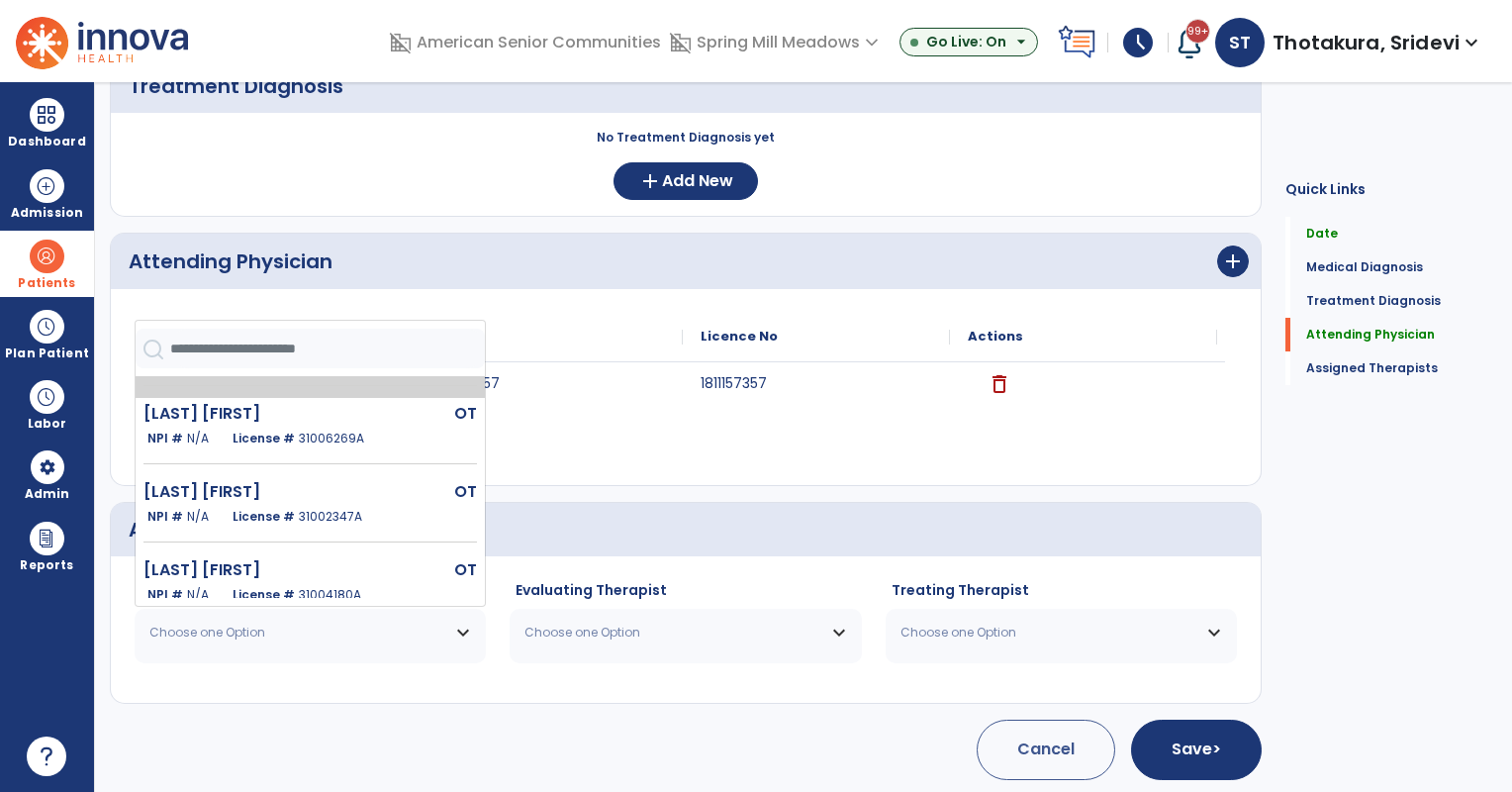 scroll, scrollTop: 214, scrollLeft: 0, axis: vertical 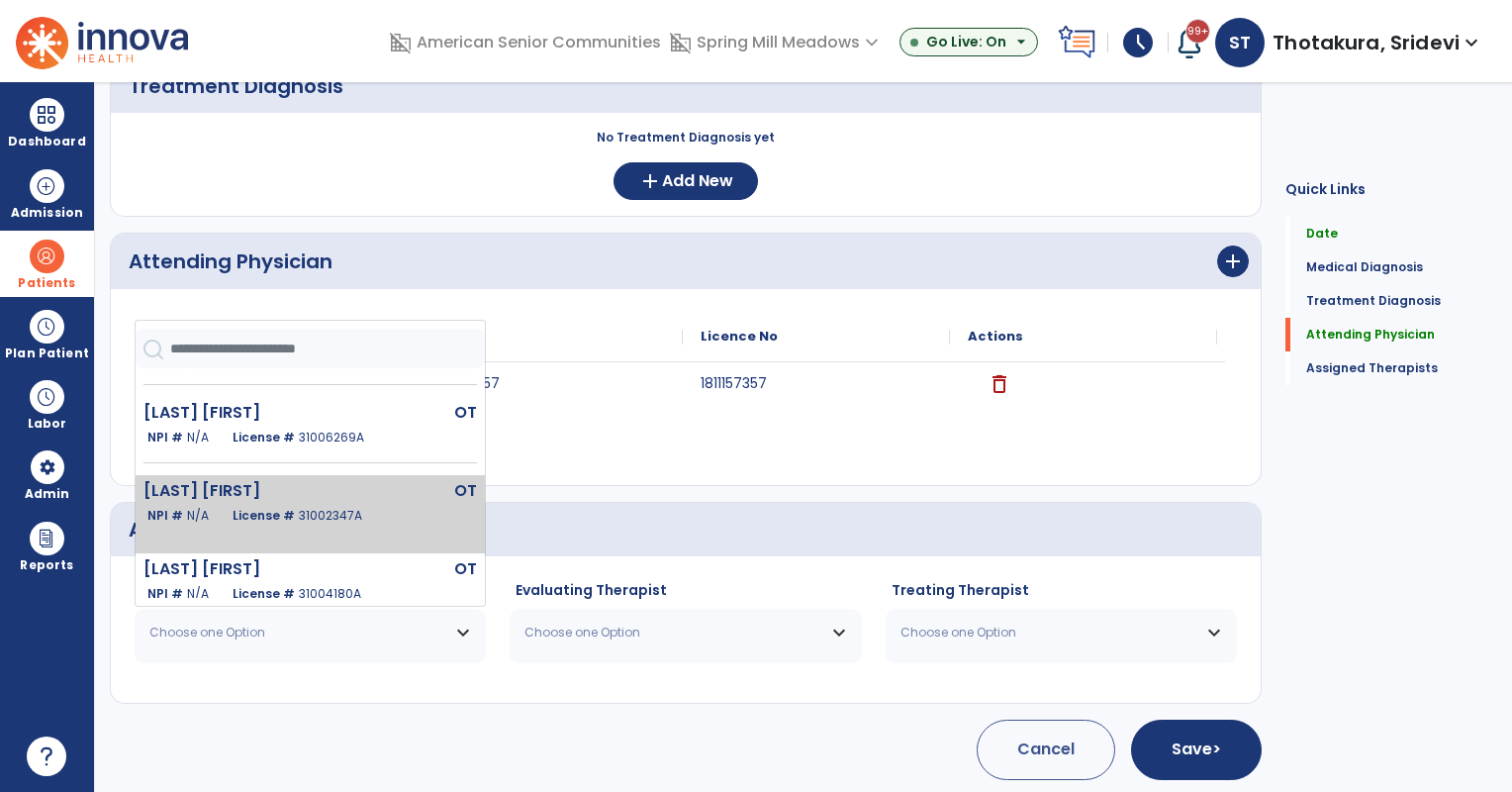 click on "Pushpala Anita  OT   NPI #  N/A   License #  31002347A" 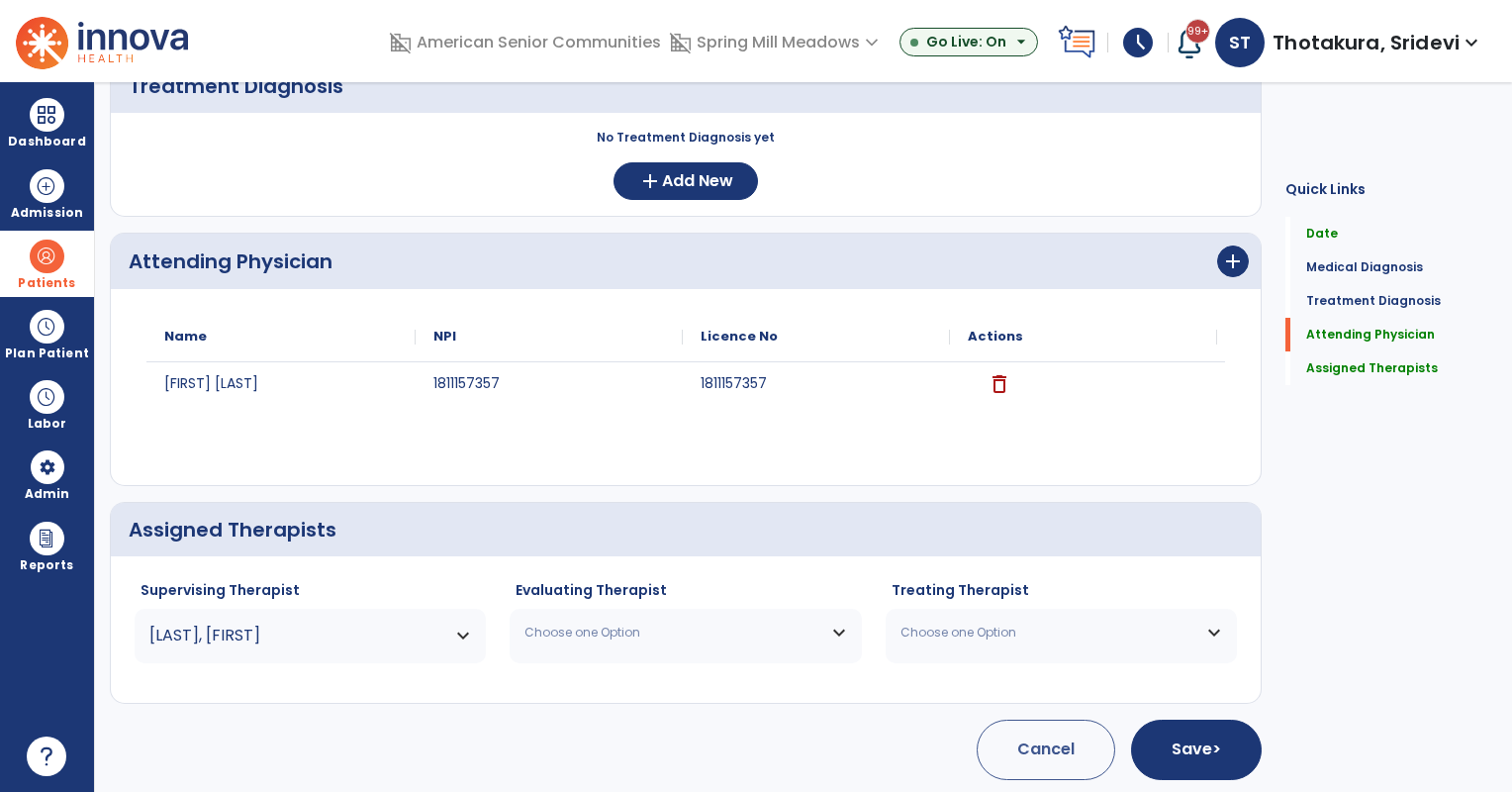 click on "Choose one Option" at bounding box center (685, 633) 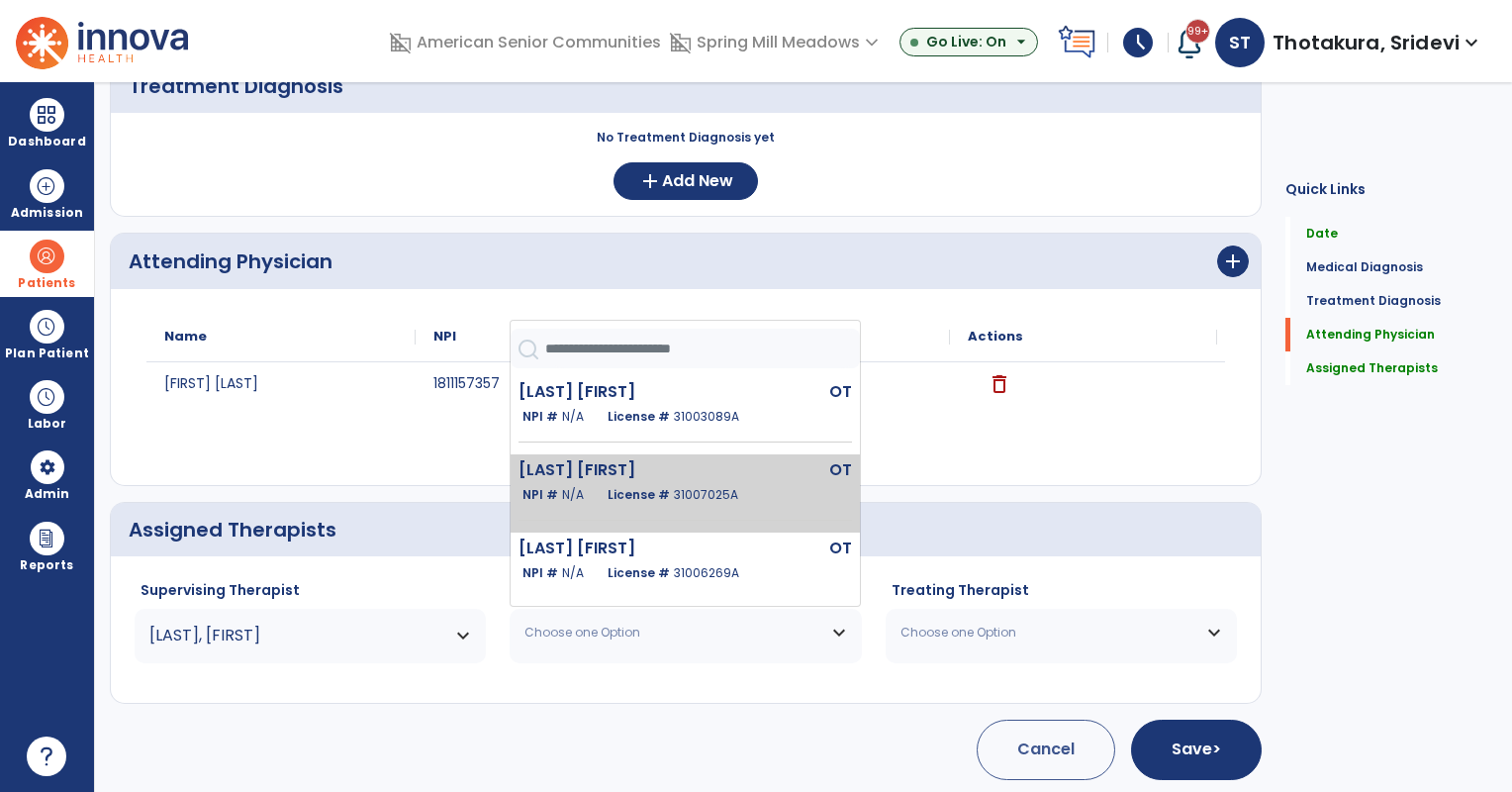 scroll, scrollTop: 82, scrollLeft: 0, axis: vertical 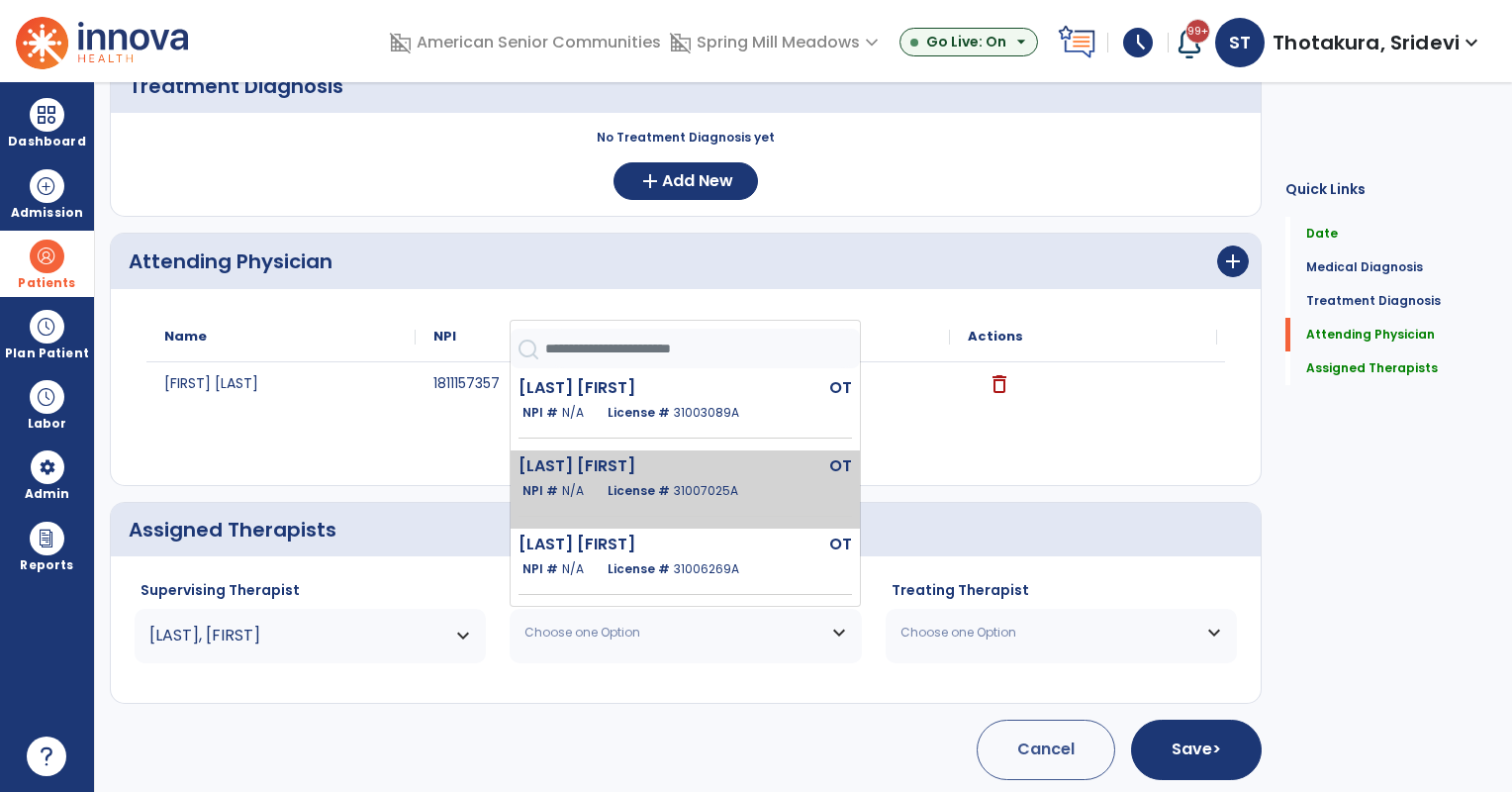 click on "Goldman Elaina  OT   NPI #  N/A   License #  31006269A" 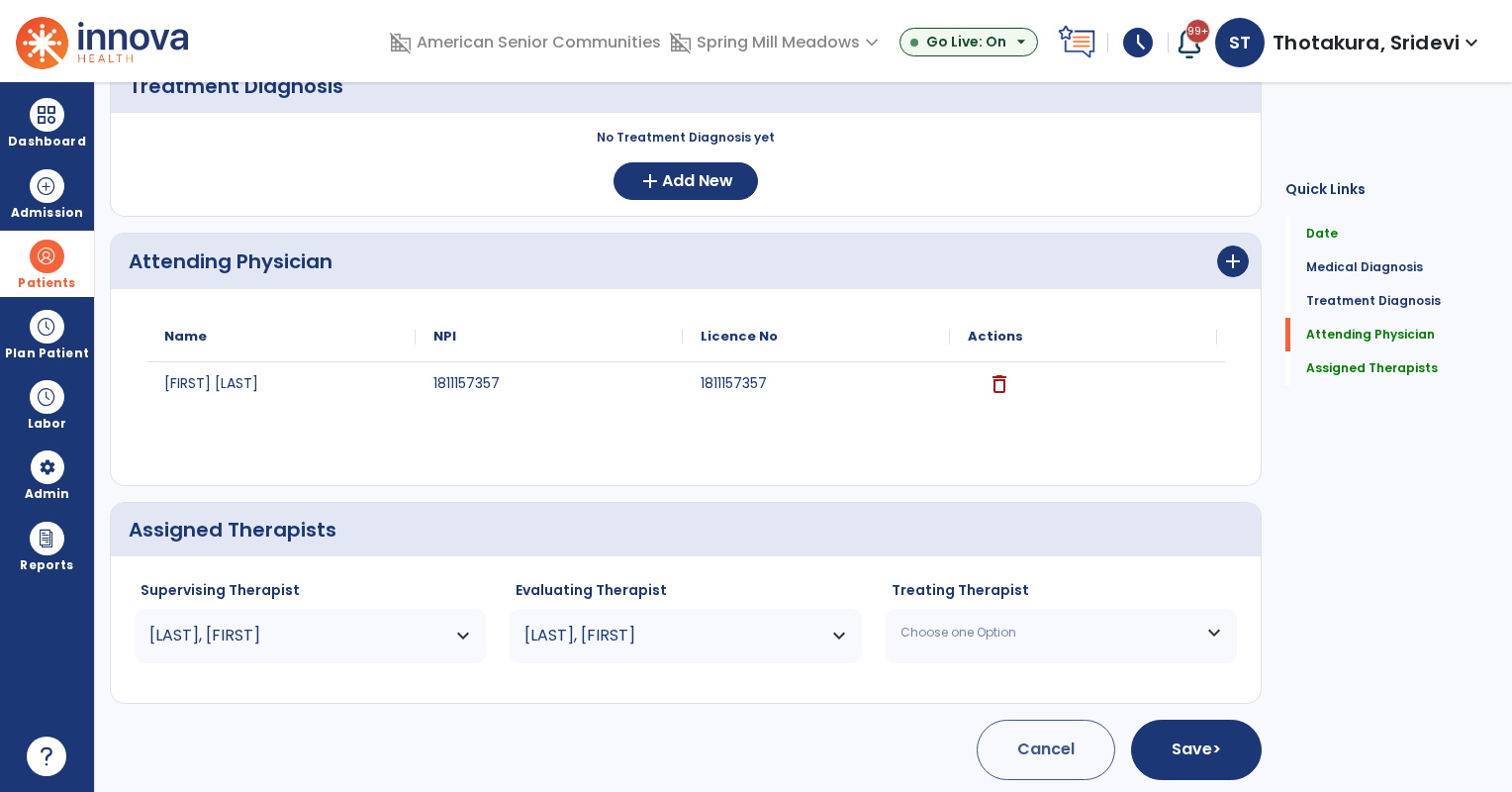 click on "Choose one Option" at bounding box center [1049, 633] 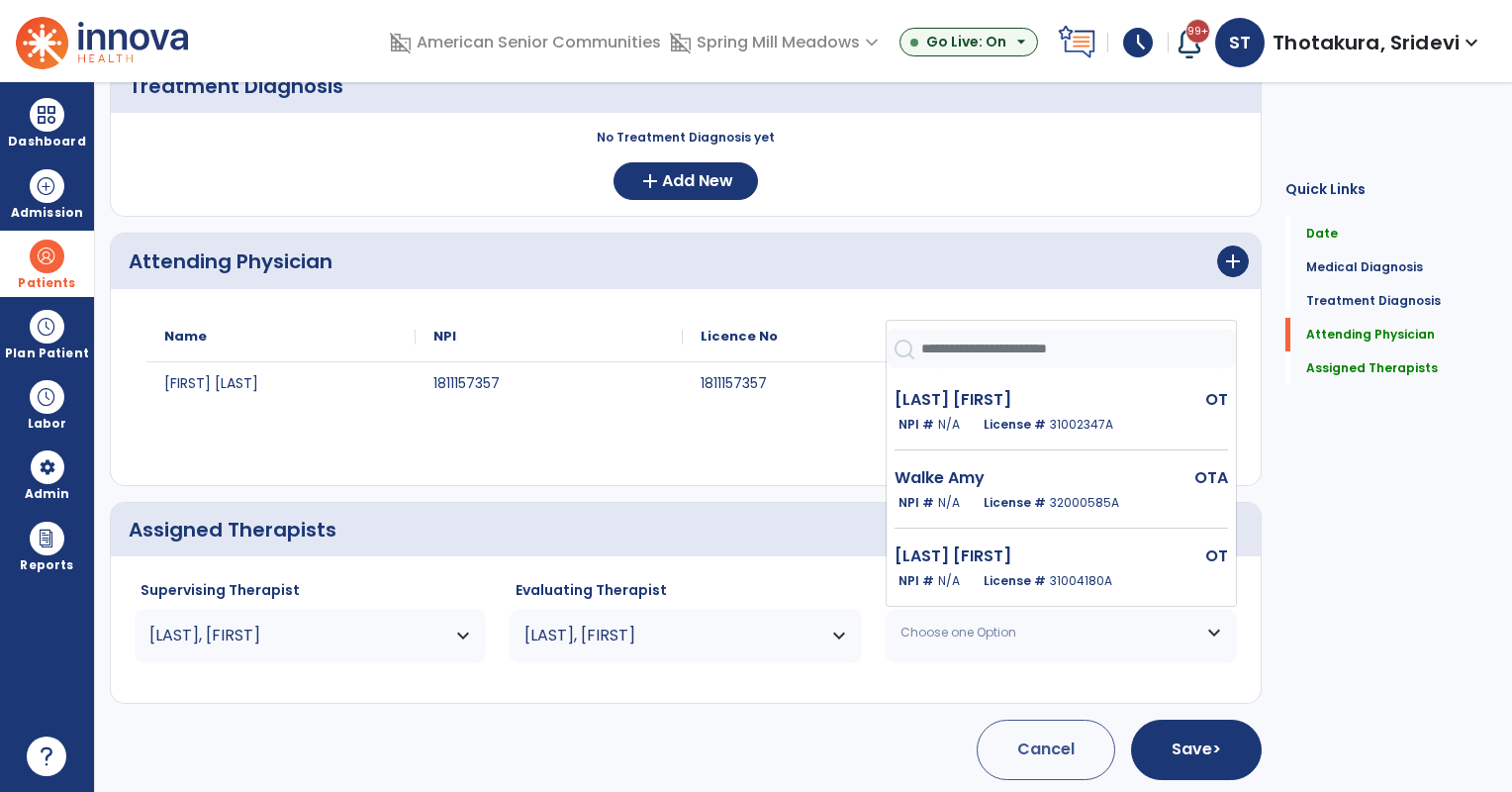 scroll, scrollTop: 402, scrollLeft: 0, axis: vertical 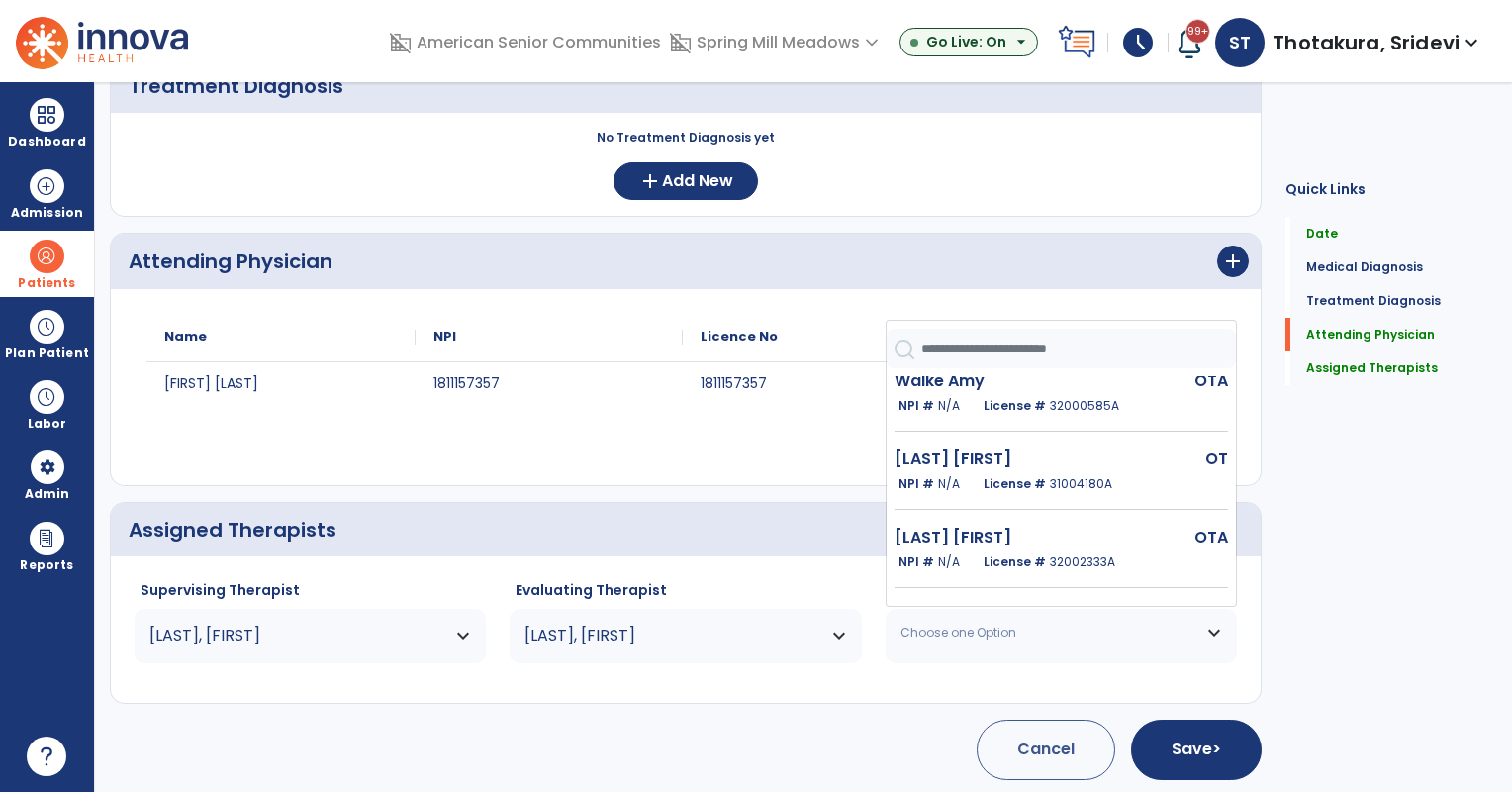click on "License #  32002333A" 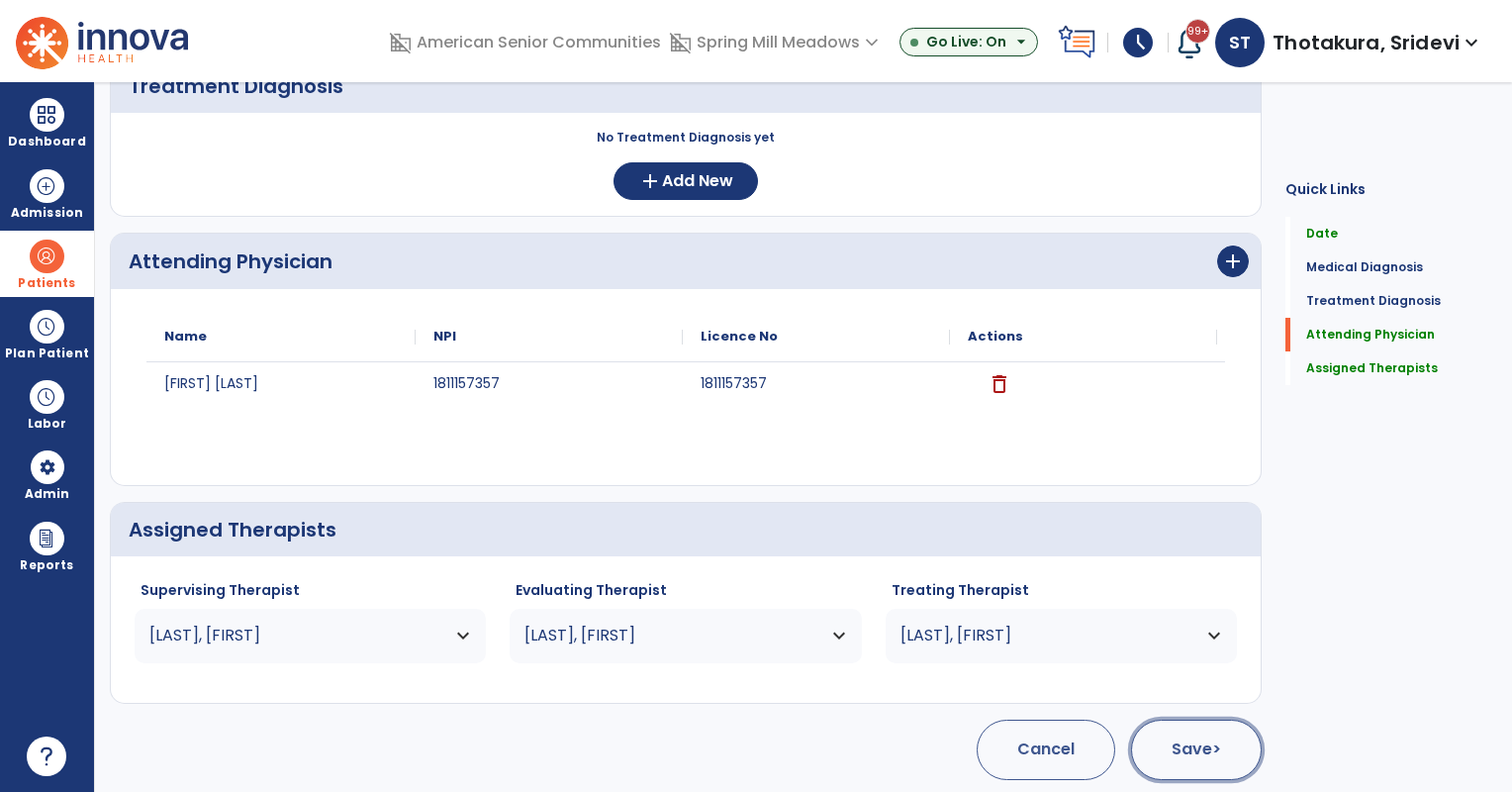 click on "Save  >" 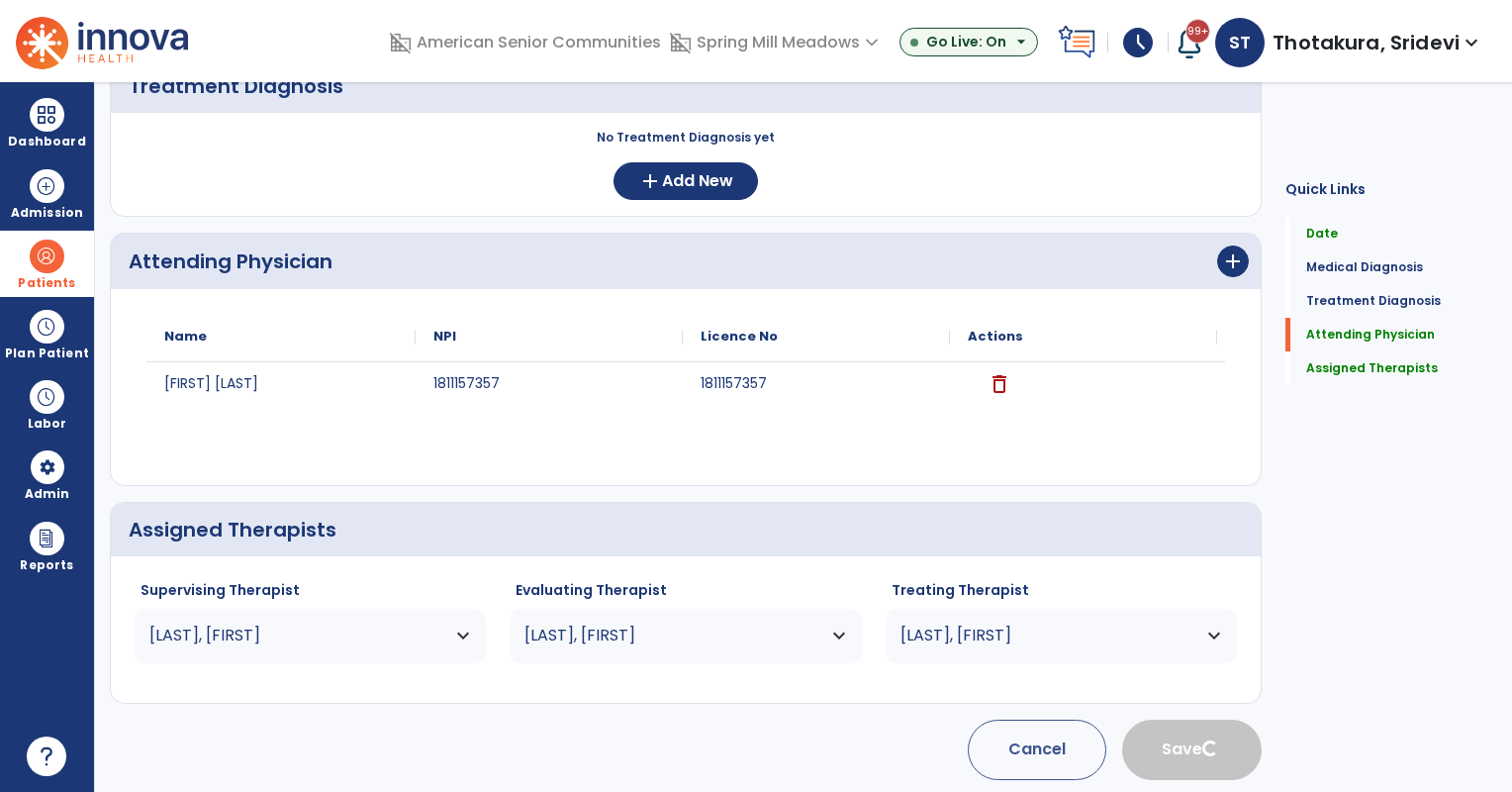 type 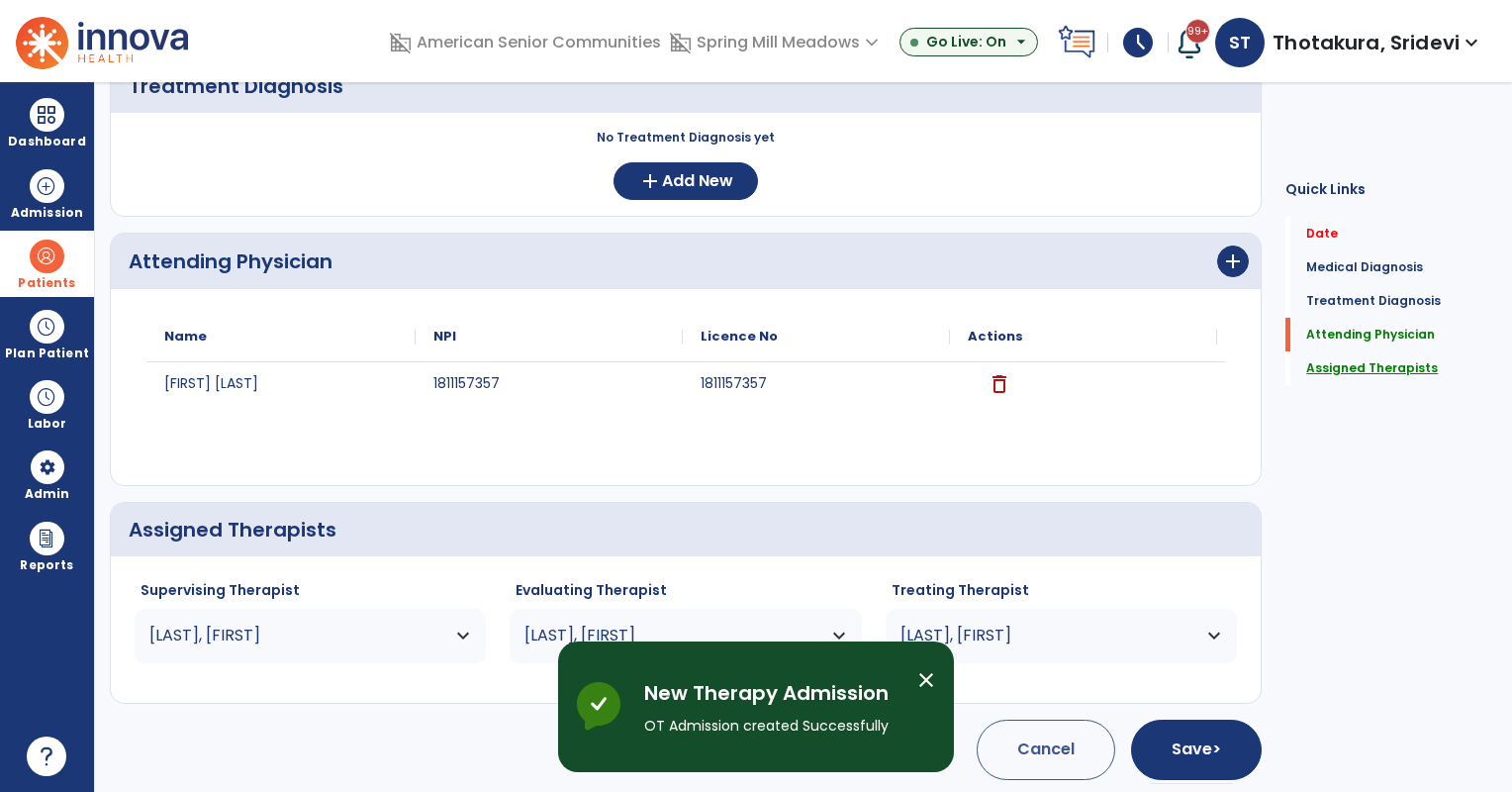 scroll, scrollTop: 0, scrollLeft: 0, axis: both 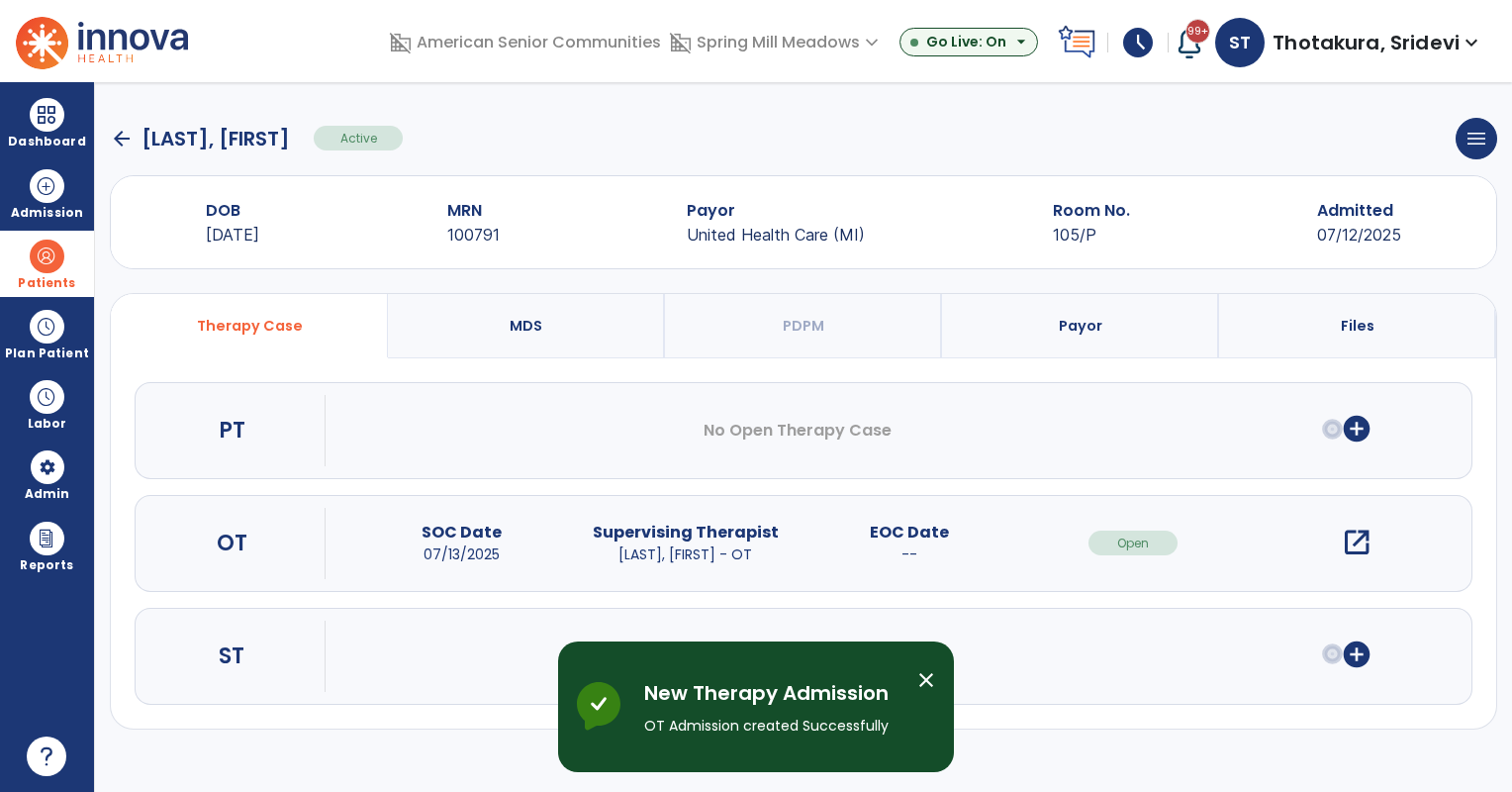 click on "add_circle" at bounding box center [1357, 429] 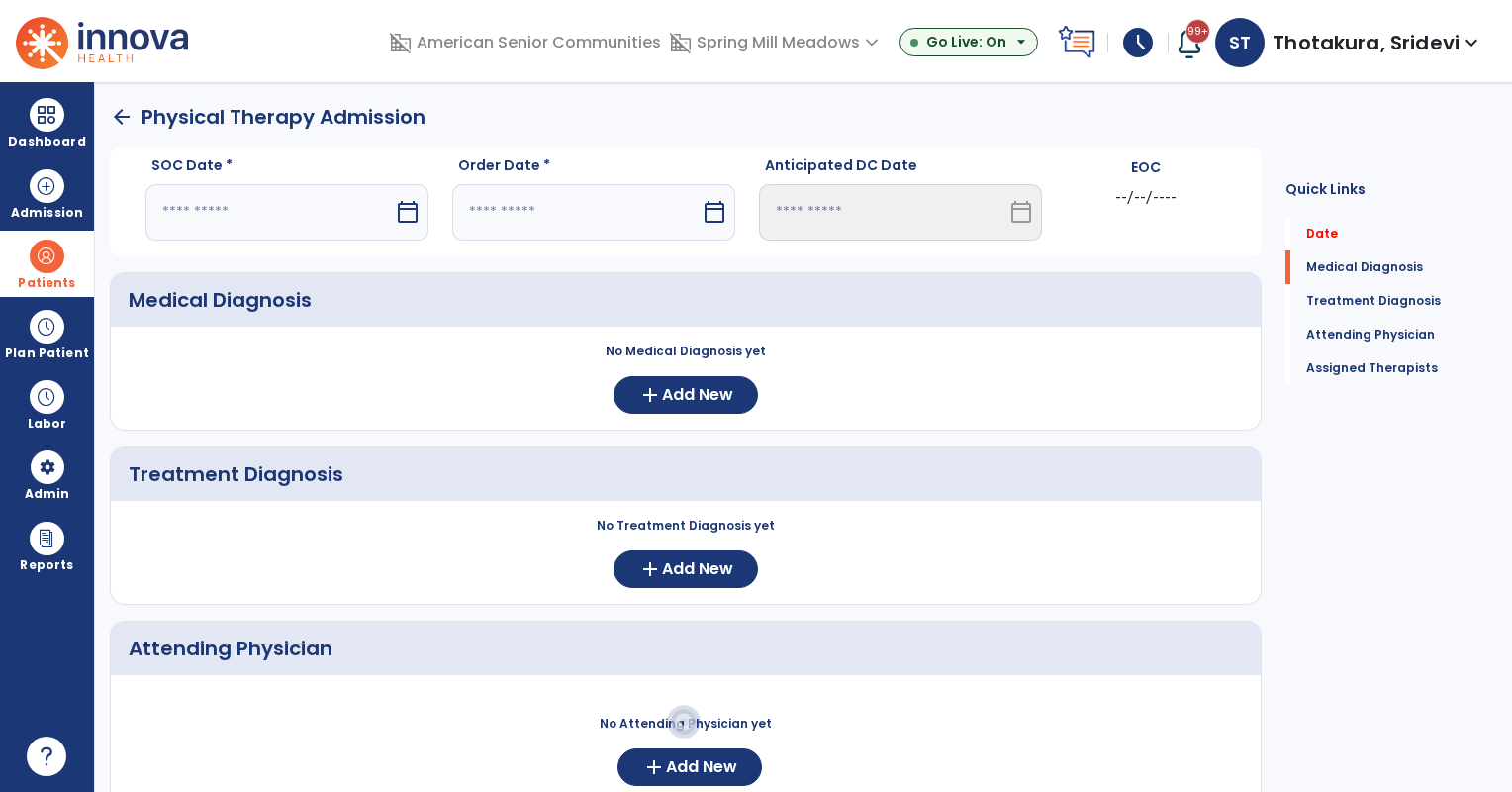 click at bounding box center (269, 212) 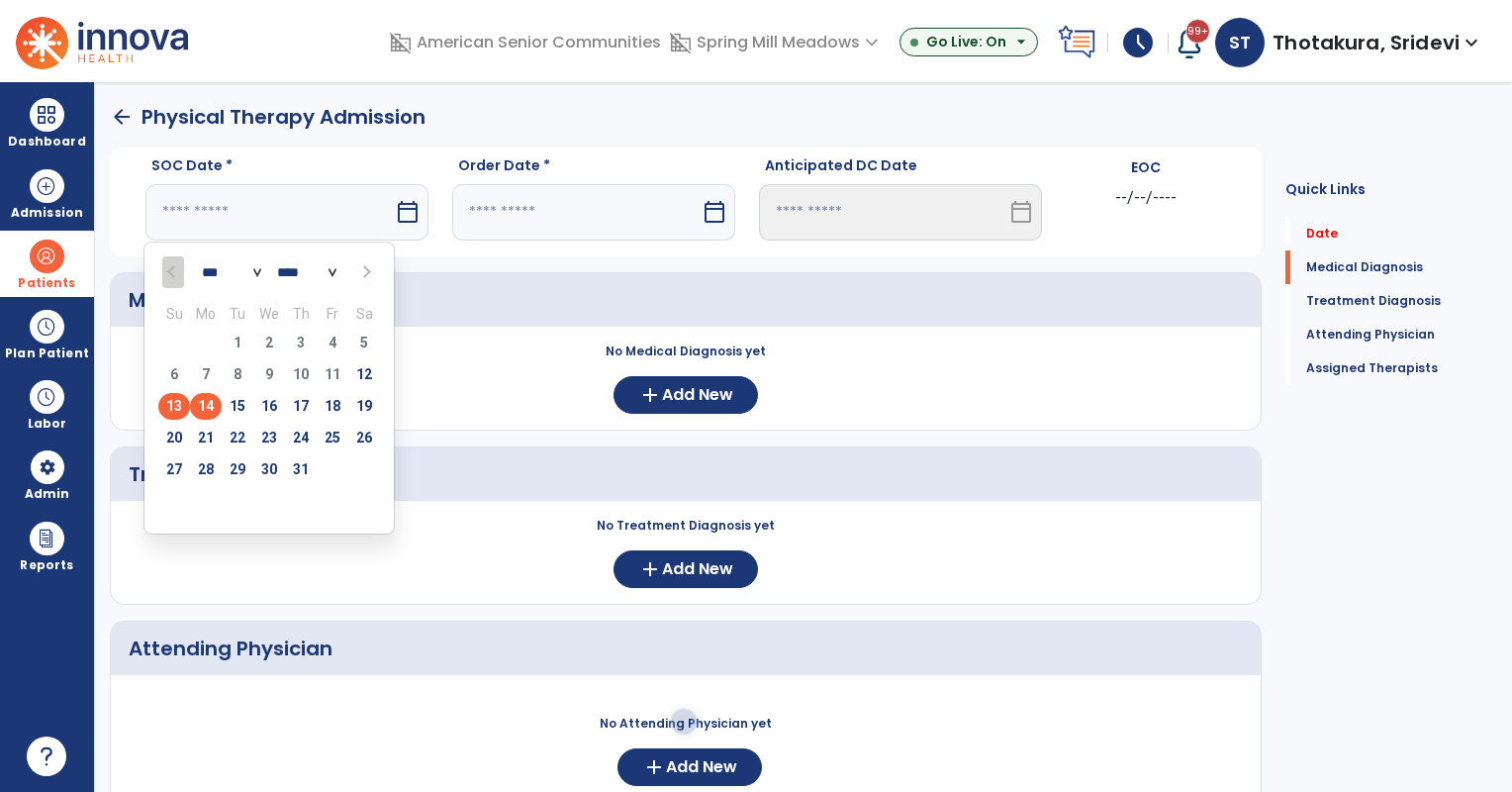 click on "14" at bounding box center [206, 406] 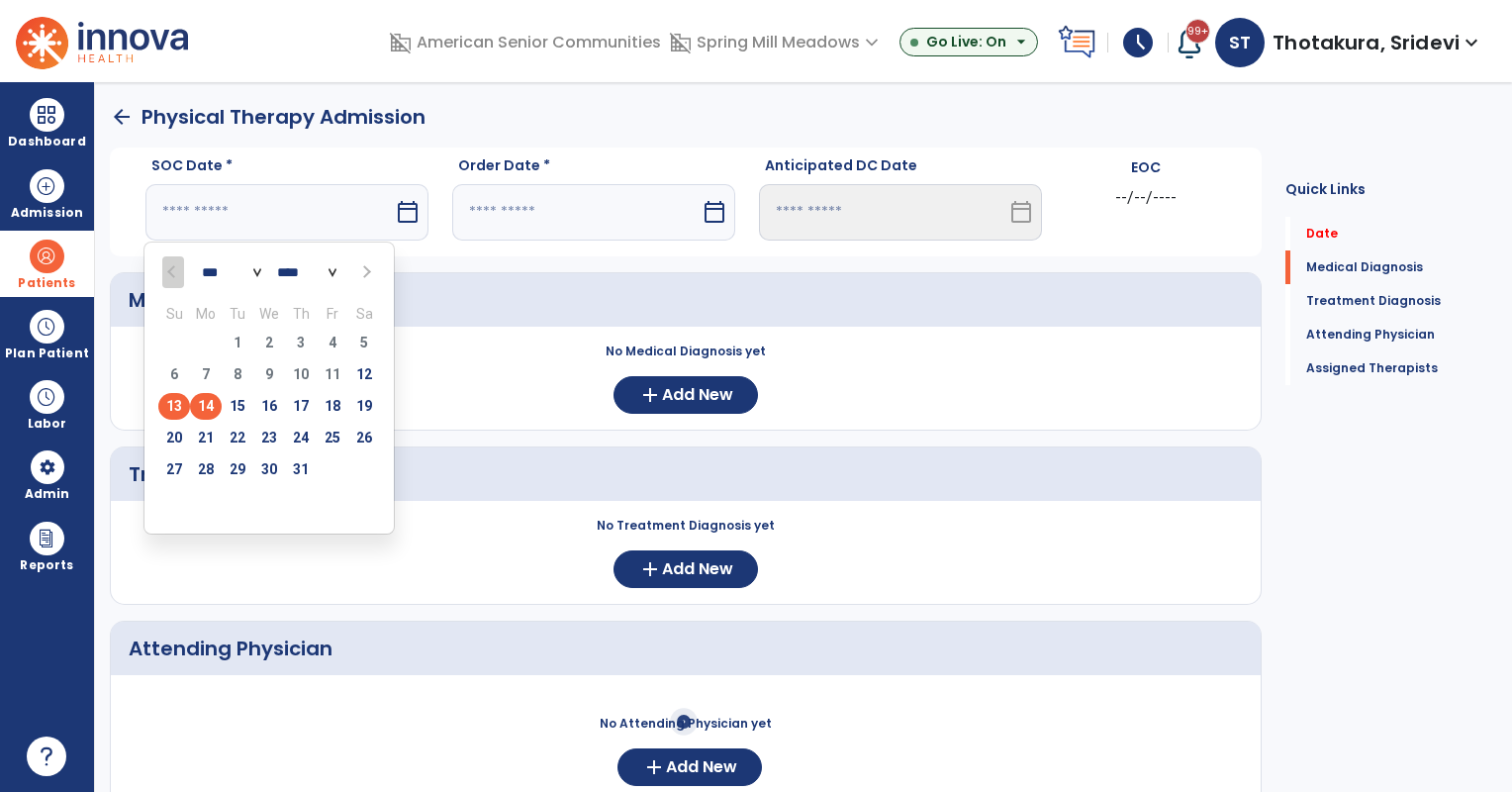 type on "*********" 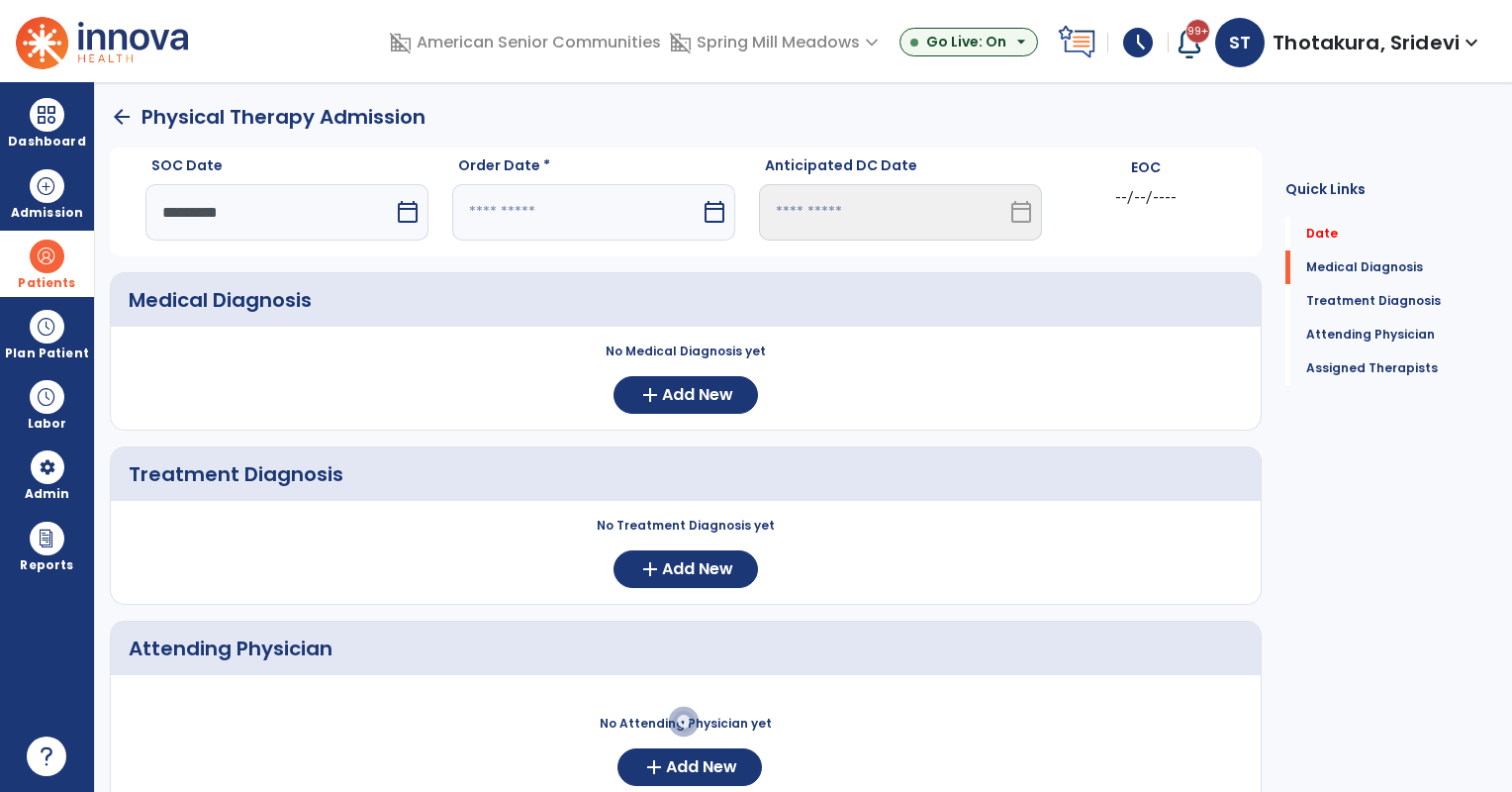 click at bounding box center (576, 212) 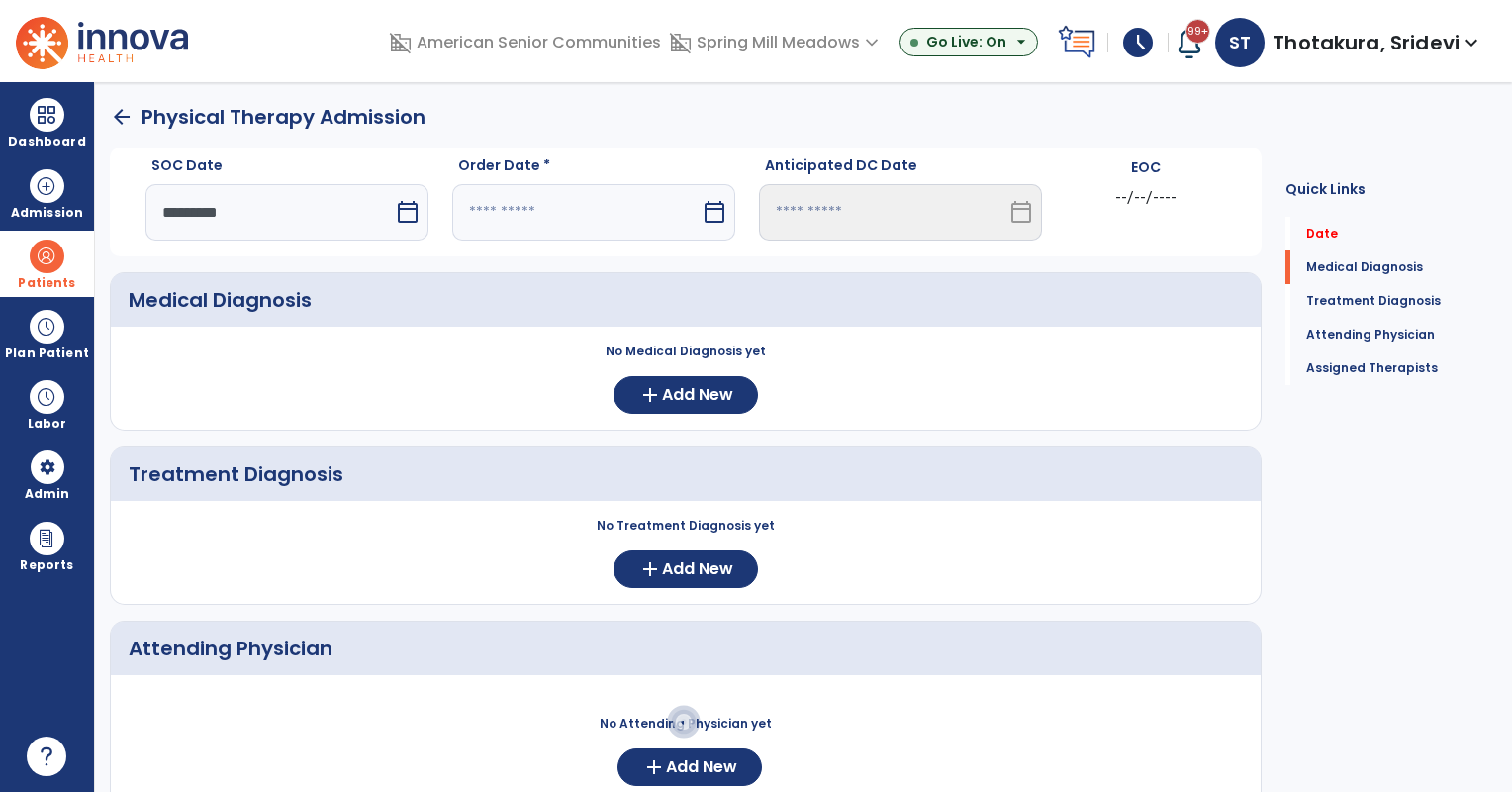 select on "*" 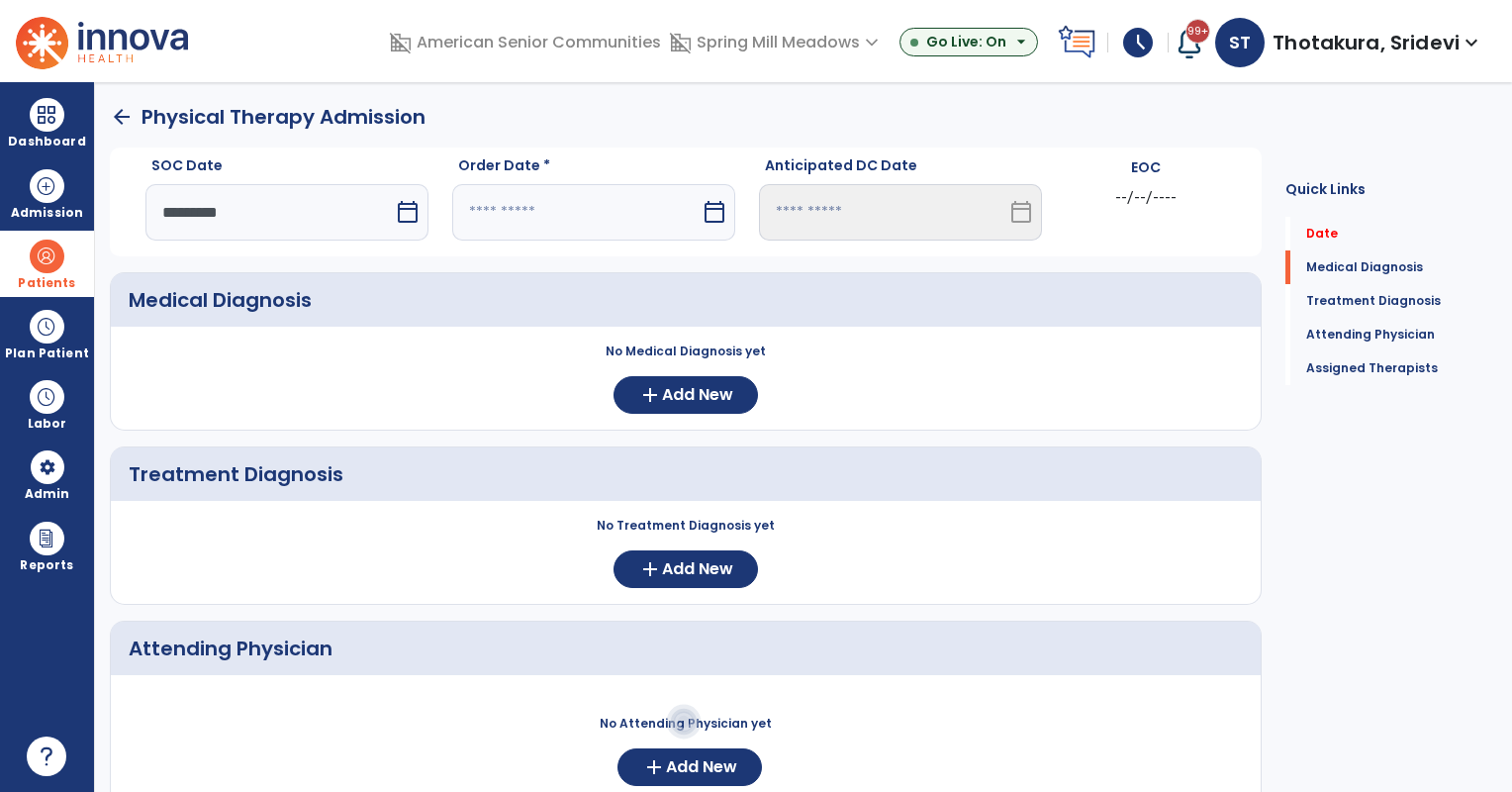 select on "****" 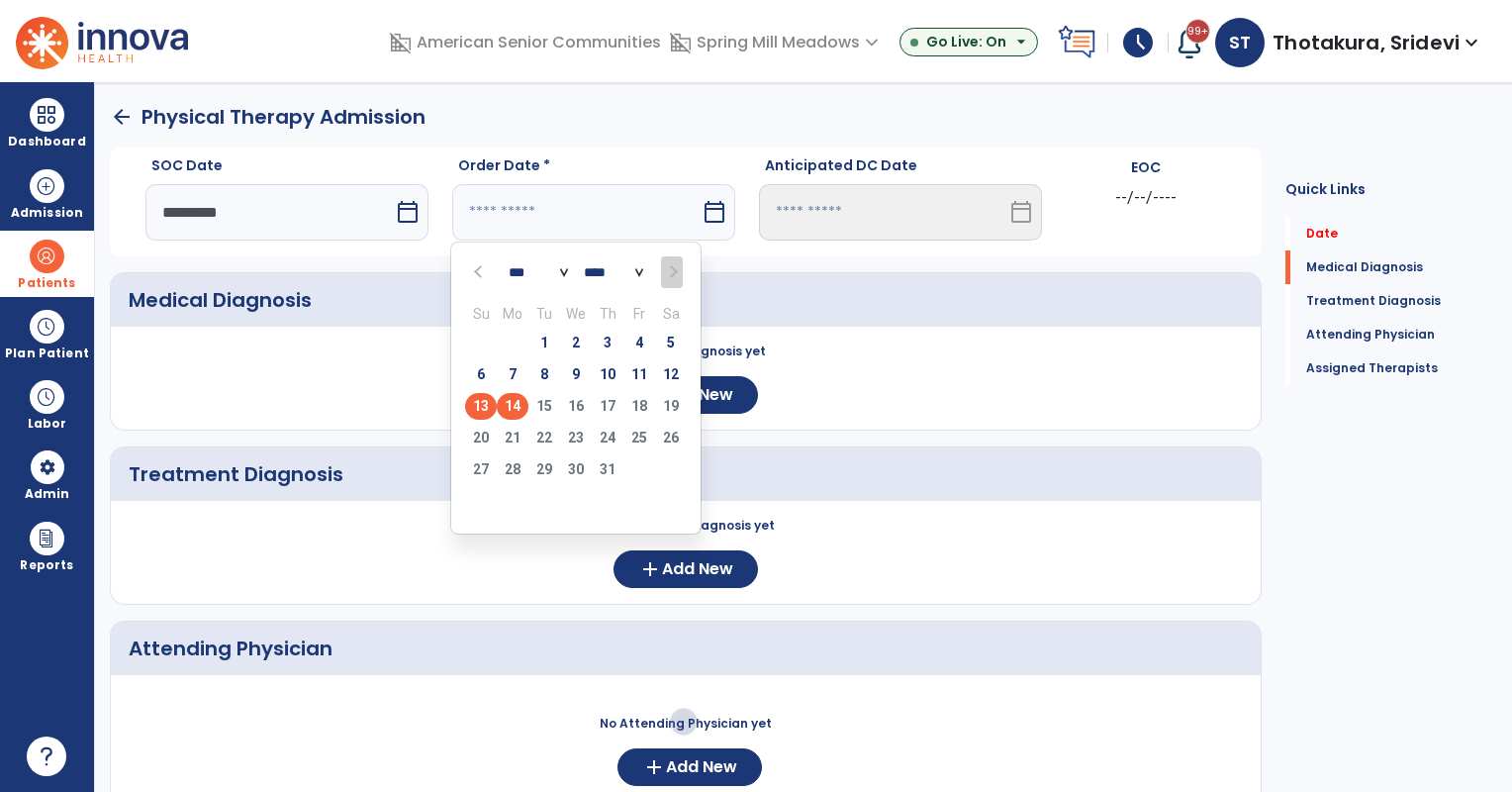 click on "14" at bounding box center (513, 406) 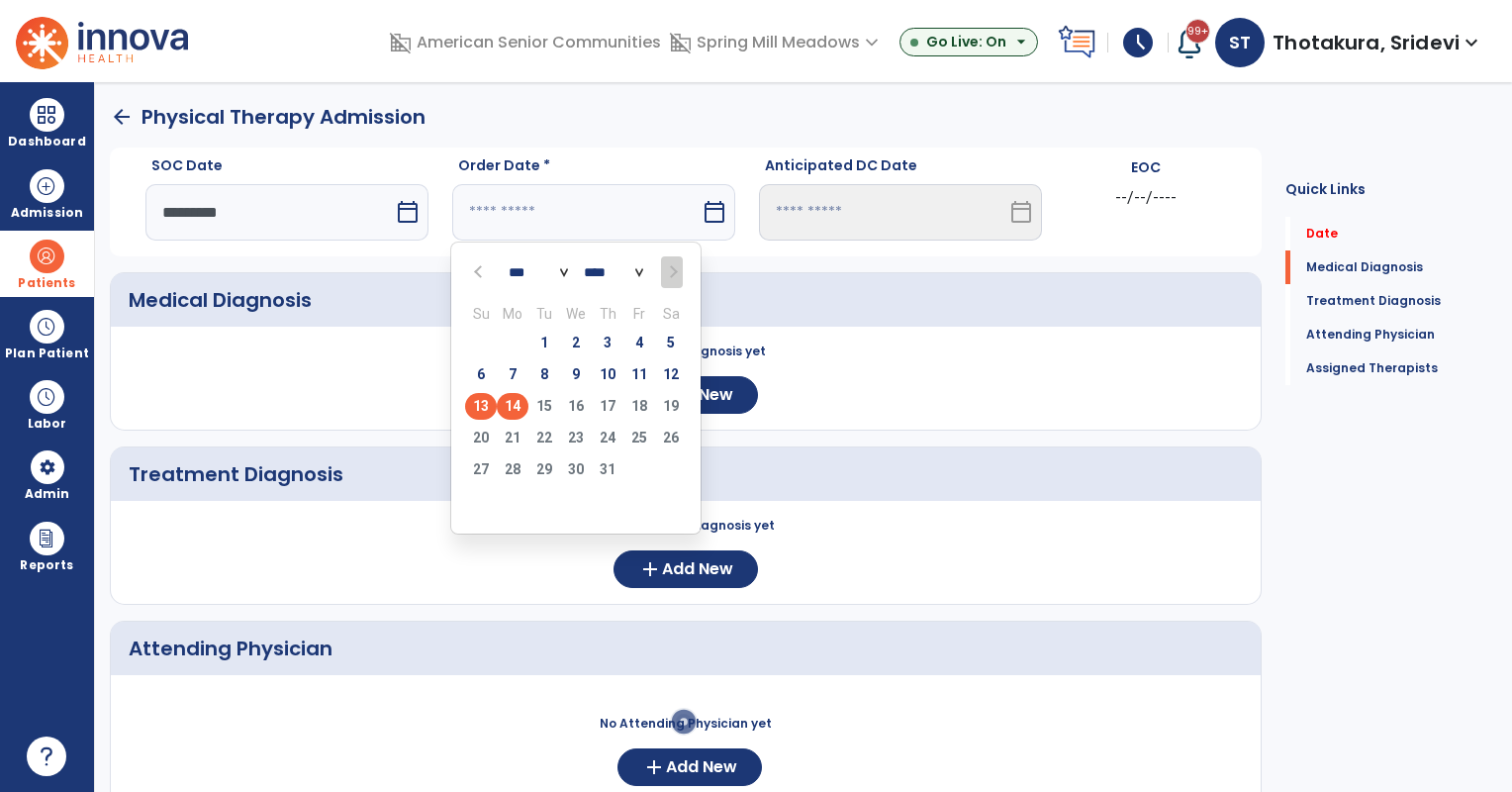 type on "*********" 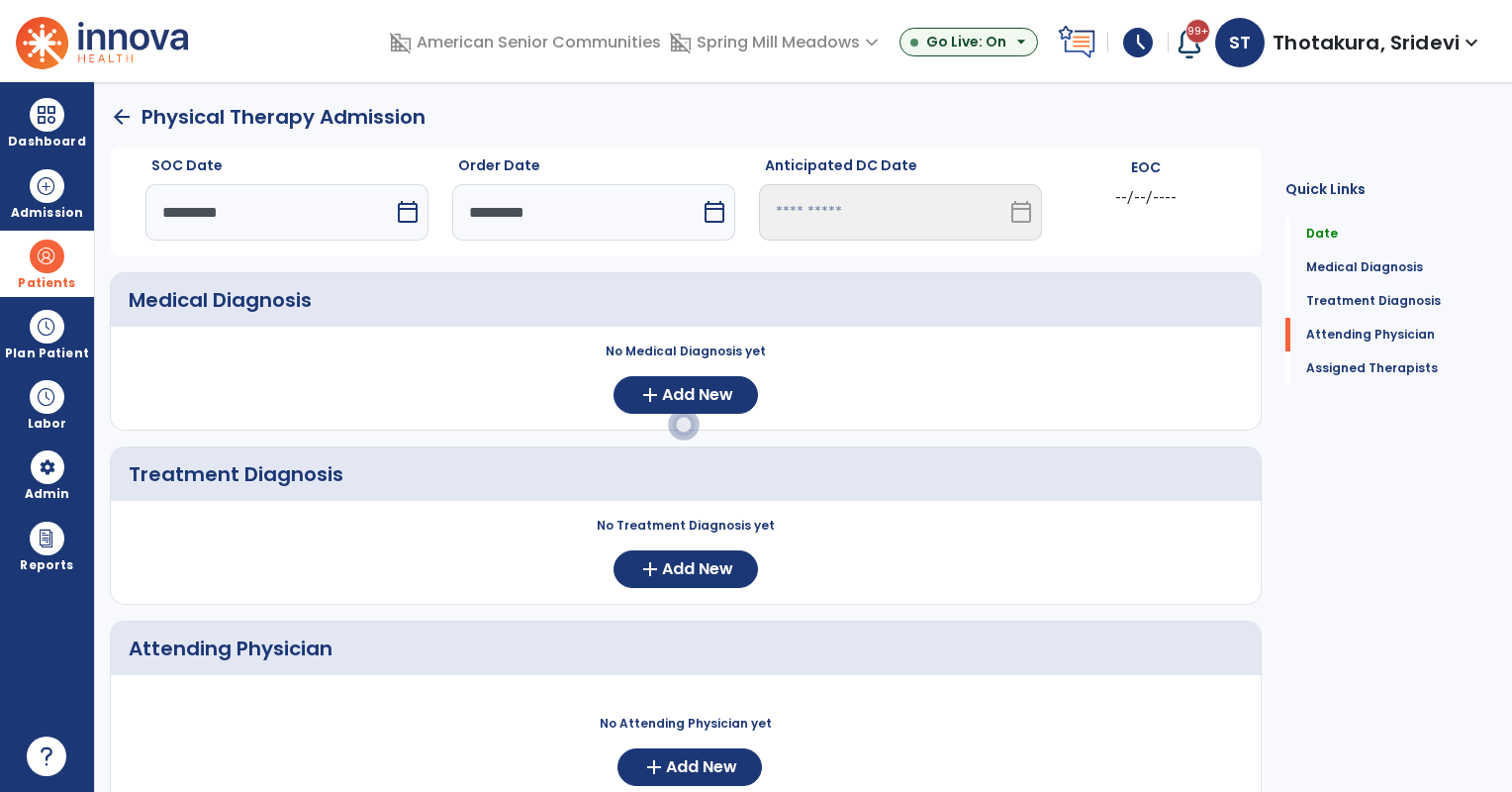 scroll, scrollTop: 345, scrollLeft: 0, axis: vertical 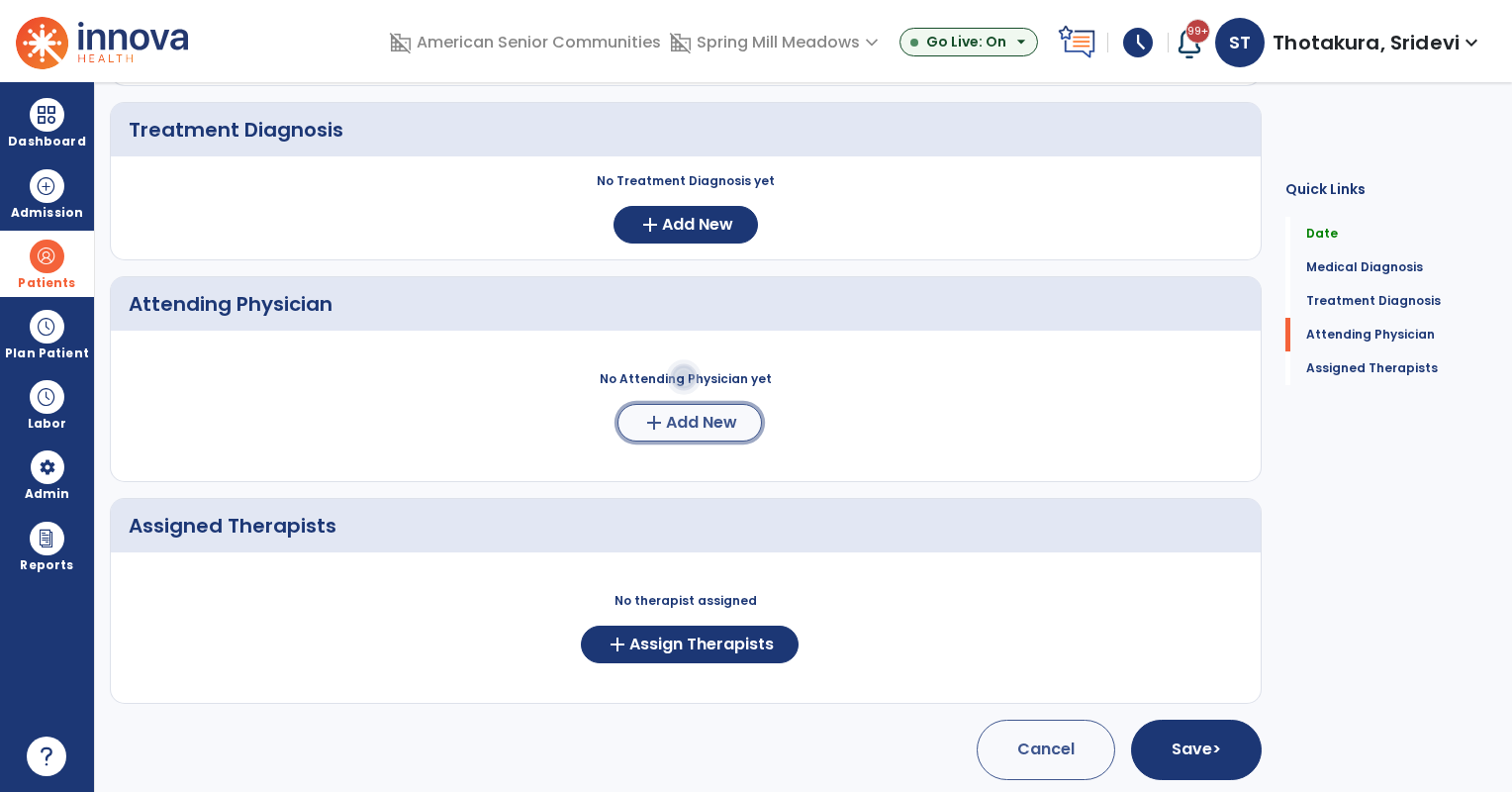 click on "Add New" 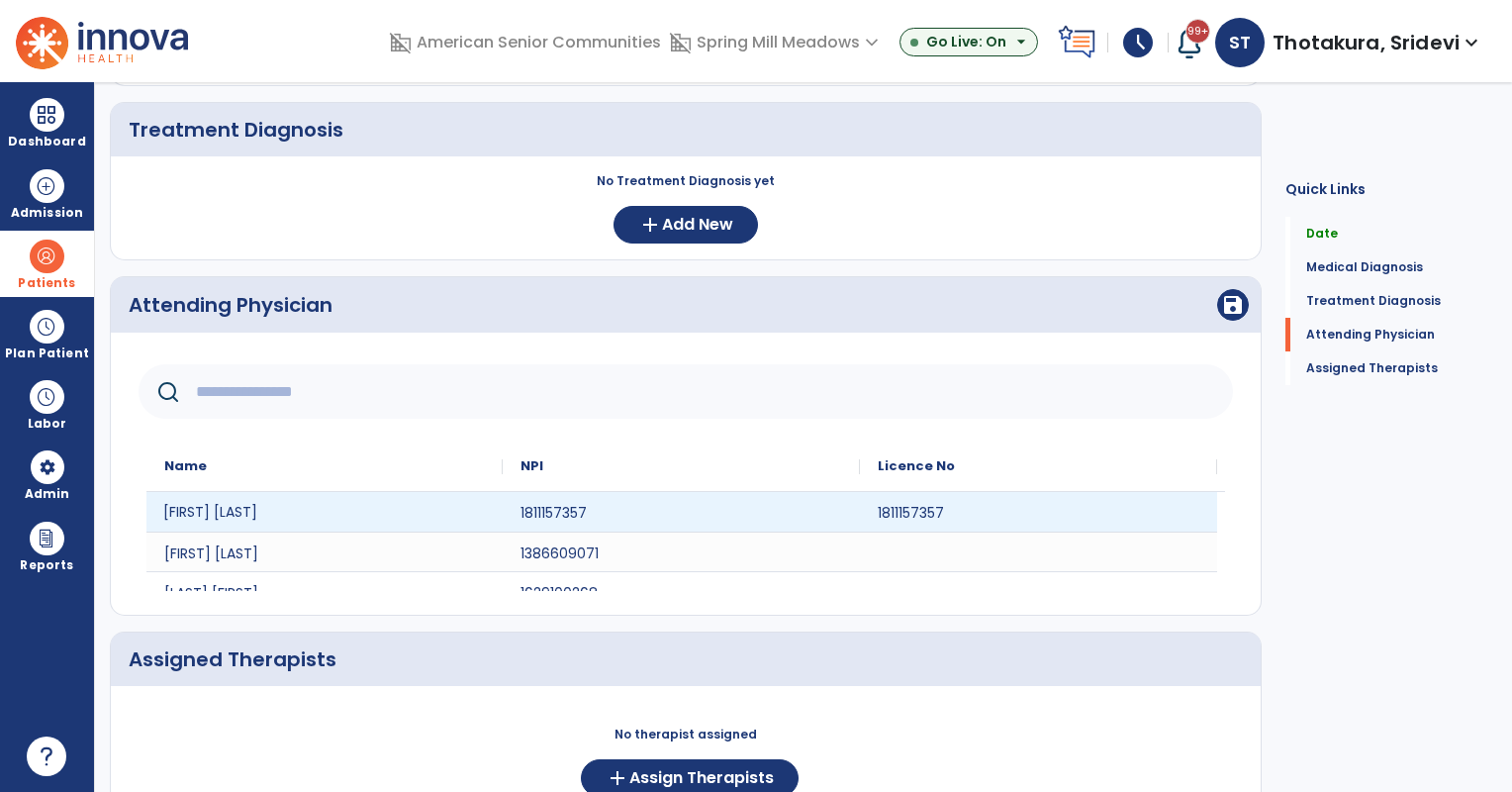 click on "Ibrar Paracha" 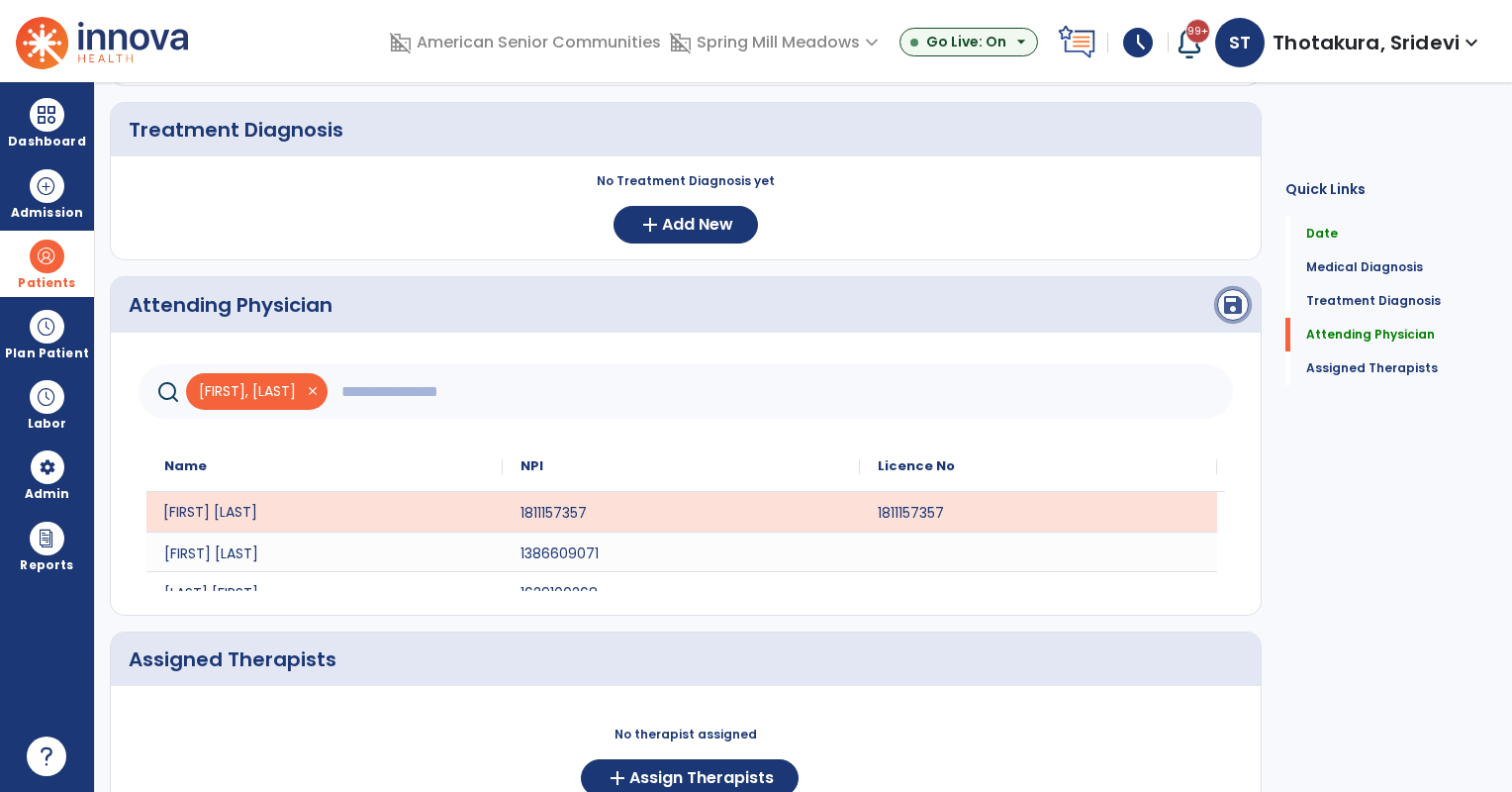 click on "save" 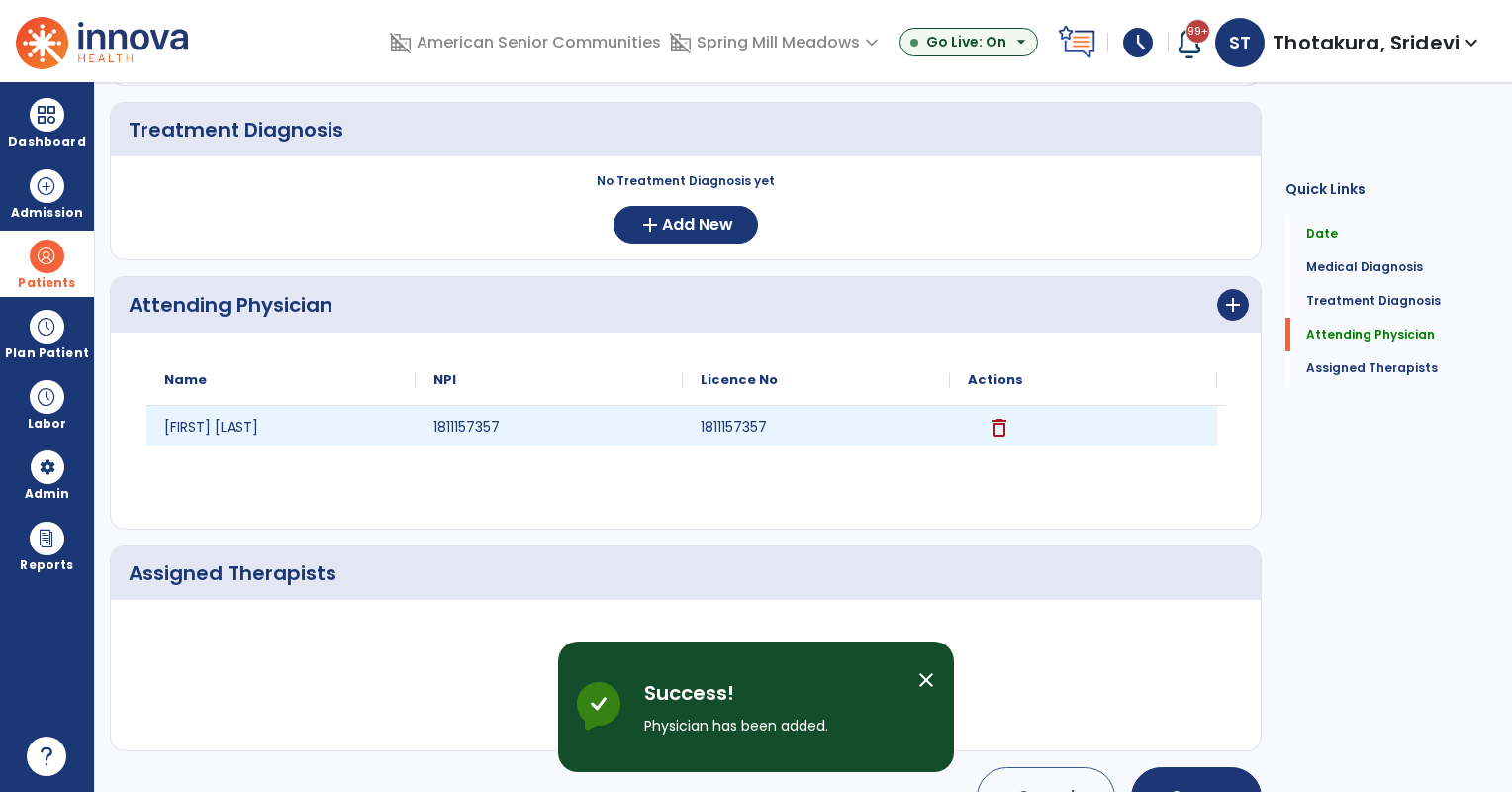scroll, scrollTop: 392, scrollLeft: 0, axis: vertical 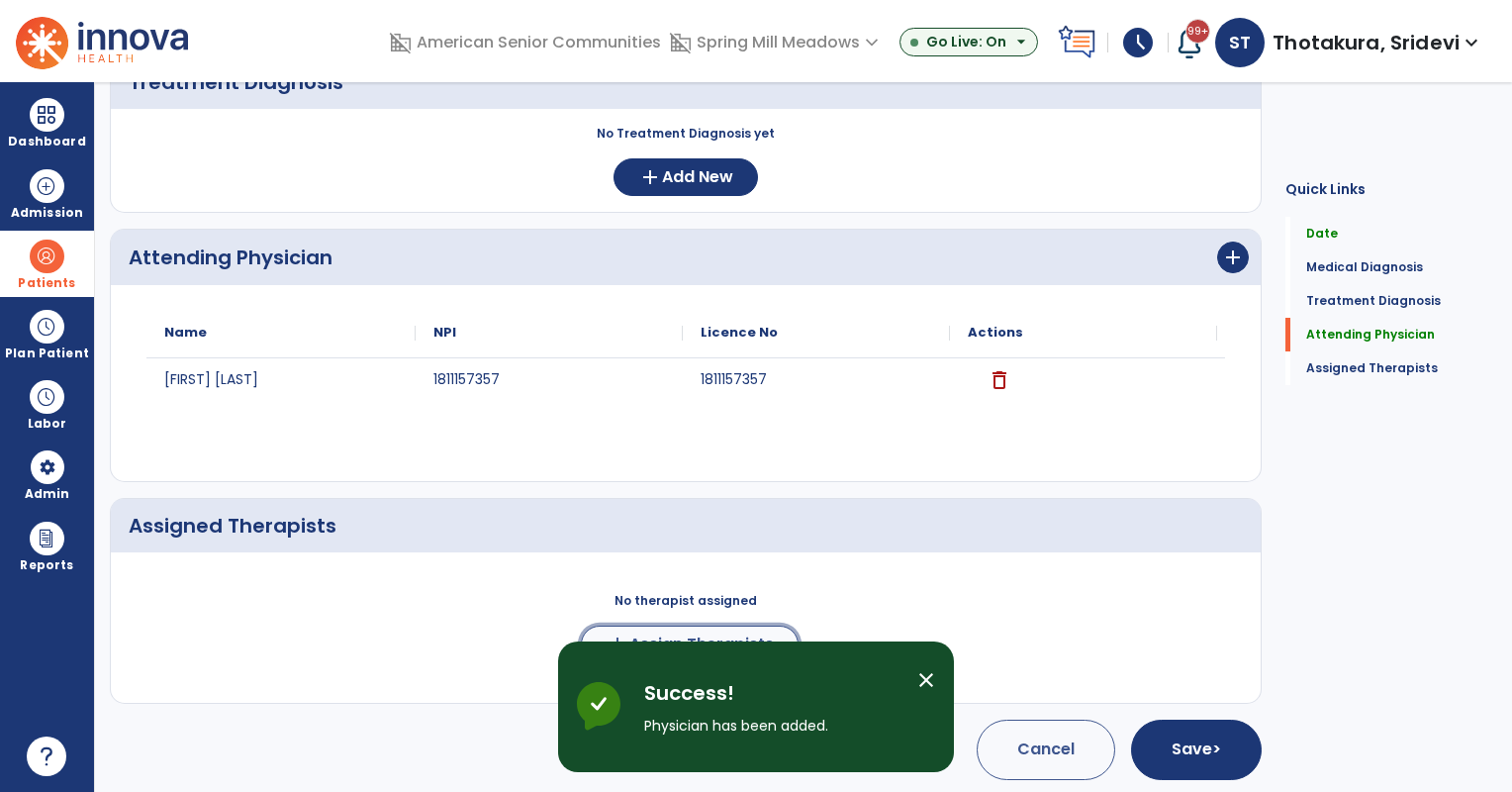 click on "add  Assign Therapists" 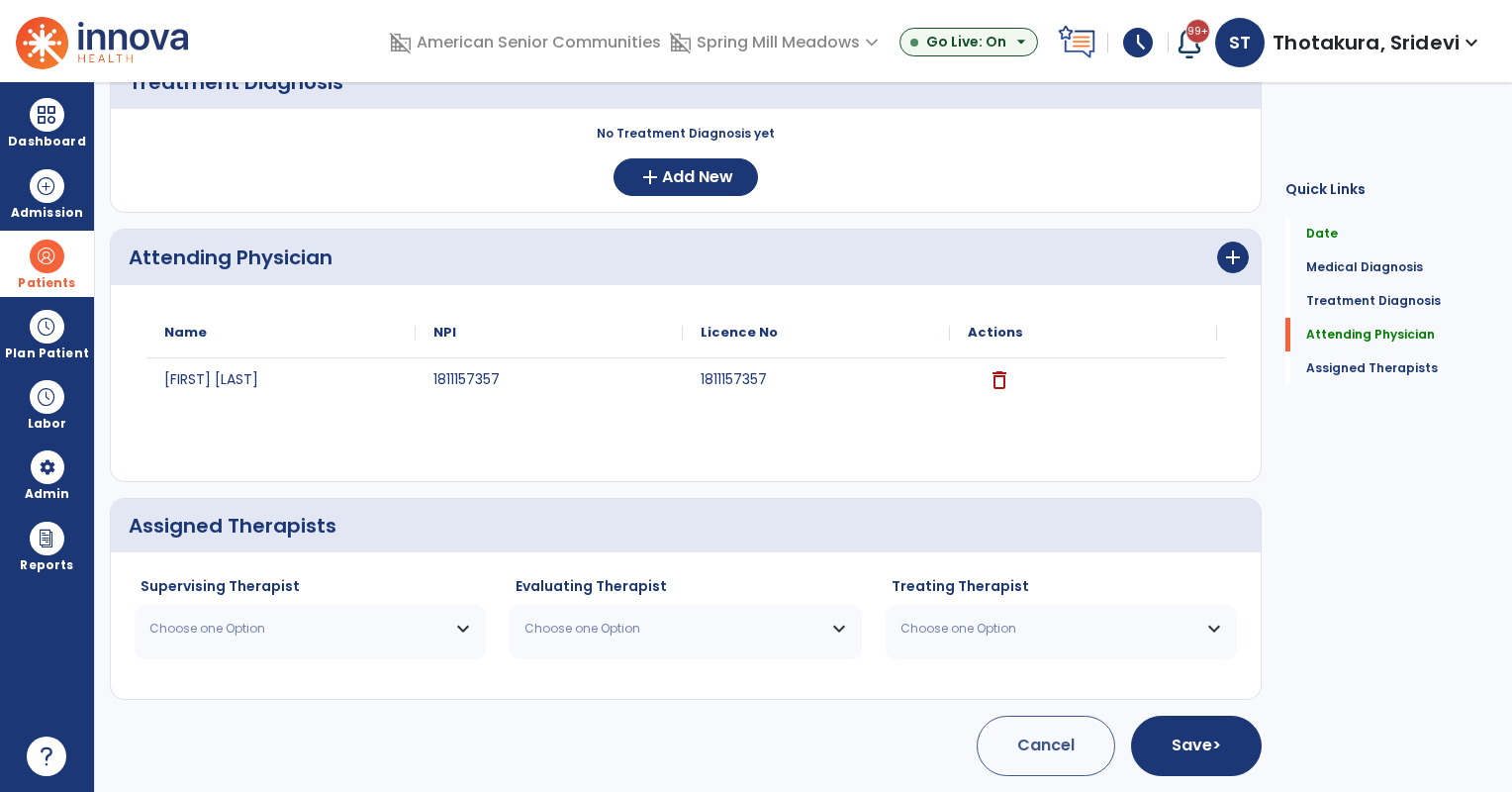 scroll, scrollTop: 388, scrollLeft: 0, axis: vertical 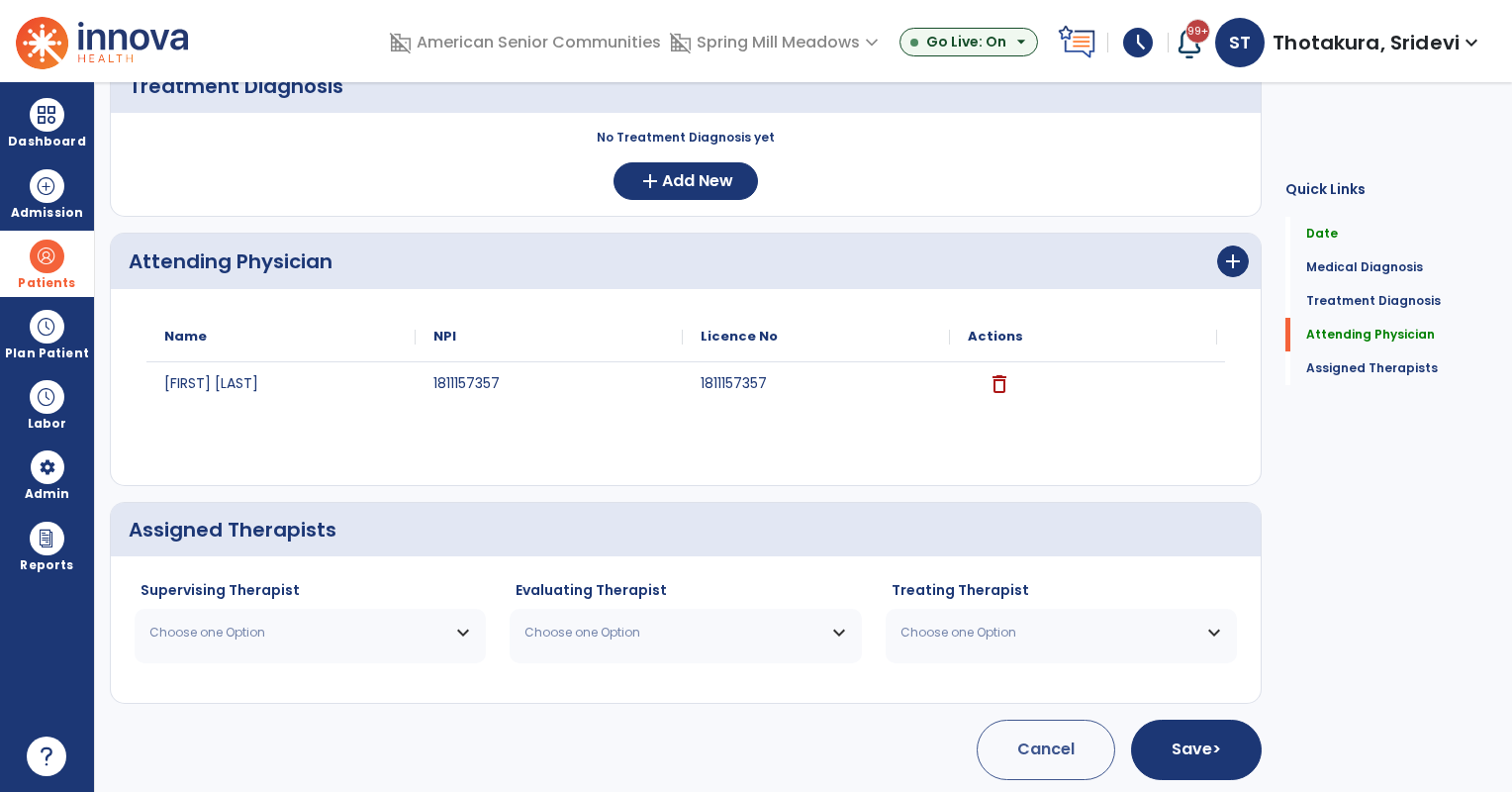 click on "Choose one Option" at bounding box center (298, 633) 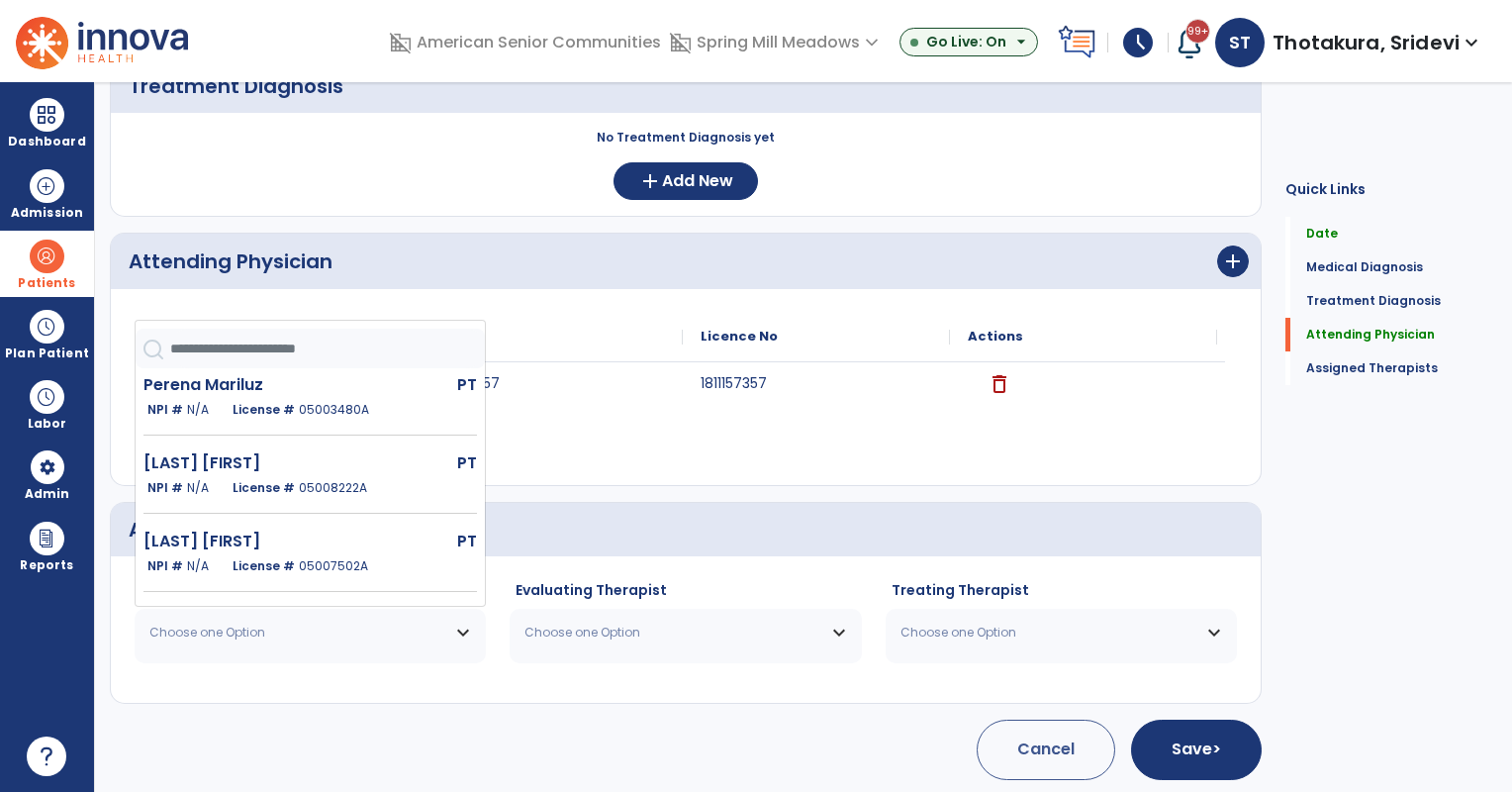 scroll, scrollTop: 246, scrollLeft: 0, axis: vertical 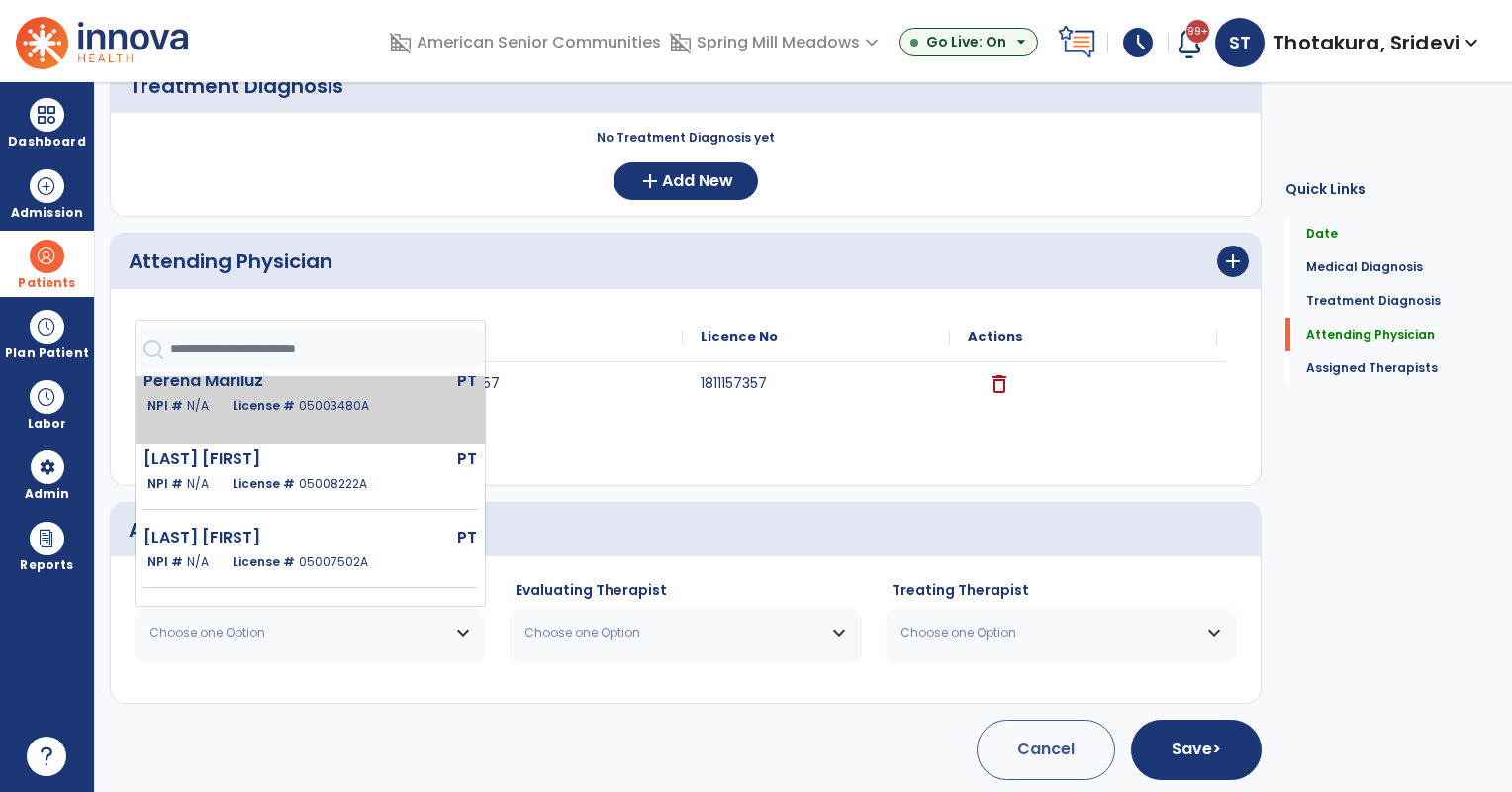 click on "License #  05003480A" 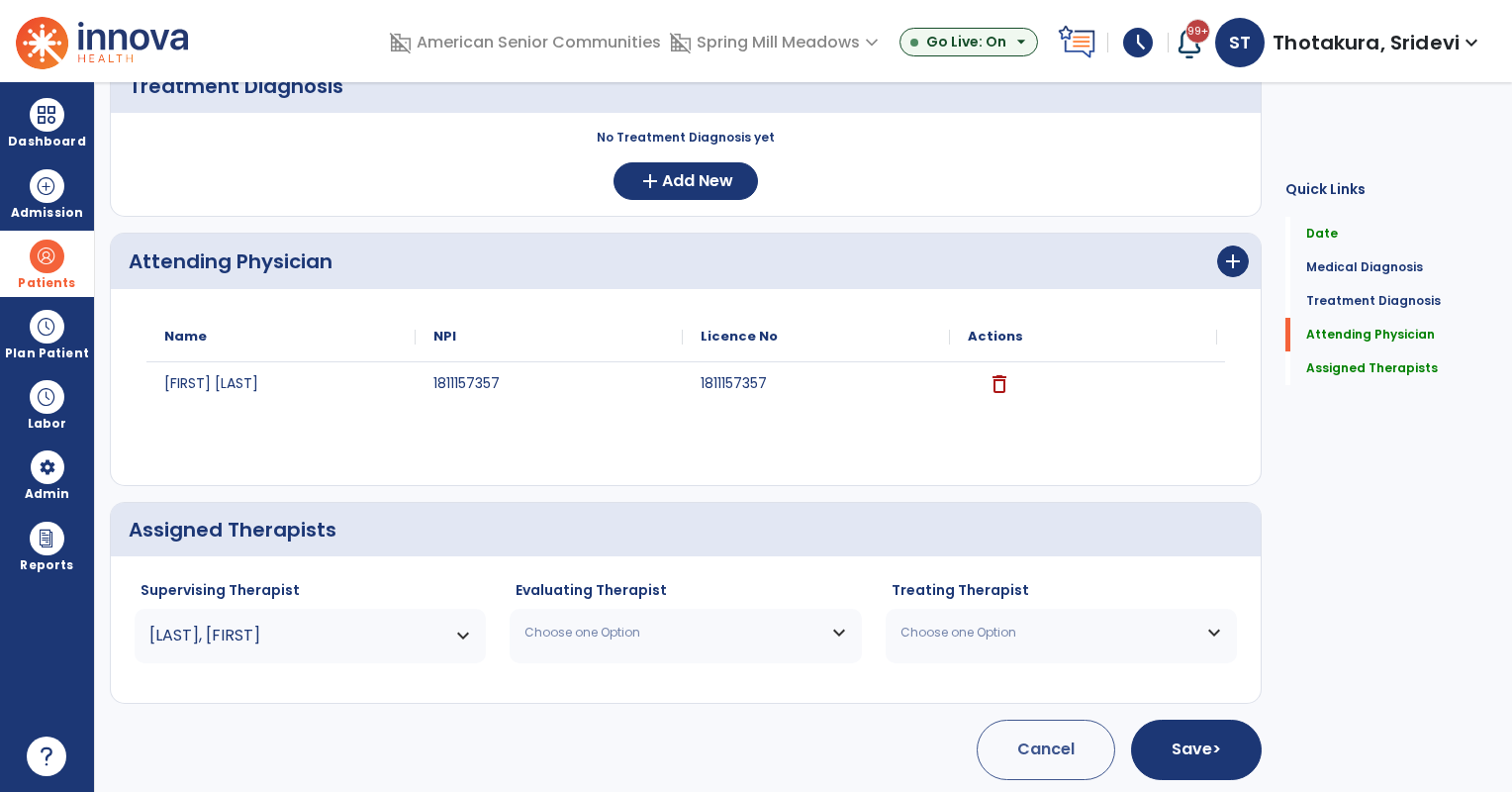 click on "Choose one Option" at bounding box center (673, 633) 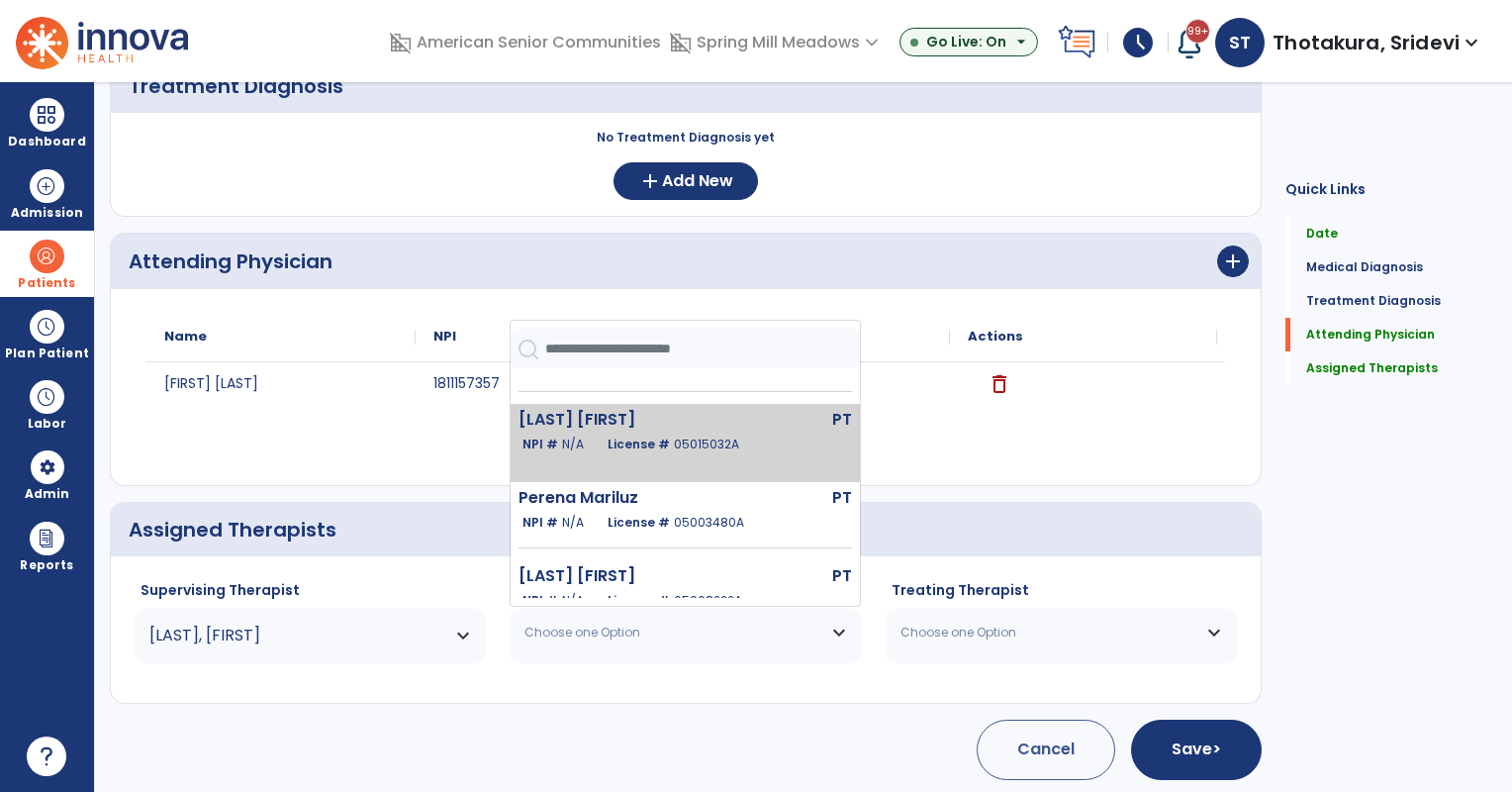 scroll, scrollTop: 133, scrollLeft: 0, axis: vertical 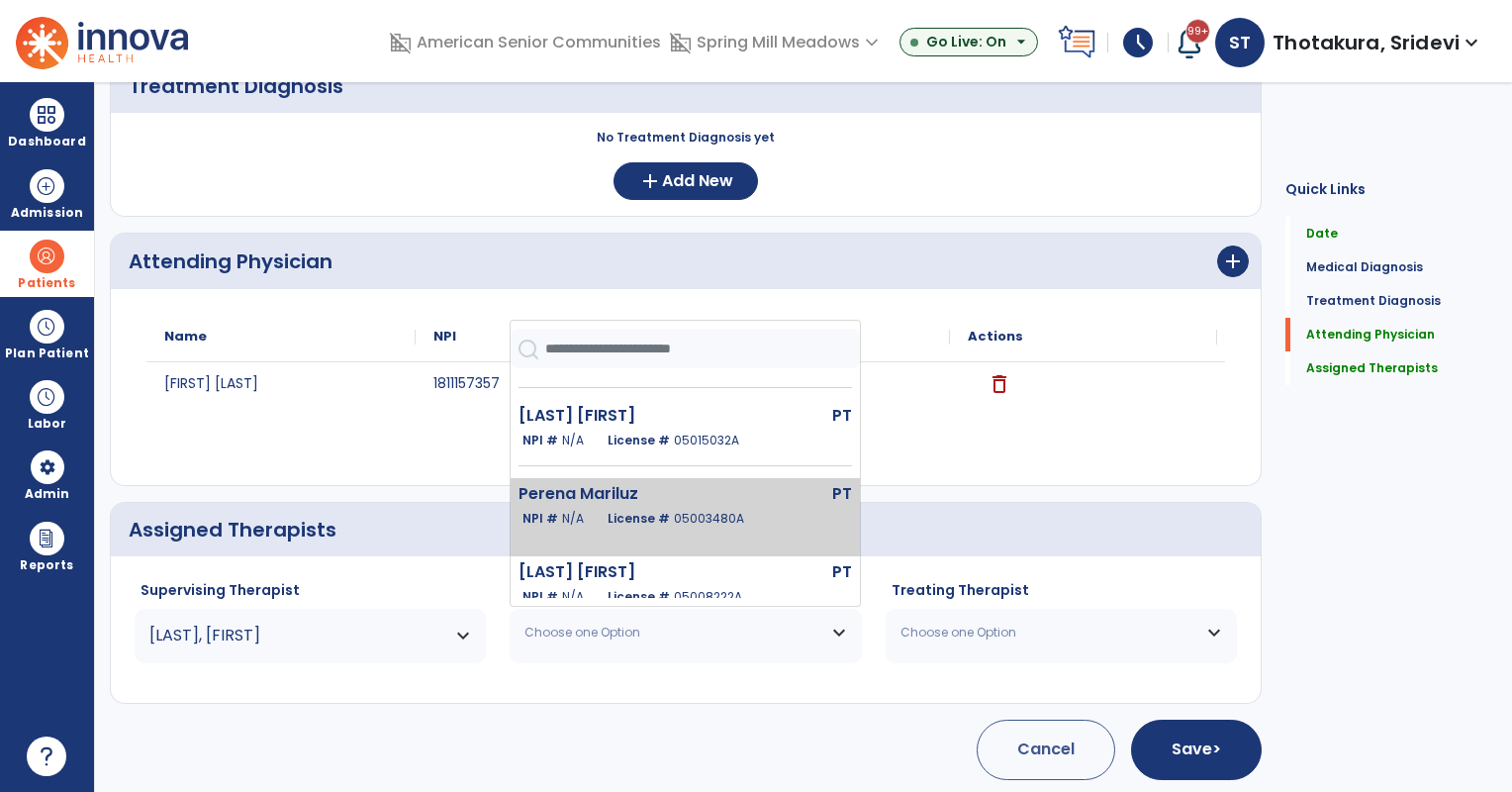 click on "Perena Mariluz  PT   NPI #  N/A   License #  05003480A" 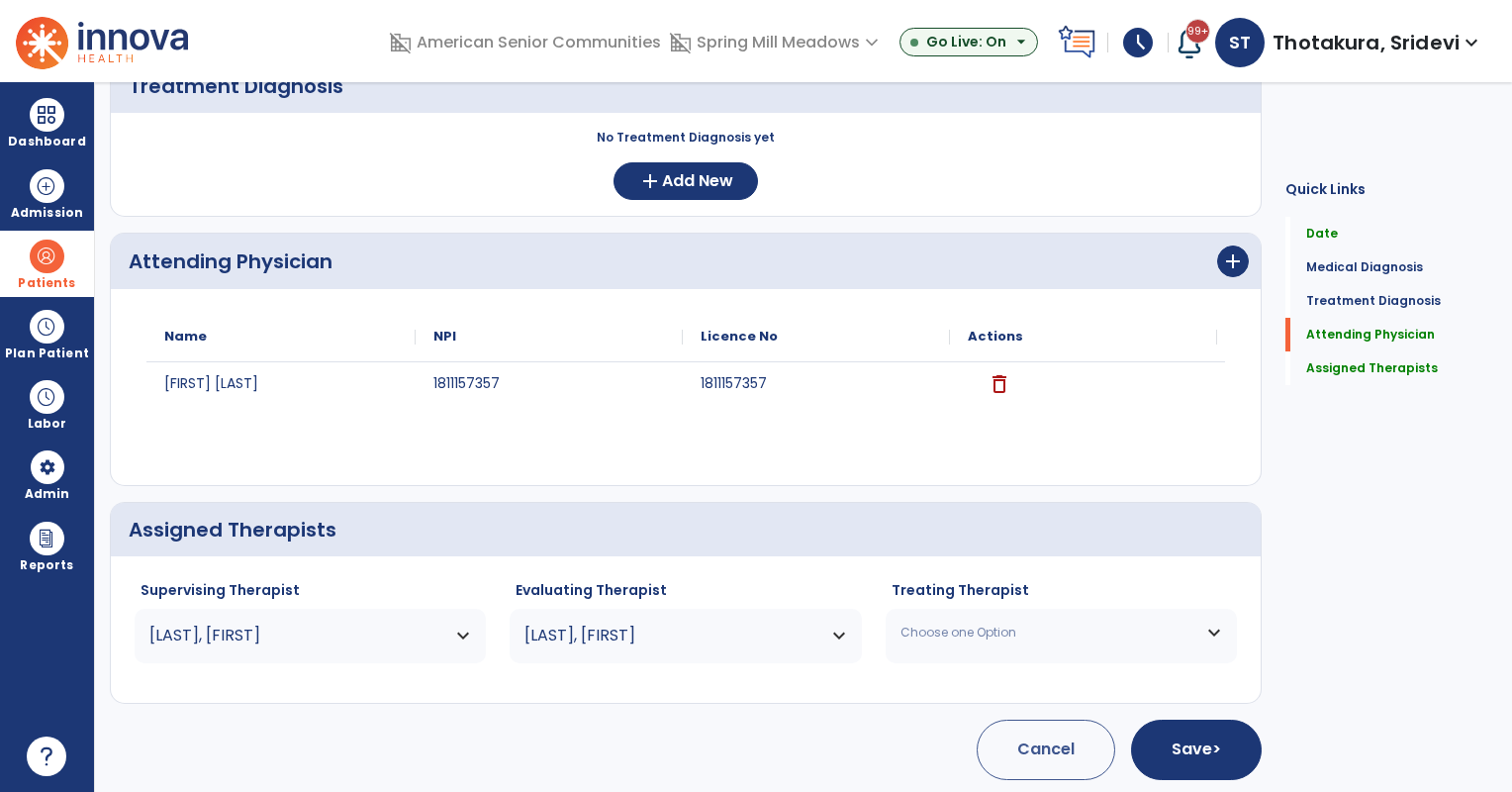 click on "Choose one Option" at bounding box center (1049, 633) 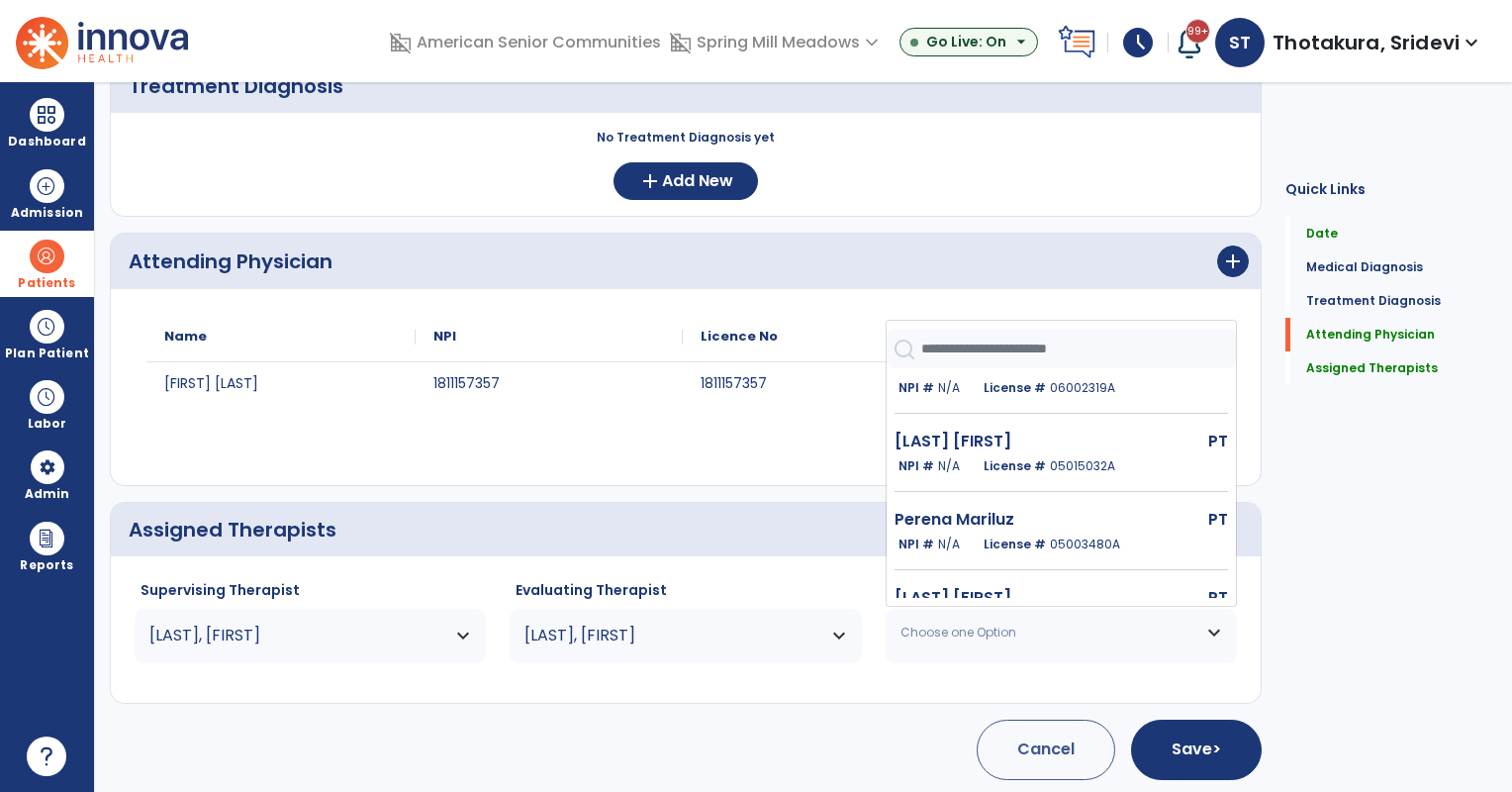 scroll, scrollTop: 499, scrollLeft: 0, axis: vertical 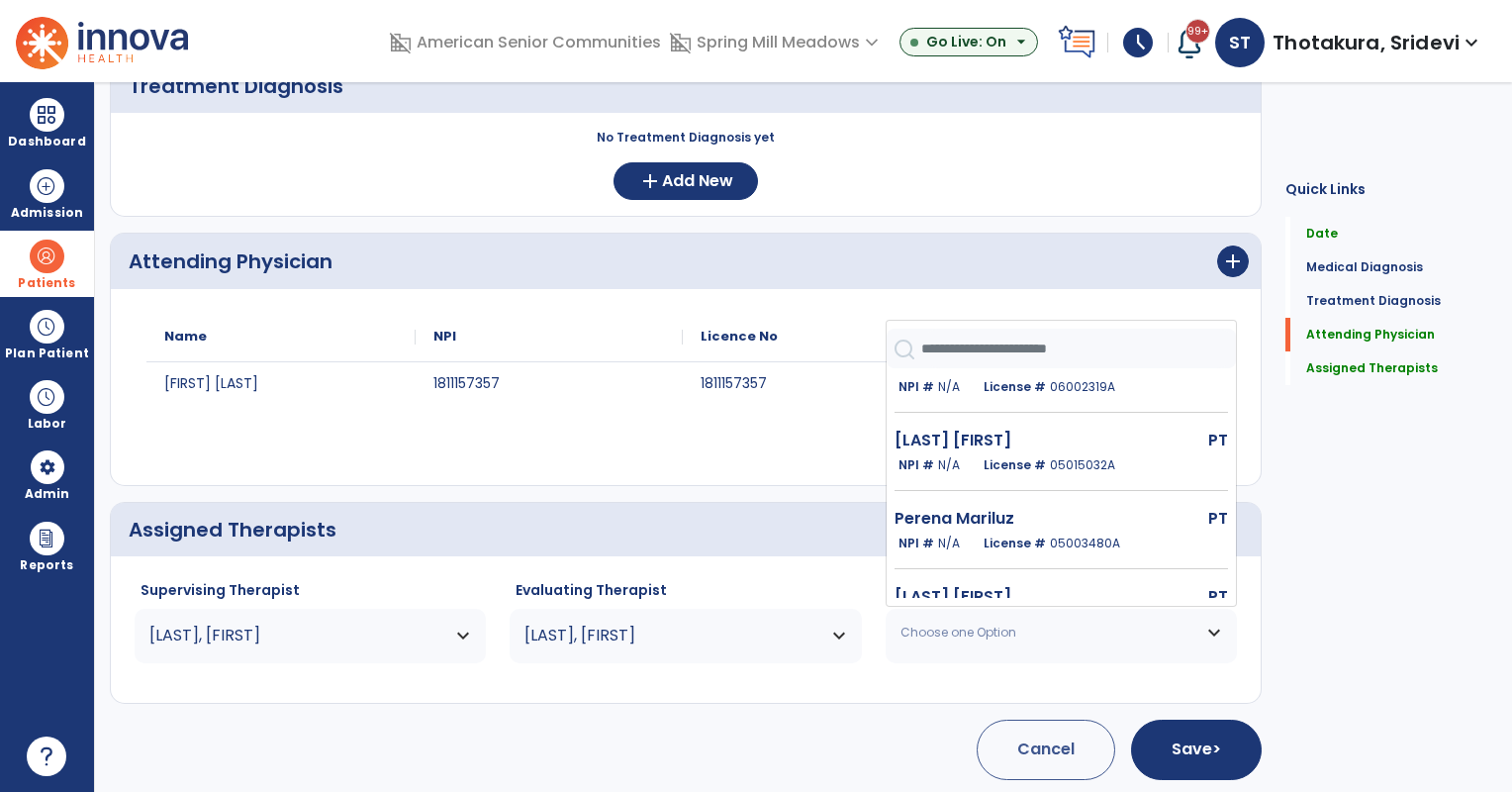click on "NPI #  N/A   License #  05003480A" 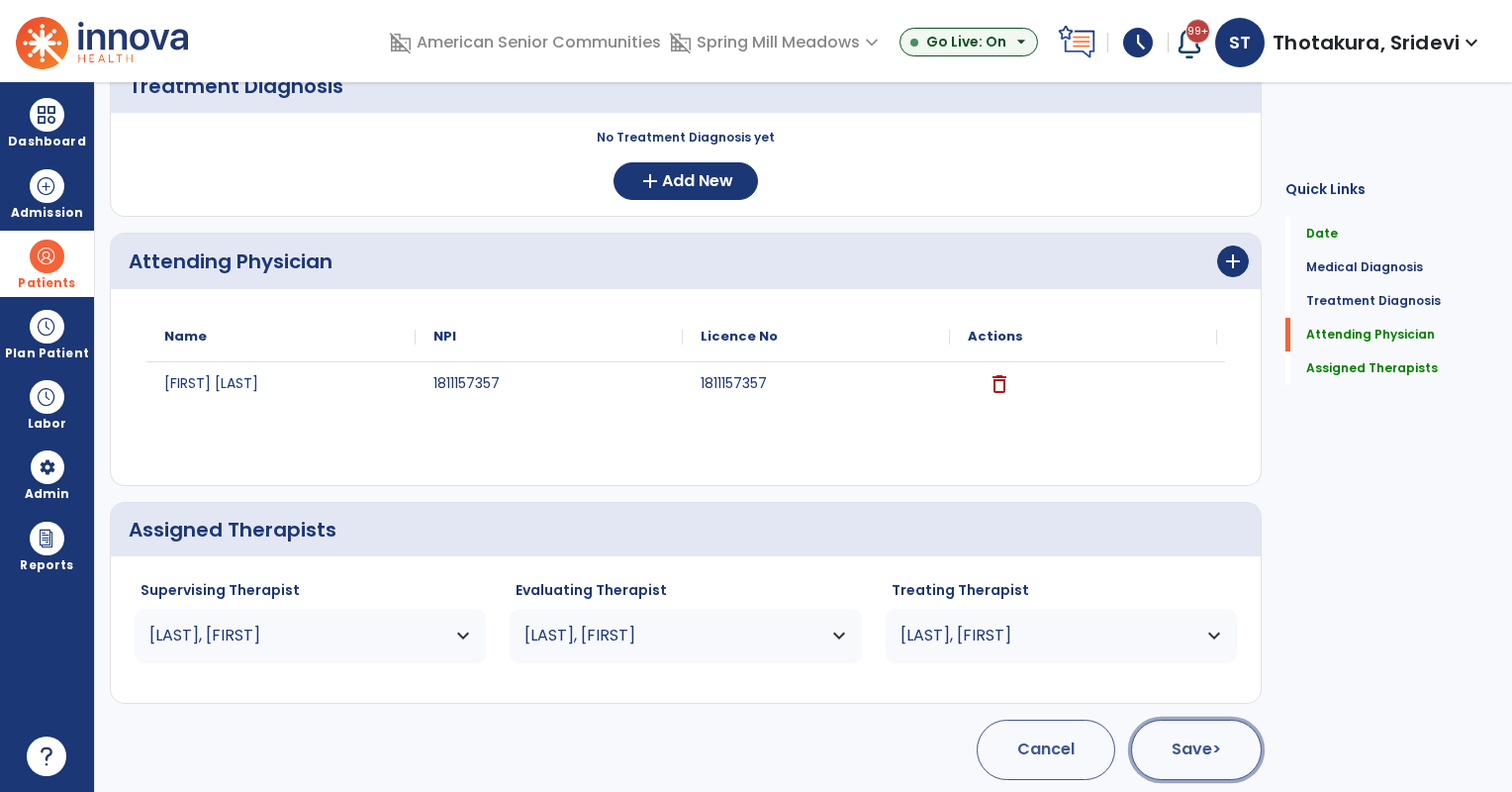 click on "Save  >" 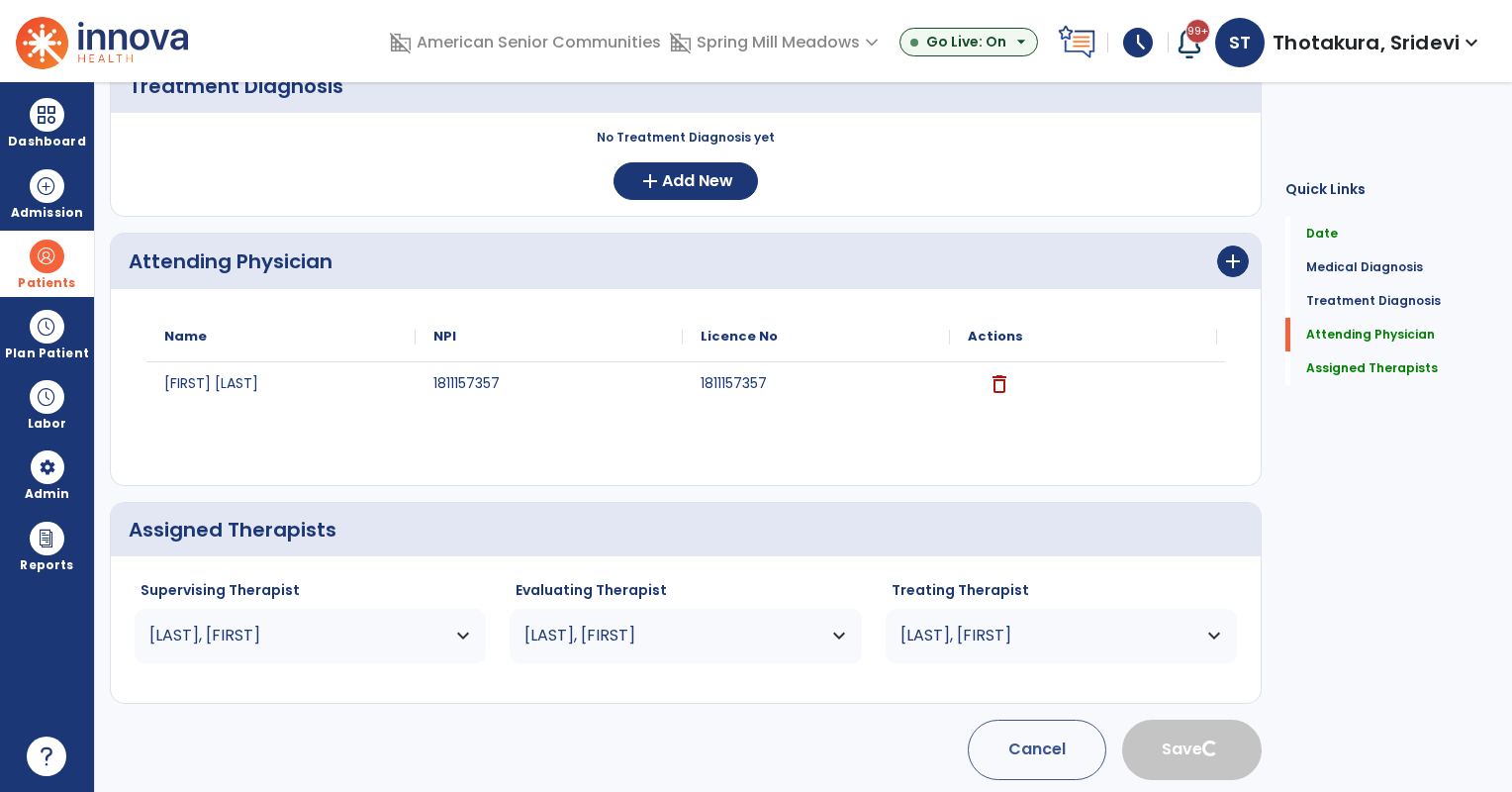 type 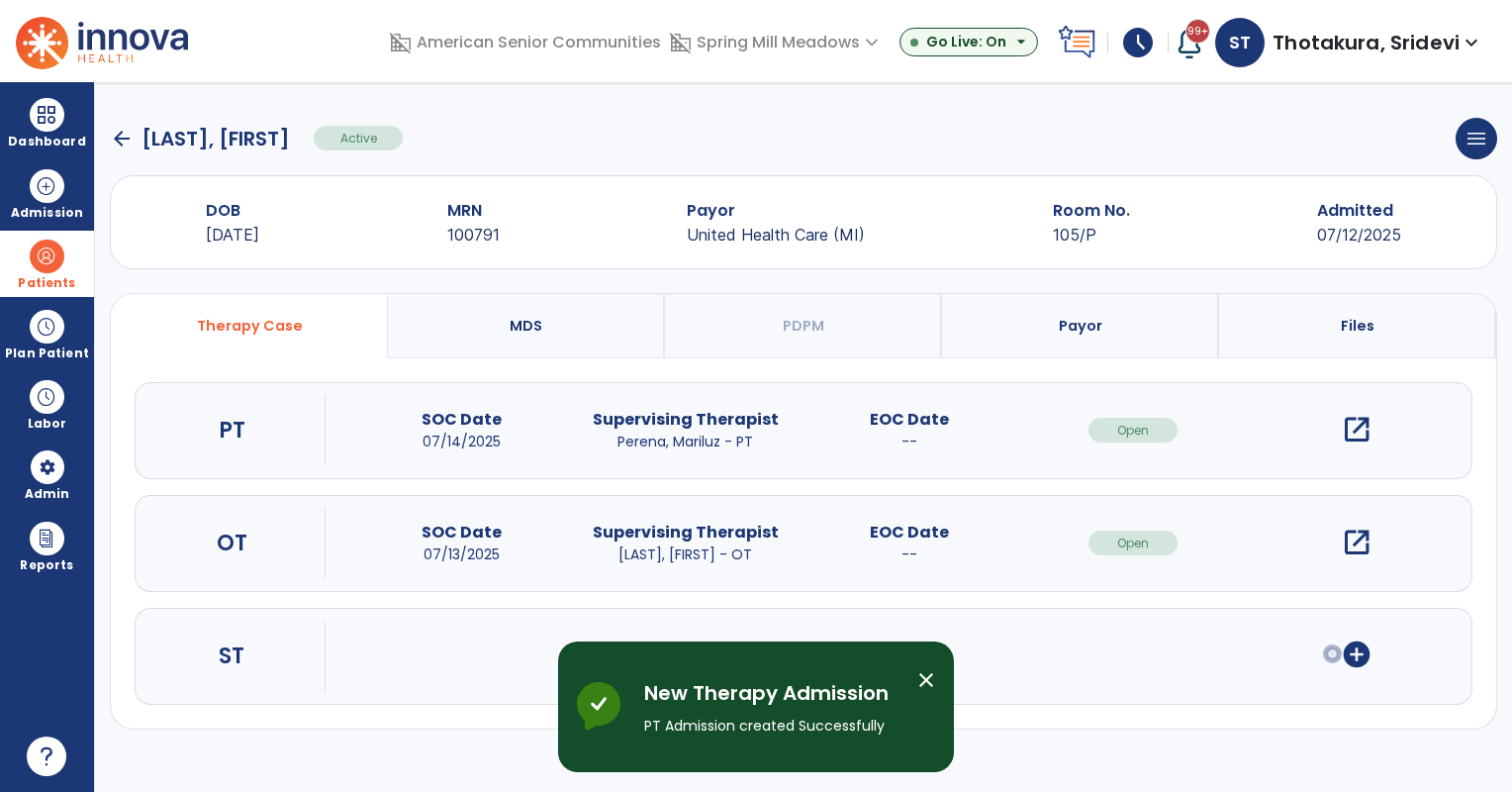 scroll, scrollTop: 0, scrollLeft: 0, axis: both 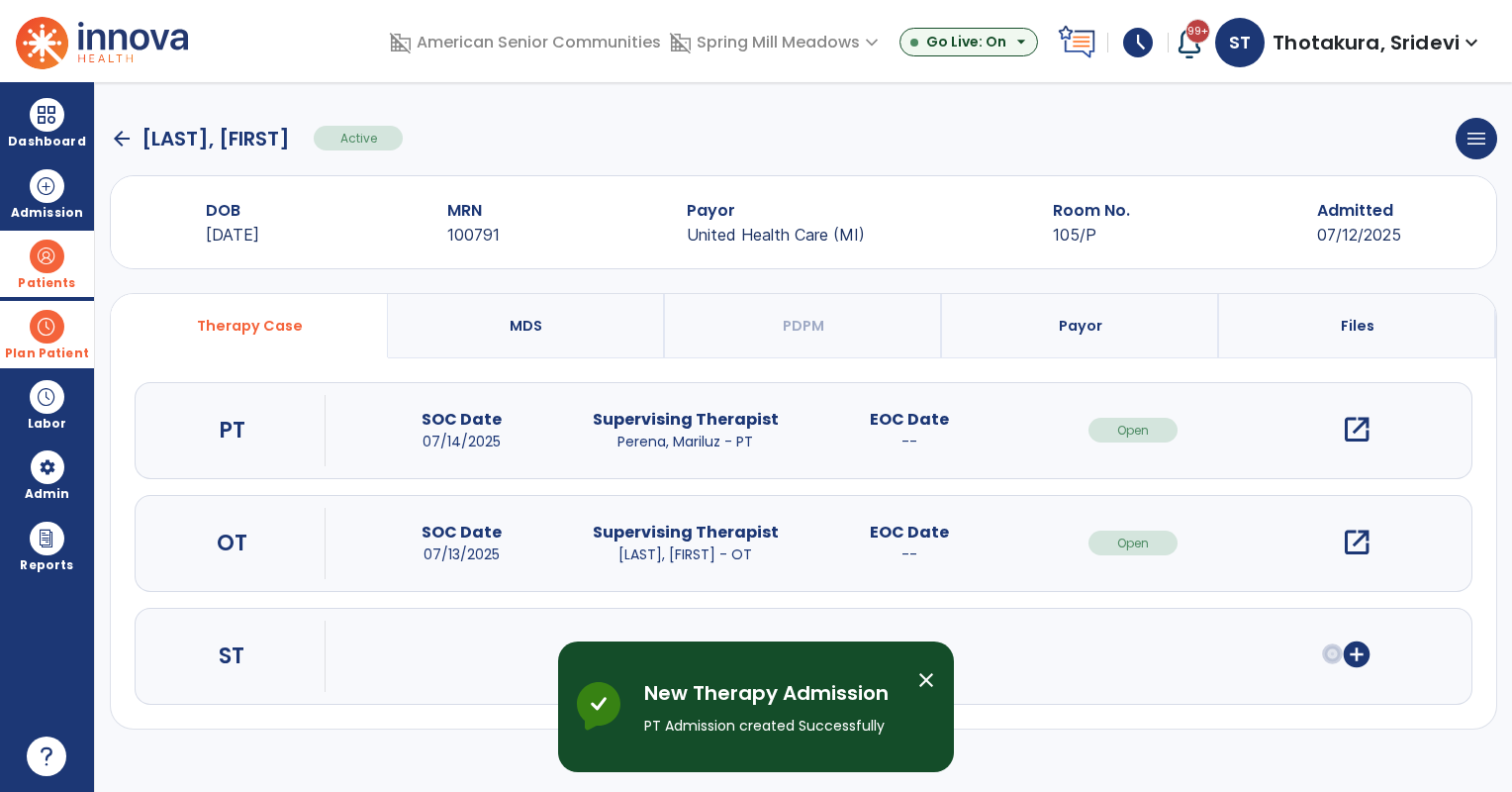 click on "Plan Patient" at bounding box center (47, 263) 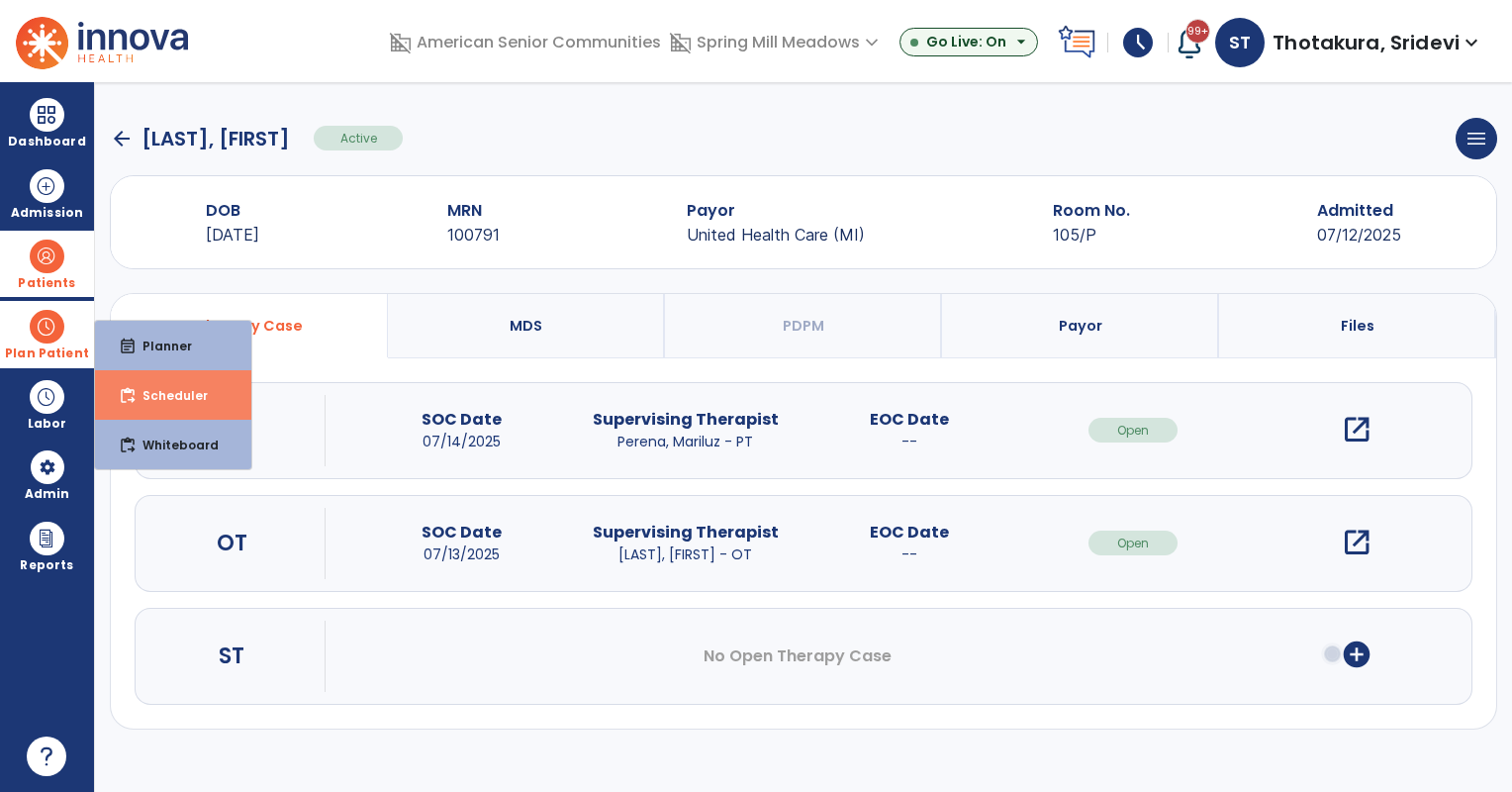 click on "Scheduler" at bounding box center (167, 395) 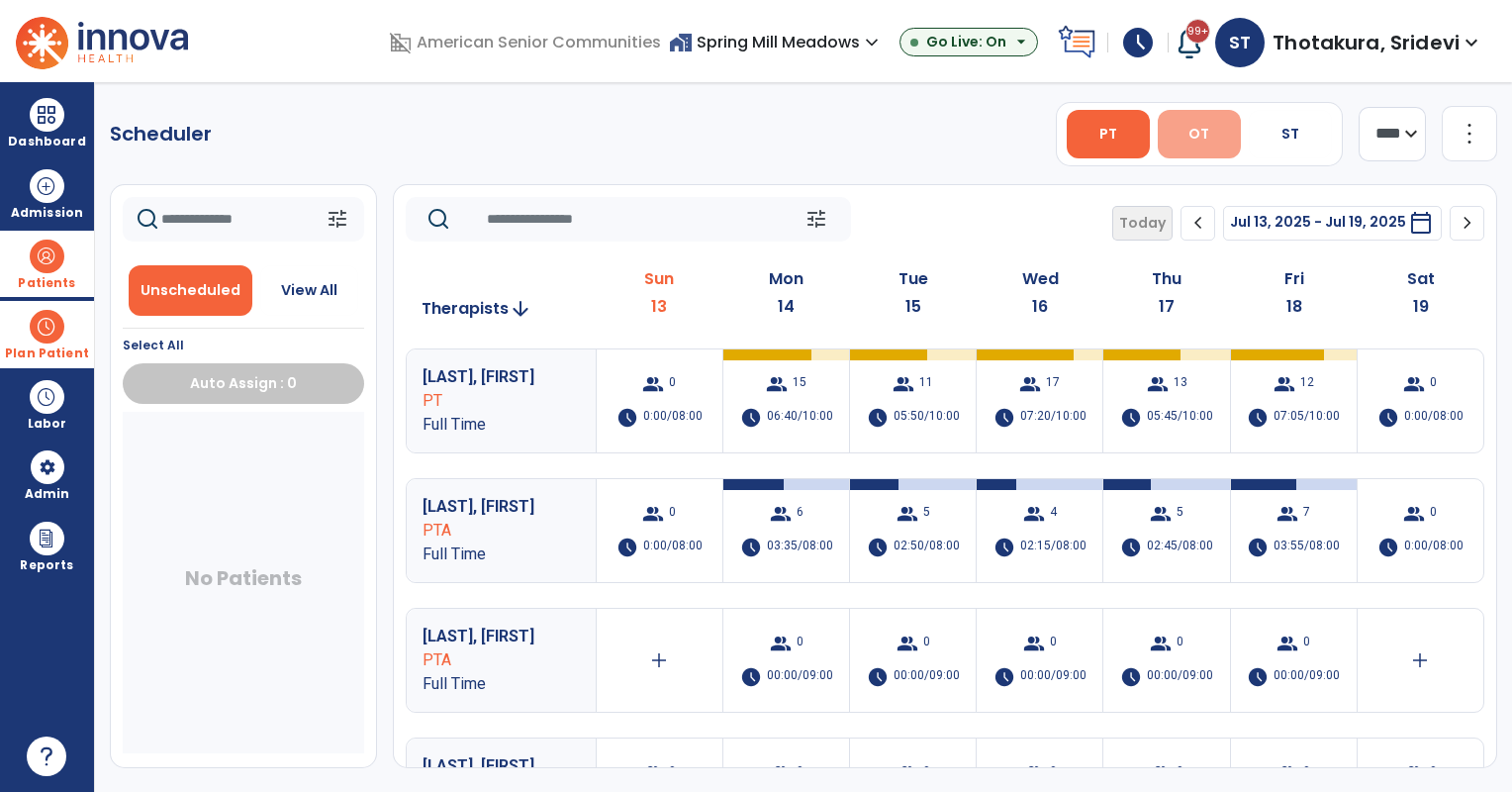 click on "OT" at bounding box center (1199, 134) 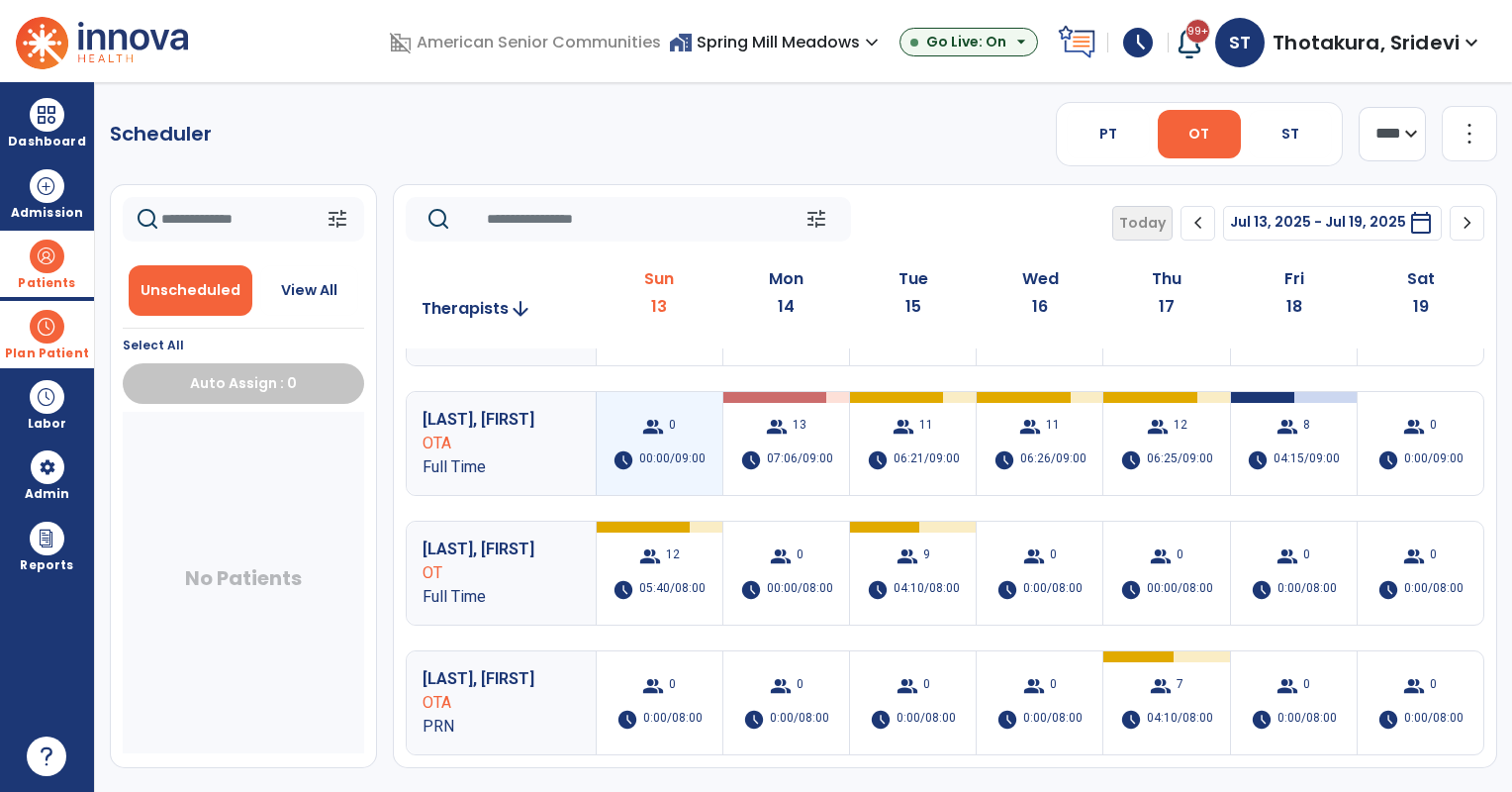 scroll, scrollTop: 91, scrollLeft: 0, axis: vertical 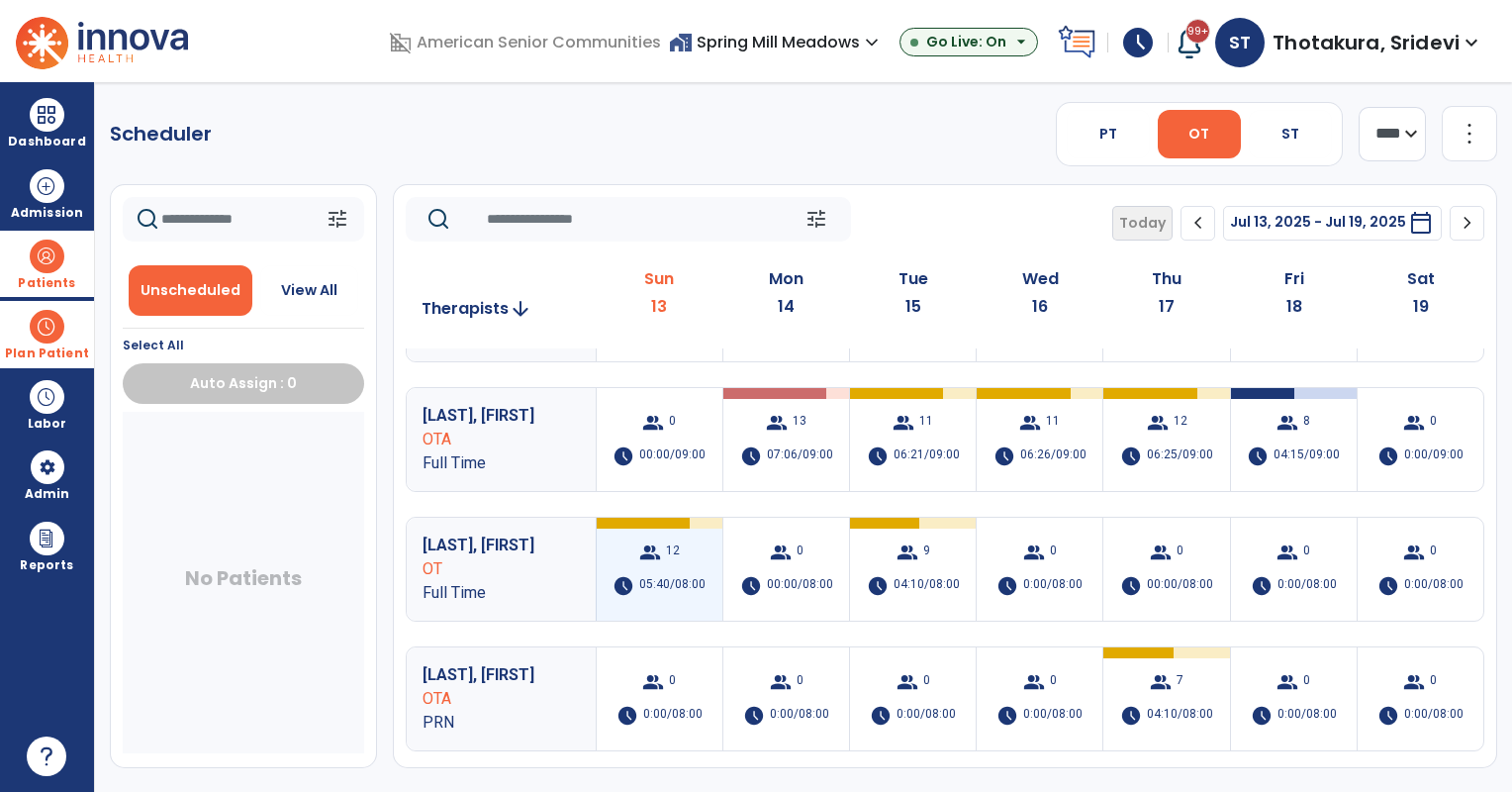 click on "05:40/08:00" at bounding box center (672, 586) 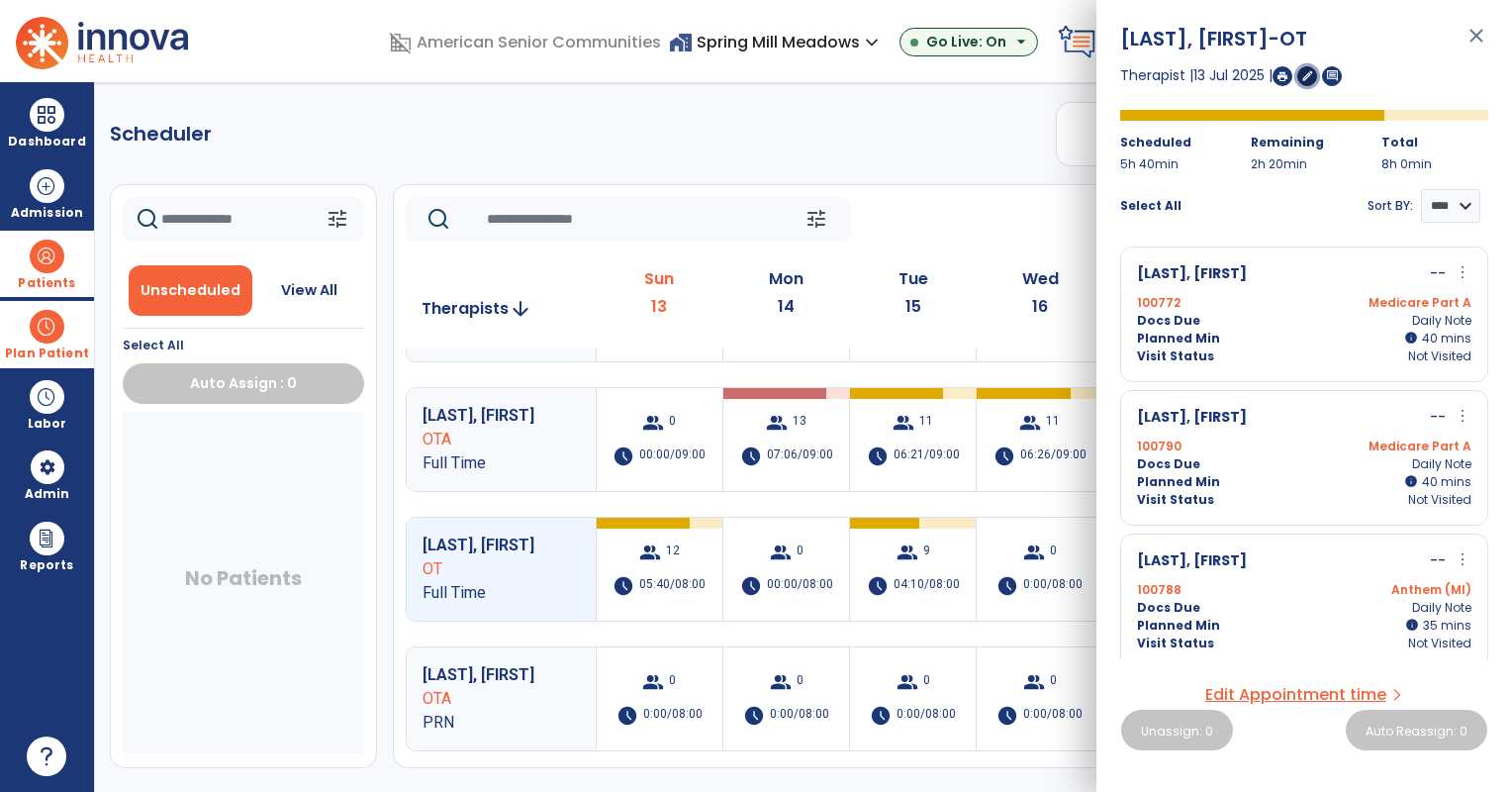 click on "edit" at bounding box center [1307, 75] 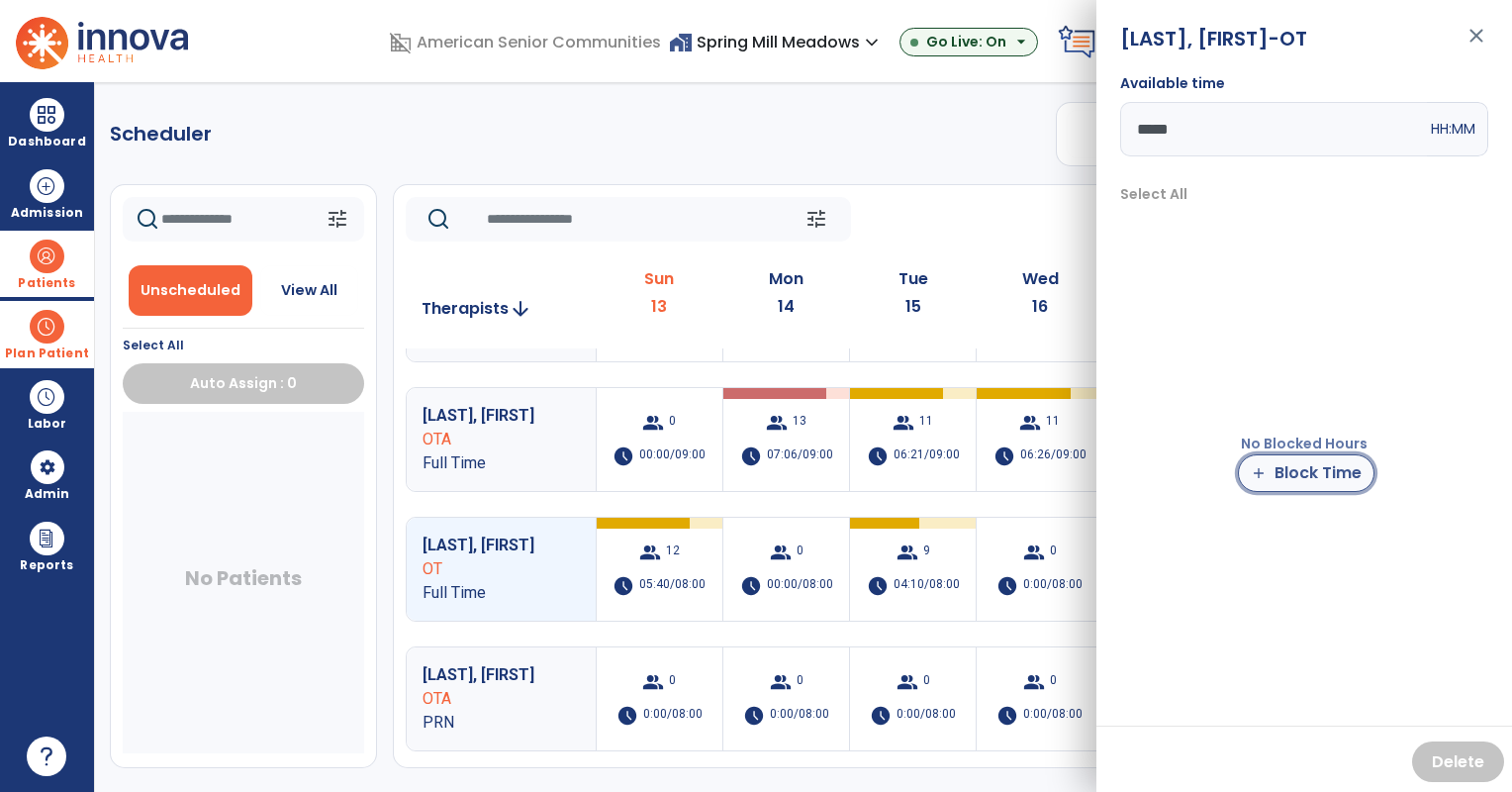 click on "add   Block Time" at bounding box center (1306, 473) 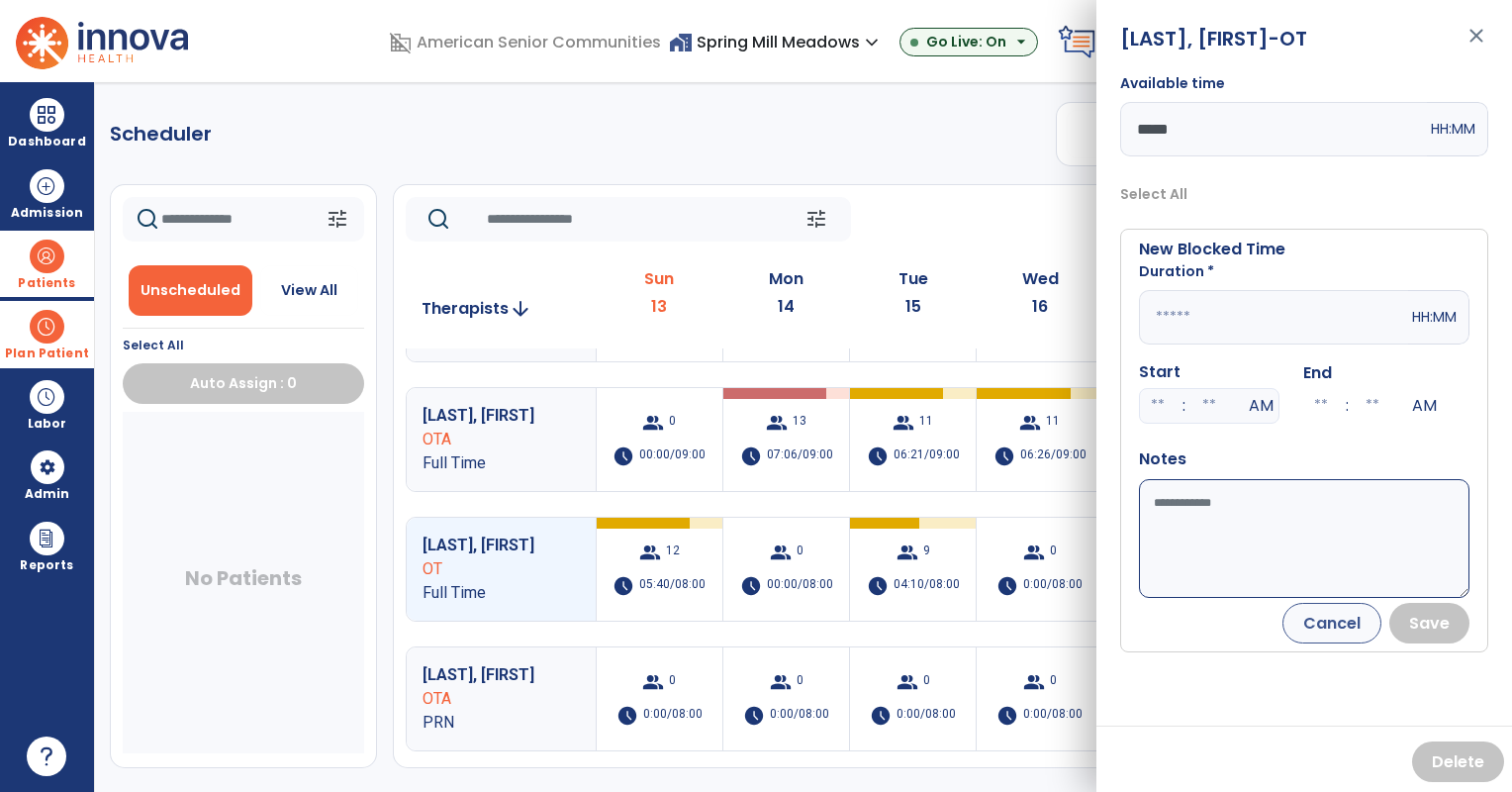 click at bounding box center [1274, 317] 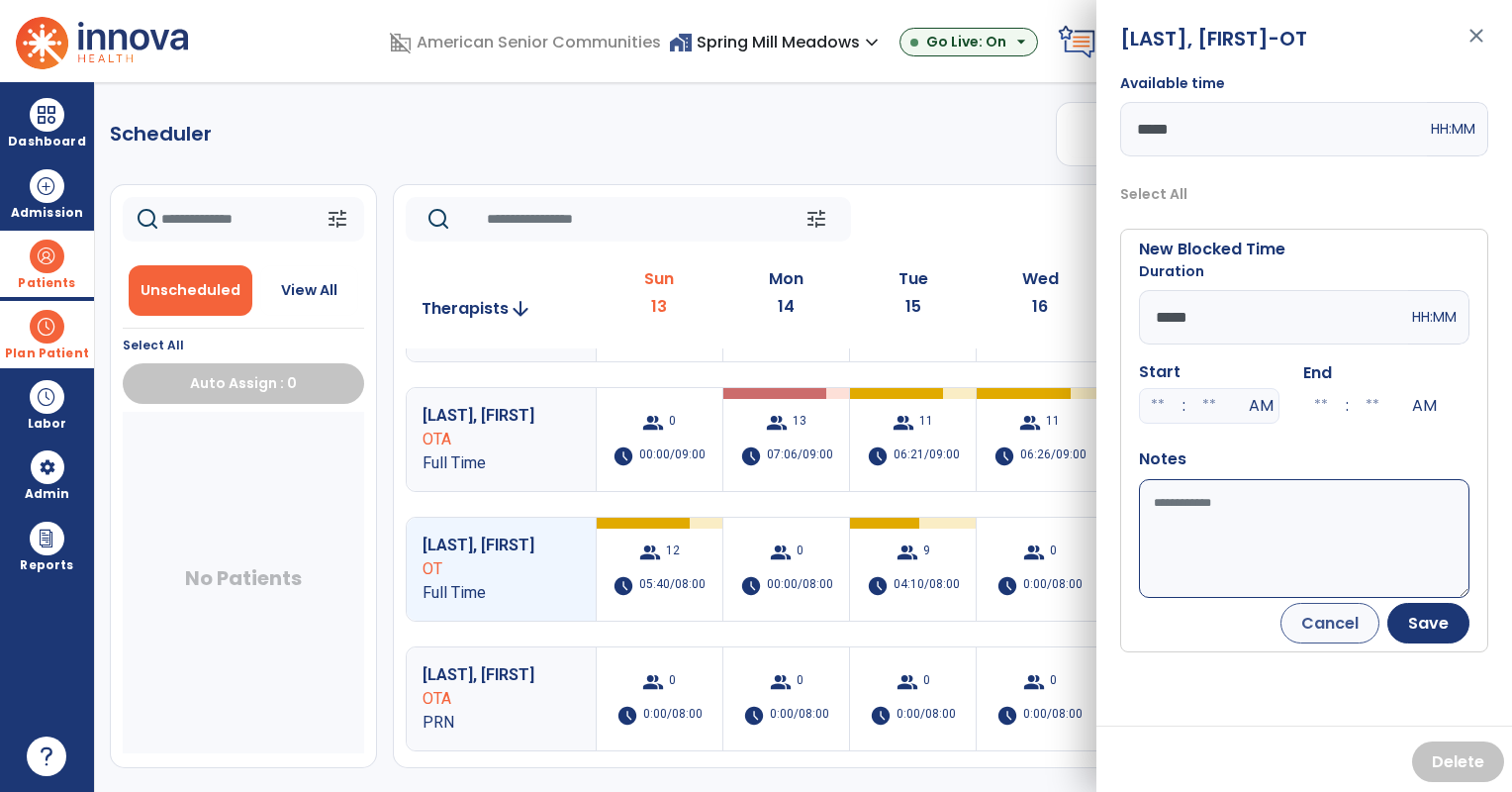 type on "*****" 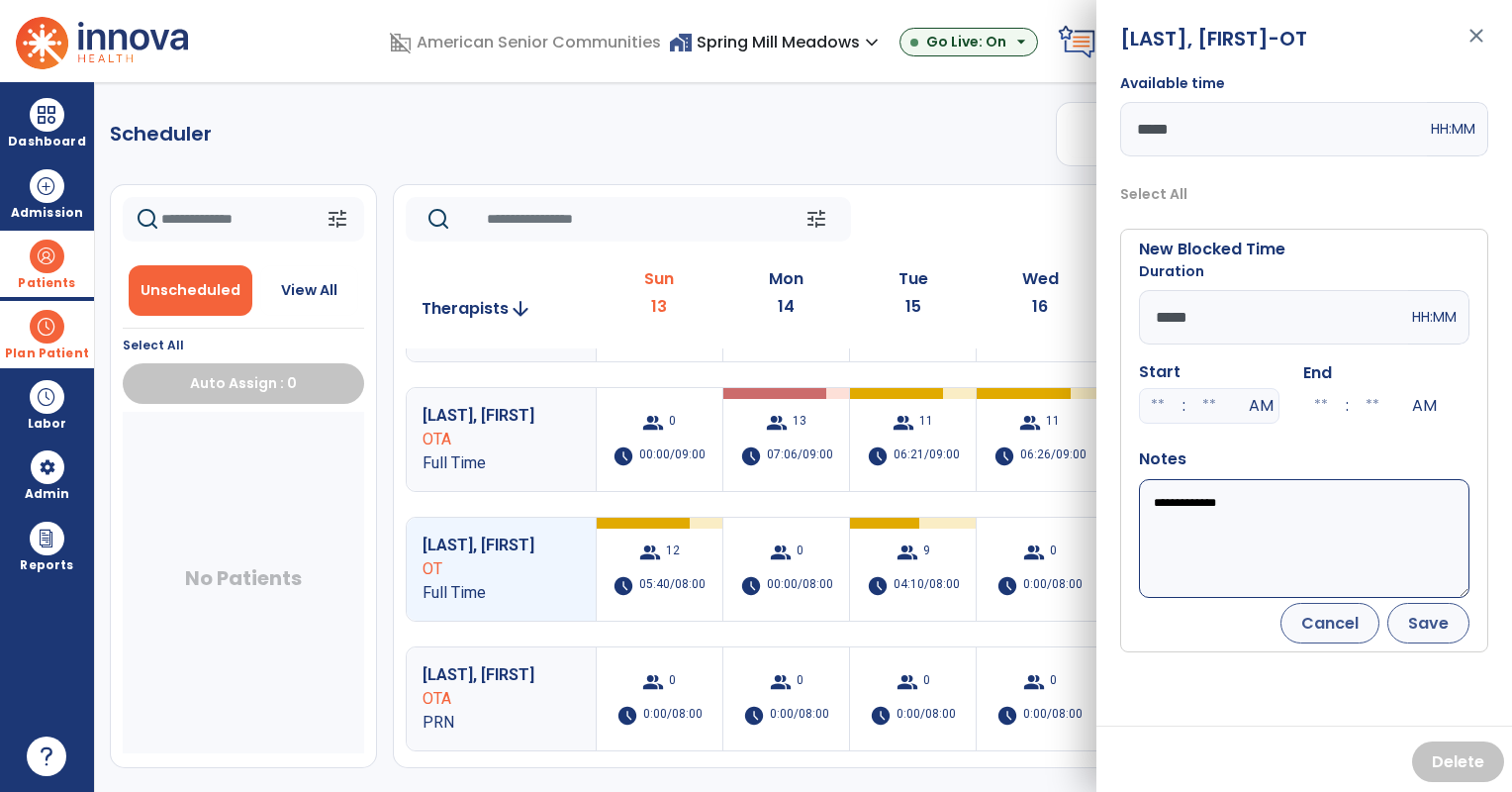 type on "**********" 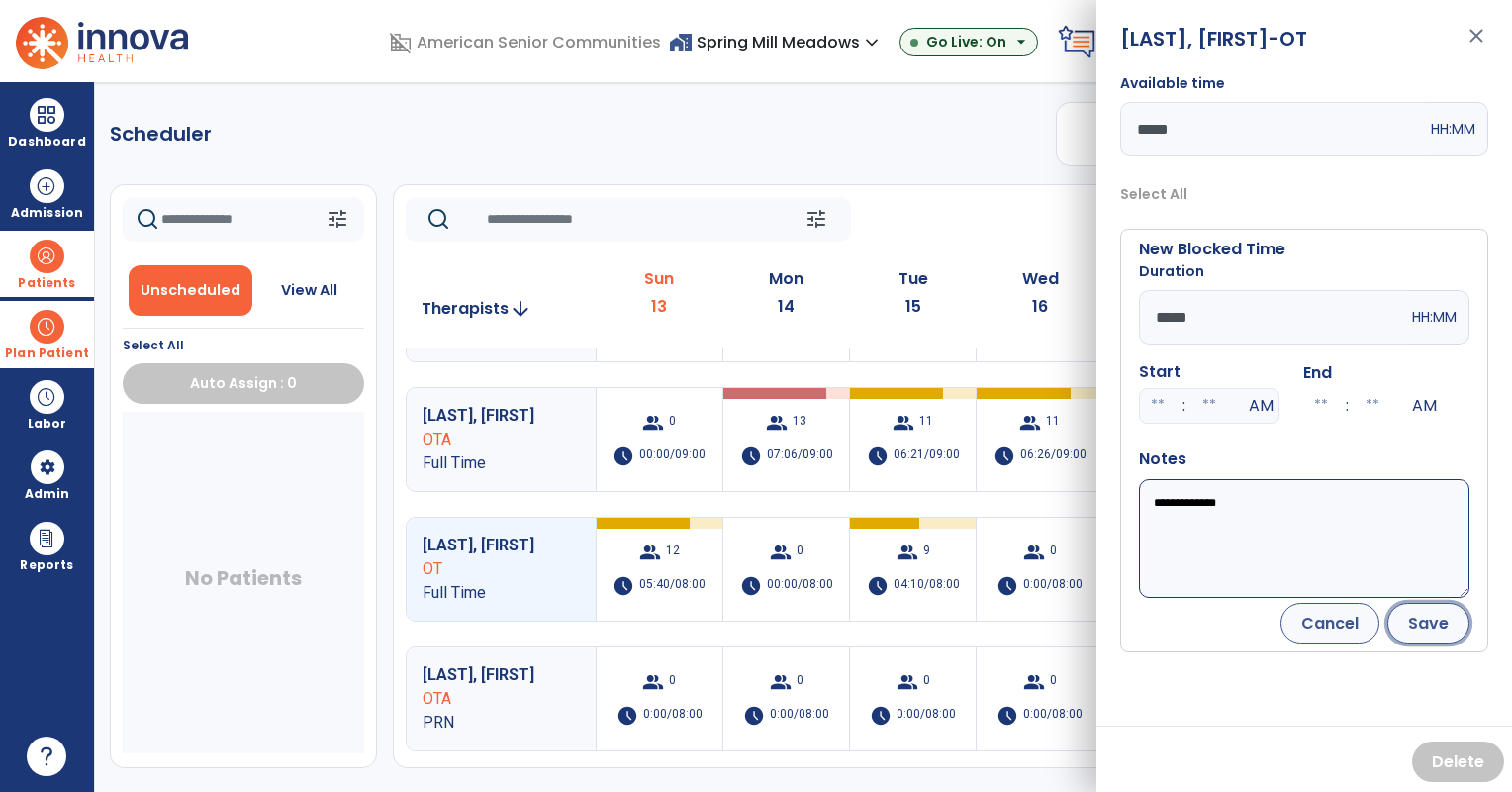 click on "Save" at bounding box center (1428, 623) 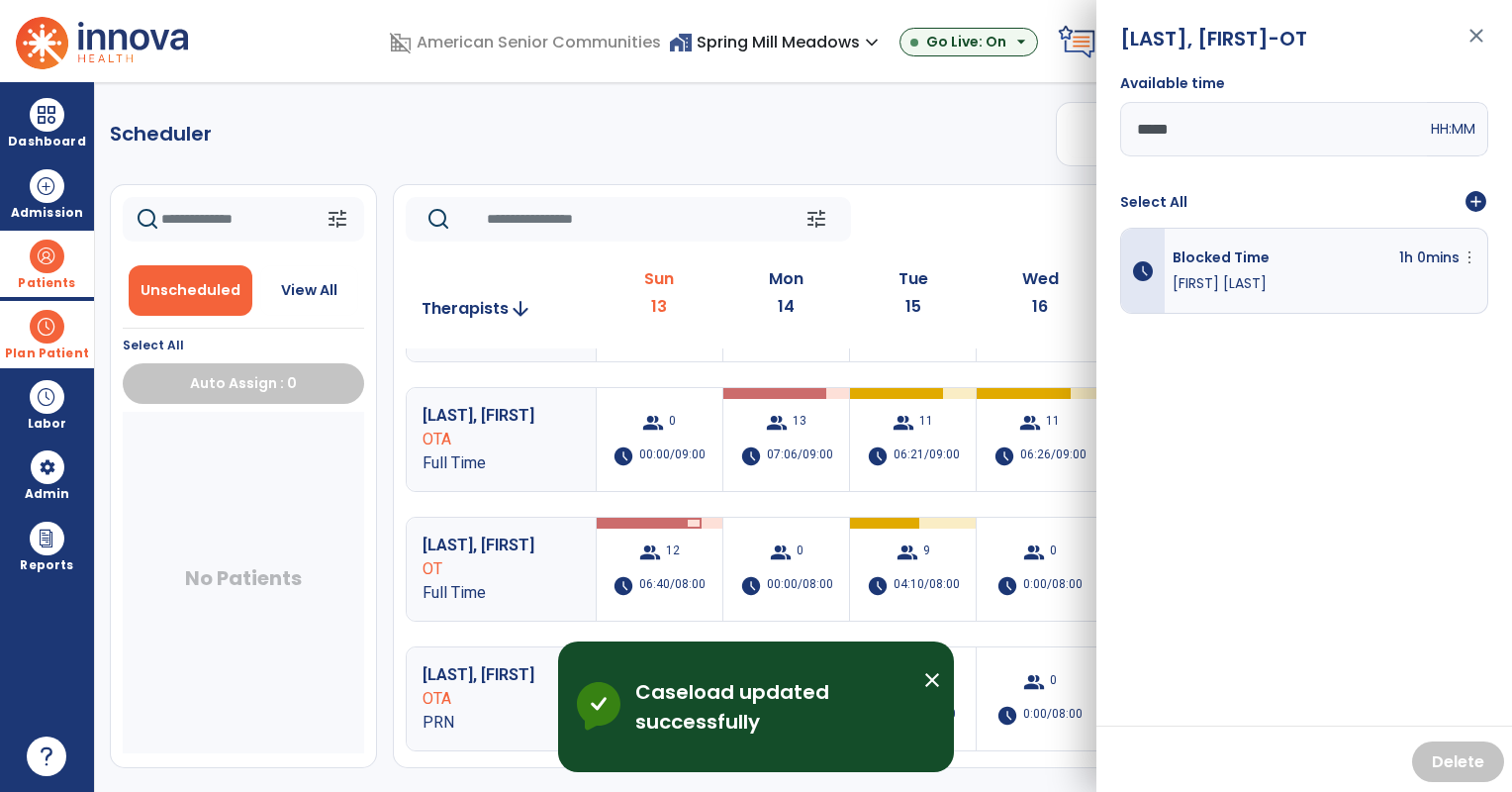 click on "Tue" 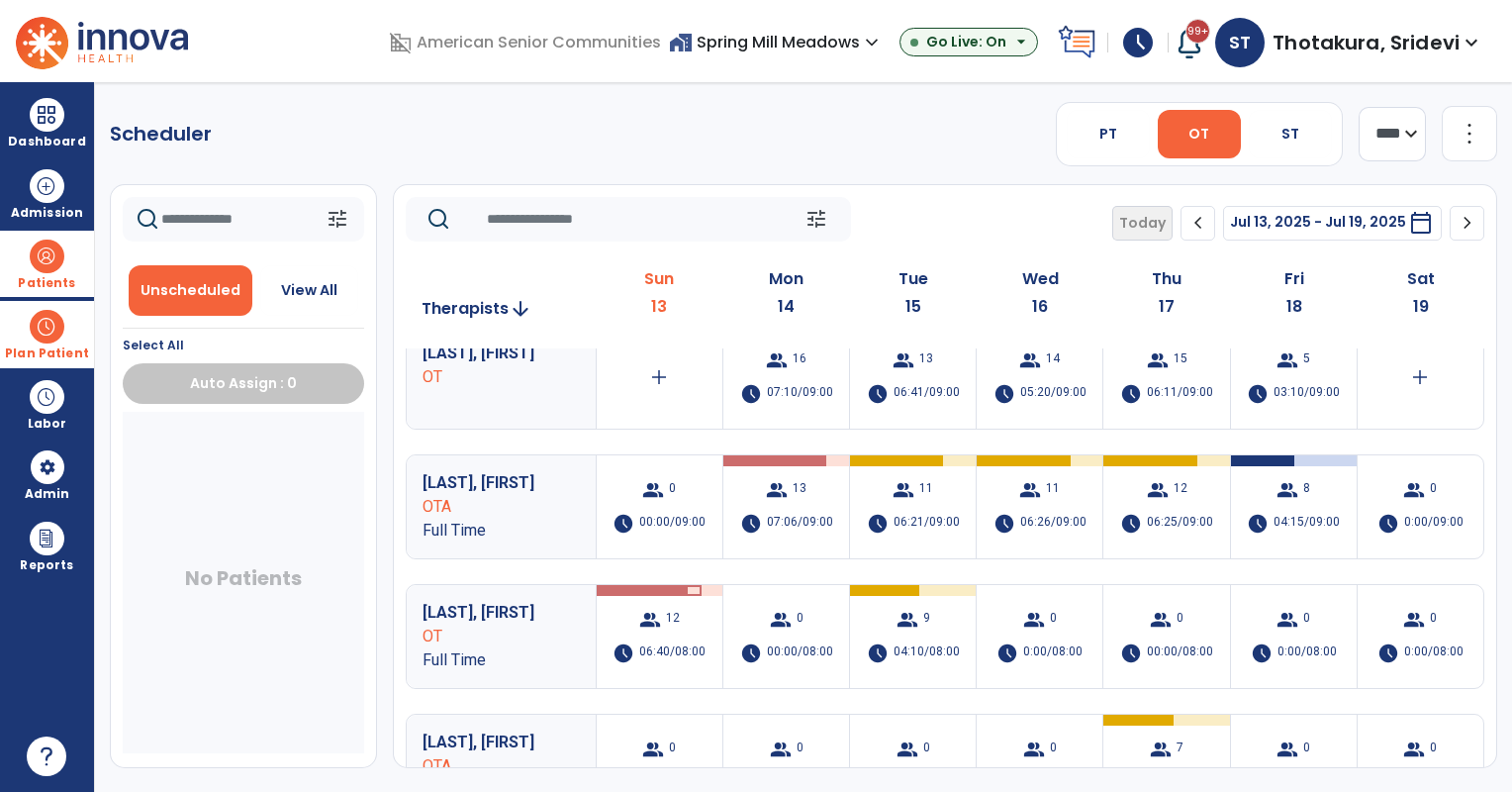 scroll, scrollTop: 0, scrollLeft: 0, axis: both 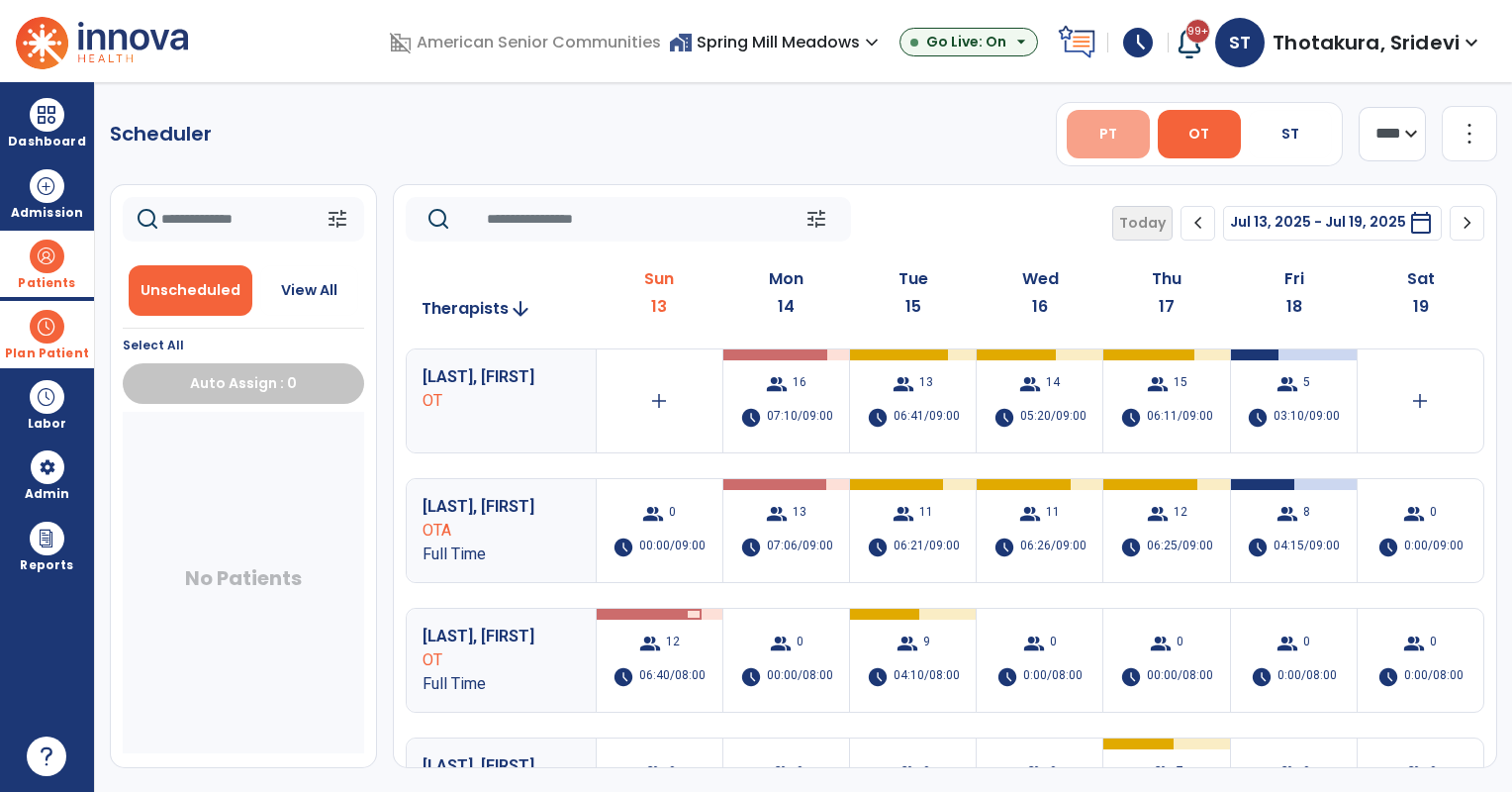 click on "PT" at bounding box center [1108, 134] 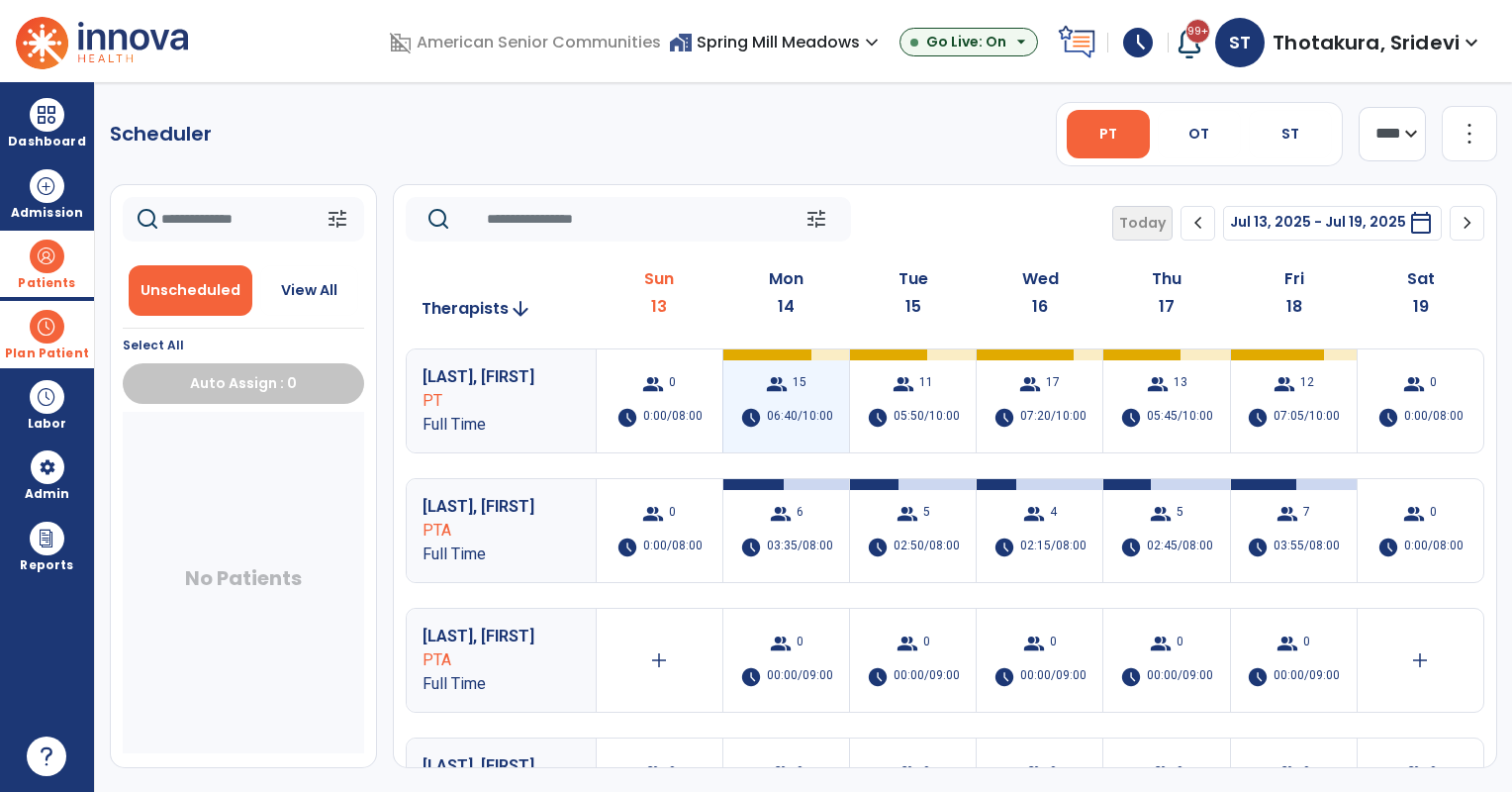click on "group  15  schedule  06:40/10:00" at bounding box center [786, 401] 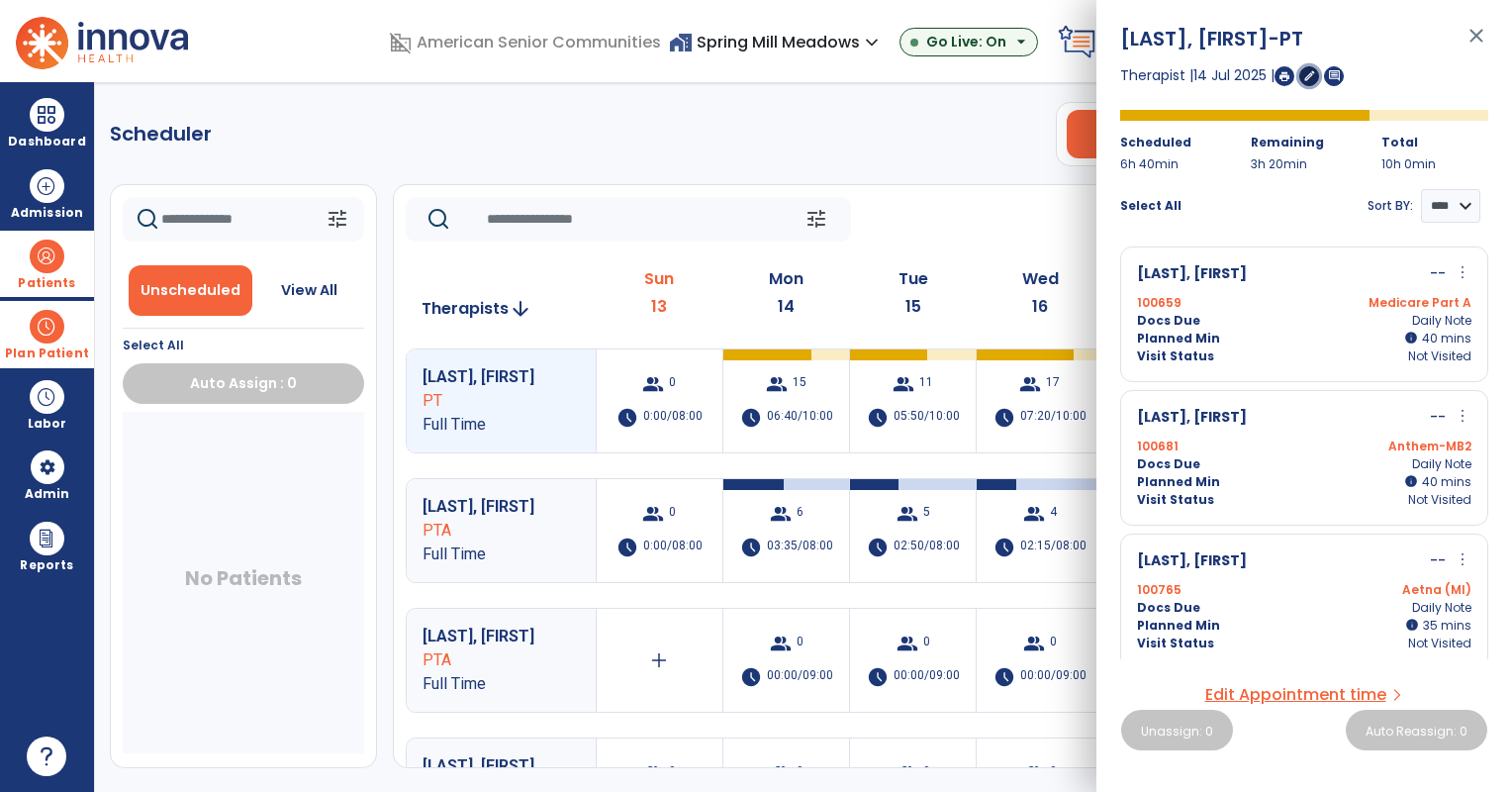 click on "edit" at bounding box center [1309, 75] 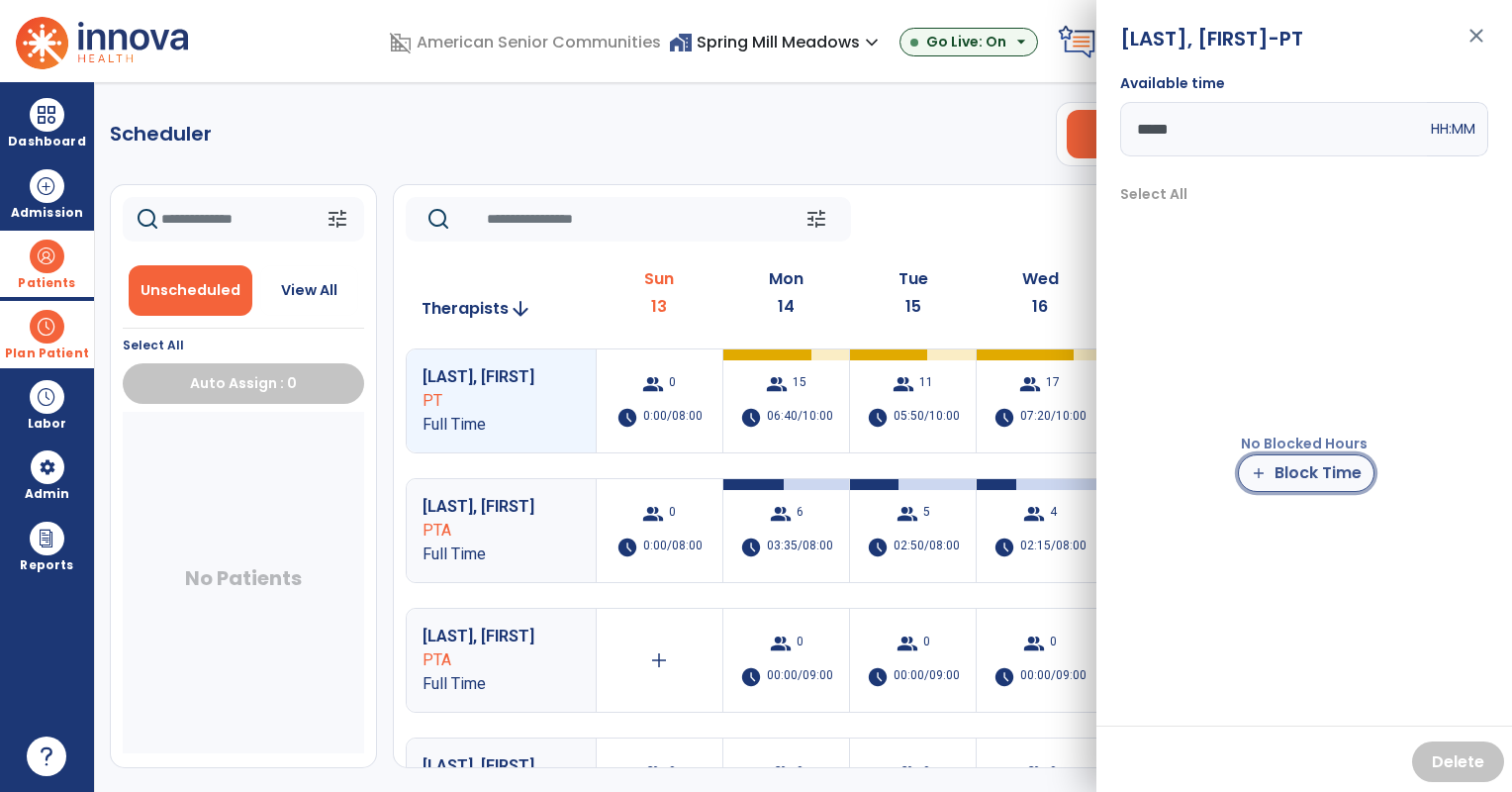 click on "add   Block Time" at bounding box center [1306, 473] 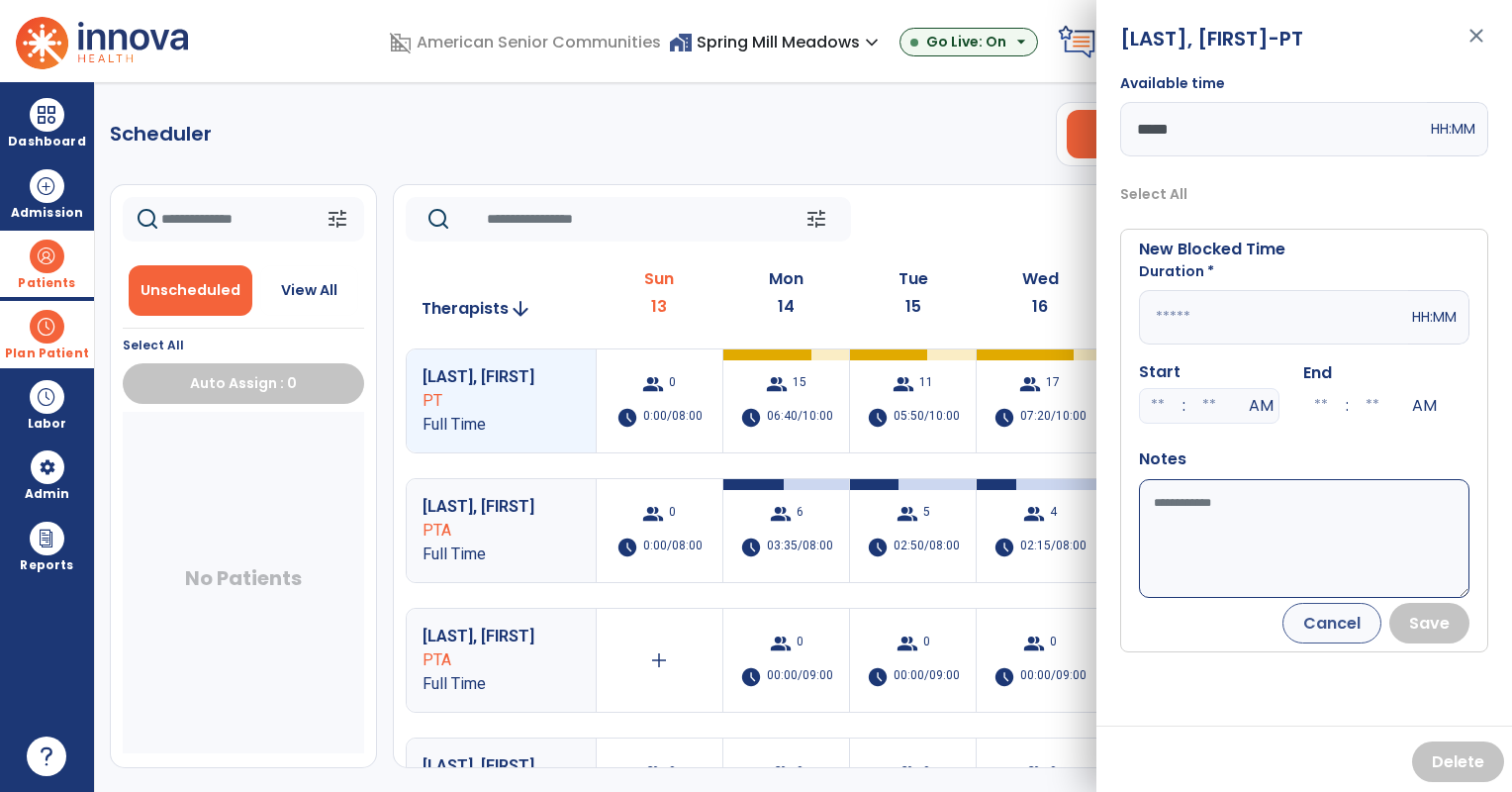 click at bounding box center [1274, 317] 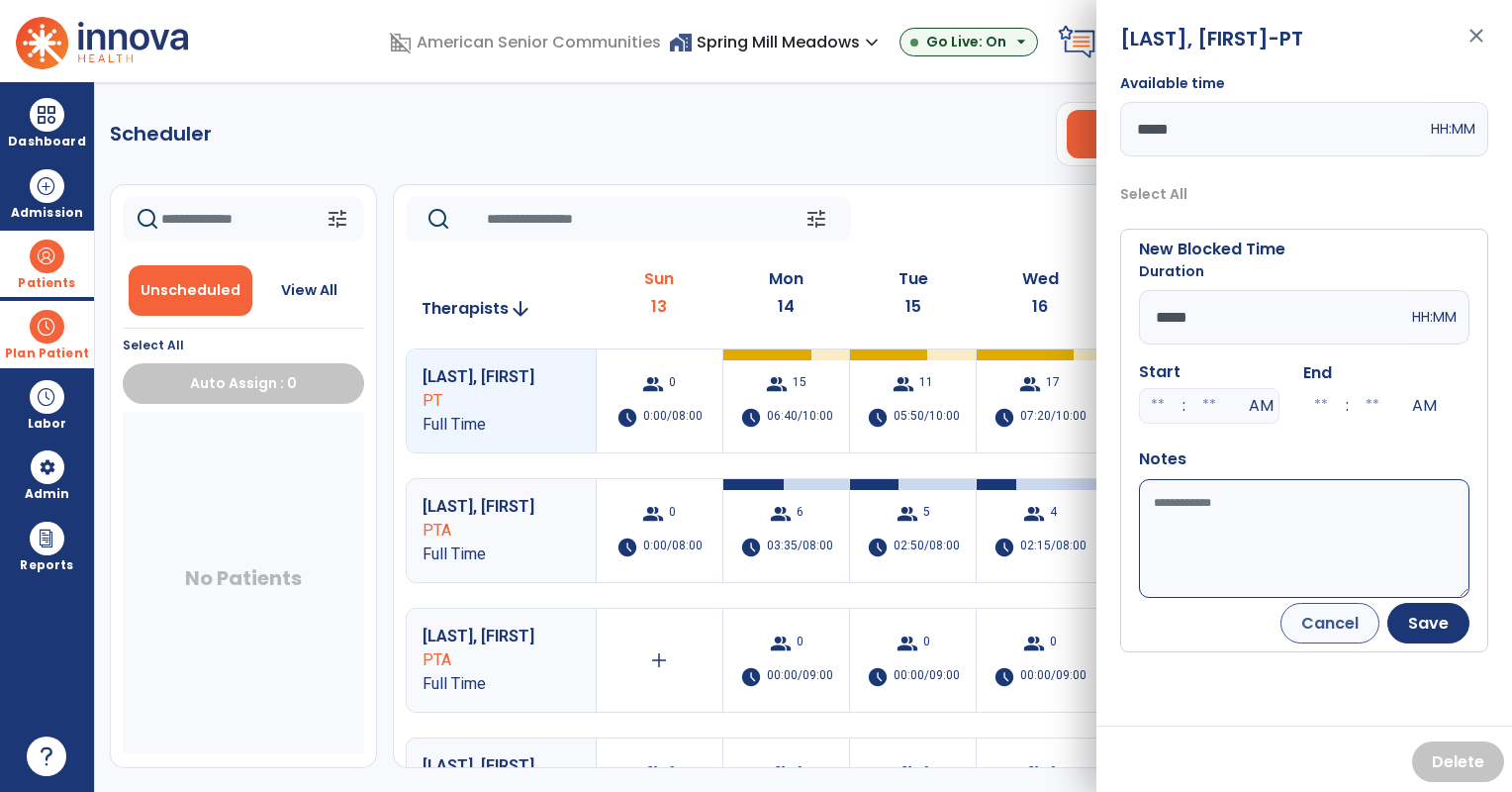 type on "*****" 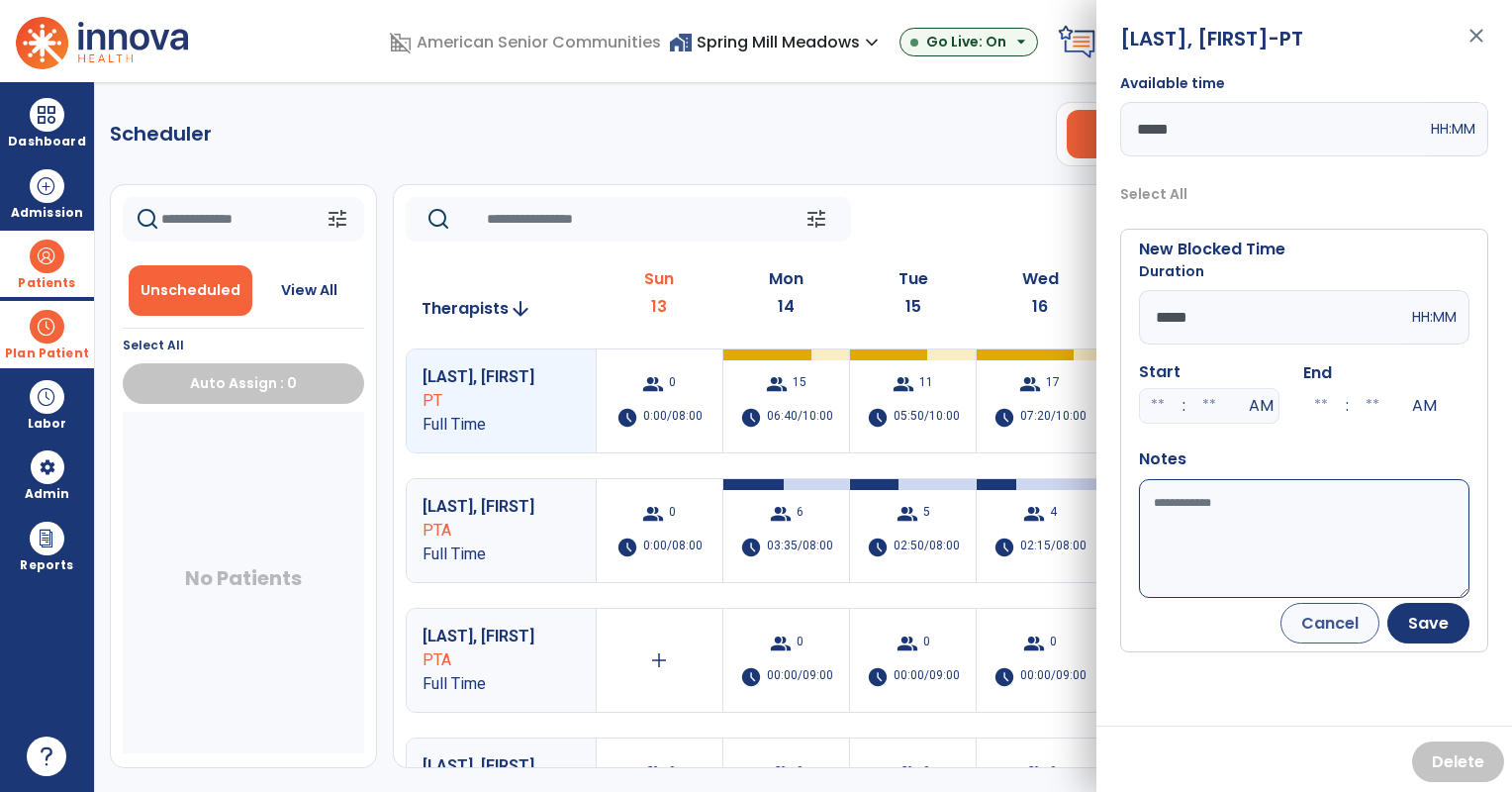 click on "Available time" at bounding box center [1304, 539] 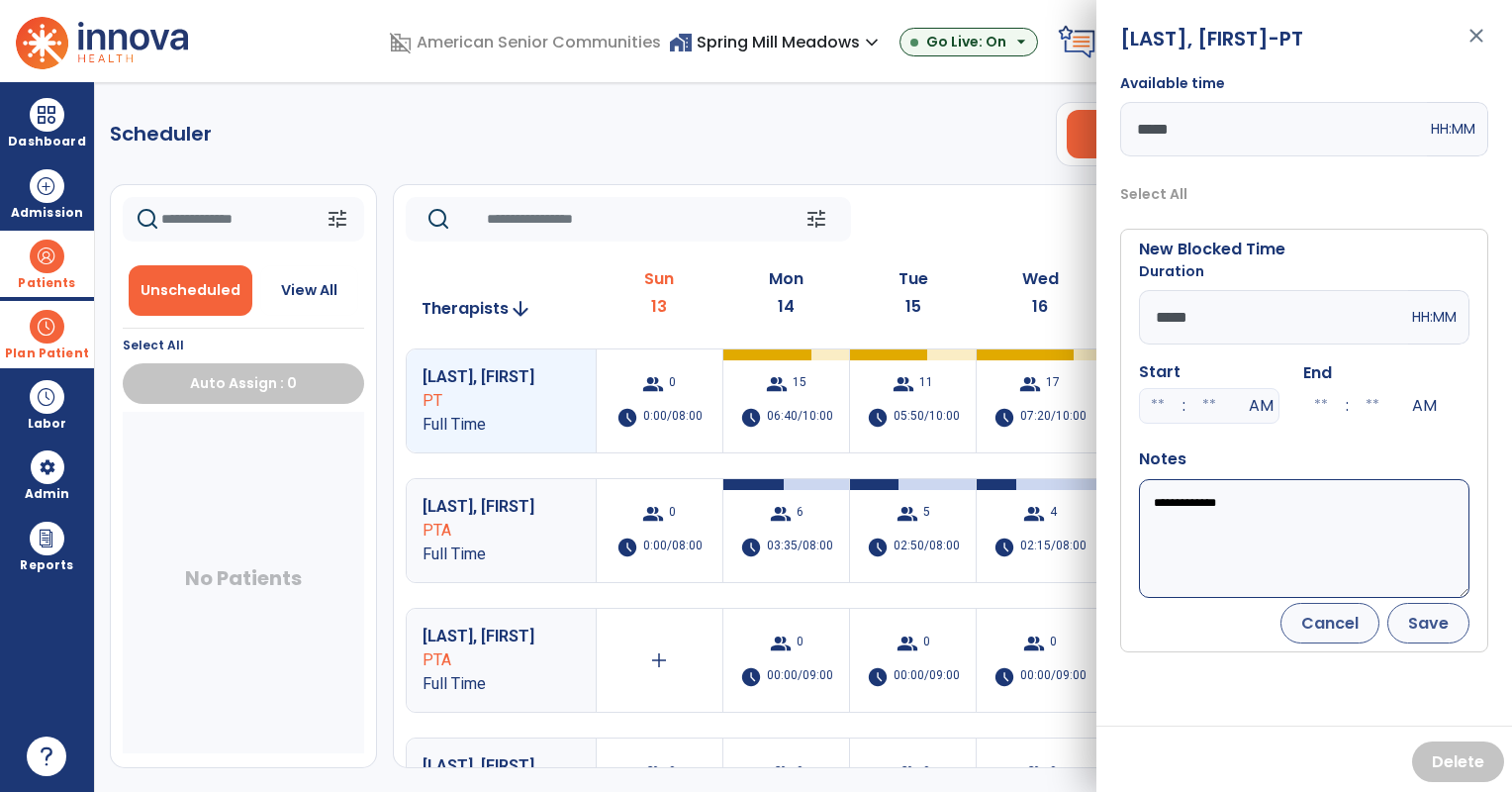 type on "**********" 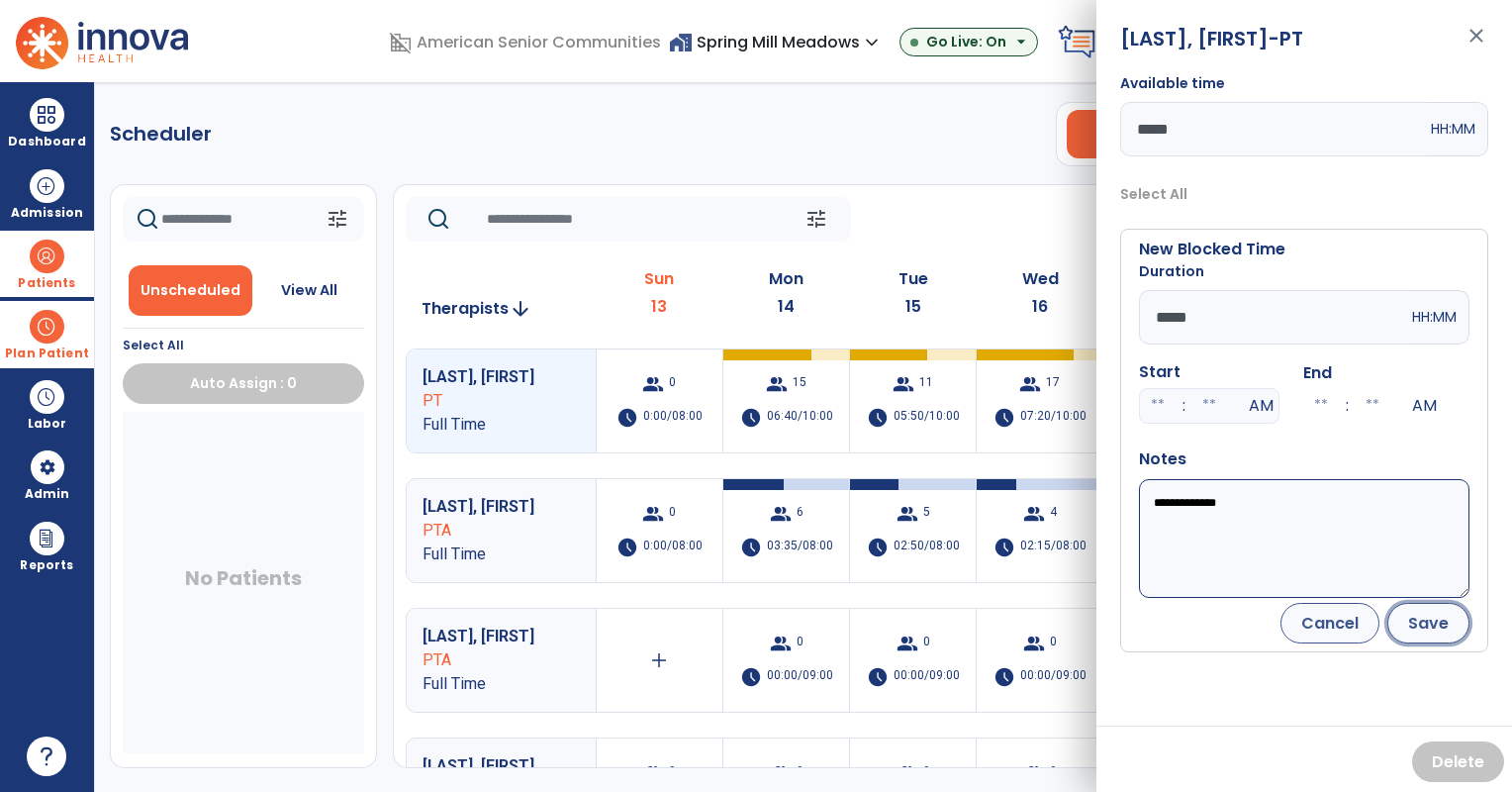 click on "Save" at bounding box center (1428, 623) 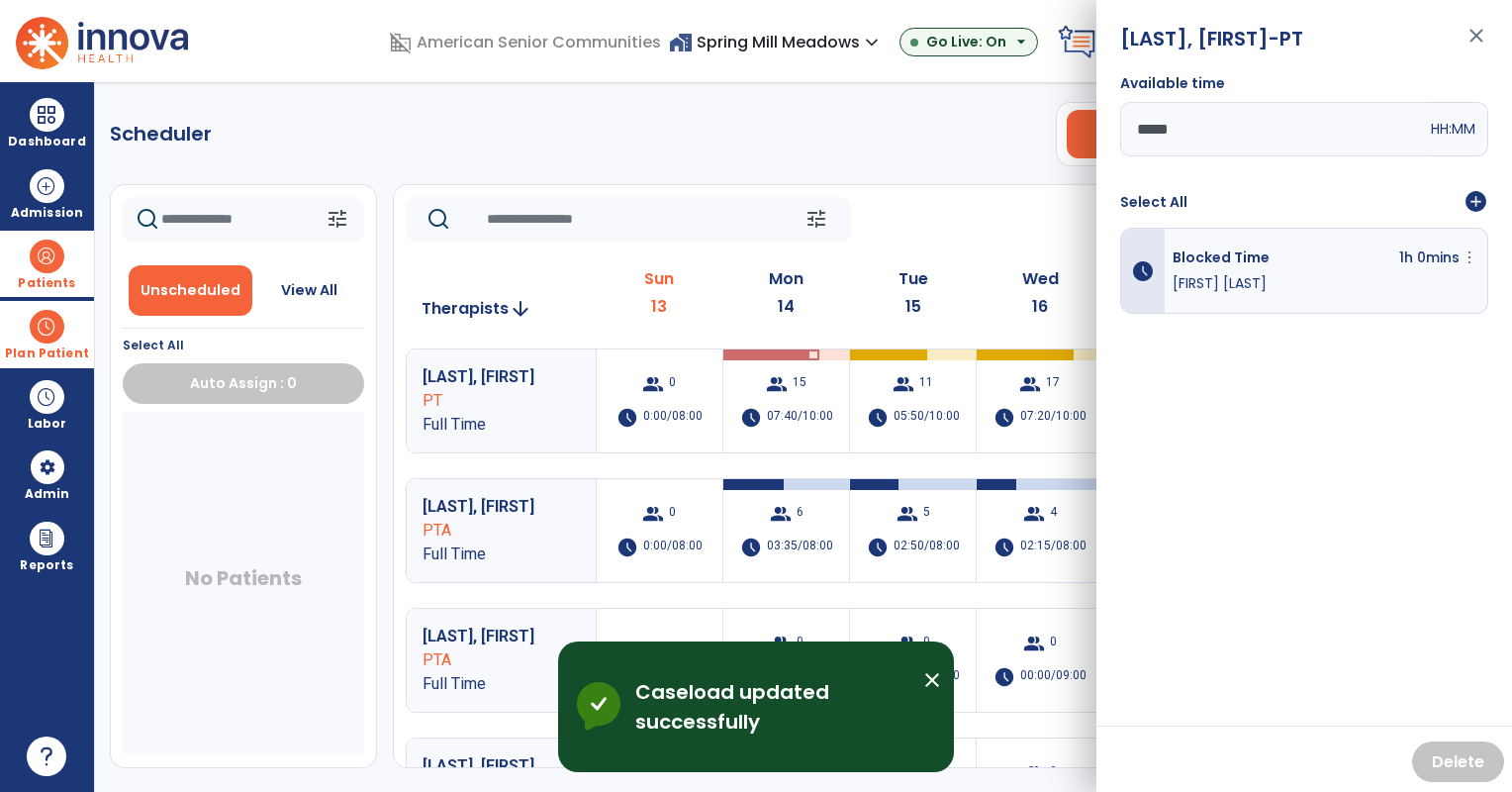 click on "tune   Today  chevron_left Jul 13, 2025 - Jul 19, 2025  *********  calendar_today  chevron_right   Therapists  arrow_downward Sun  13  Mon  14  Tue  15  Wed  16  Thu  17  Fri  18  Sat  19  Perena, Mariluz PT Full Time  group  0  schedule  0:00/08:00  group  15  schedule  07:40/10:00   group  11  schedule  05:50/10:00   group  17  schedule  07:20/10:00   group  13  schedule  05:45/10:00   group  12  schedule  07:05/10:00   group  0  schedule  0:00/08:00 Wright, Brandon PTA Full Time  group  0  schedule  0:00/08:00  group  6  schedule  03:35/08:00   group  5  schedule  02:50/08:00   group  4  schedule  02:15/08:00   group  5  schedule  02:45/08:00   group  7  schedule  03:55/08:00   group  0  schedule  0:00/08:00 Carlston, Jonathan PTA Full Time  add   group  0  schedule  00:00/09:00   group  0  schedule  00:00/09:00   group  0  schedule  00:00/09:00   group  0  schedule  00:00/09:00   group  0  schedule  00:00/09:00   add  Engle, Emily PTA Full Time  group  0  schedule  0:00/08:00  group  0  schedule  0 0 0" 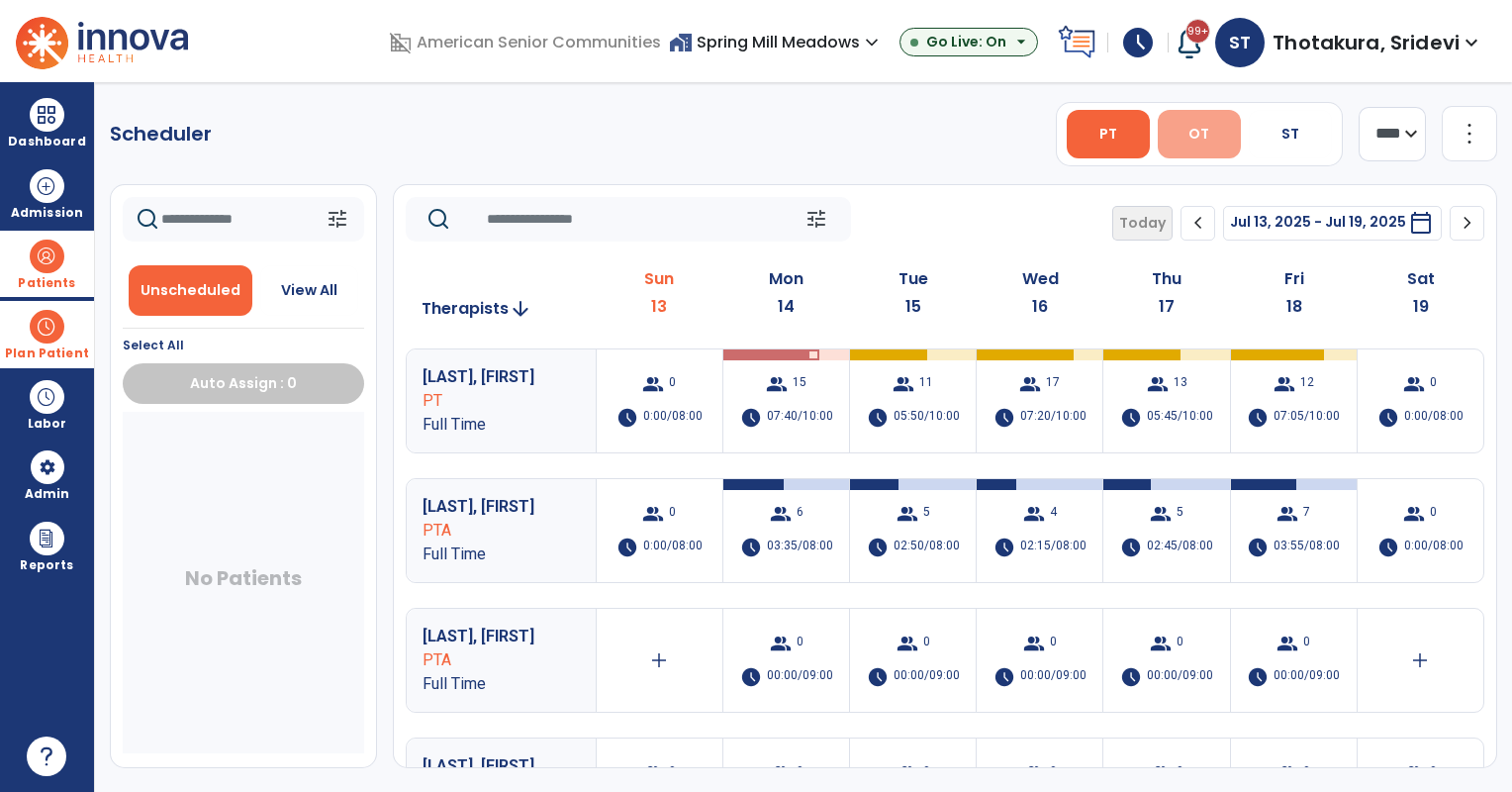 click on "OT" at bounding box center (1198, 134) 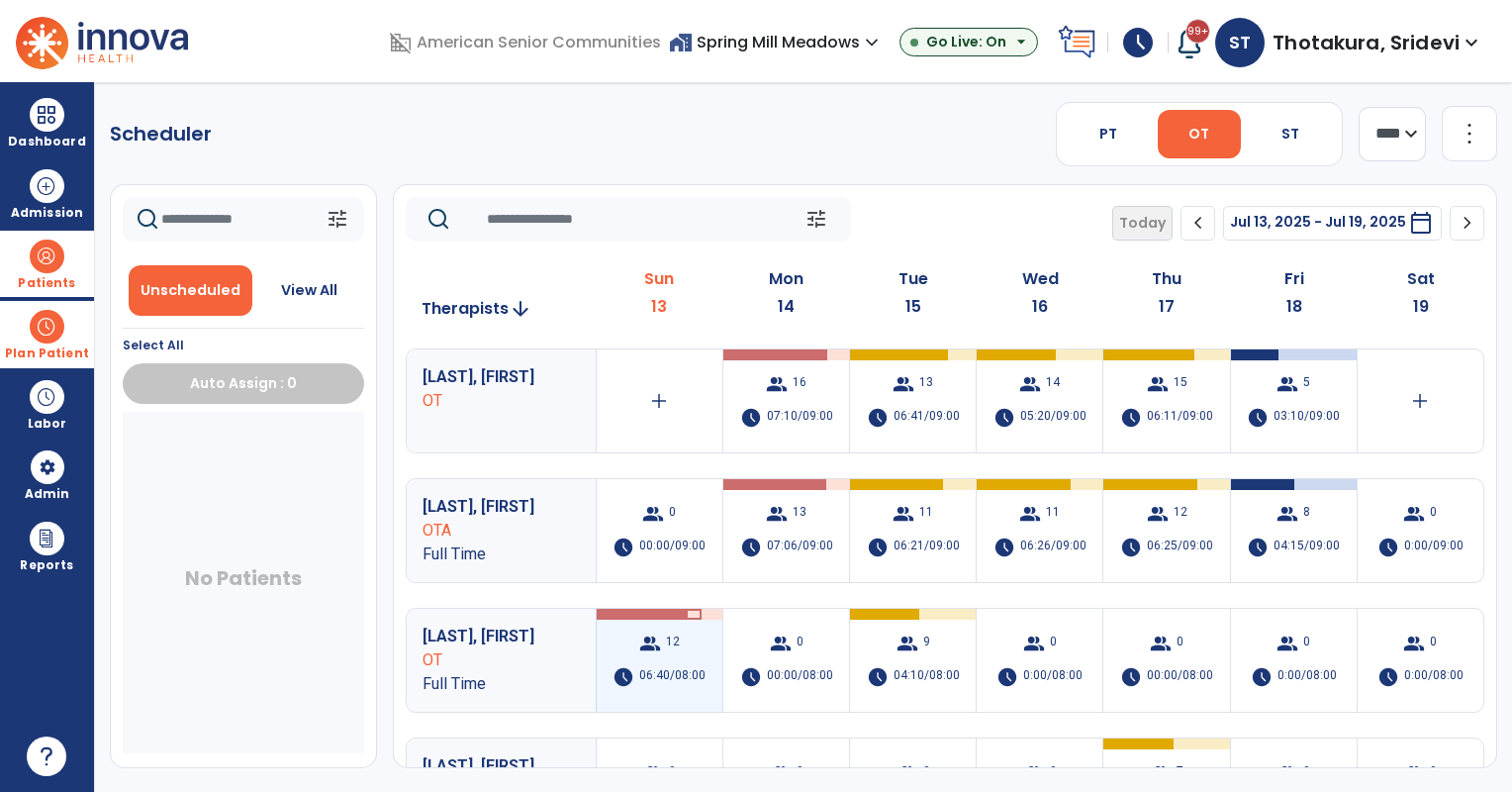 click on "12" at bounding box center (673, 644) 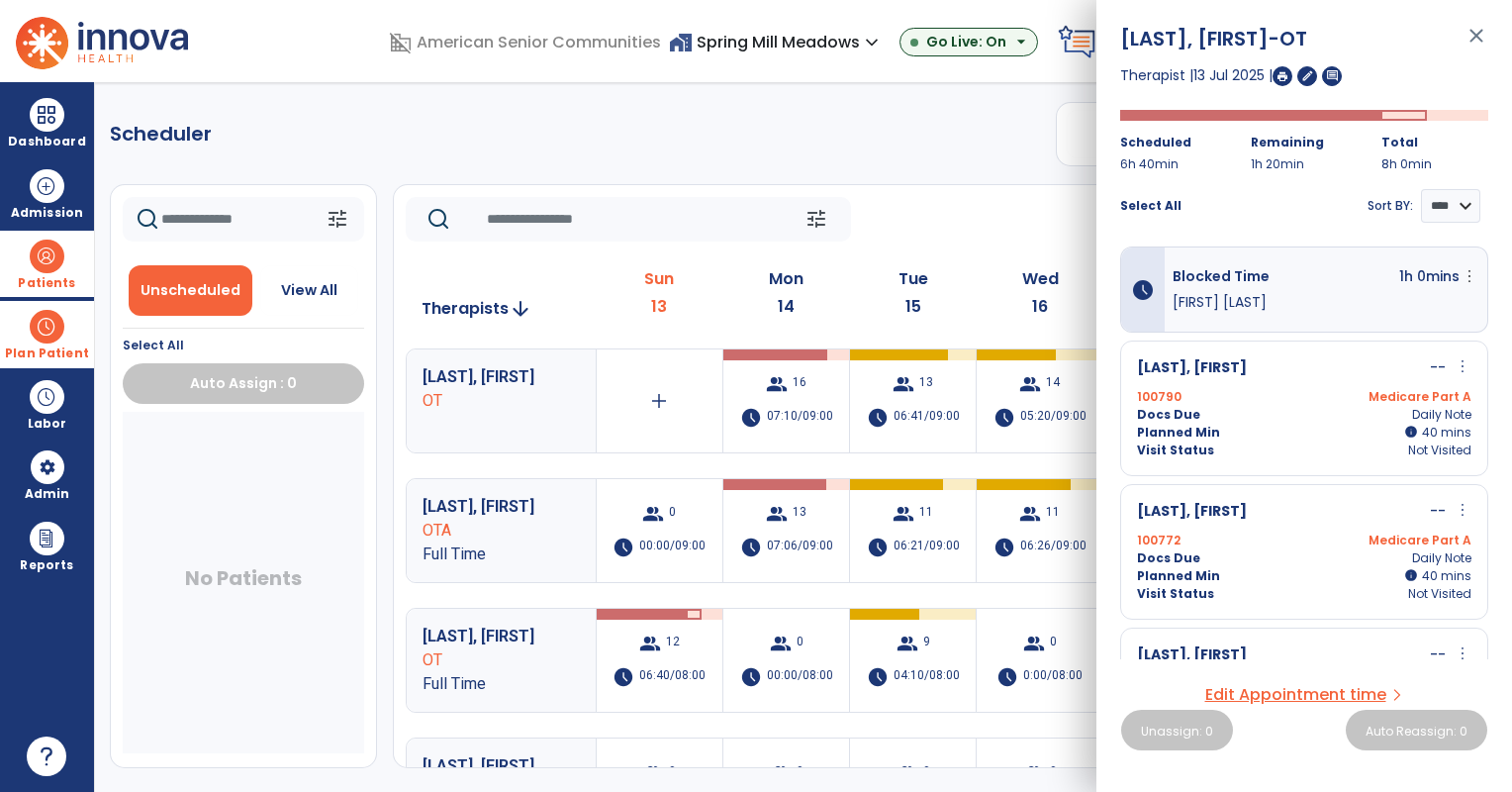 click on "Scheduler   PT   OT   ST  **** *** more_vert  Manage Labor   View All Therapists   Print" 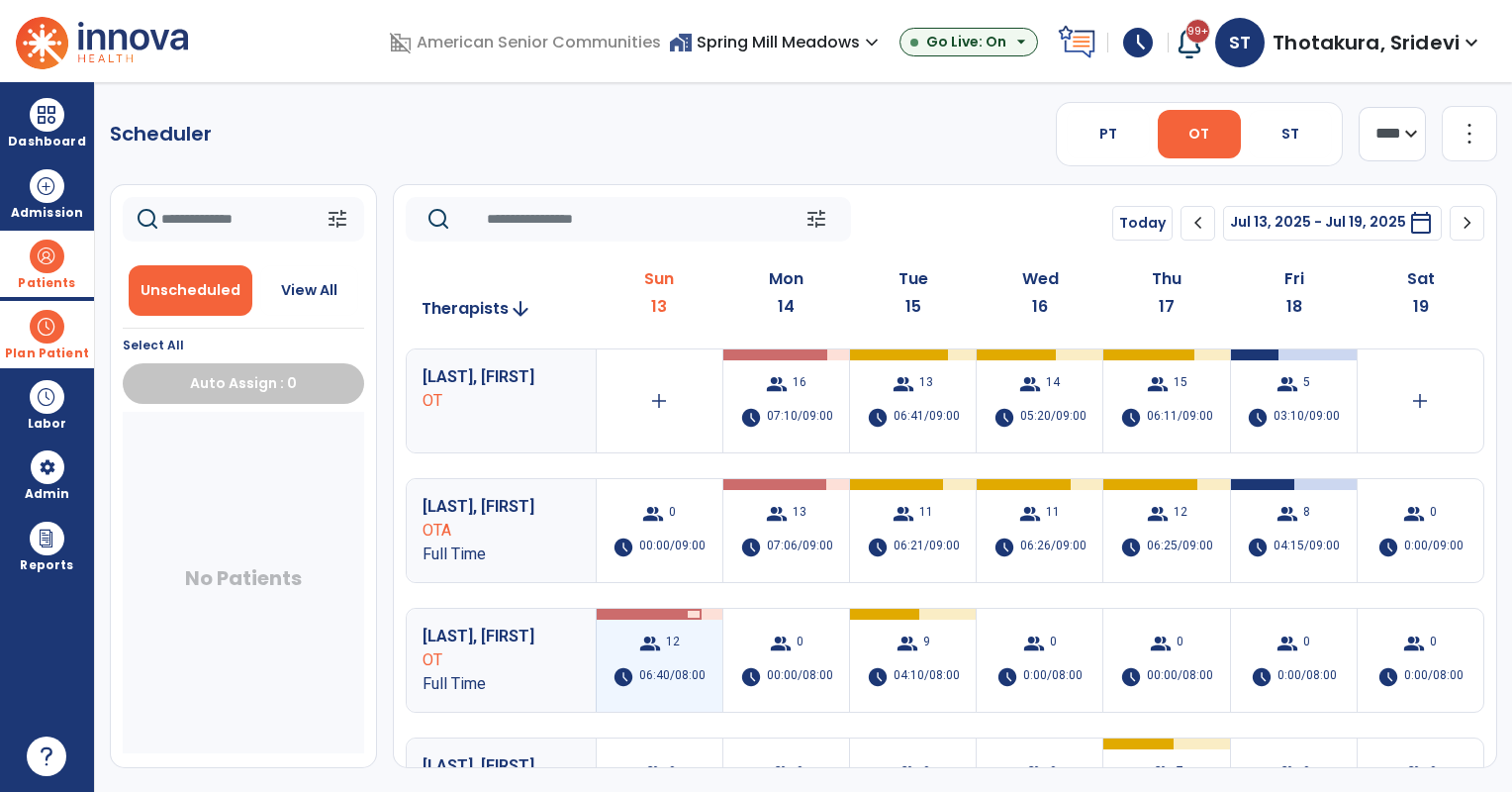 click on "group  12  schedule  06:40/08:00" at bounding box center (659, 660) 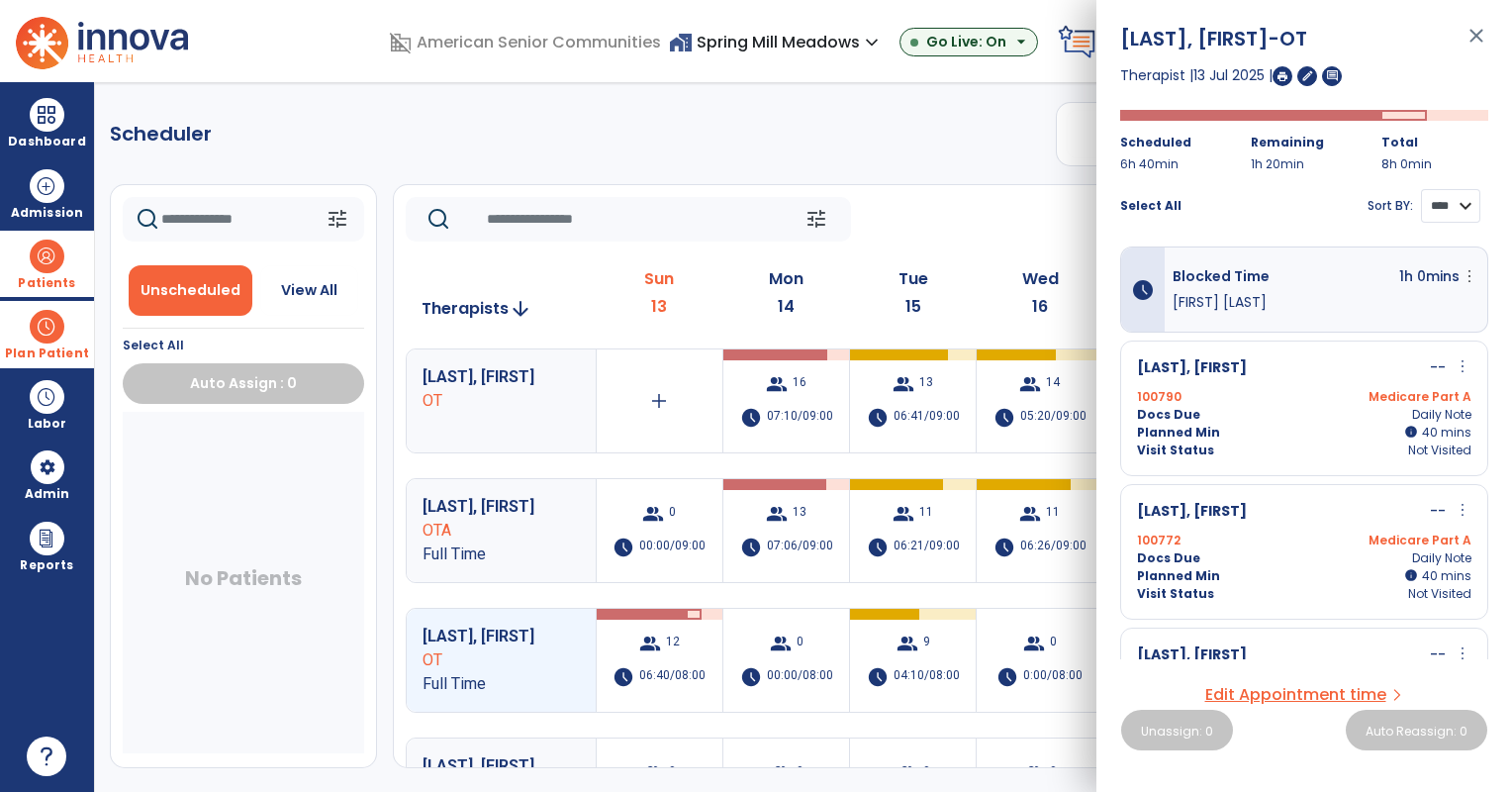 click on "**** ****" at bounding box center (1451, 206) 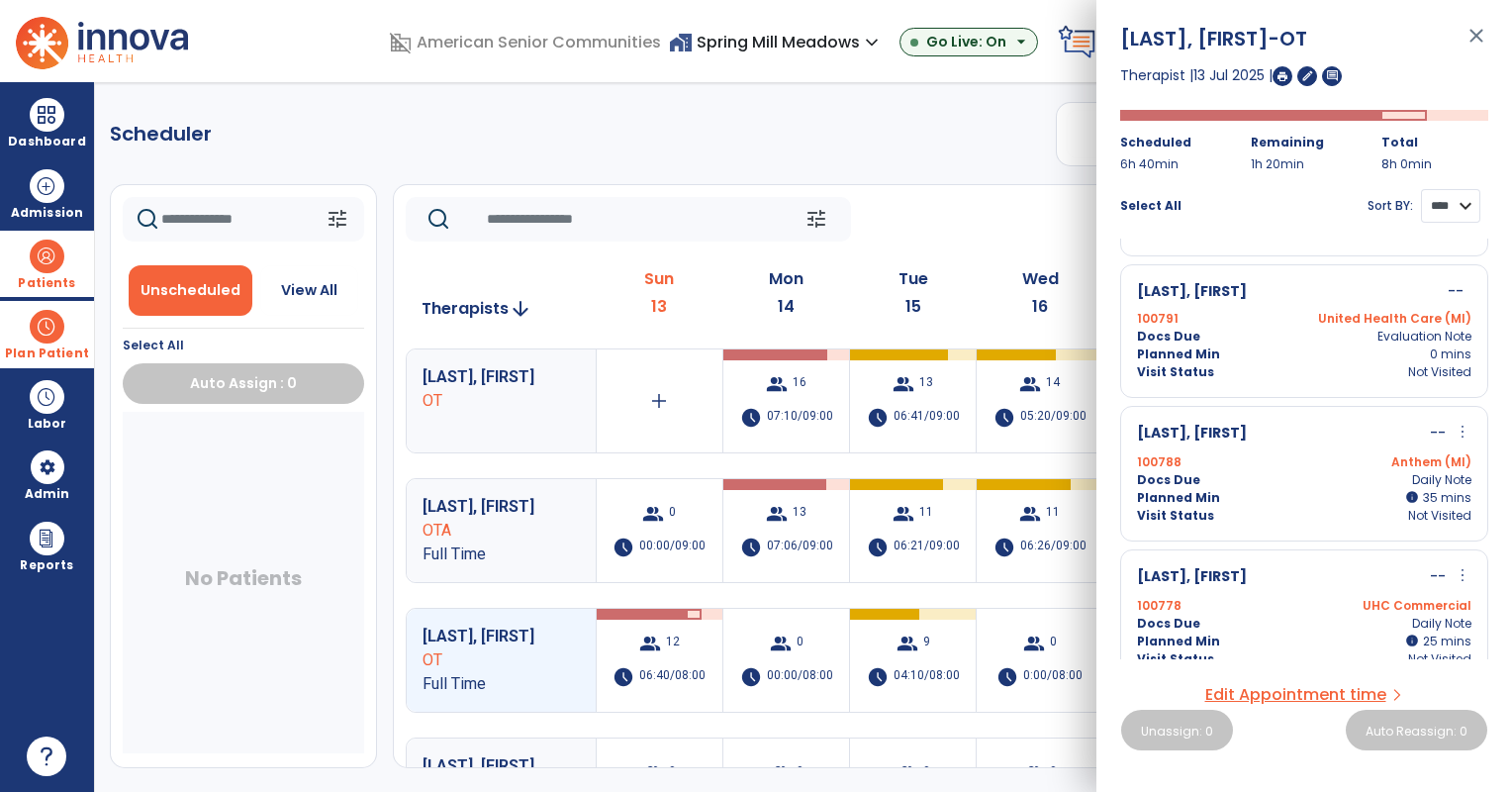scroll, scrollTop: 1386, scrollLeft: 0, axis: vertical 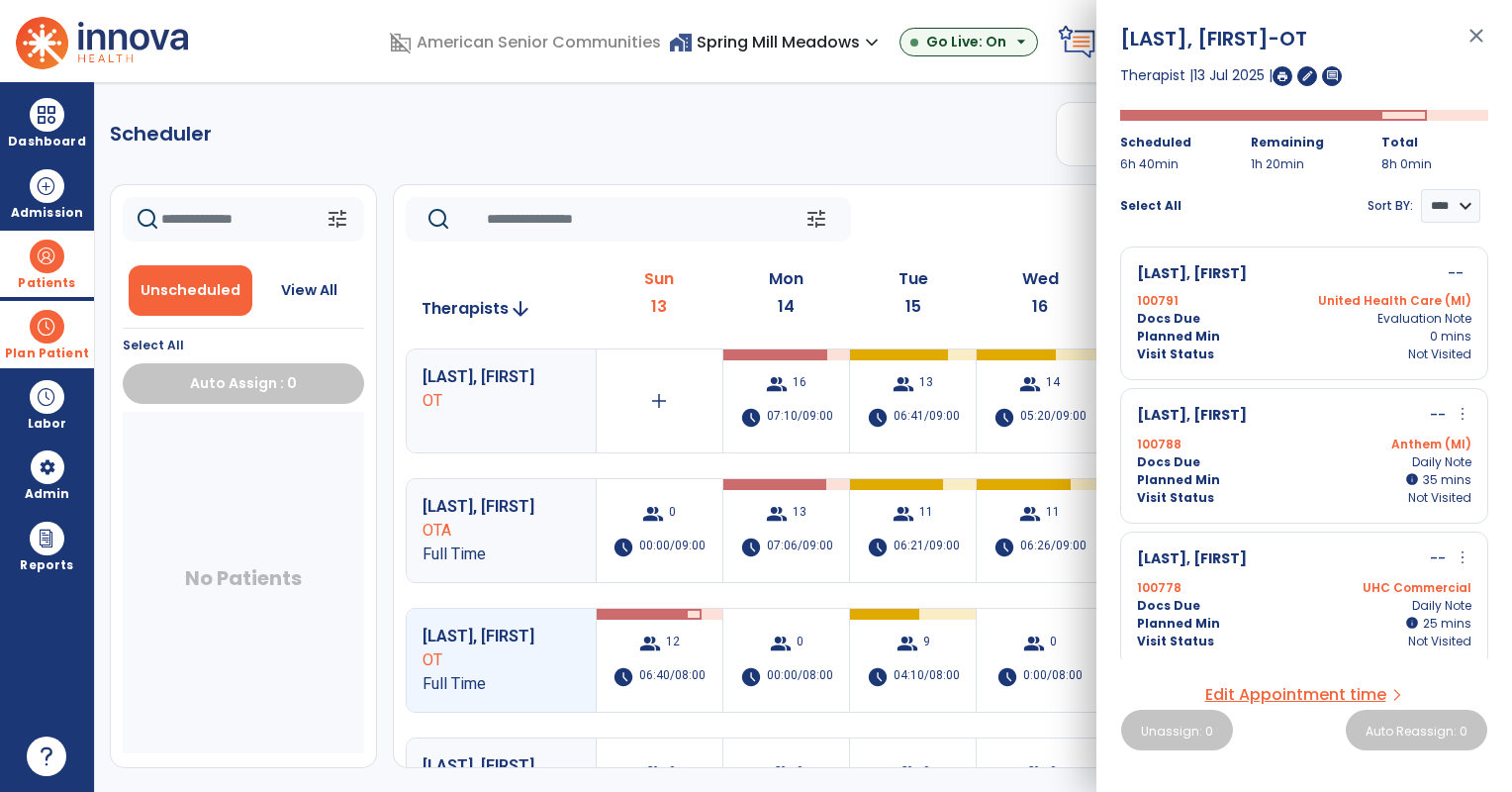 click on "Scheduler   PT   OT   ST  **** *** more_vert  Manage Labor   View All Therapists   Print" 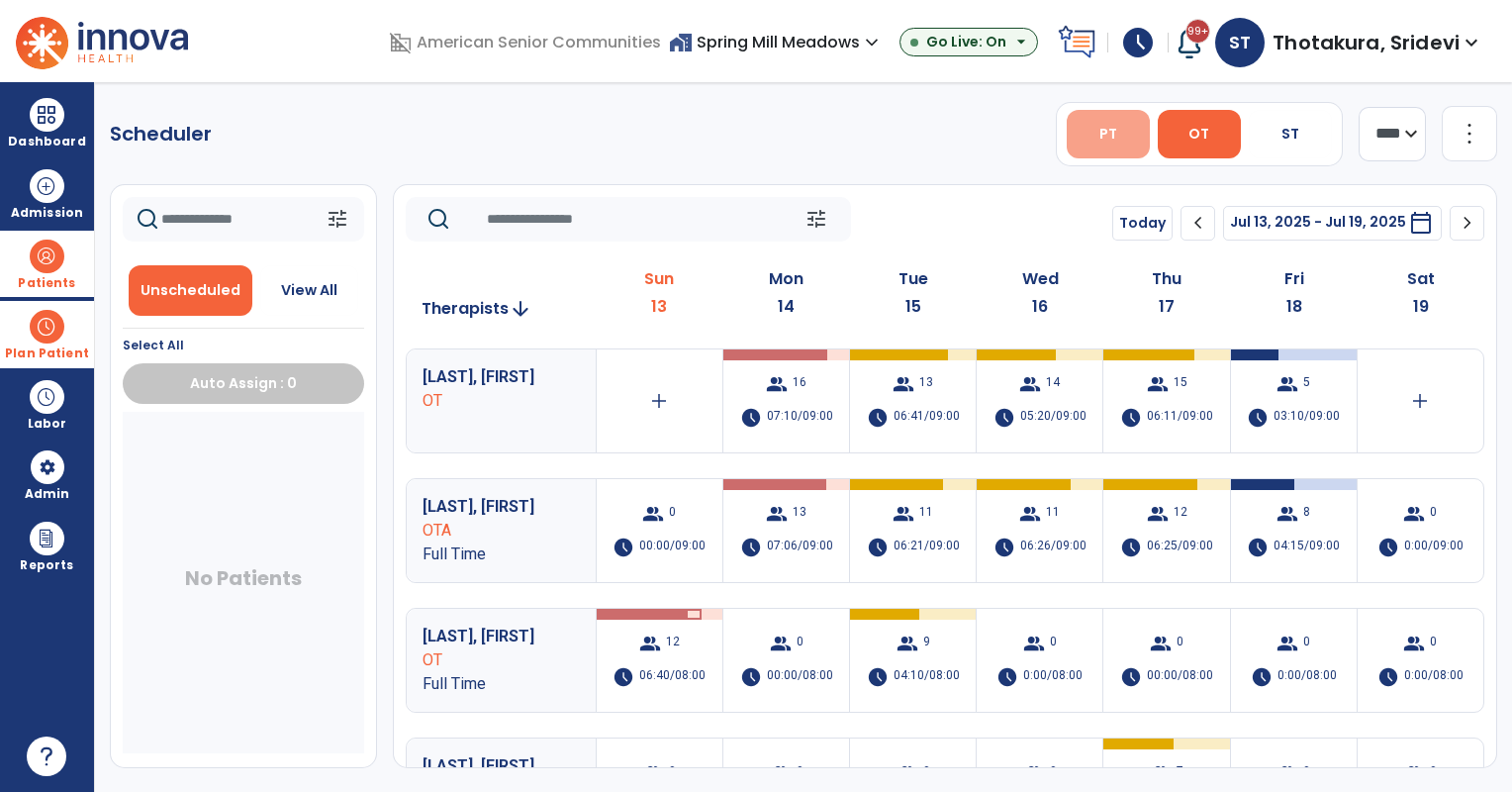 click on "PT" at bounding box center (1108, 134) 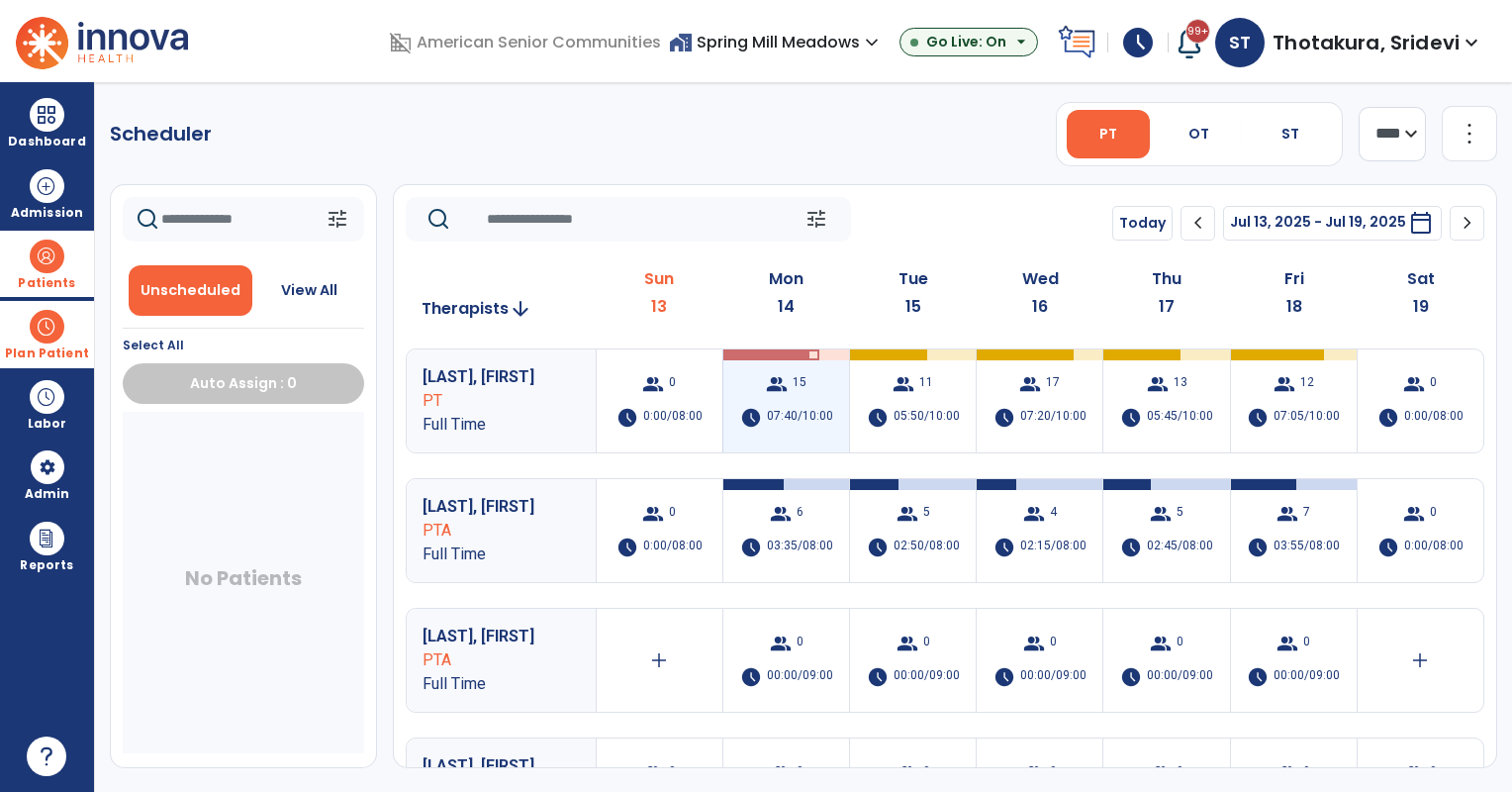 click on "07:40/10:00" at bounding box center (800, 418) 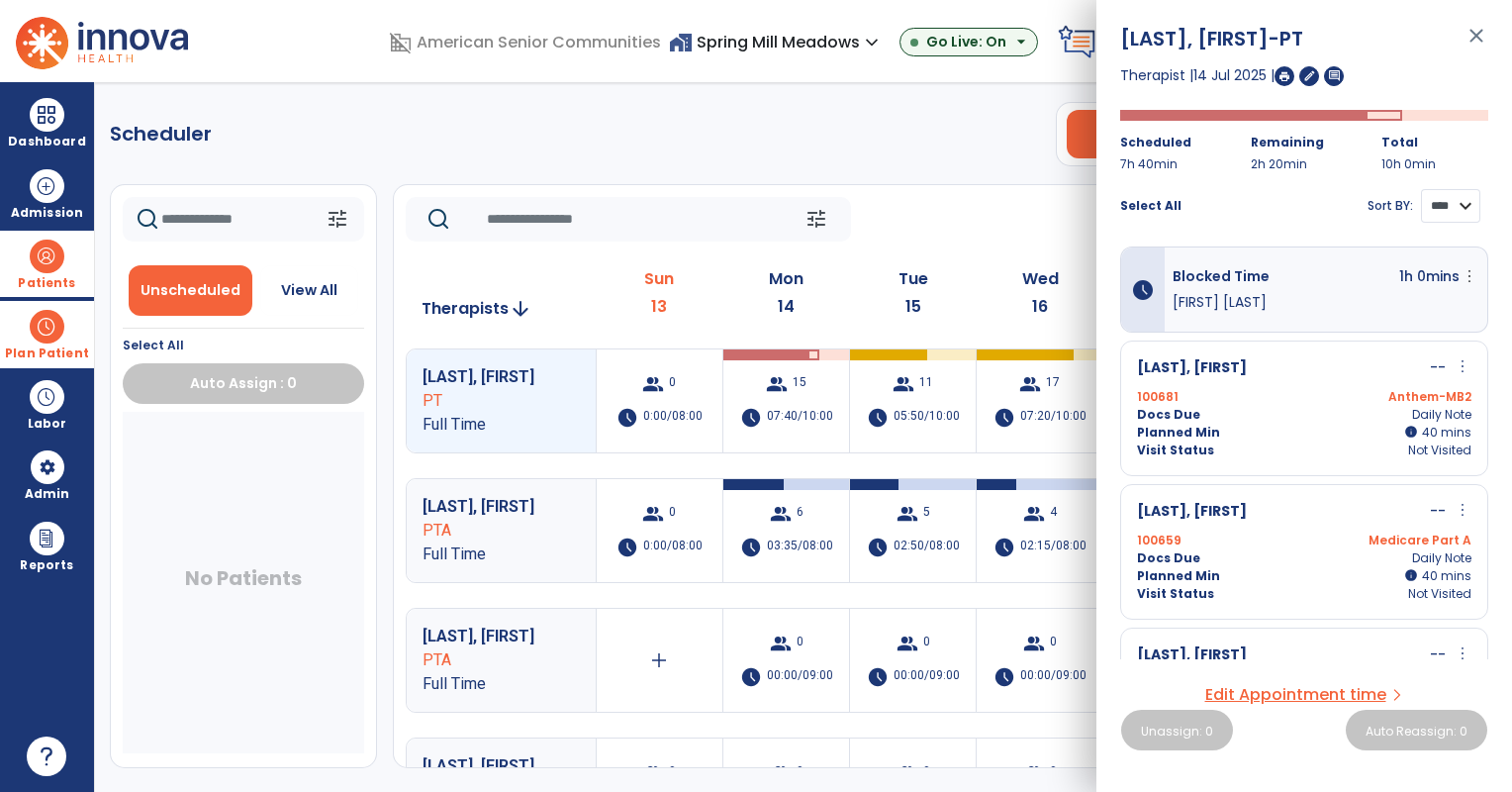 click on "**** ****" at bounding box center (1451, 206) 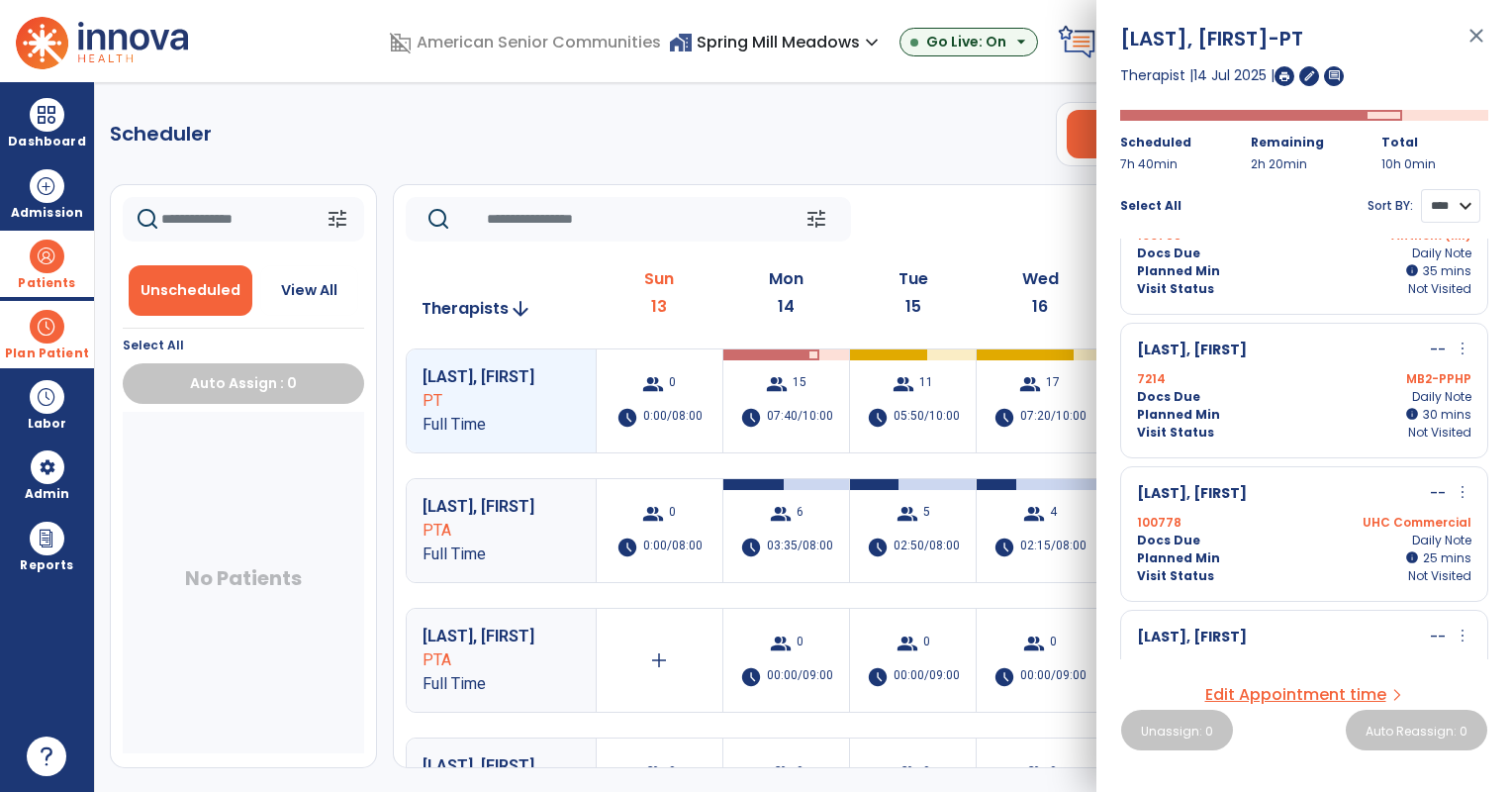 scroll, scrollTop: 1812, scrollLeft: 0, axis: vertical 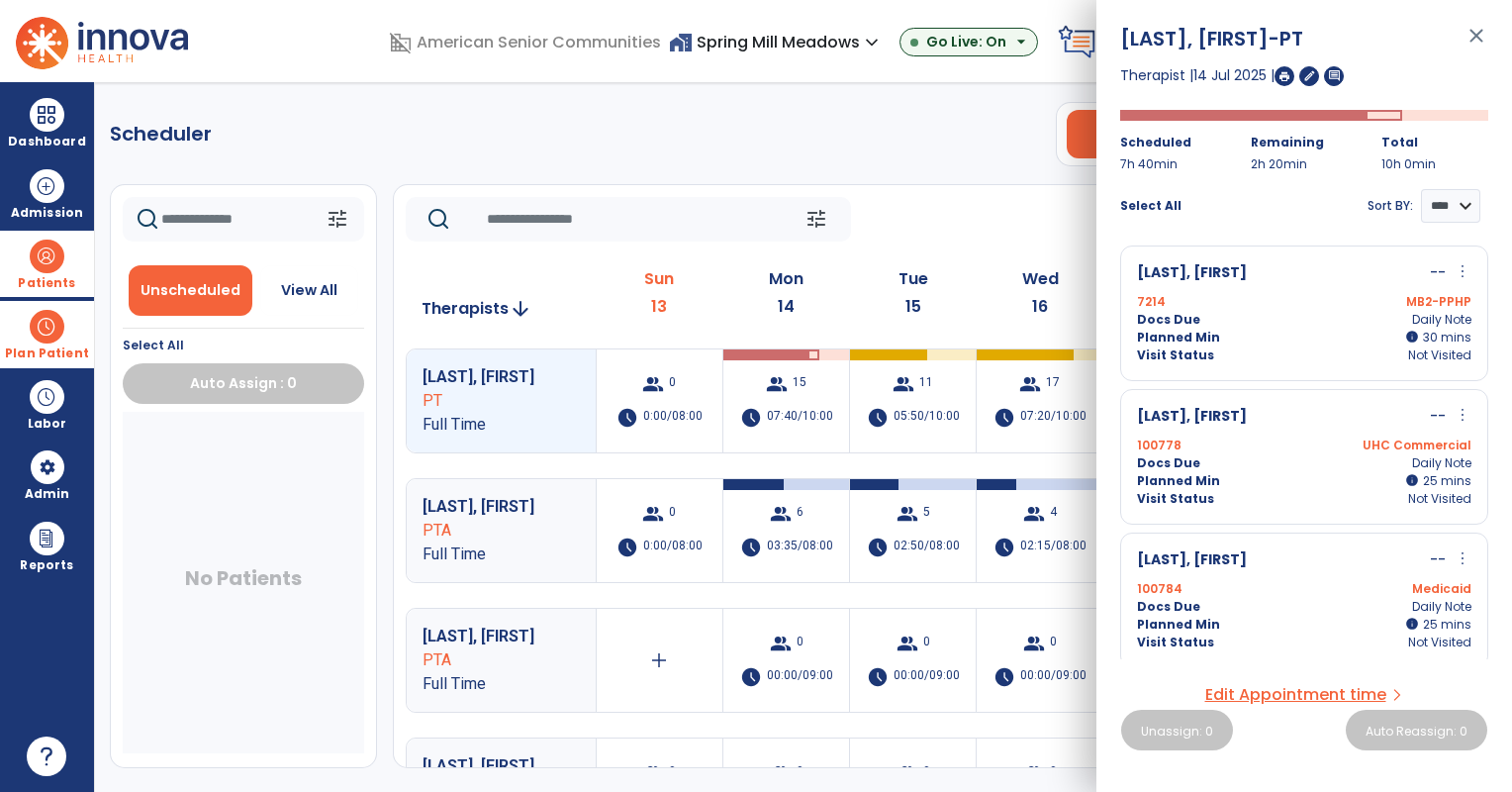 click on "Scheduler   PT   OT   ST  **** *** more_vert  Manage Labor   View All Therapists   Print   tune   Unscheduled   View All  Select All  Auto Assign : 0  No Patients  tune   Today  chevron_left Jul 13, 2025 - Jul 19, 2025  *********  calendar_today  chevron_right   Therapists  arrow_downward Sun  13  Mon  14  Tue  15  Wed  16  Thu  17  Fri  18  Sat  19  Perena, Mariluz PT Full Time  group  0  schedule  0:00/08:00  group  15  schedule  07:40/10:00   group  11  schedule  05:50/10:00   group  17  schedule  07:20/10:00   group  13  schedule  05:45/10:00   group  12  schedule  07:05/10:00   group  0  schedule  0:00/08:00 Wright, Brandon PTA Full Time  group  0  schedule  0:00/08:00  group  6  schedule  03:35/08:00   group  5  schedule  02:50/08:00   group  4  schedule  02:15/08:00   group  5  schedule  02:45/08:00   group  7  schedule  03:55/08:00   group  0  schedule  0:00/08:00 Carlston, Jonathan PTA Full Time  add   group  0  schedule  00:00/09:00   group  0  schedule  00:00/09:00   group  0  schedule   group  0" at bounding box center (803, 437) 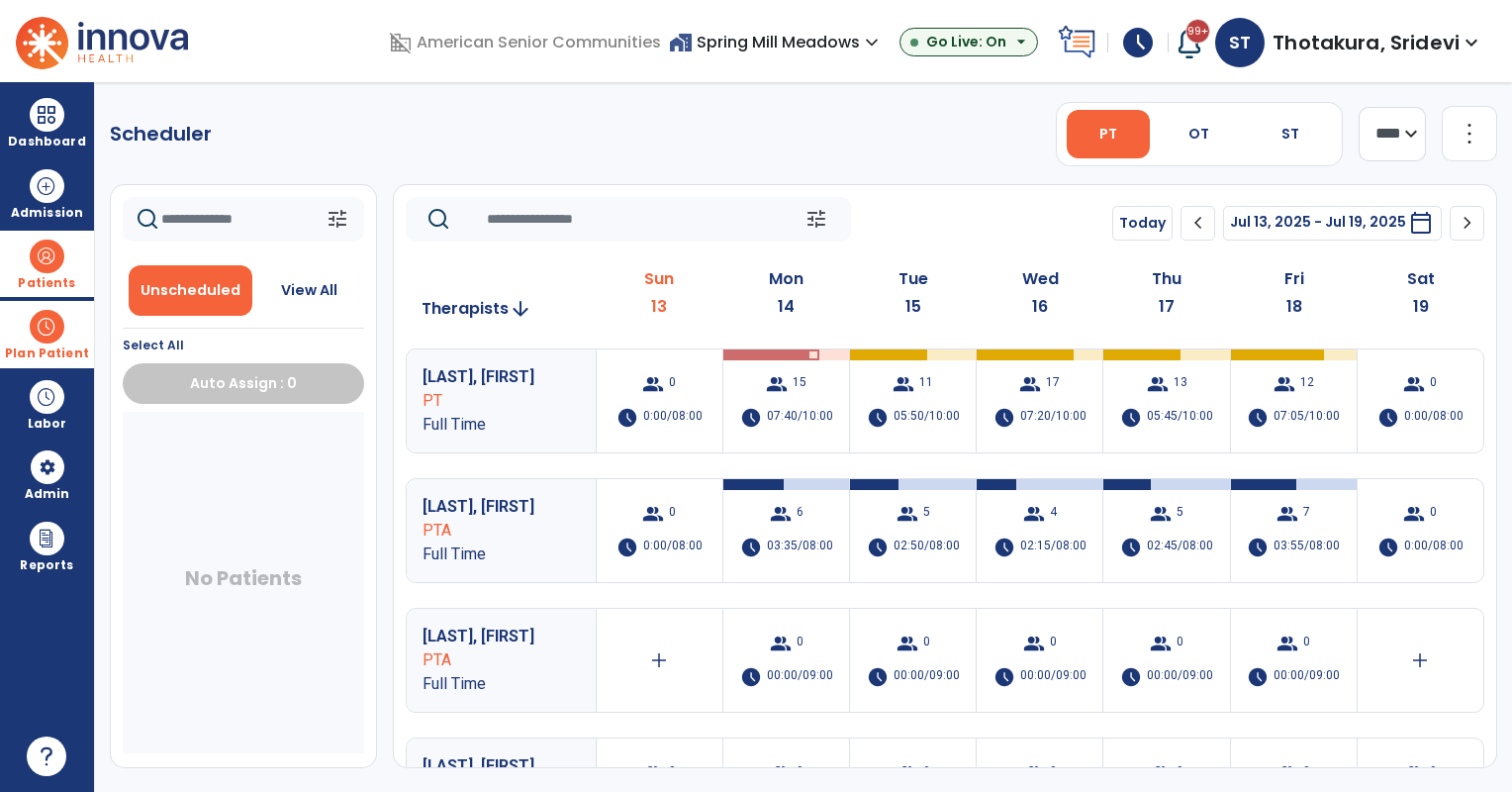 click on "home_work   Spring Mill Meadows   expand_more" at bounding box center (776, 42) 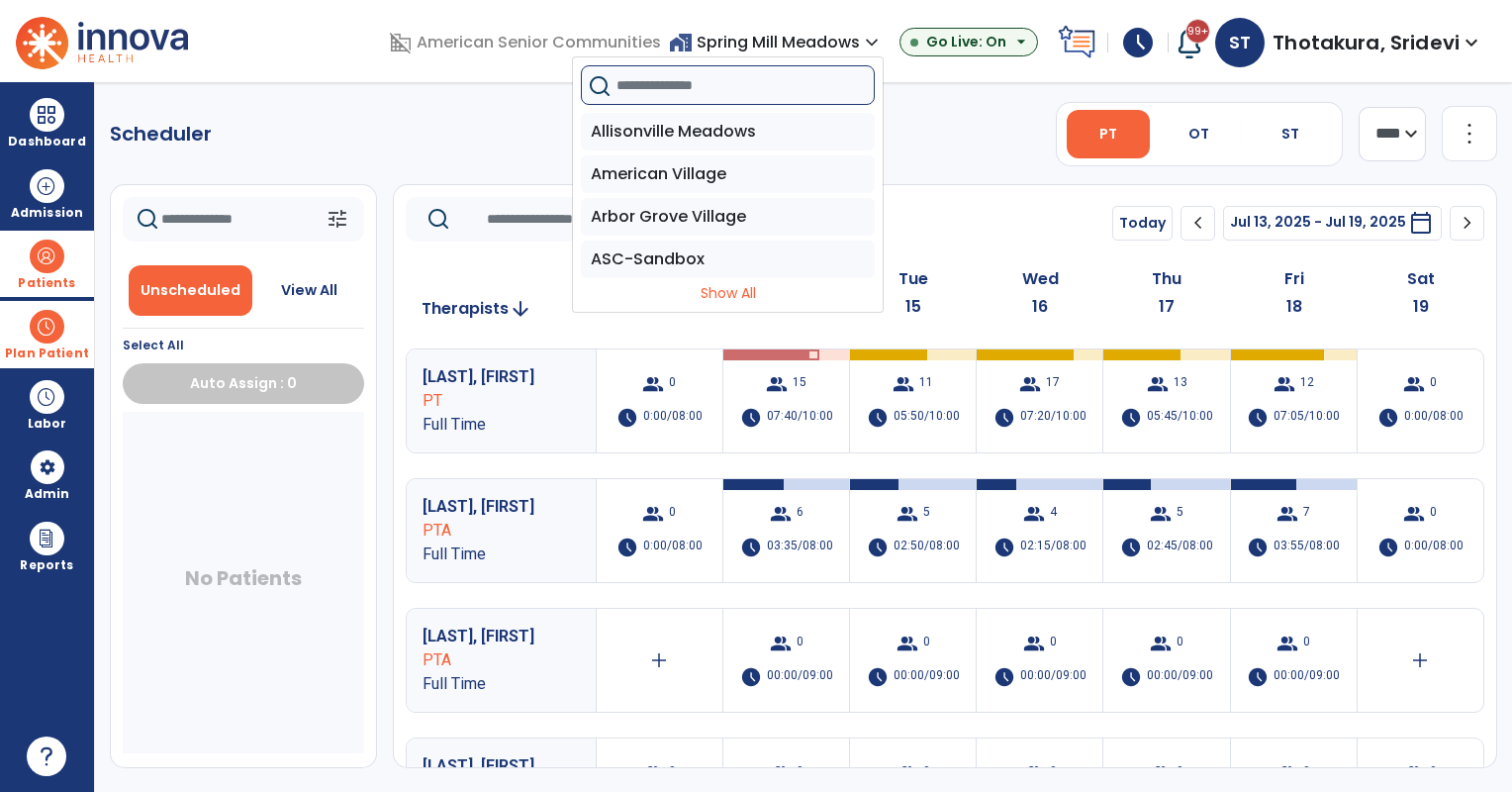 click at bounding box center [745, 85] 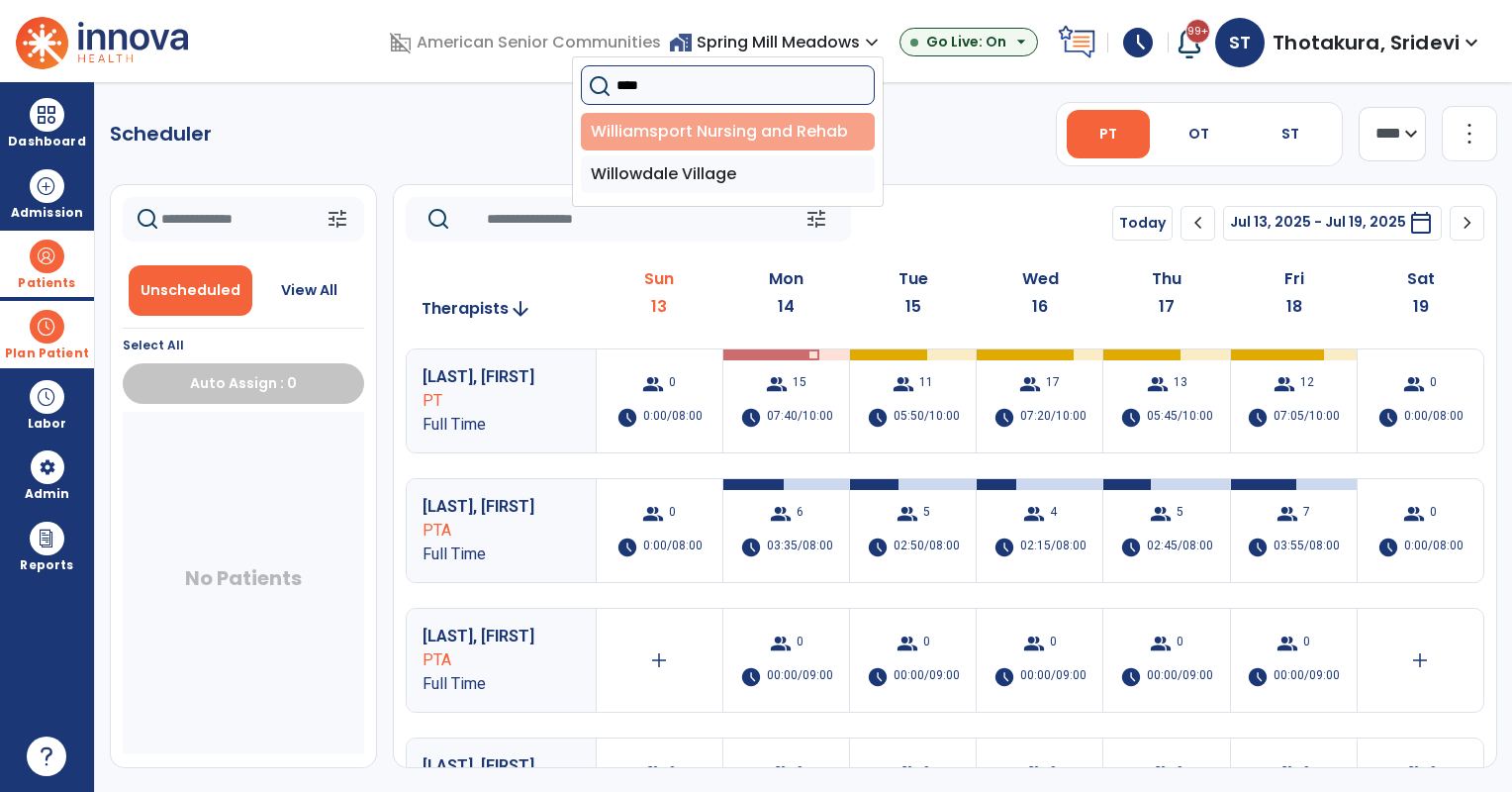 type on "****" 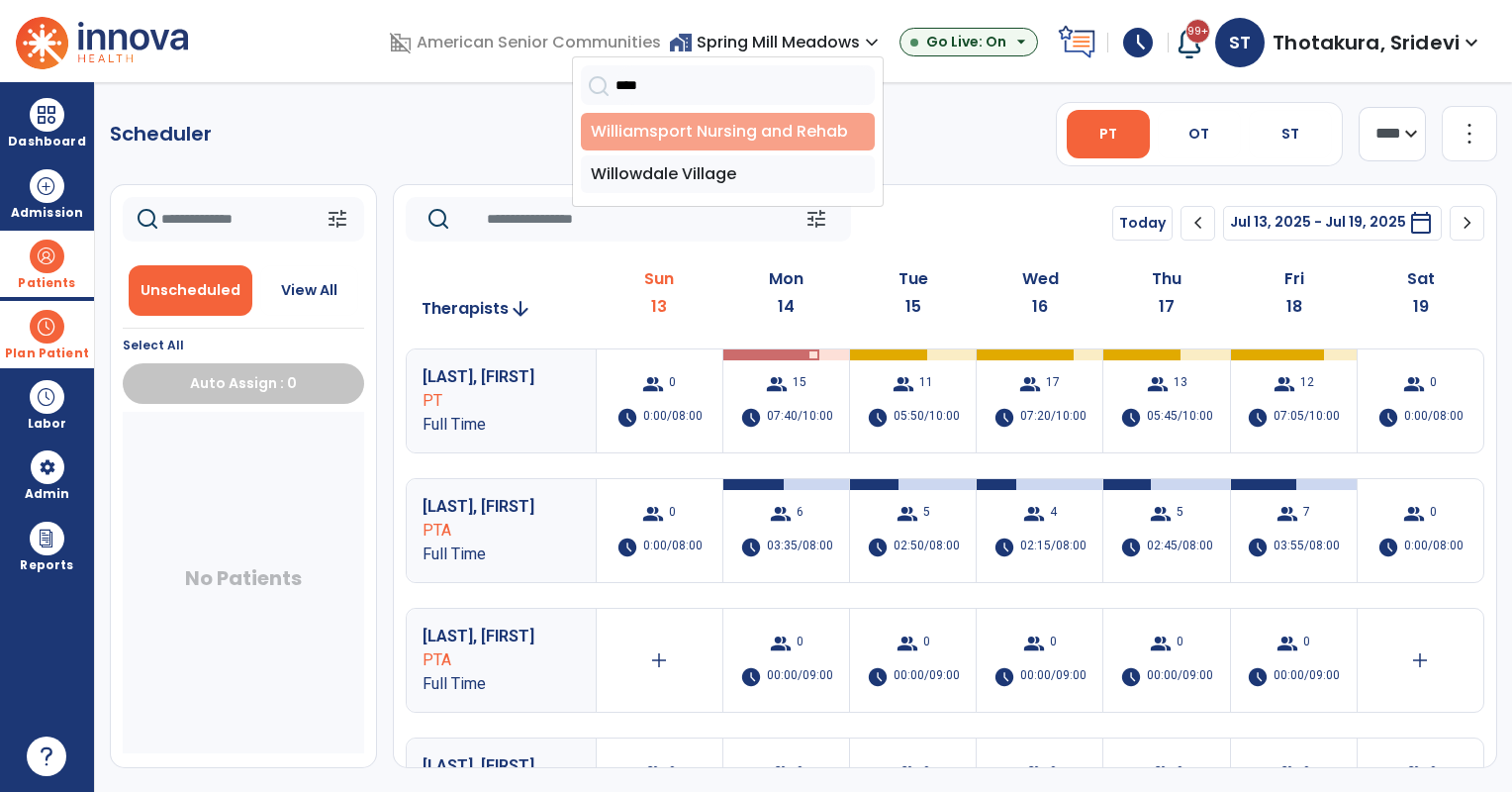 click on "Williamsport Nursing and Rehab" at bounding box center (727, 132) 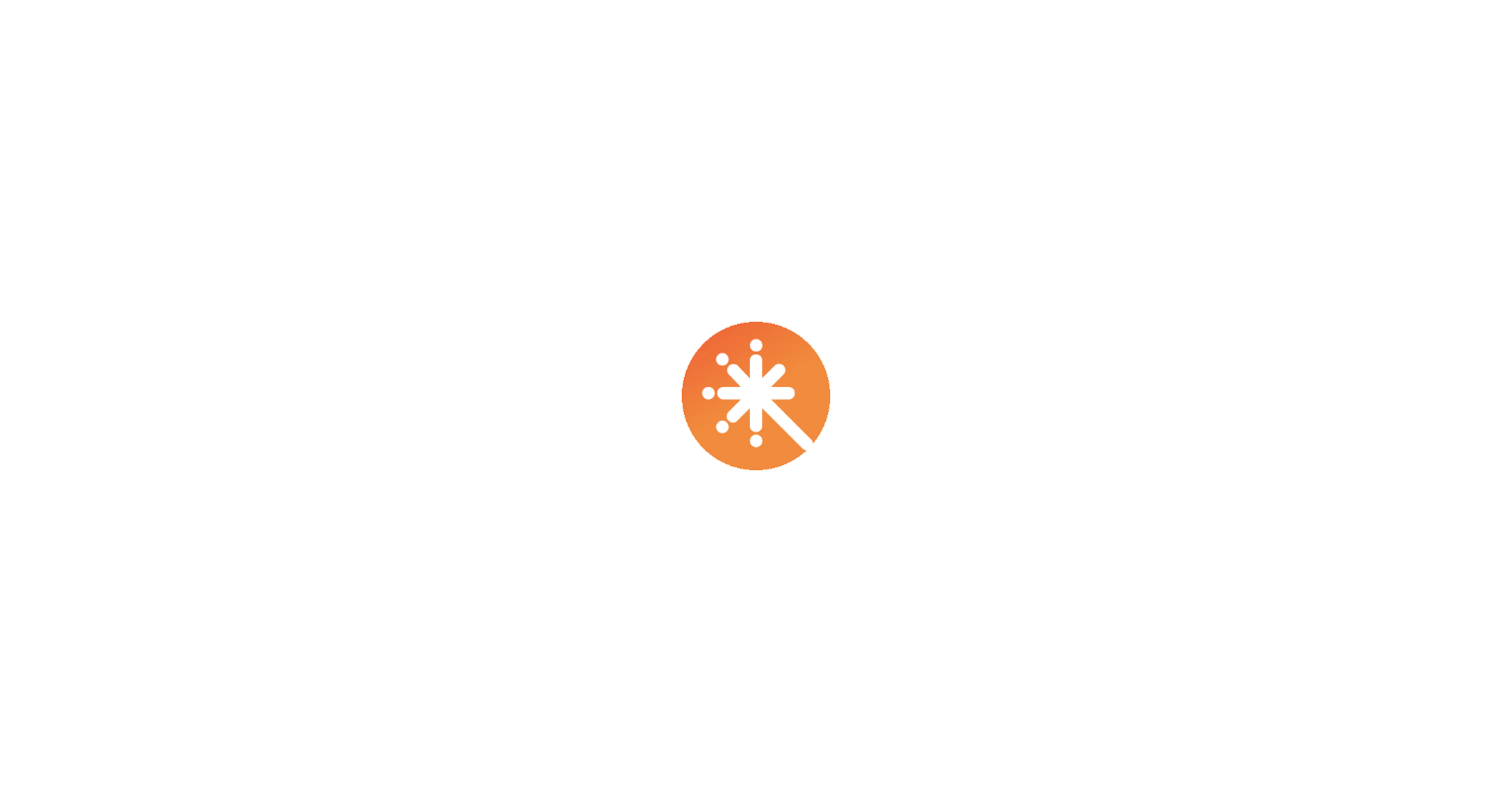 scroll, scrollTop: 0, scrollLeft: 0, axis: both 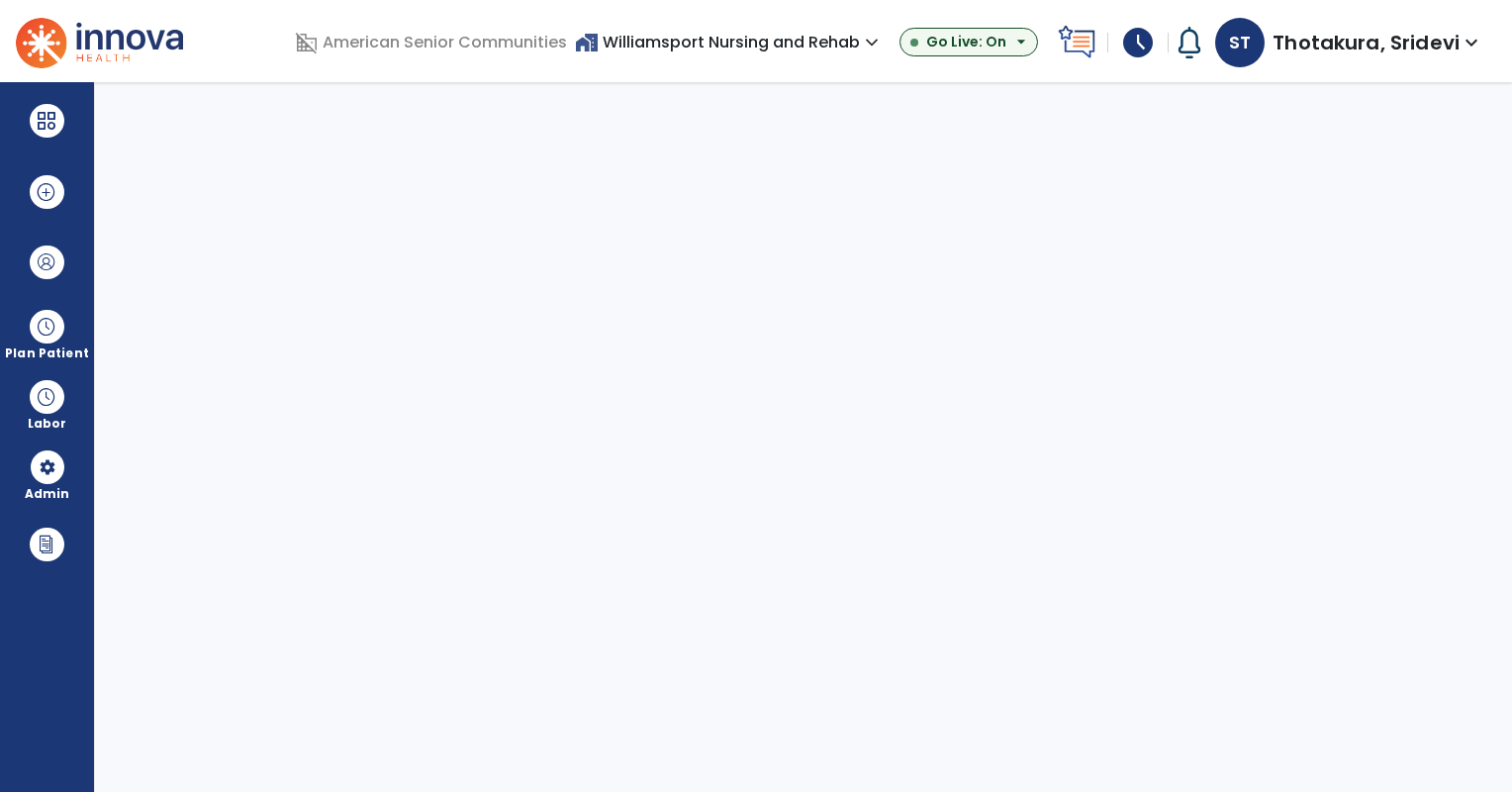 select on "***" 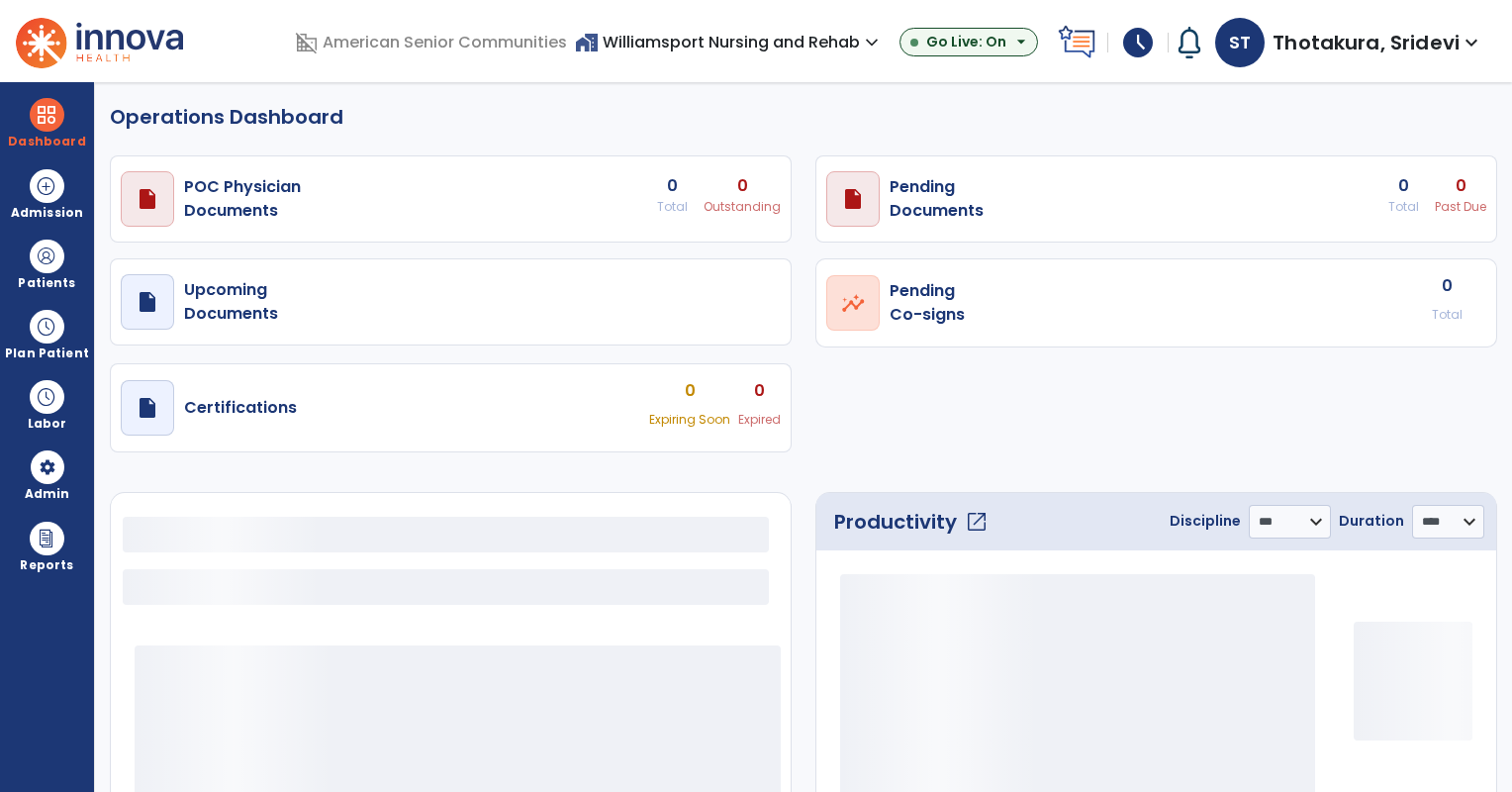click on "Patients" at bounding box center [47, 283] 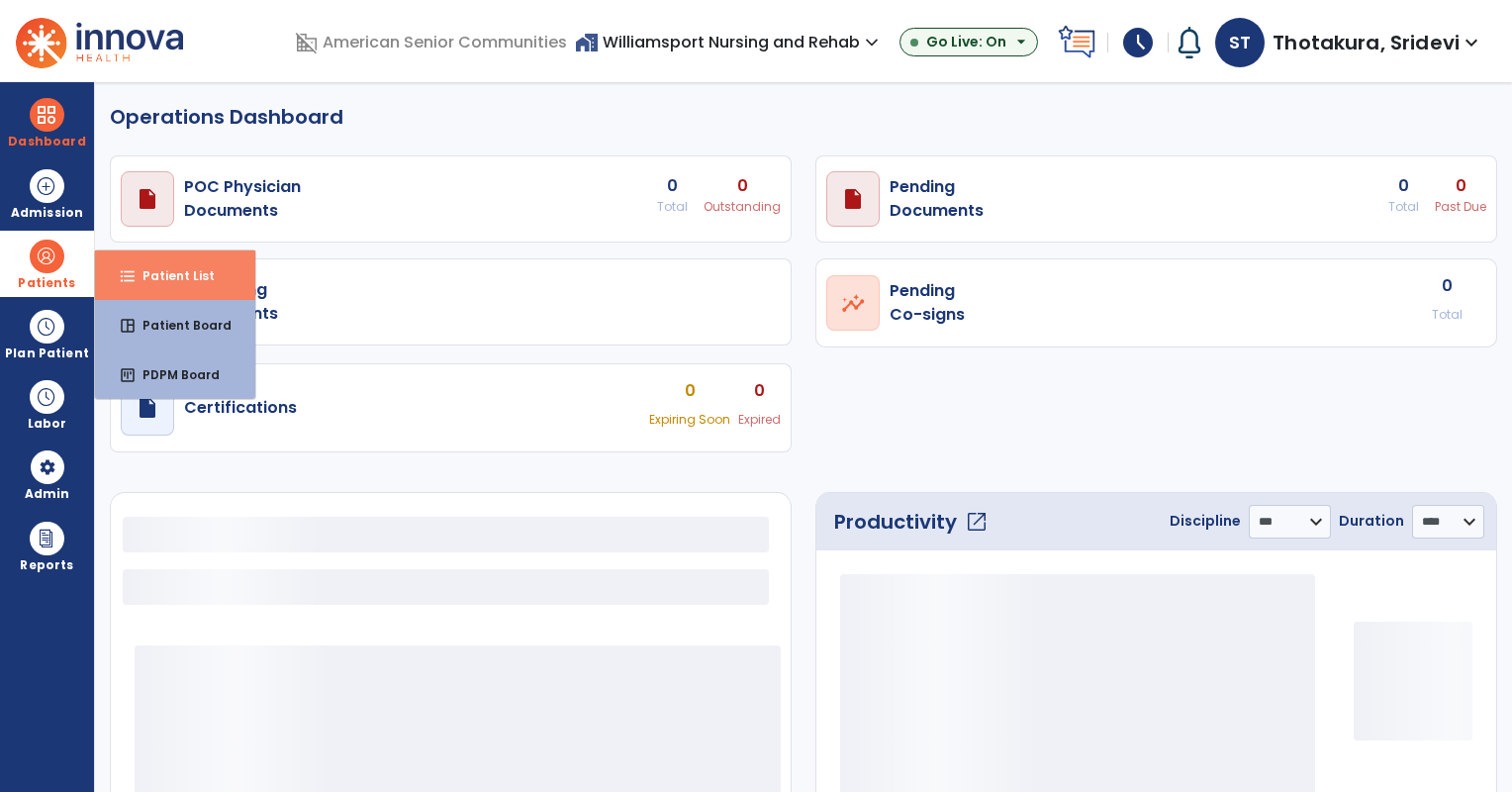select on "***" 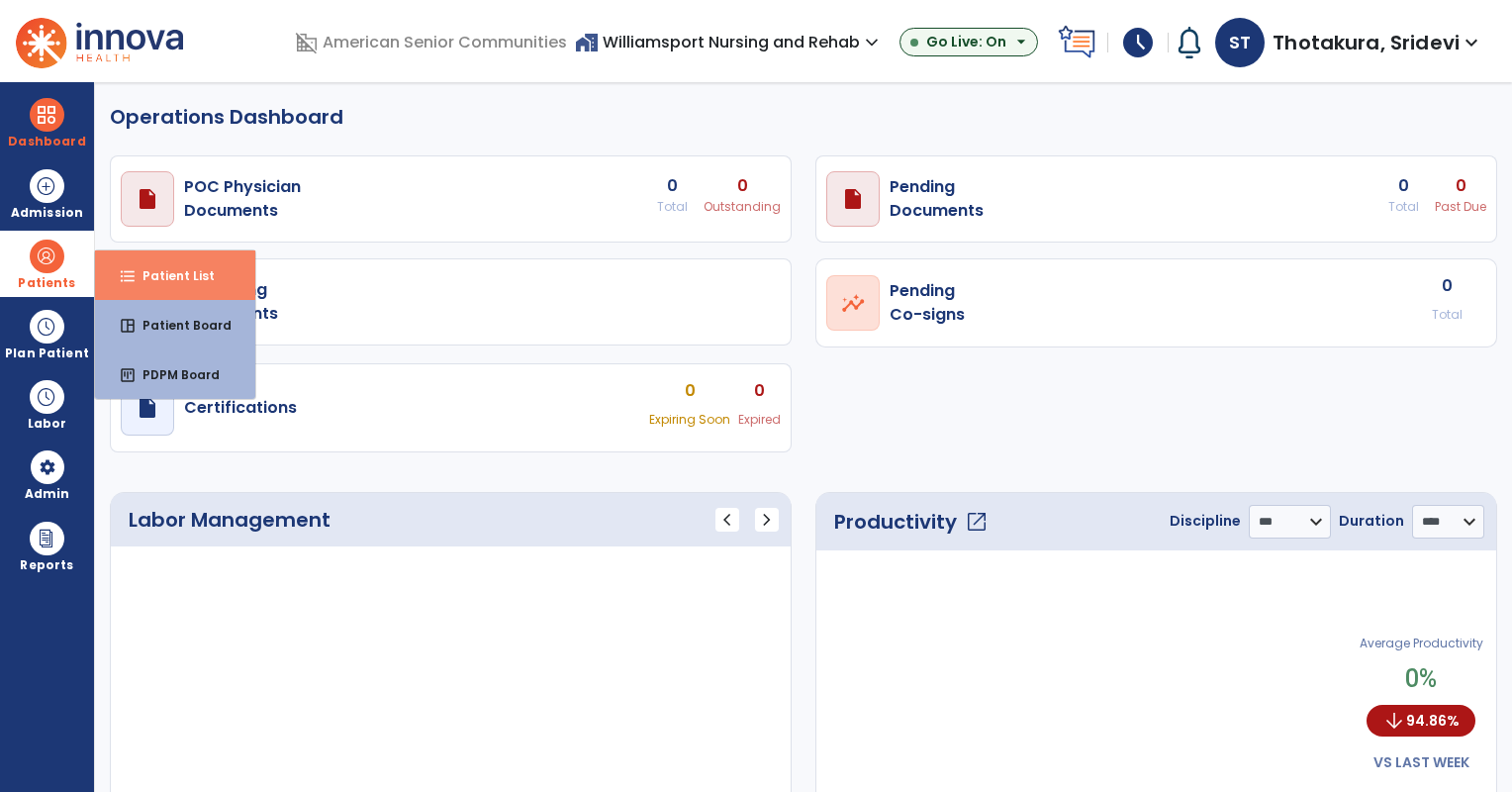 click on "Patient List" at bounding box center [170, 275] 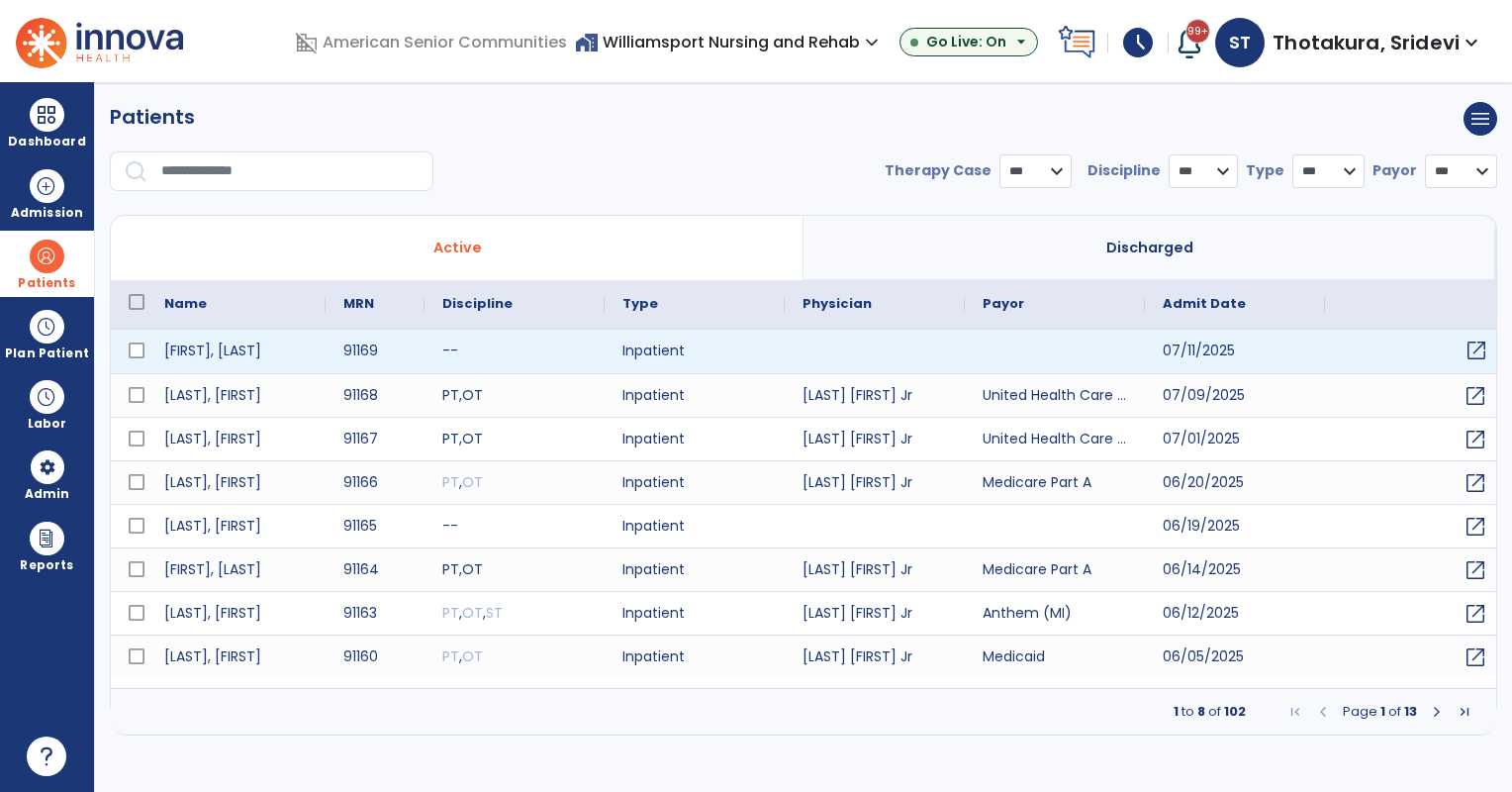 click on "open_in_new" at bounding box center (1476, 350) 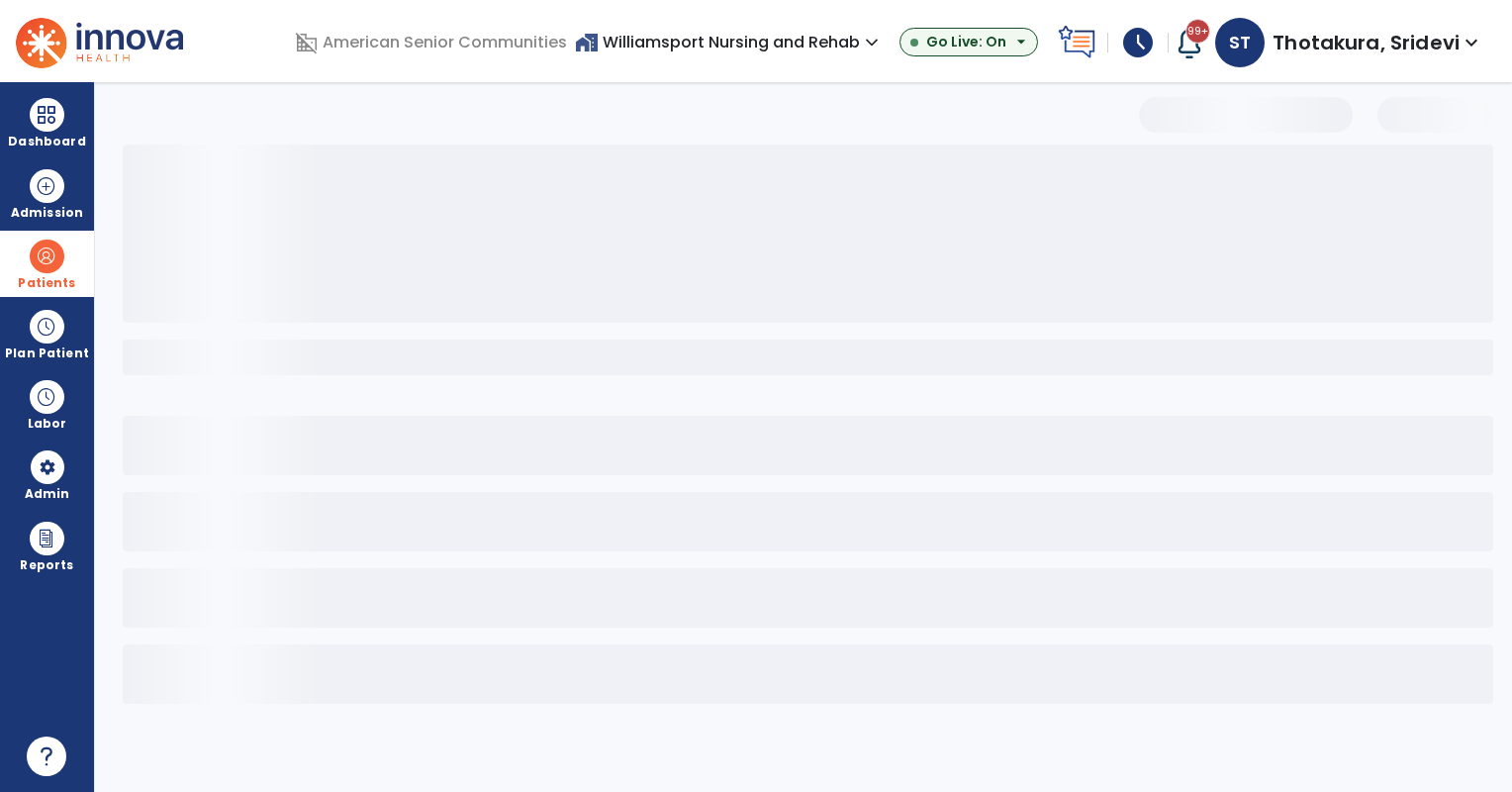 select on "***" 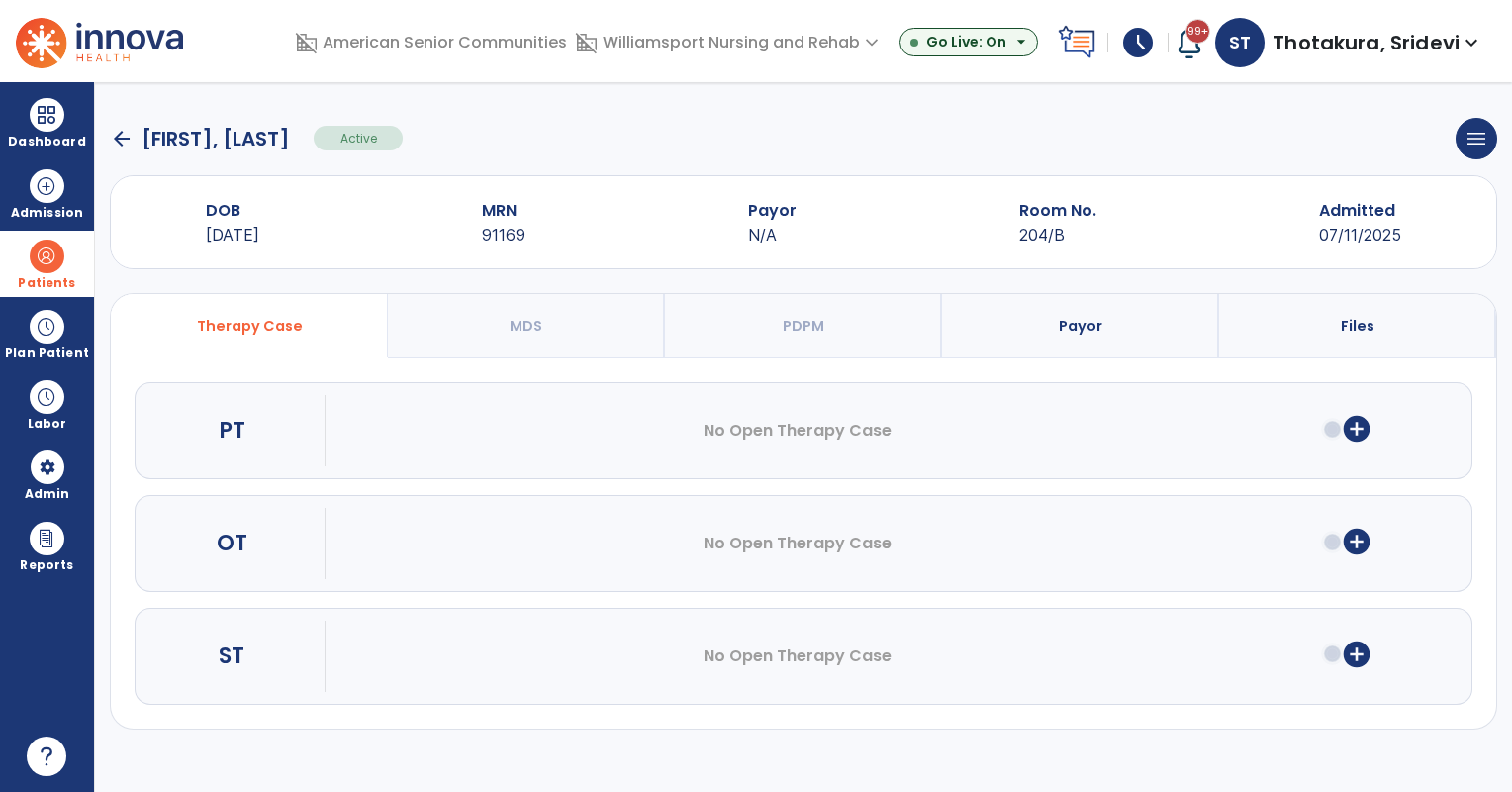 click on "add_circle" at bounding box center (1357, 542) 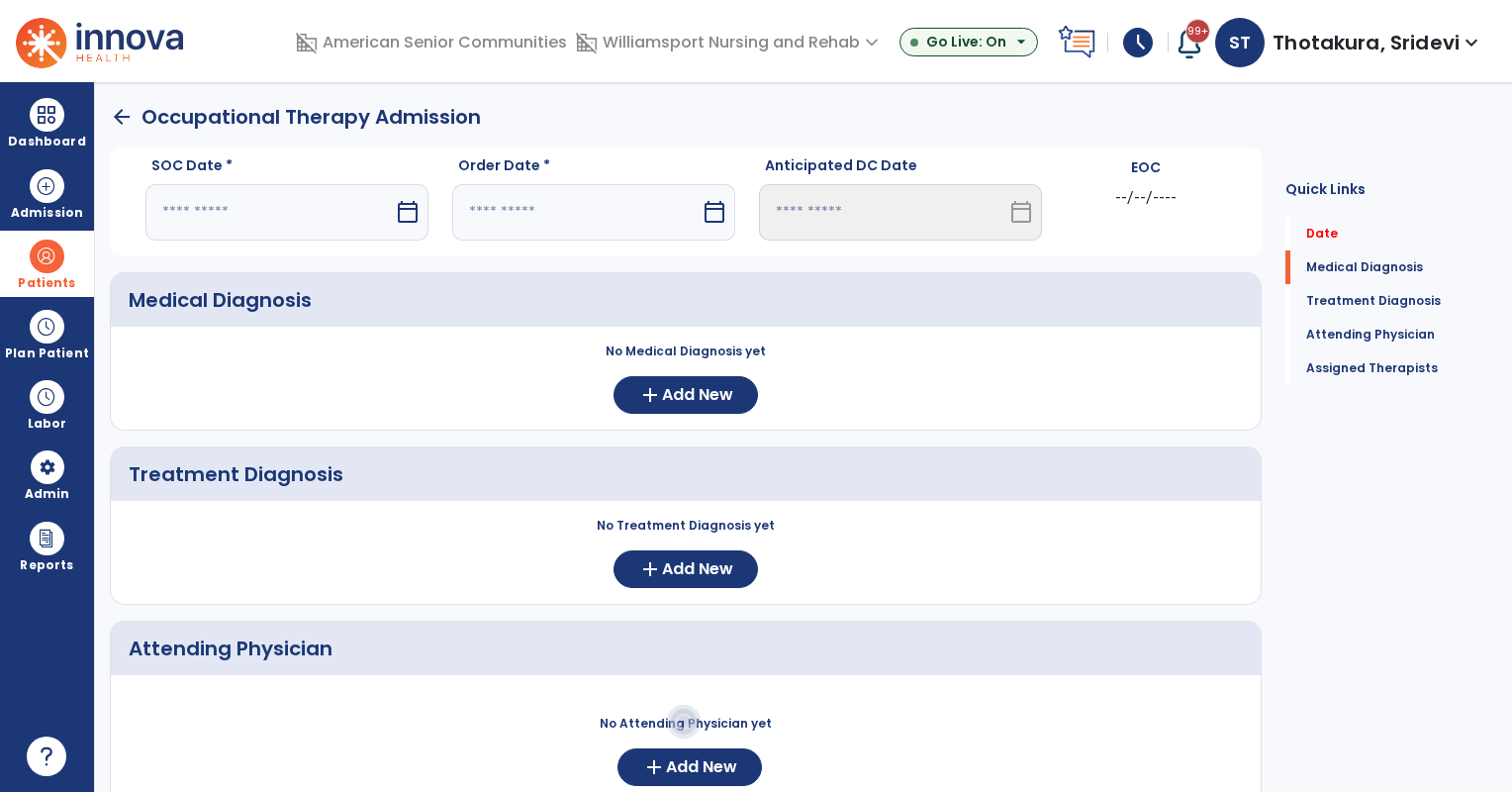 click on "calendar_today" at bounding box center (410, 212) 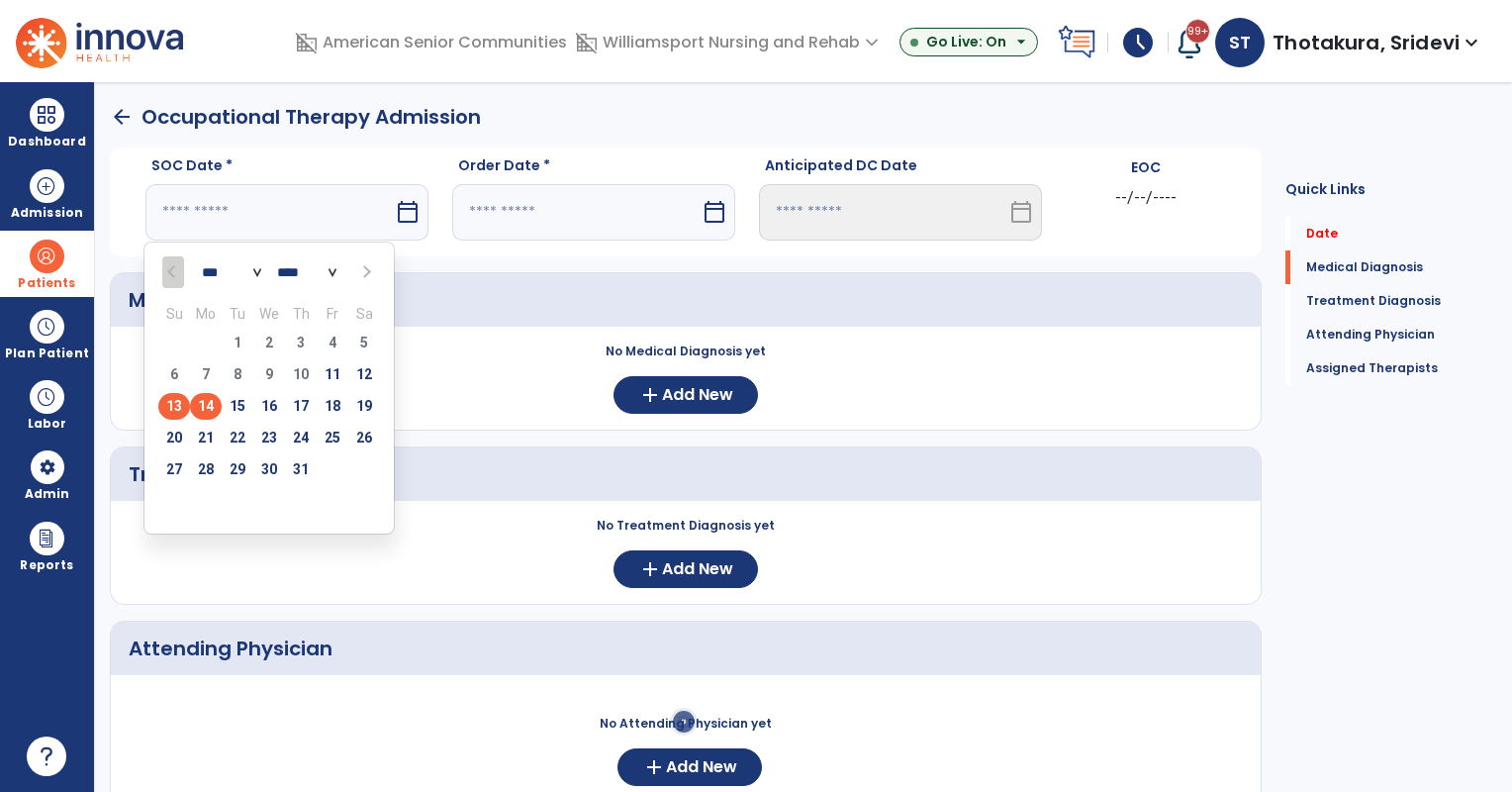 click on "14" at bounding box center (206, 406) 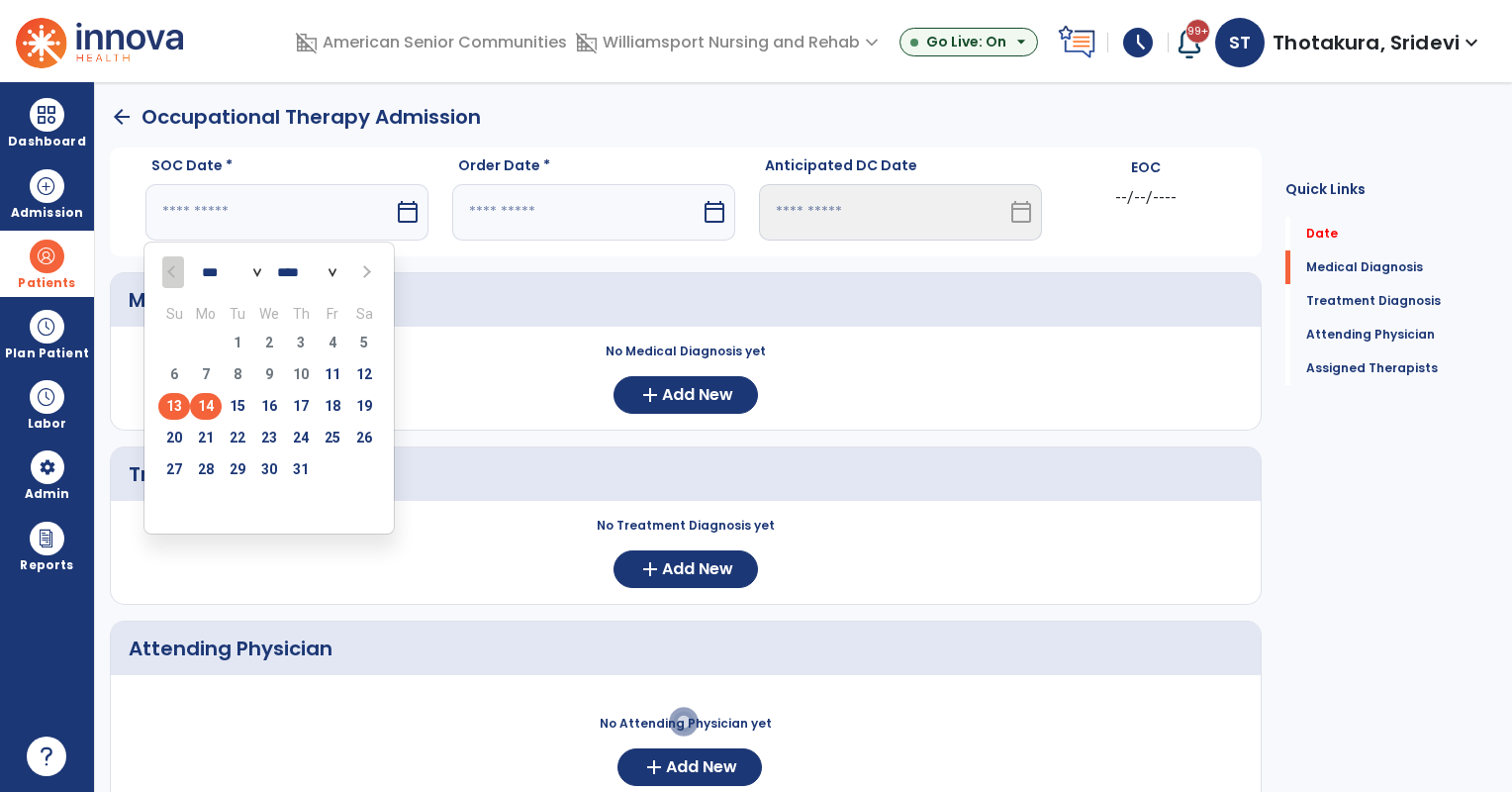 type on "*********" 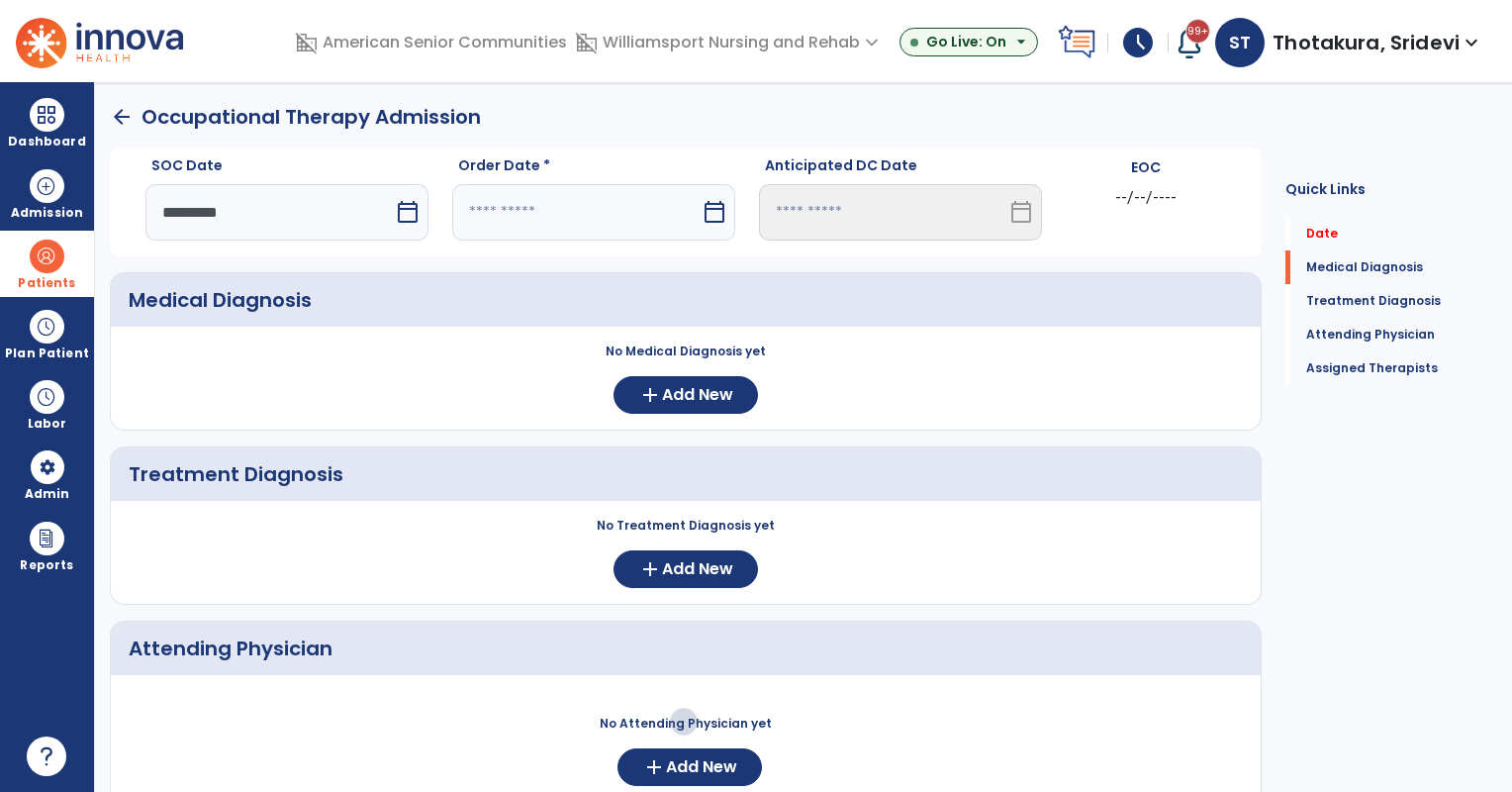 click at bounding box center [576, 212] 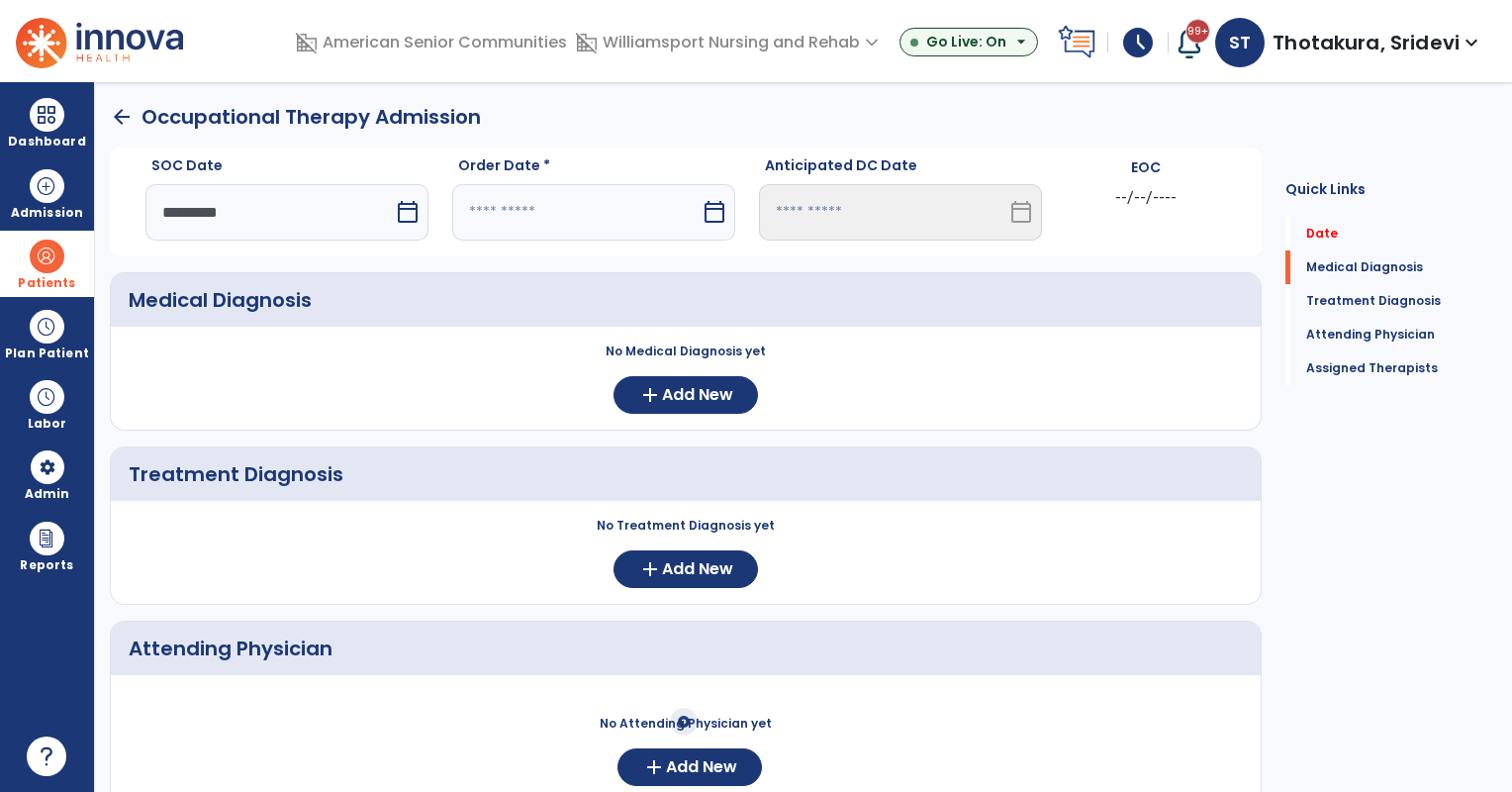select on "*" 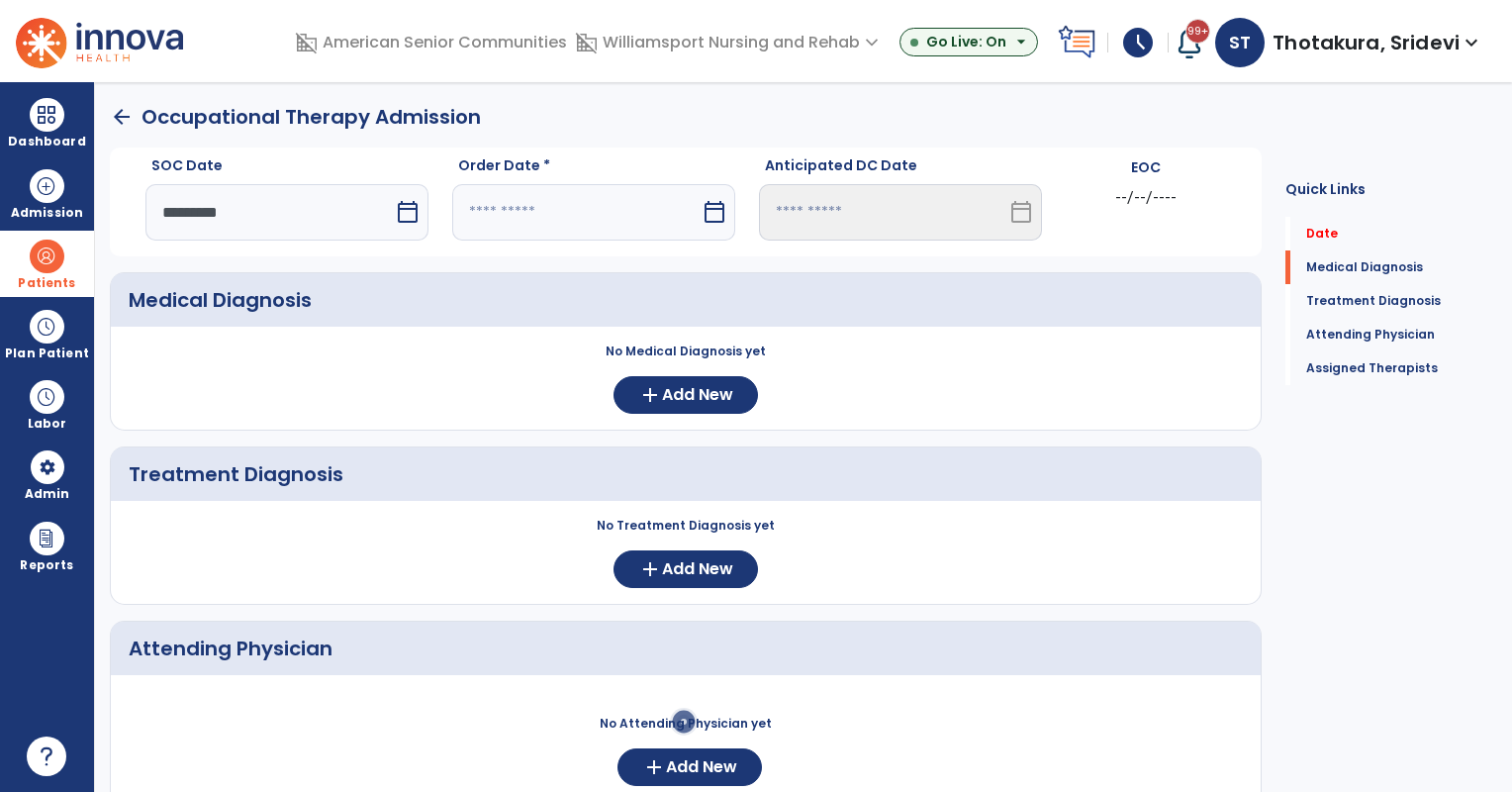 select on "****" 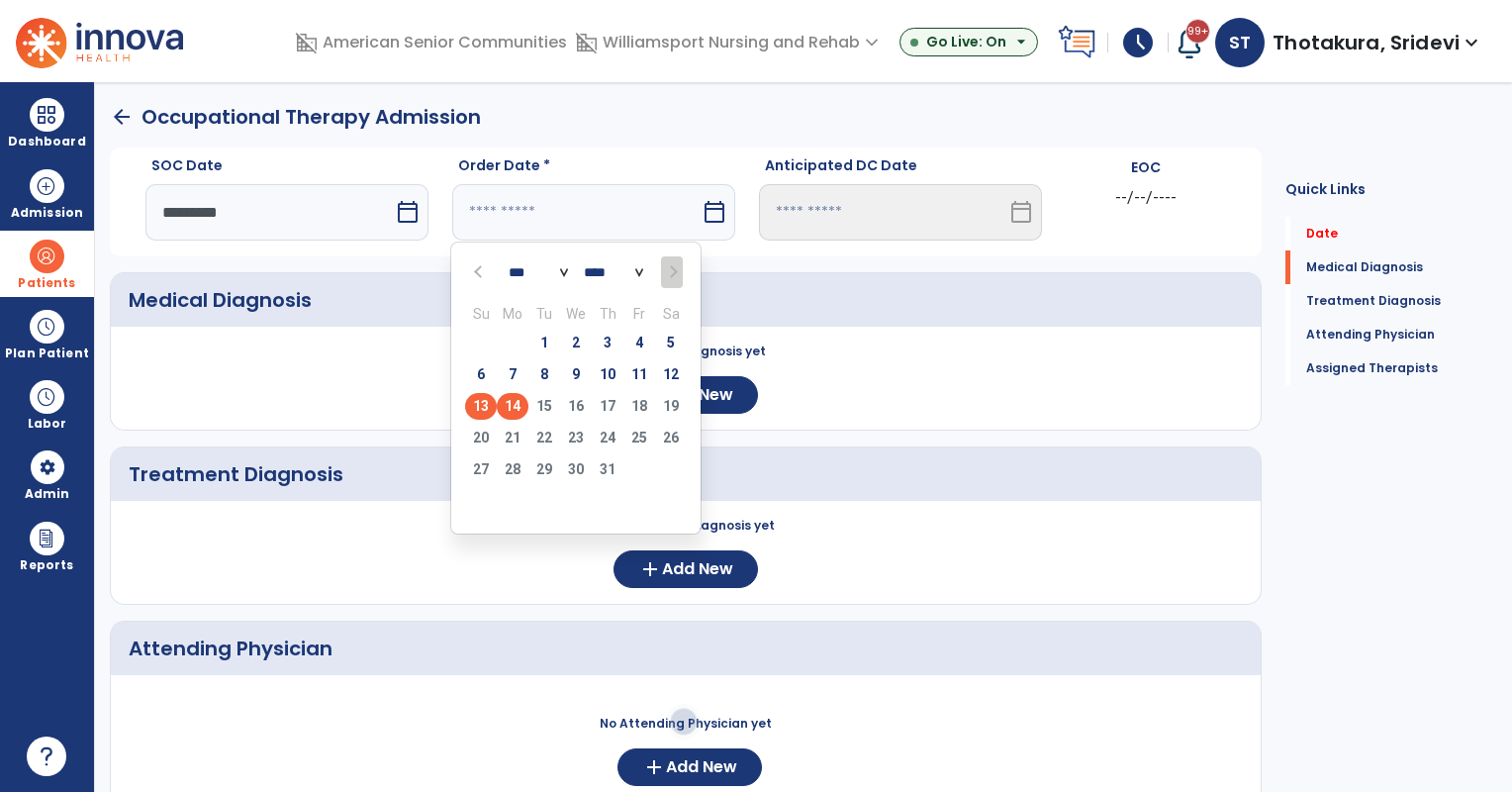 click on "14" at bounding box center (513, 406) 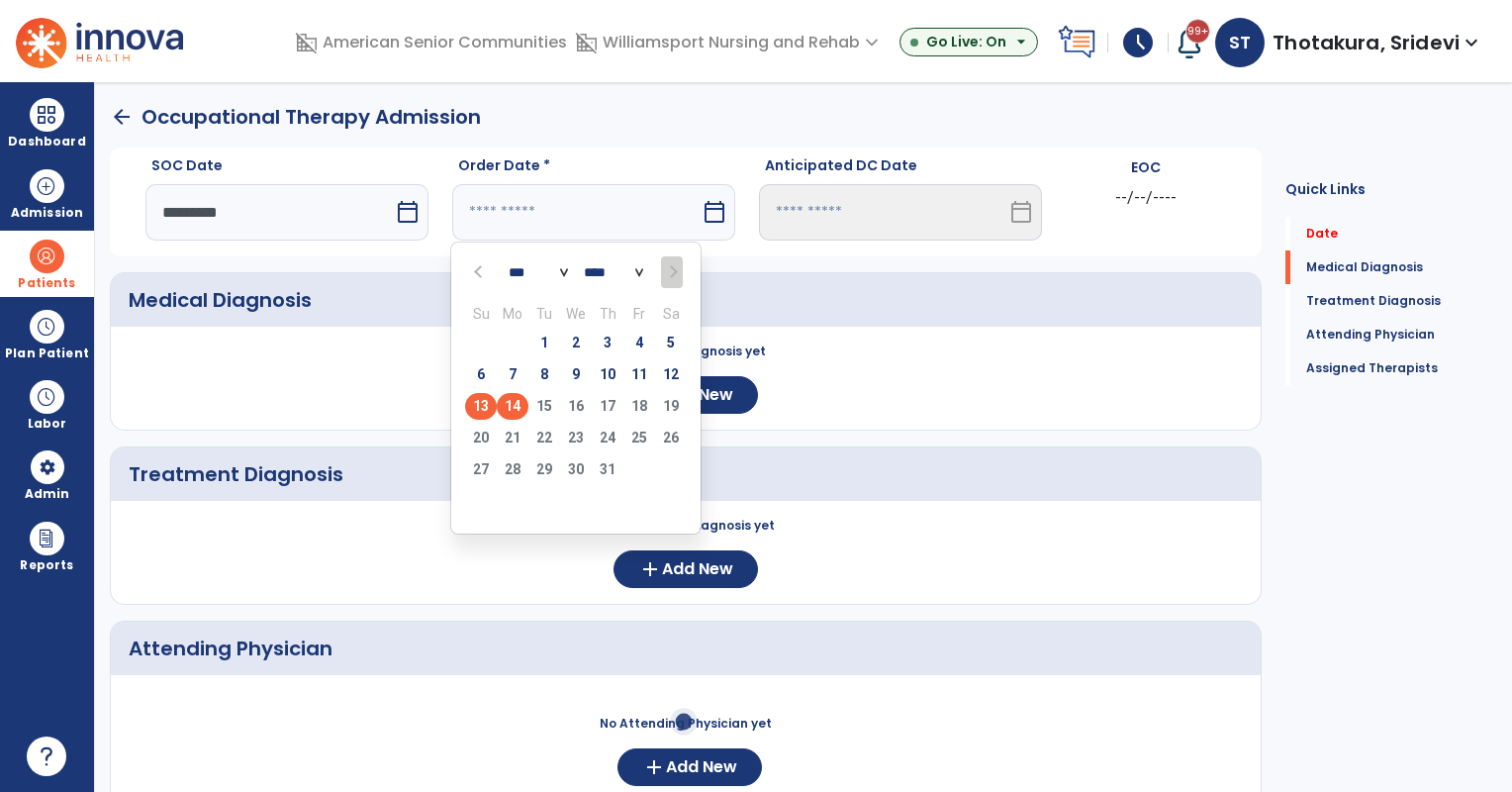 type on "*********" 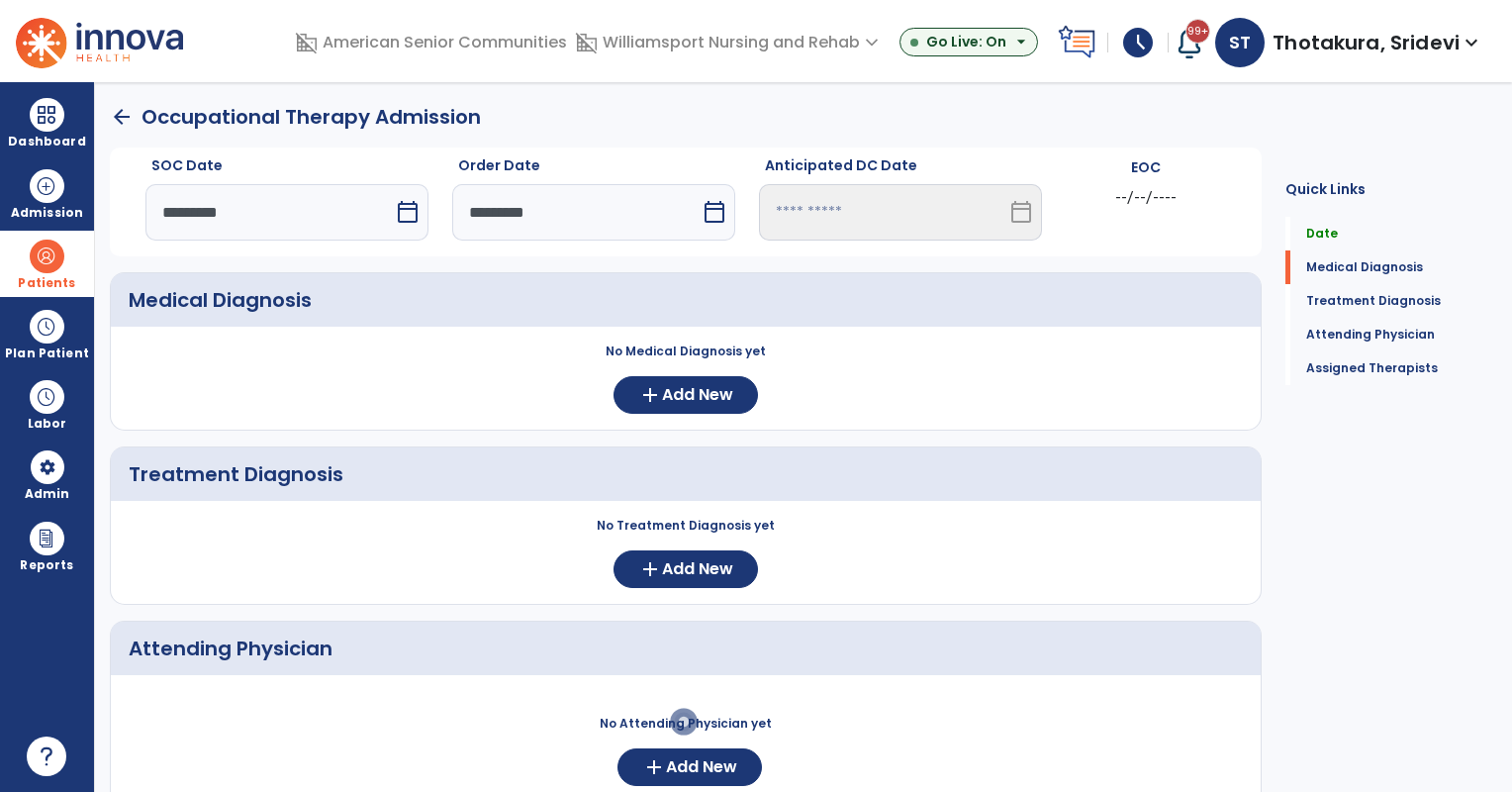 scroll, scrollTop: 345, scrollLeft: 0, axis: vertical 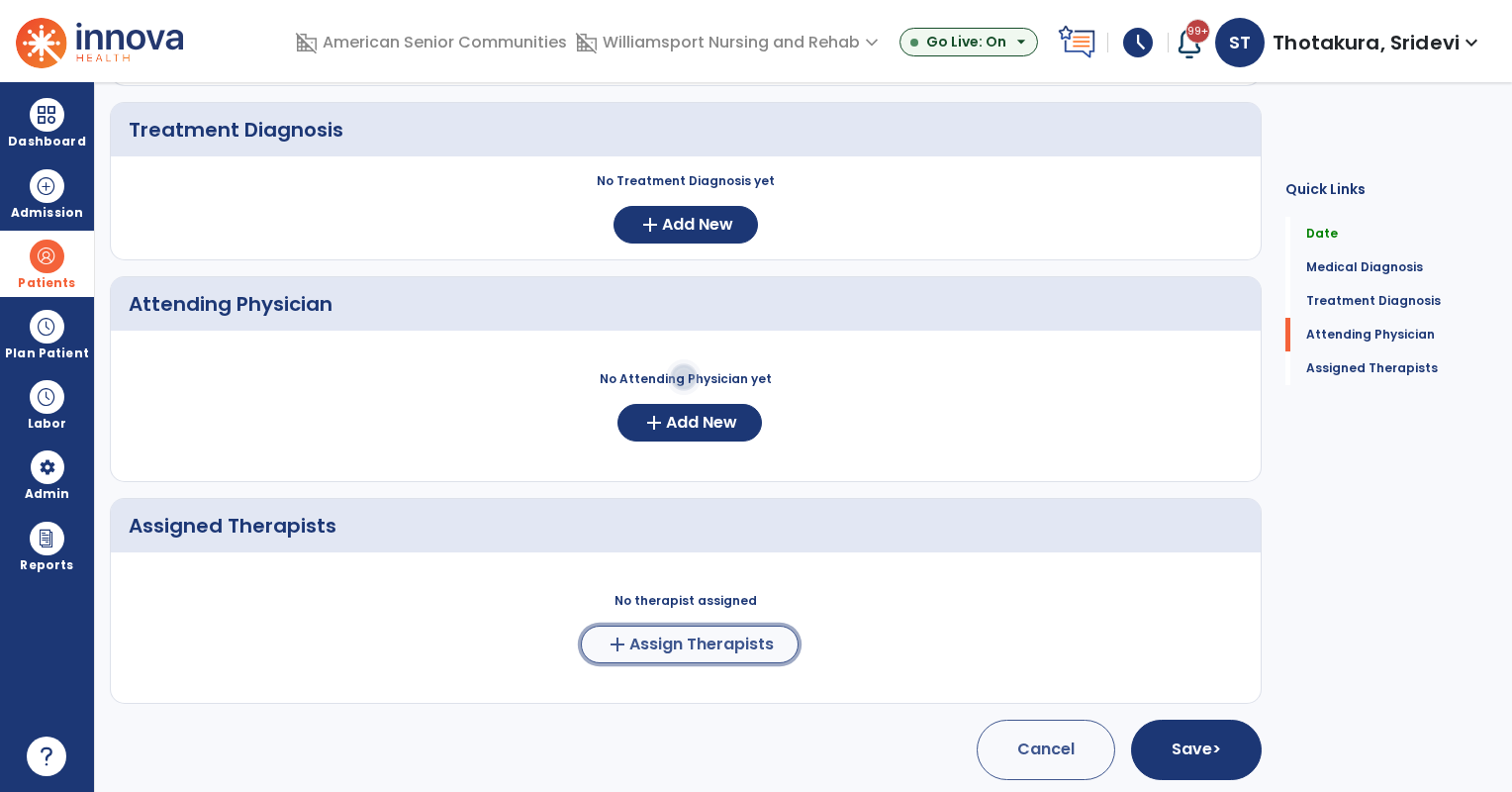 click on "Assign Therapists" 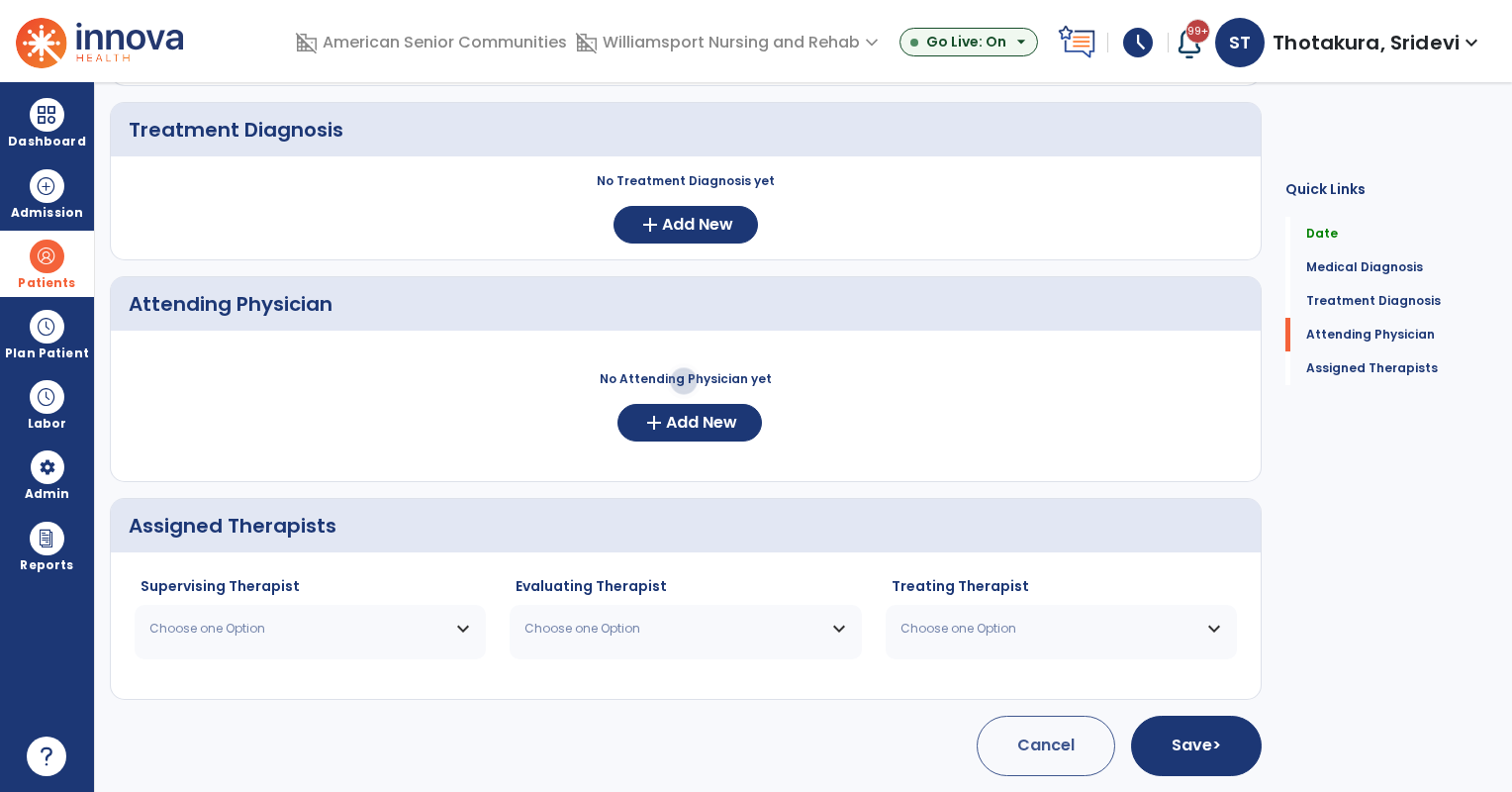 scroll, scrollTop: 341, scrollLeft: 0, axis: vertical 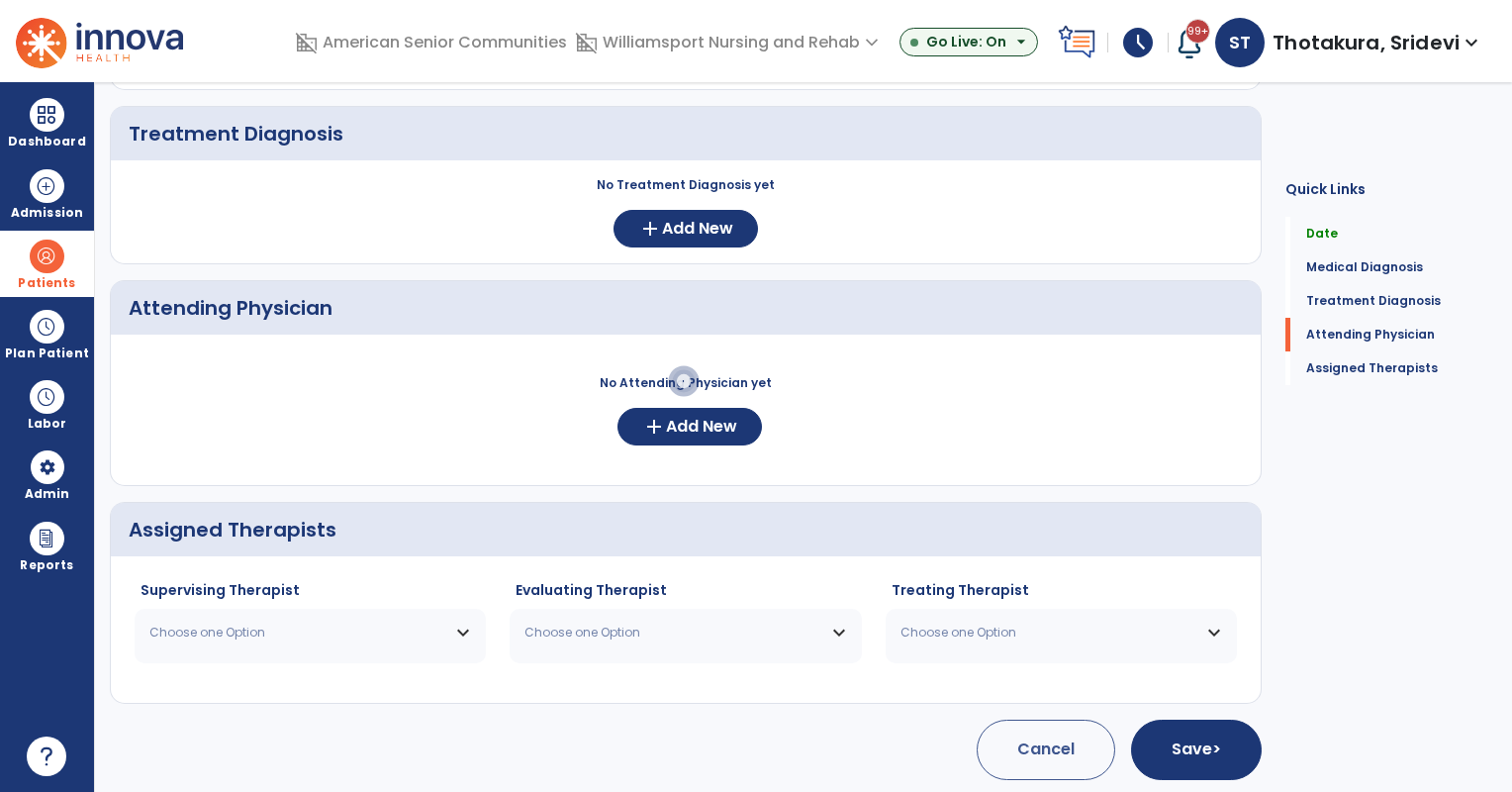 click on "Choose one Option" at bounding box center [298, 633] 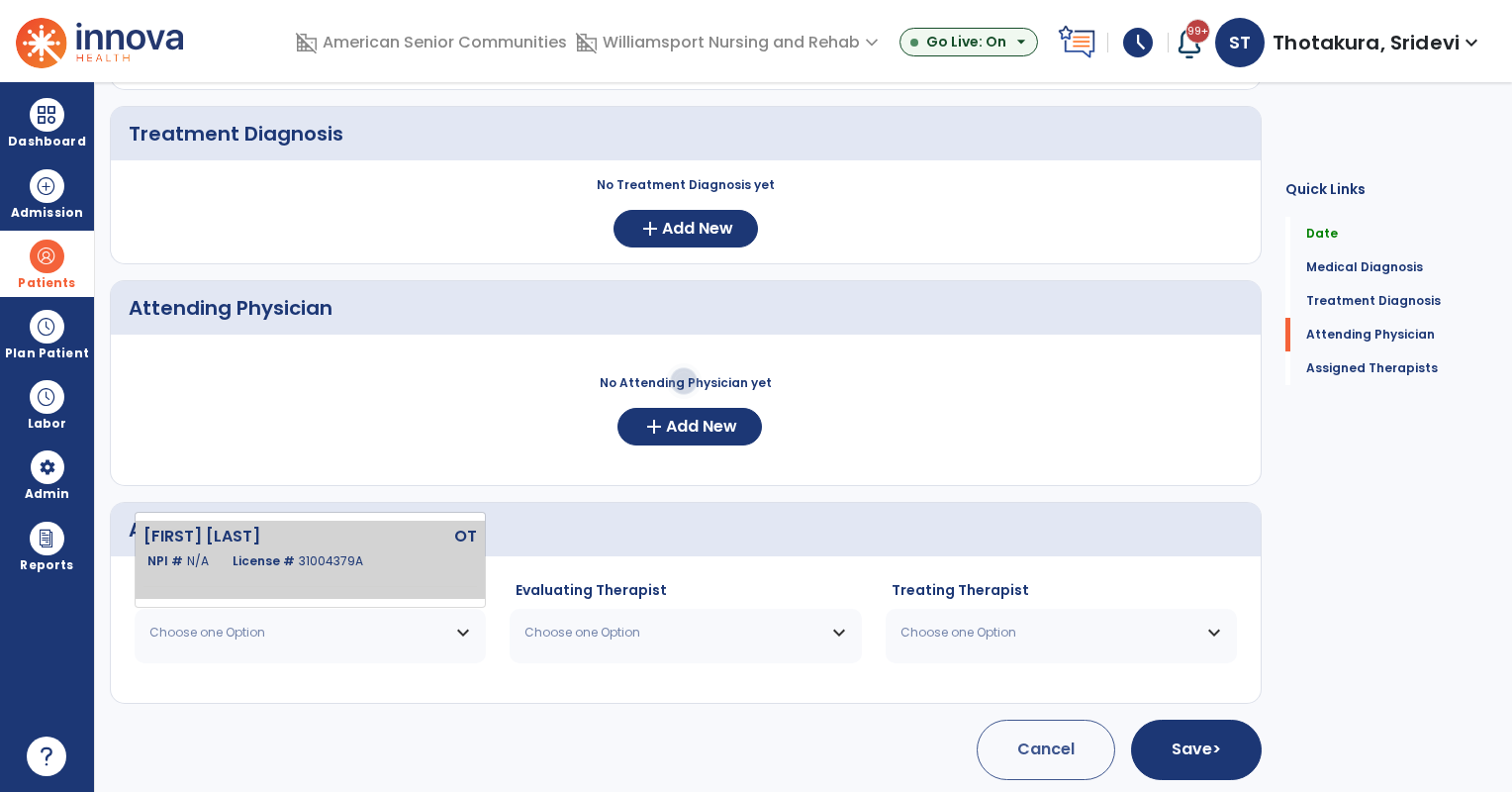 click on "31004379A" 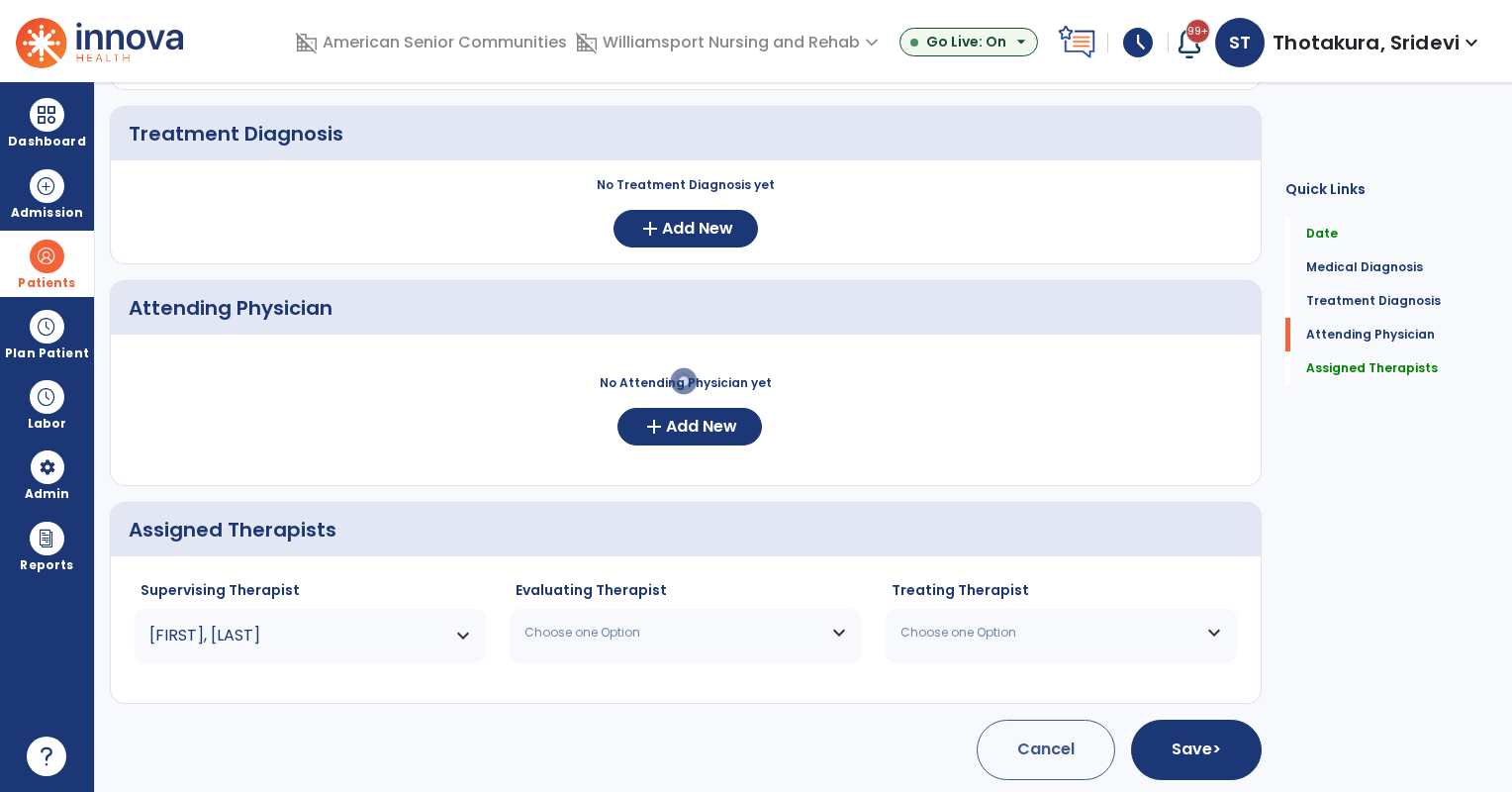click on "Evaluating Therapist Choose one Option Hanthorne Amanda  OT   NPI #  N/A   License #  31004379A" 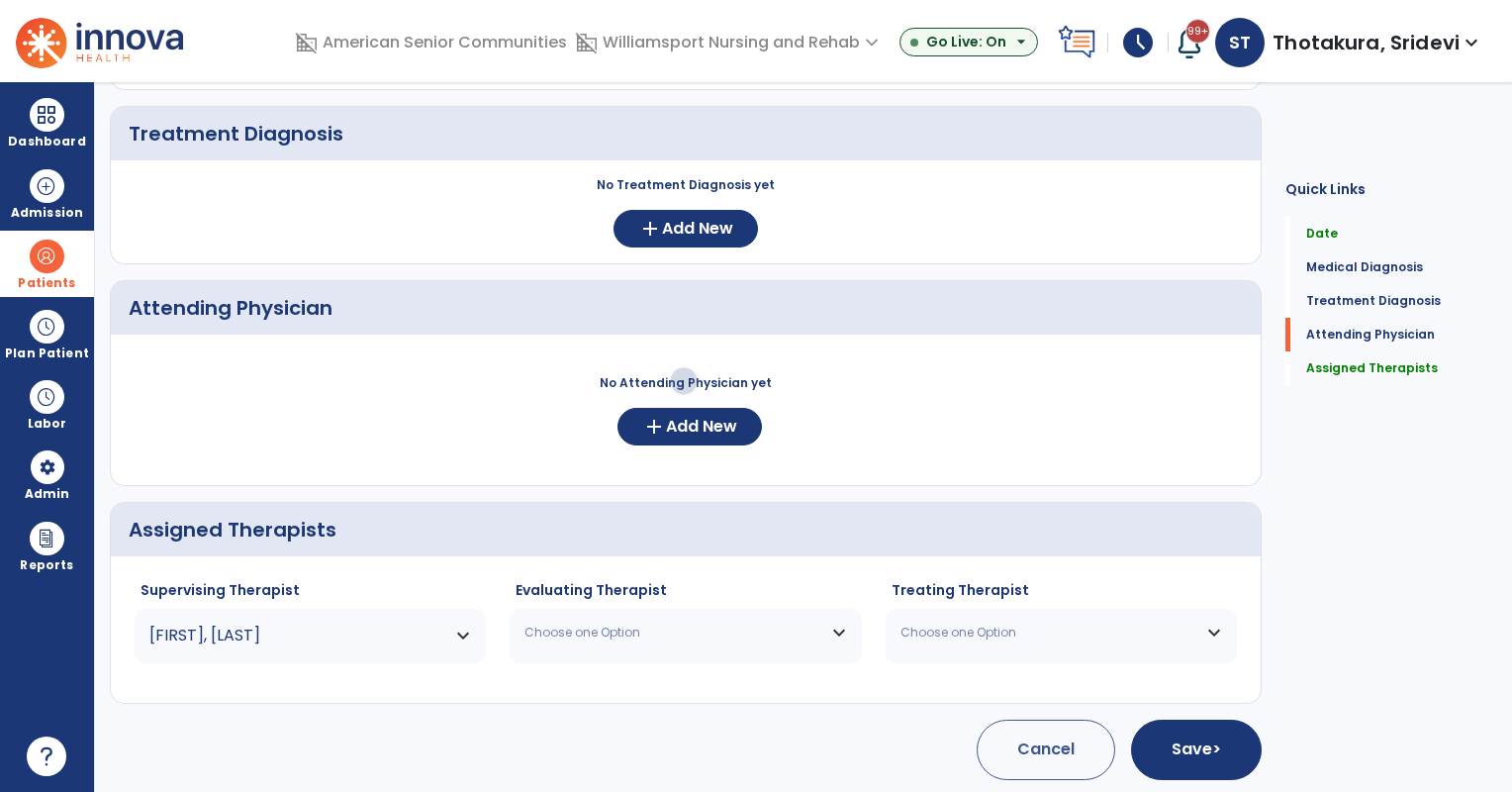 click on "Choose one Option" at bounding box center [685, 633] 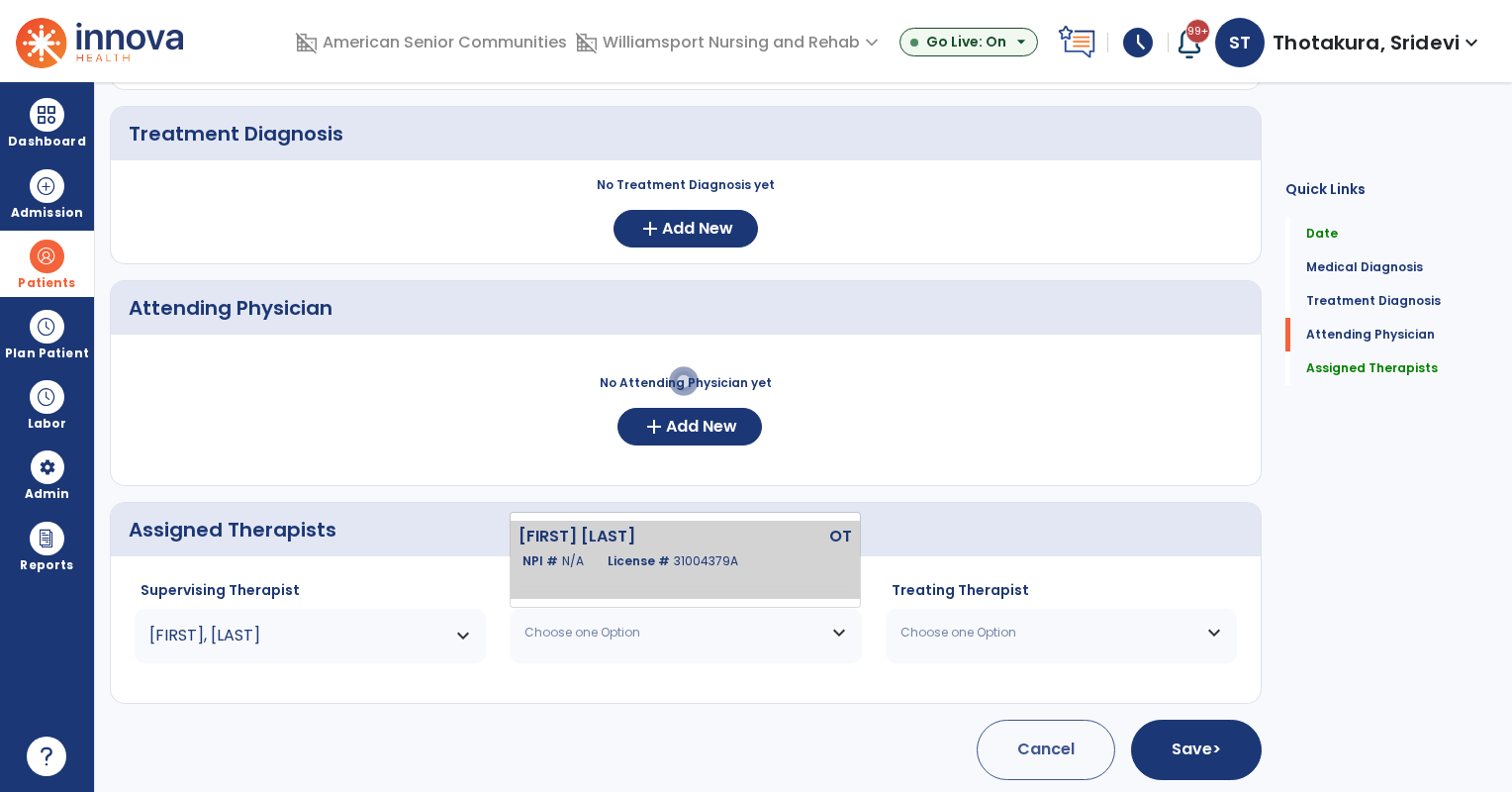 click on "Hanthorne Amanda  OT   NPI #  N/A   License #  31004379A" 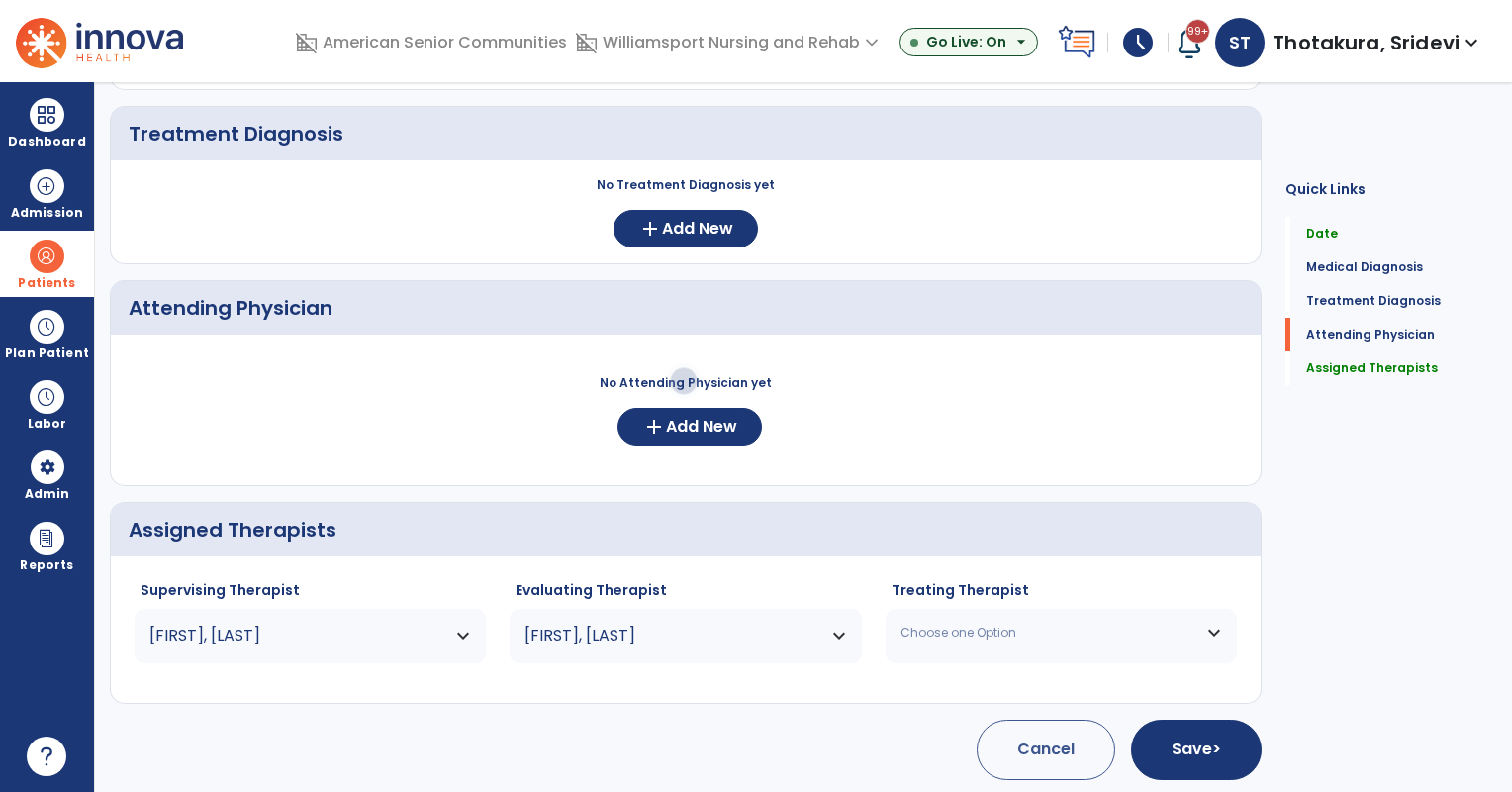 click on "Choose one Option" at bounding box center (1049, 633) 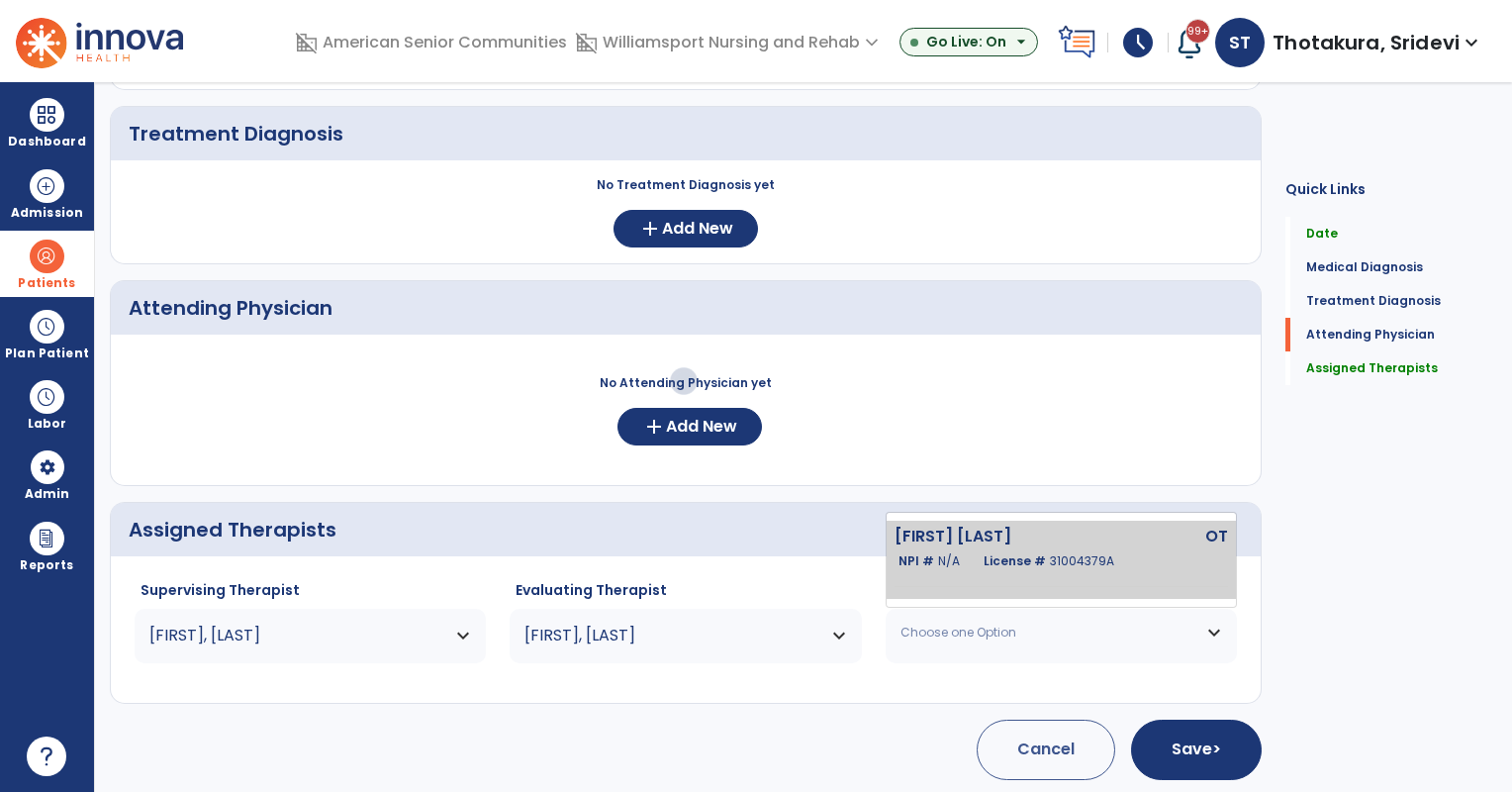 click on "31004379A" 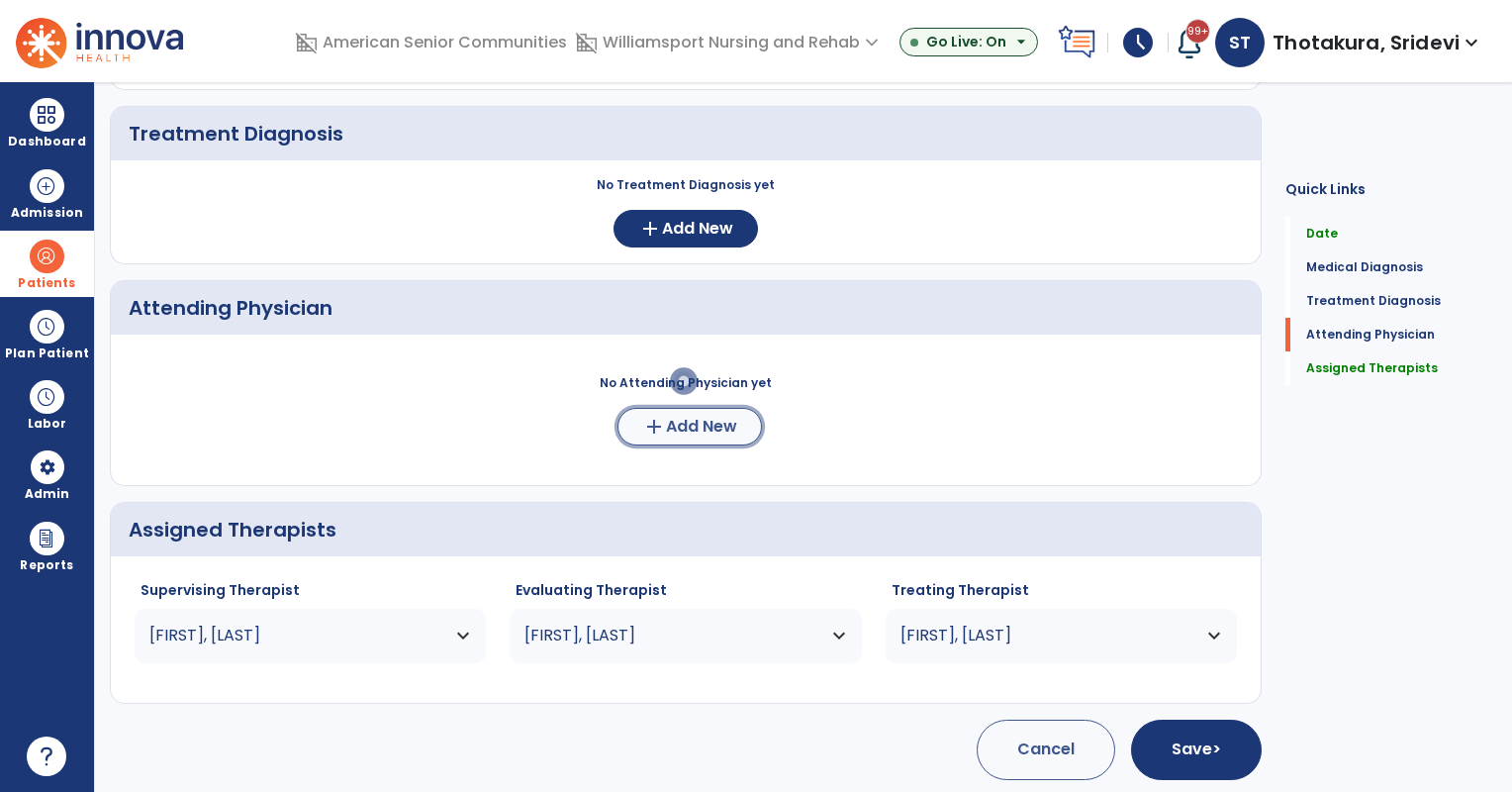 click on "Add New" 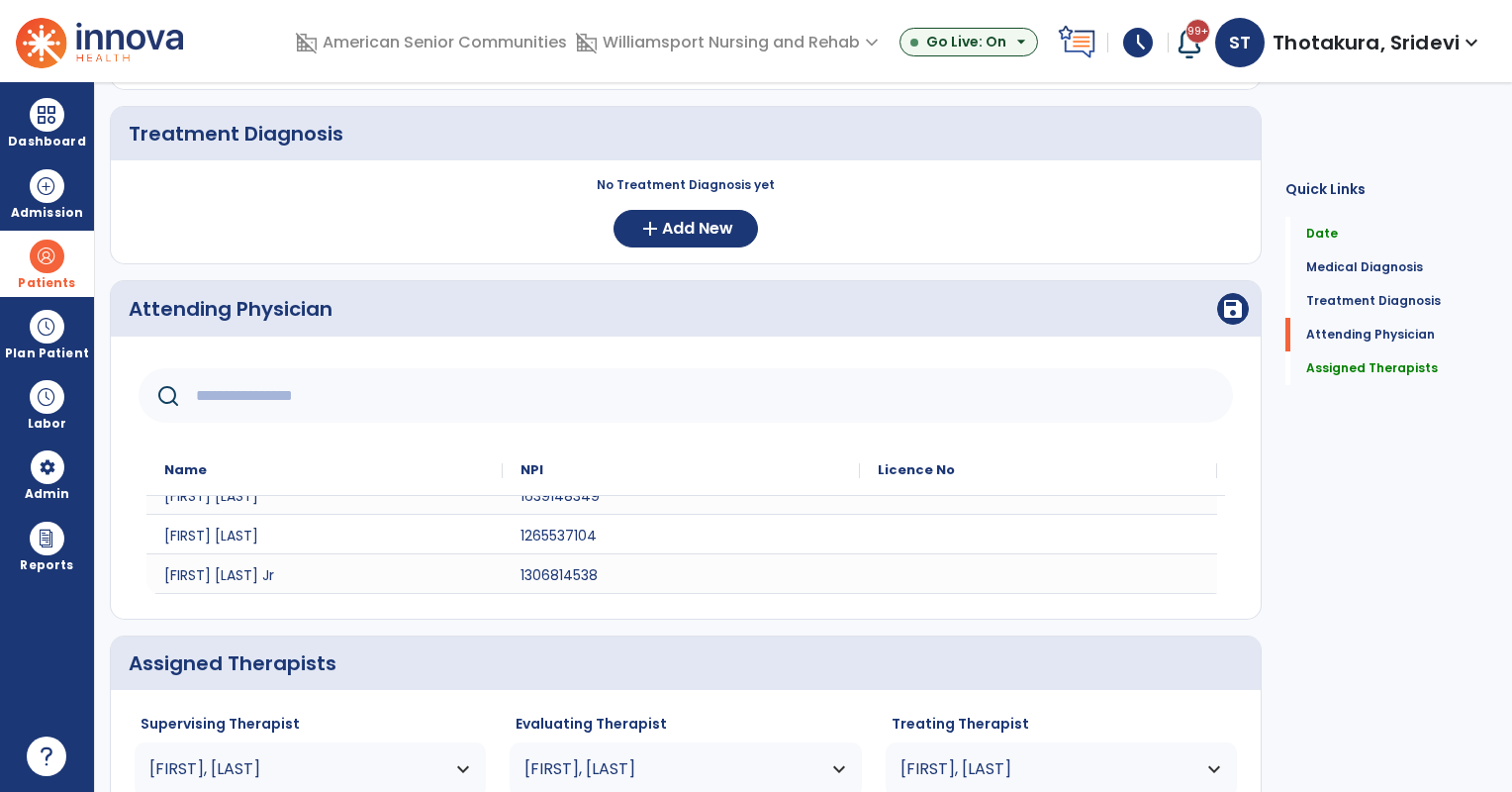 scroll, scrollTop: 66, scrollLeft: 0, axis: vertical 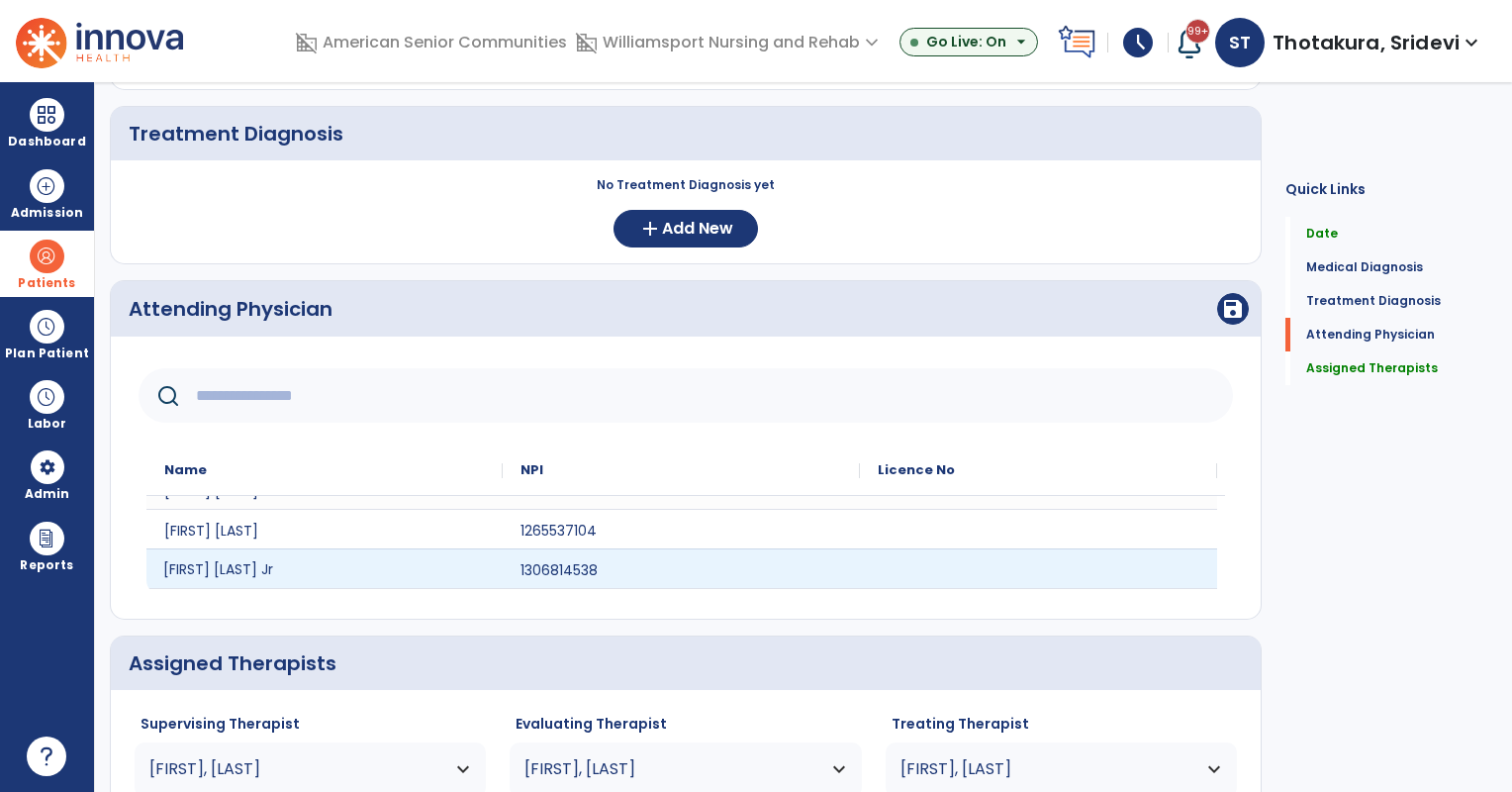 click on "Victor Bentinganan Jr" 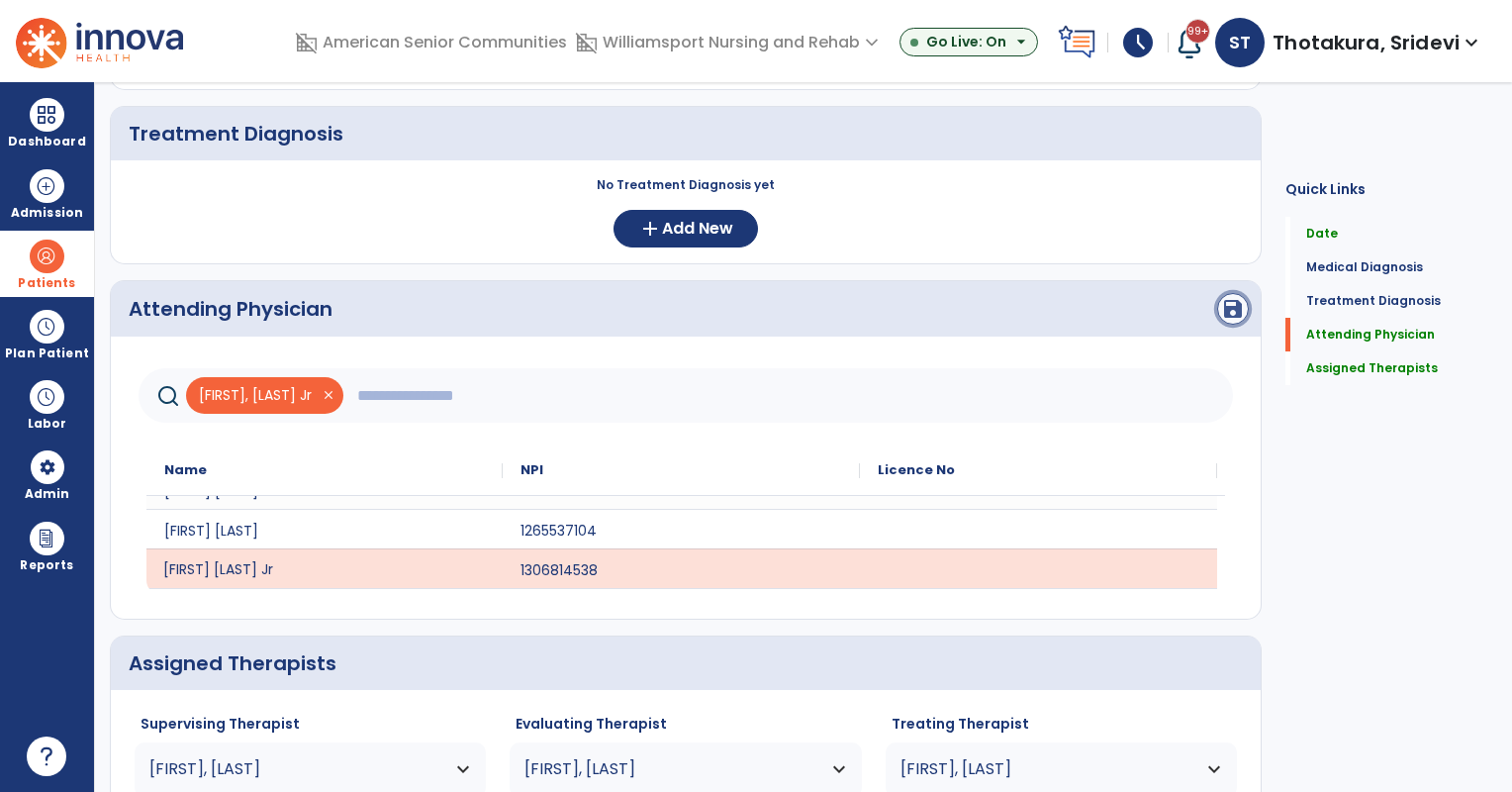 click on "save" 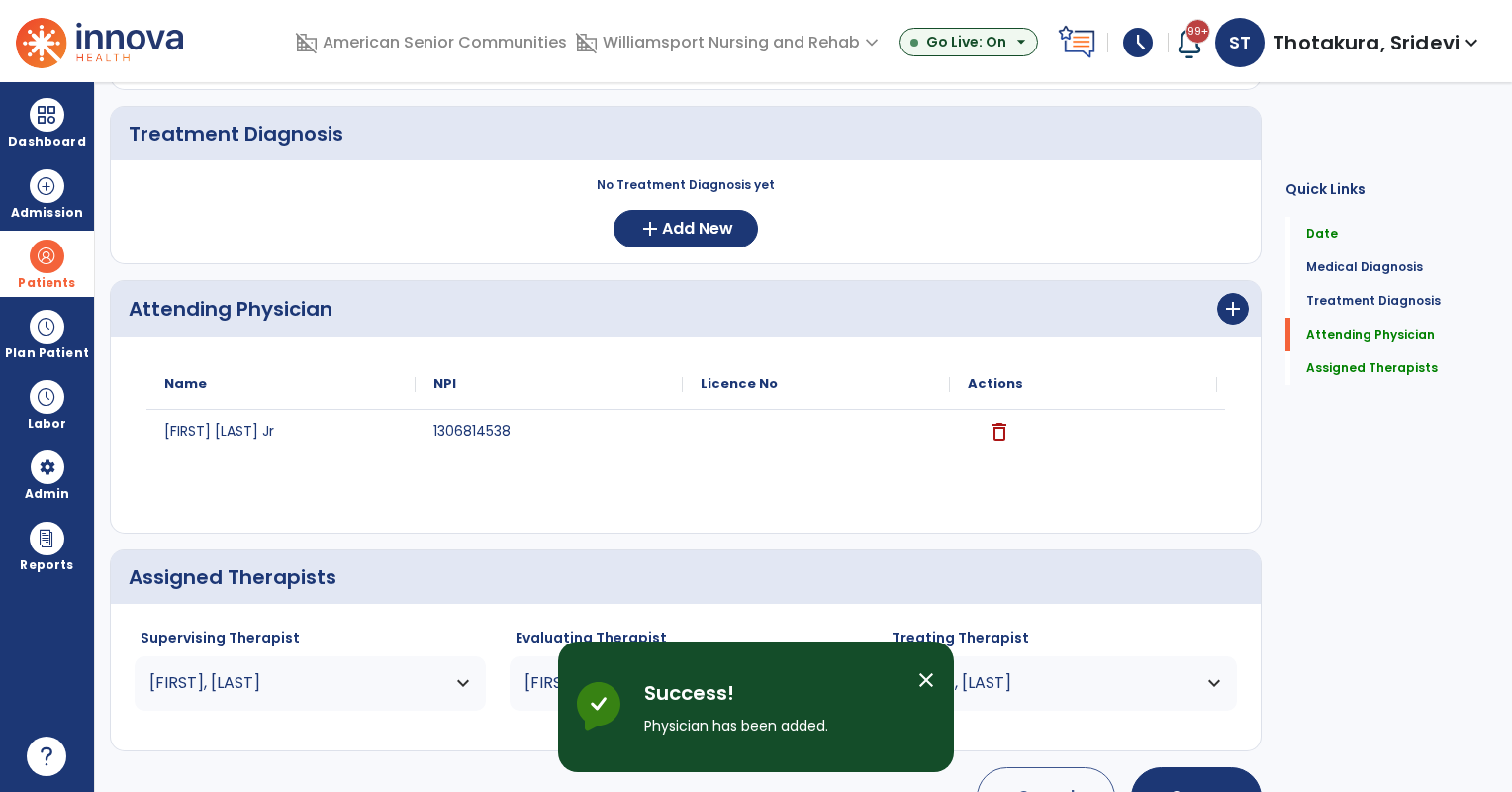 scroll, scrollTop: 0, scrollLeft: 0, axis: both 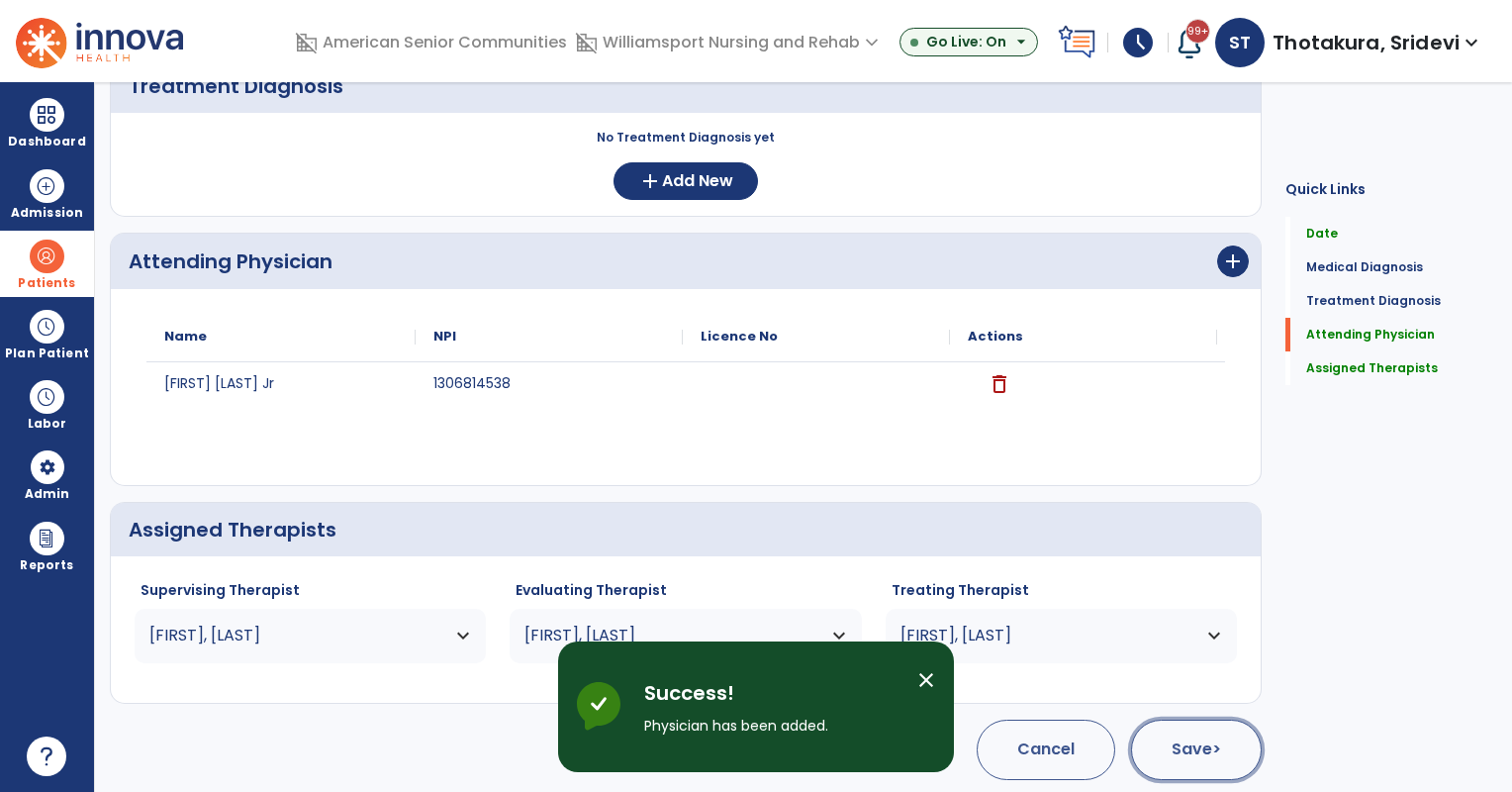 click on "Save  >" 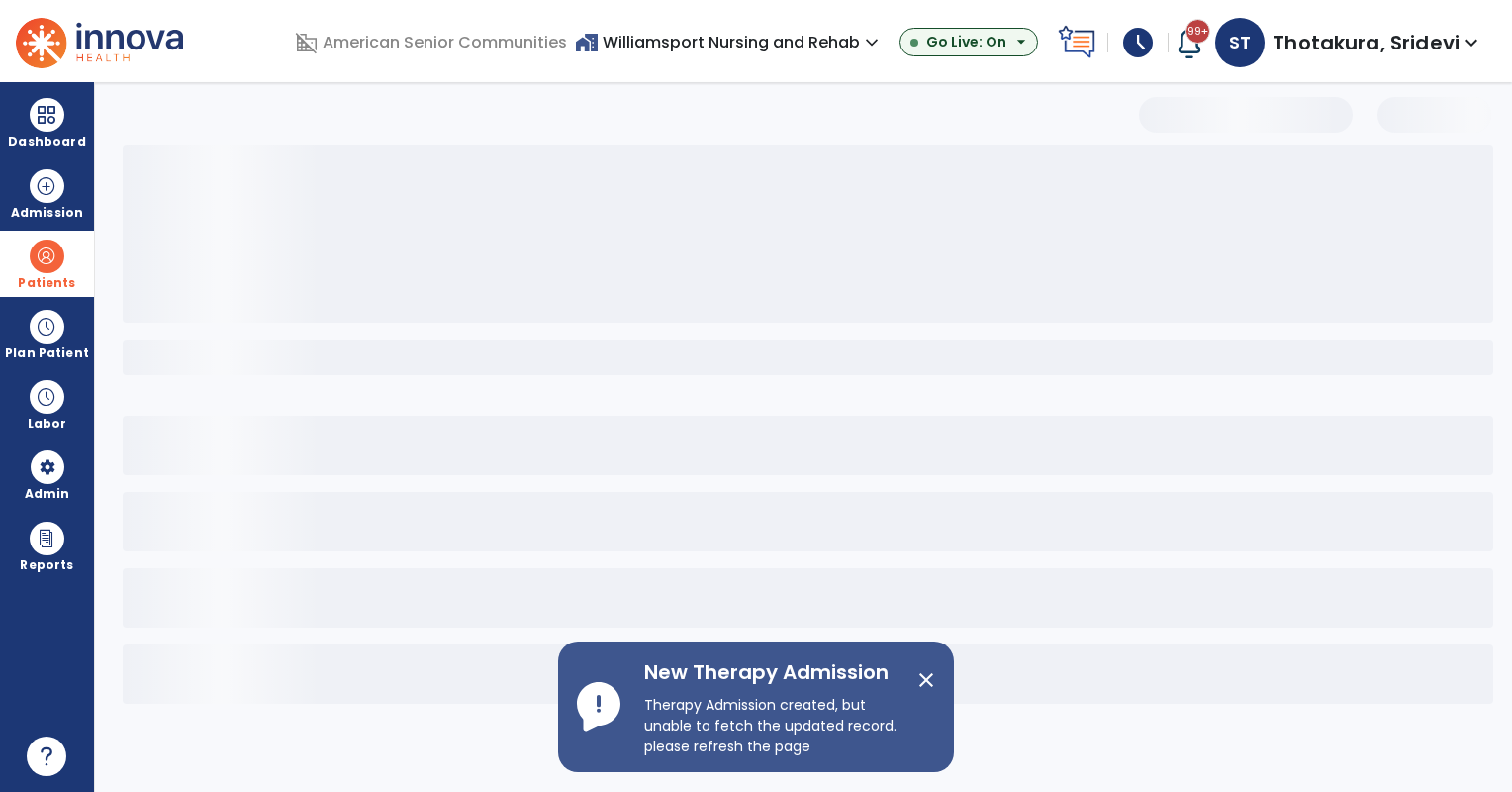 scroll, scrollTop: 0, scrollLeft: 0, axis: both 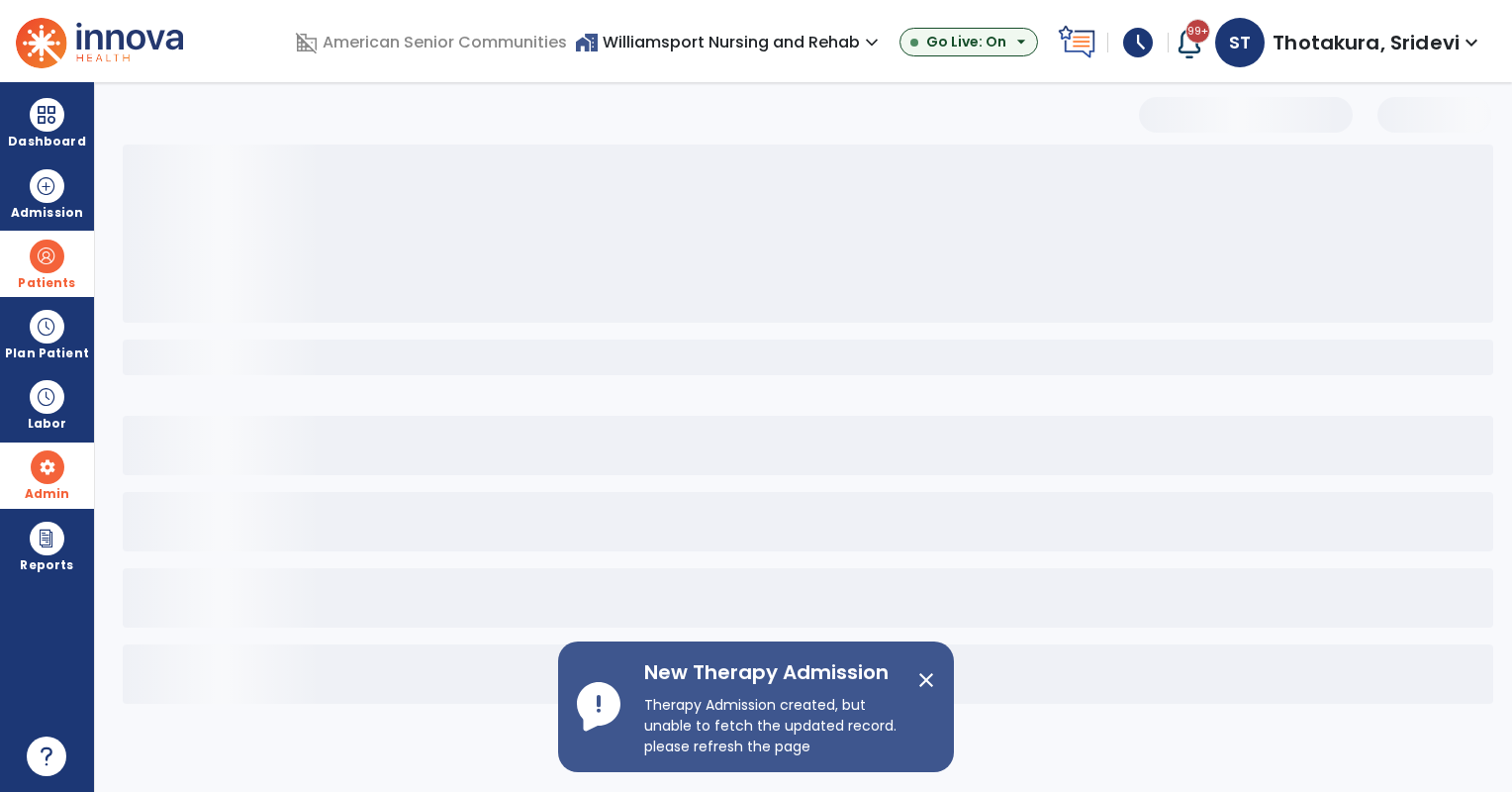 select on "***" 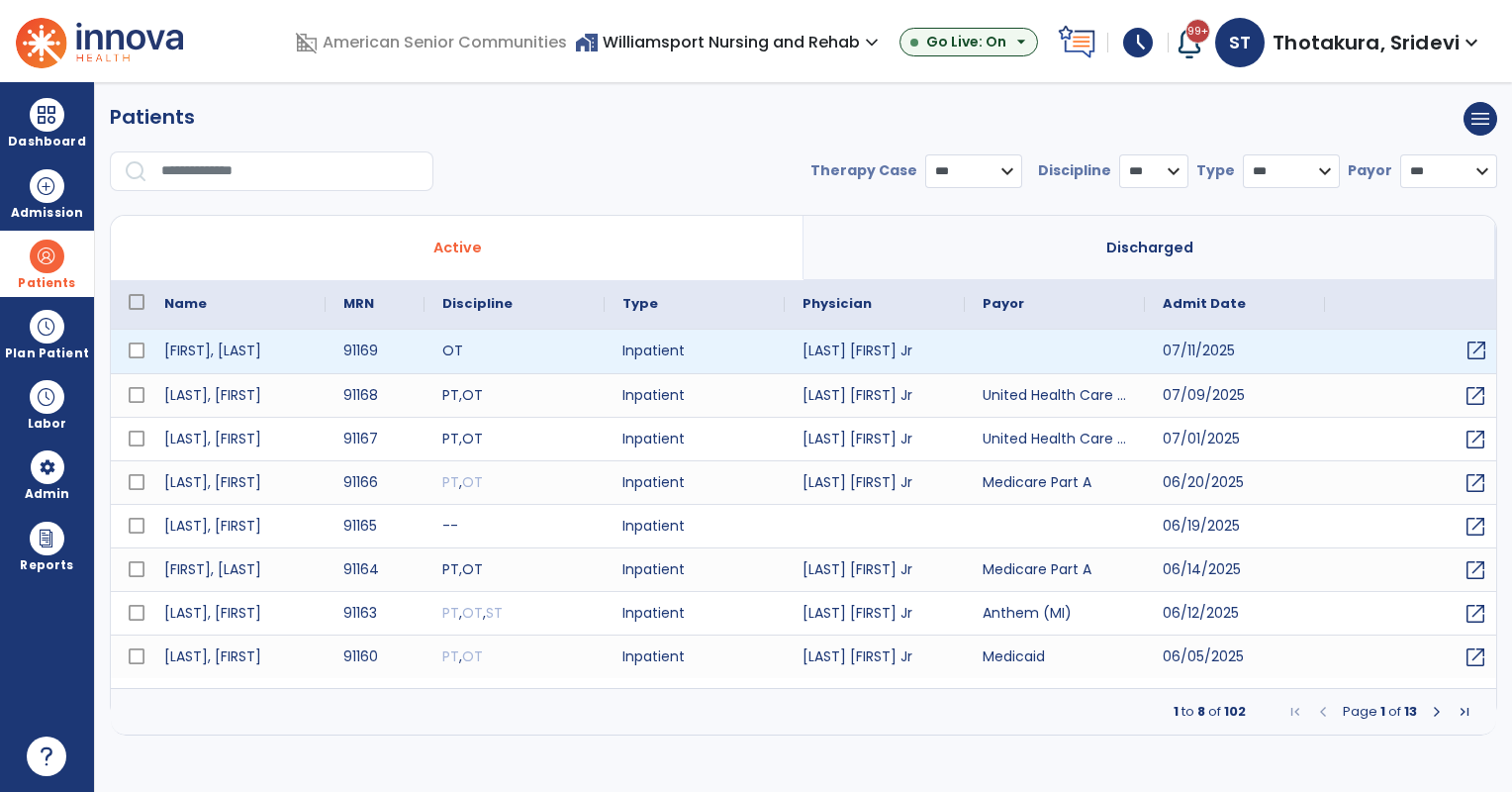 click on "open_in_new" at bounding box center [1476, 350] 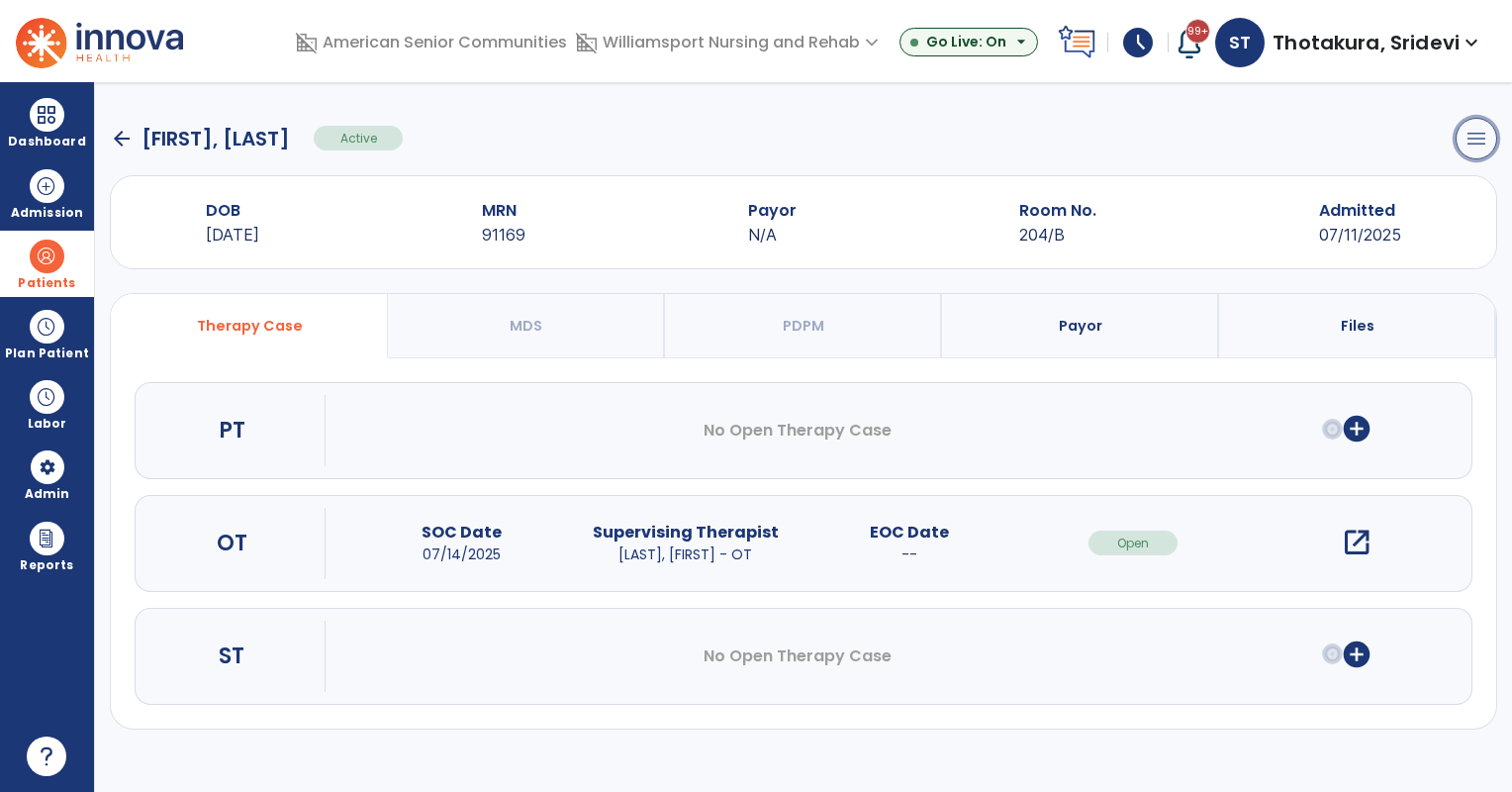 click on "menu" at bounding box center (1476, 139) 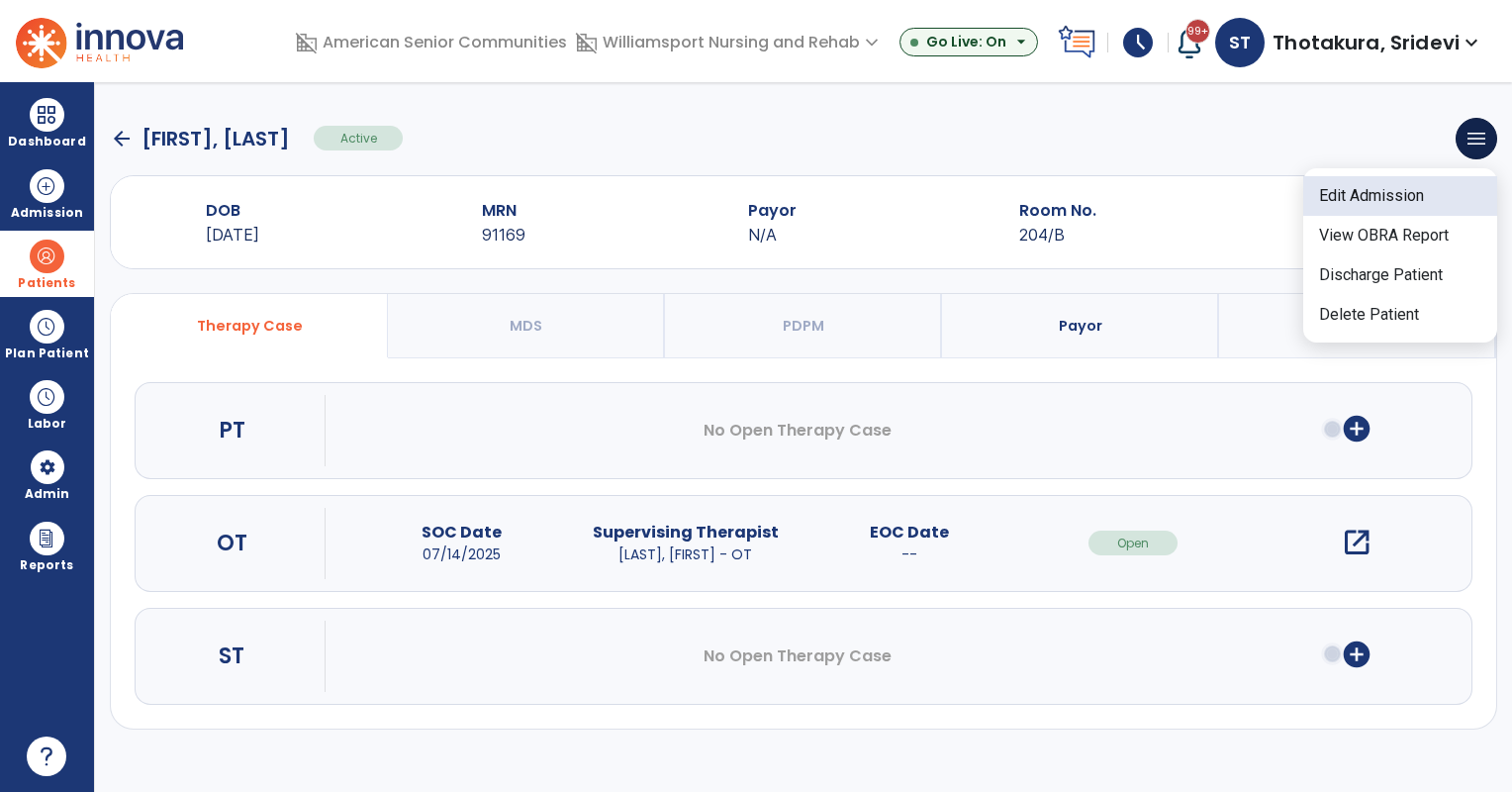click on "Edit Admission" 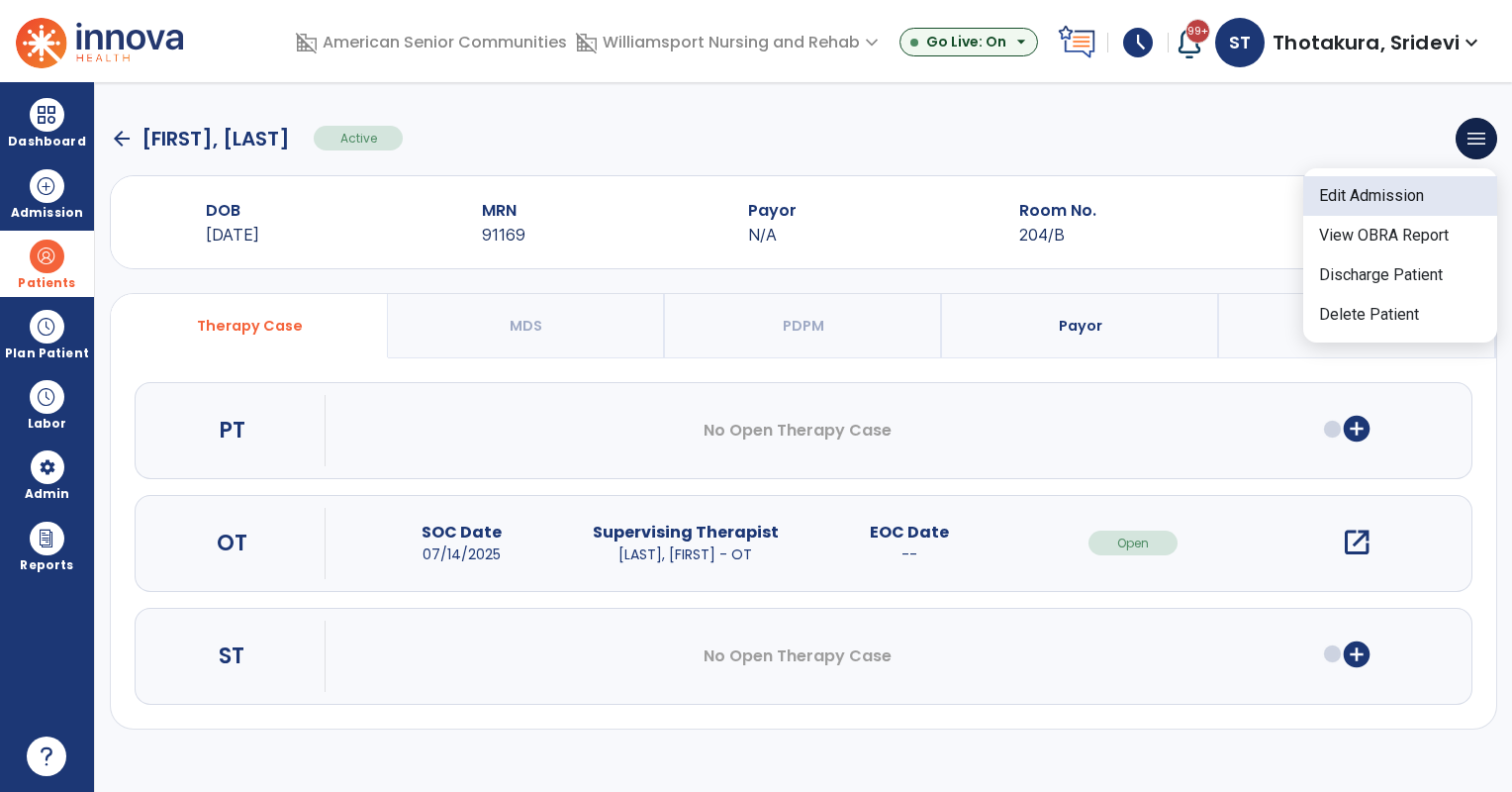 select on "******" 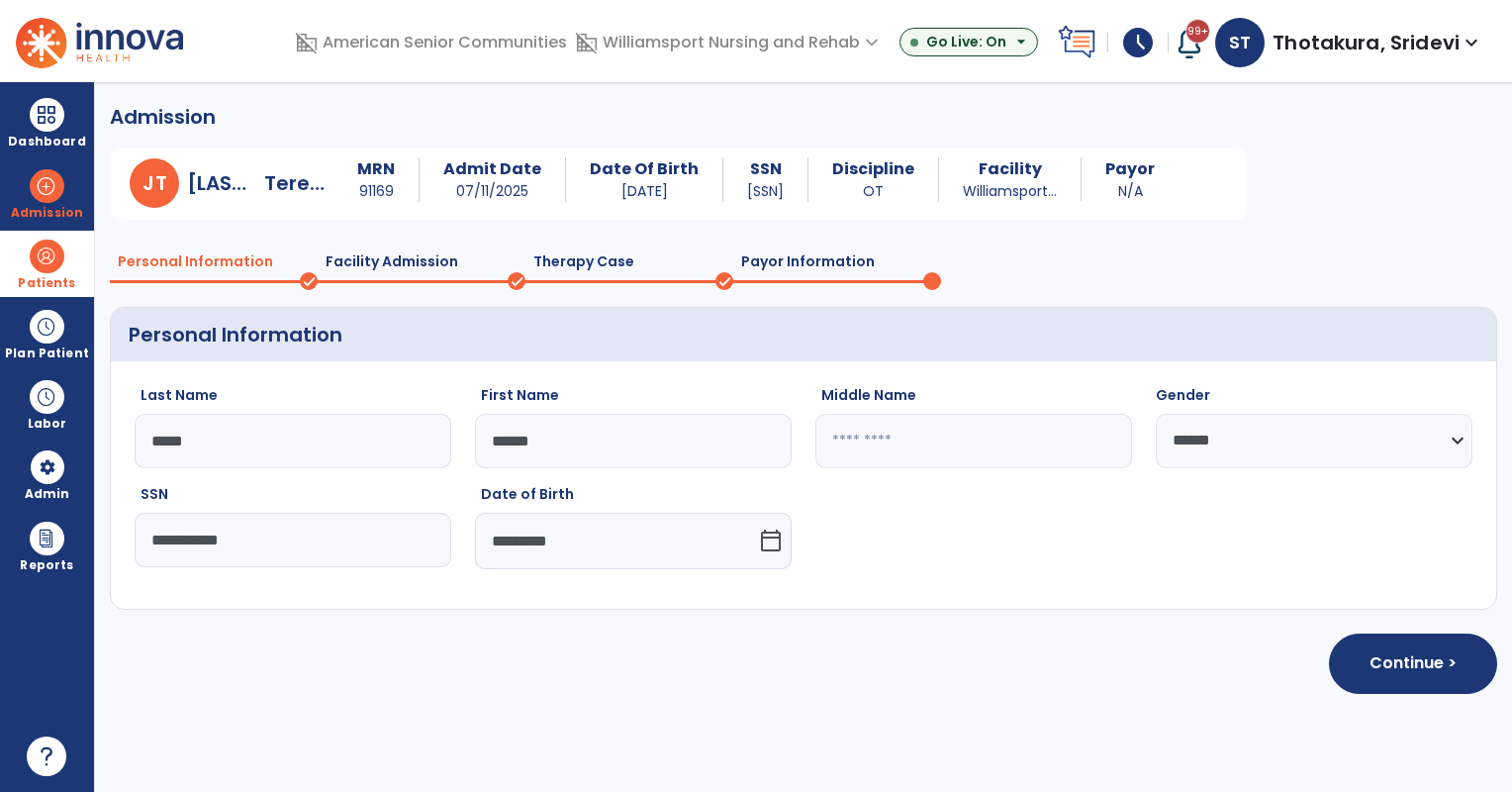 click on "Payor Information" 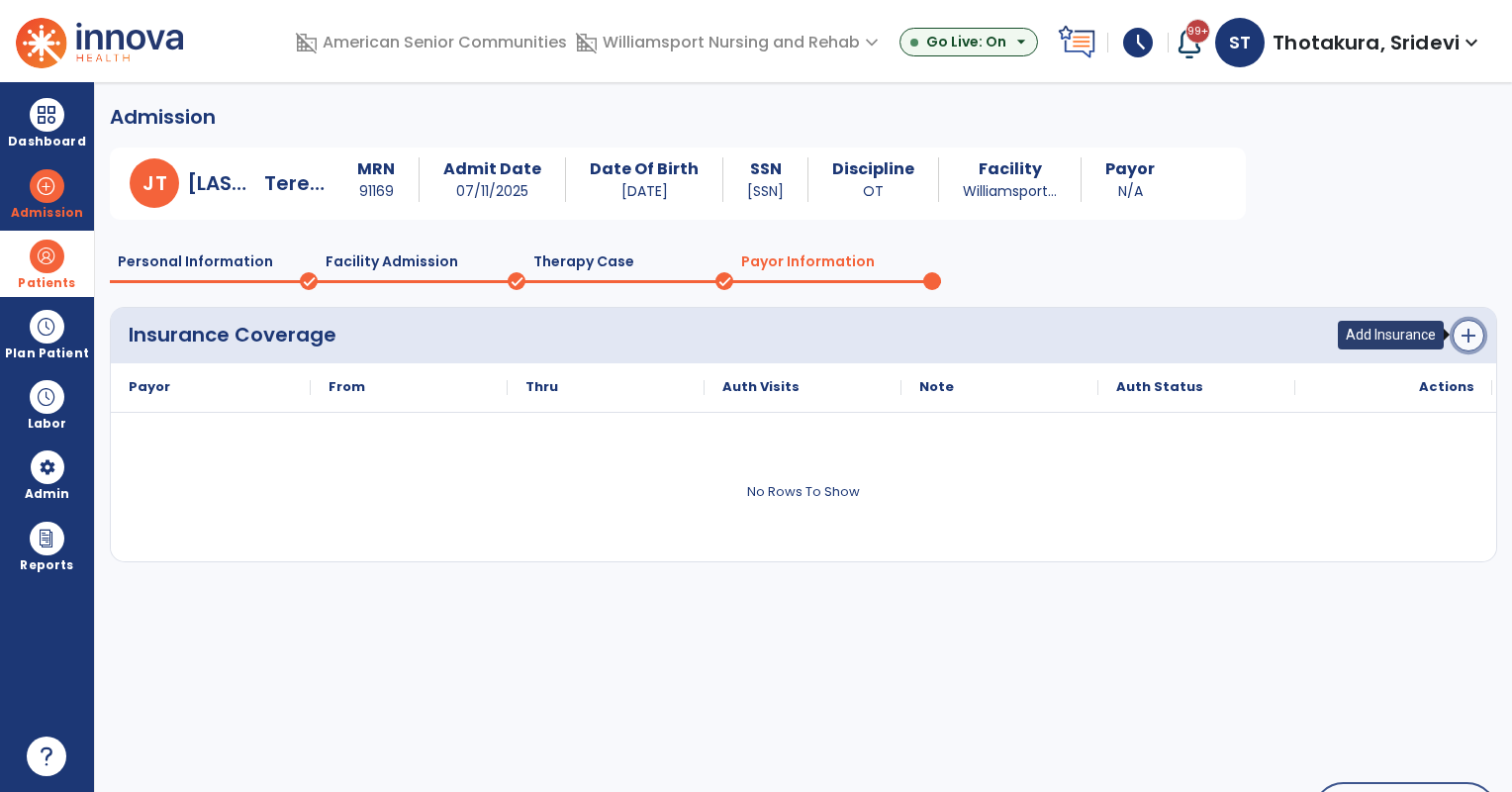 click on "add" 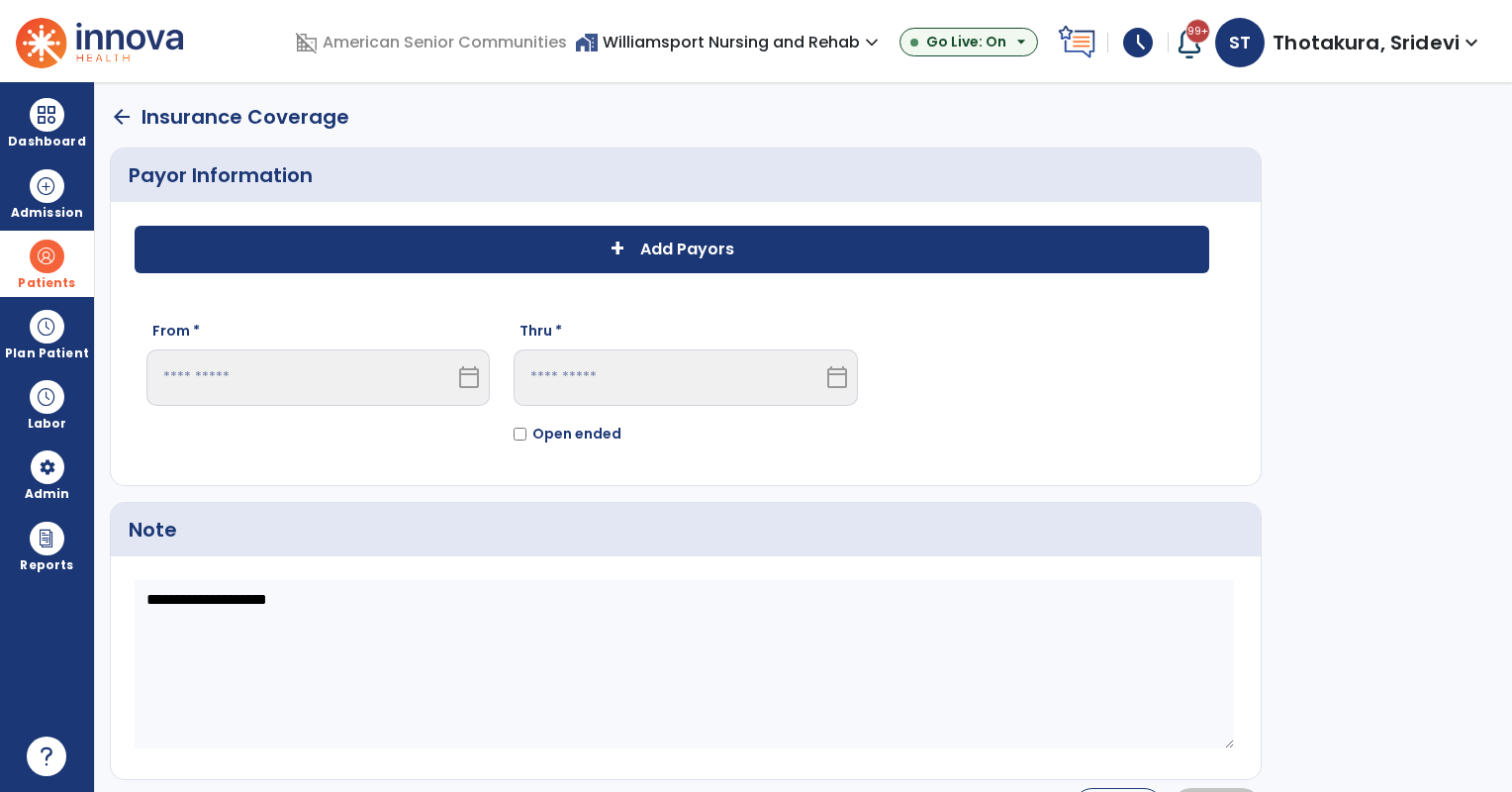 click on "+ Add Payors" 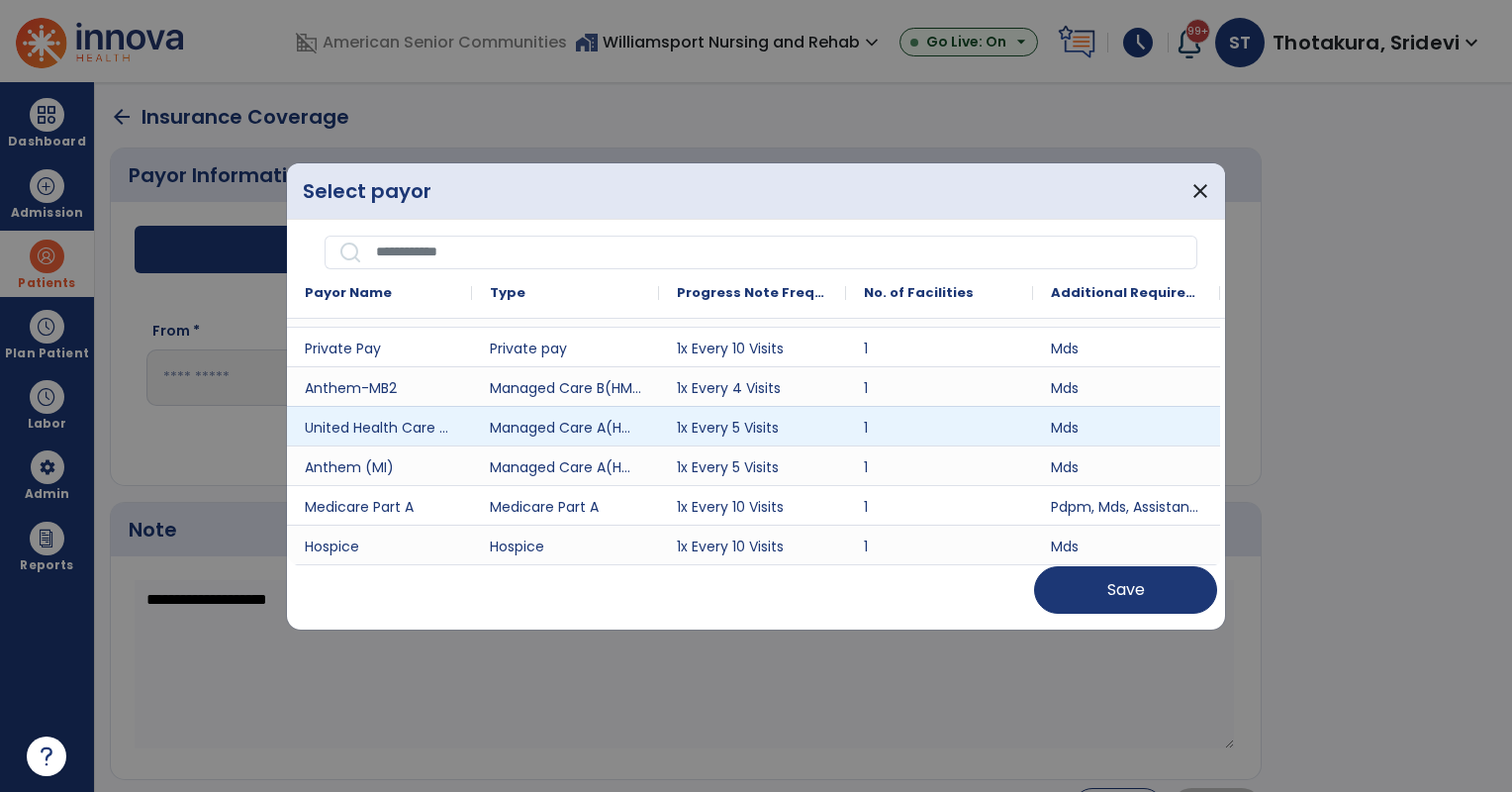 scroll, scrollTop: 392, scrollLeft: 0, axis: vertical 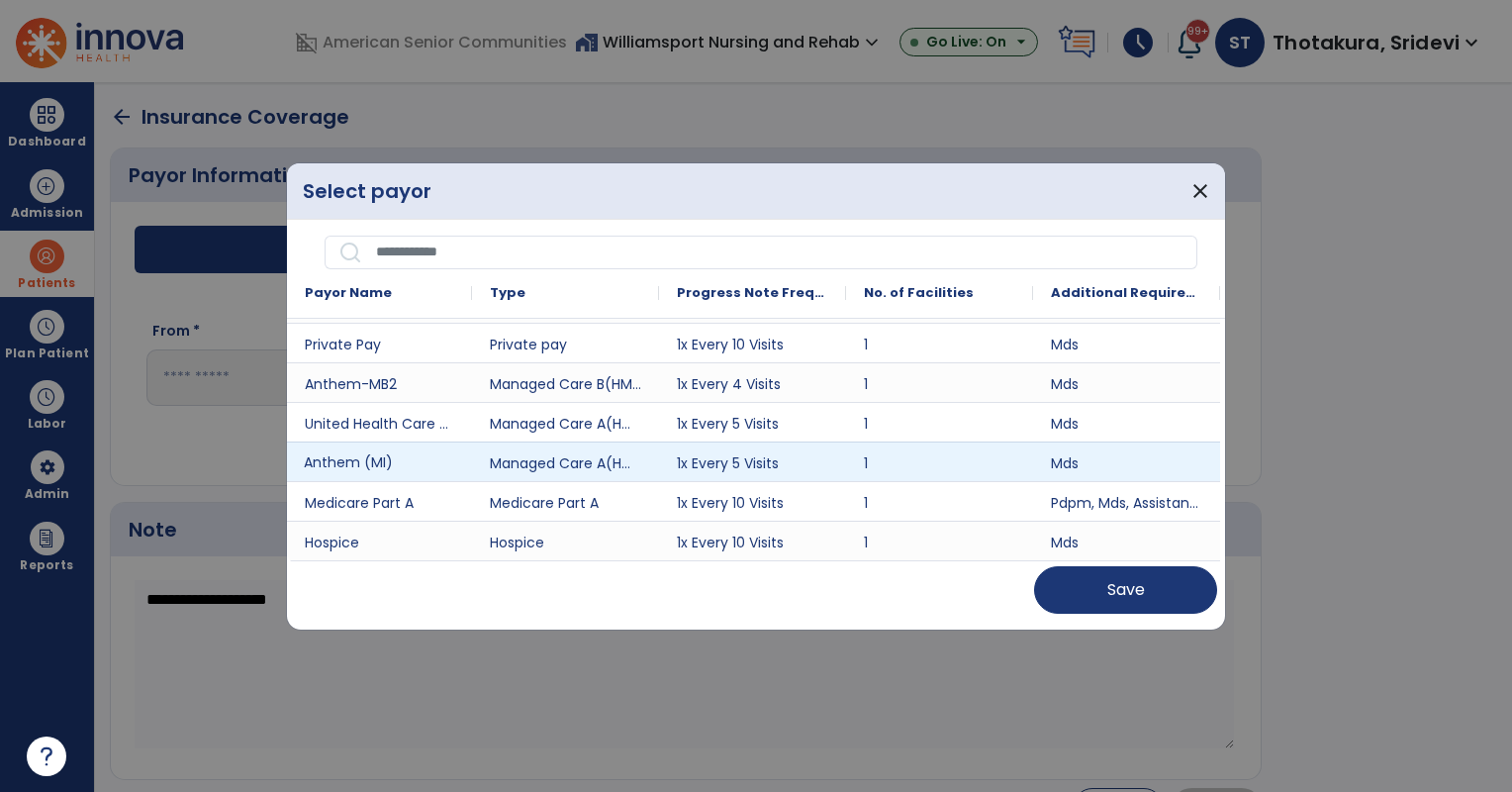 click on "Anthem (MI)" at bounding box center [379, 461] 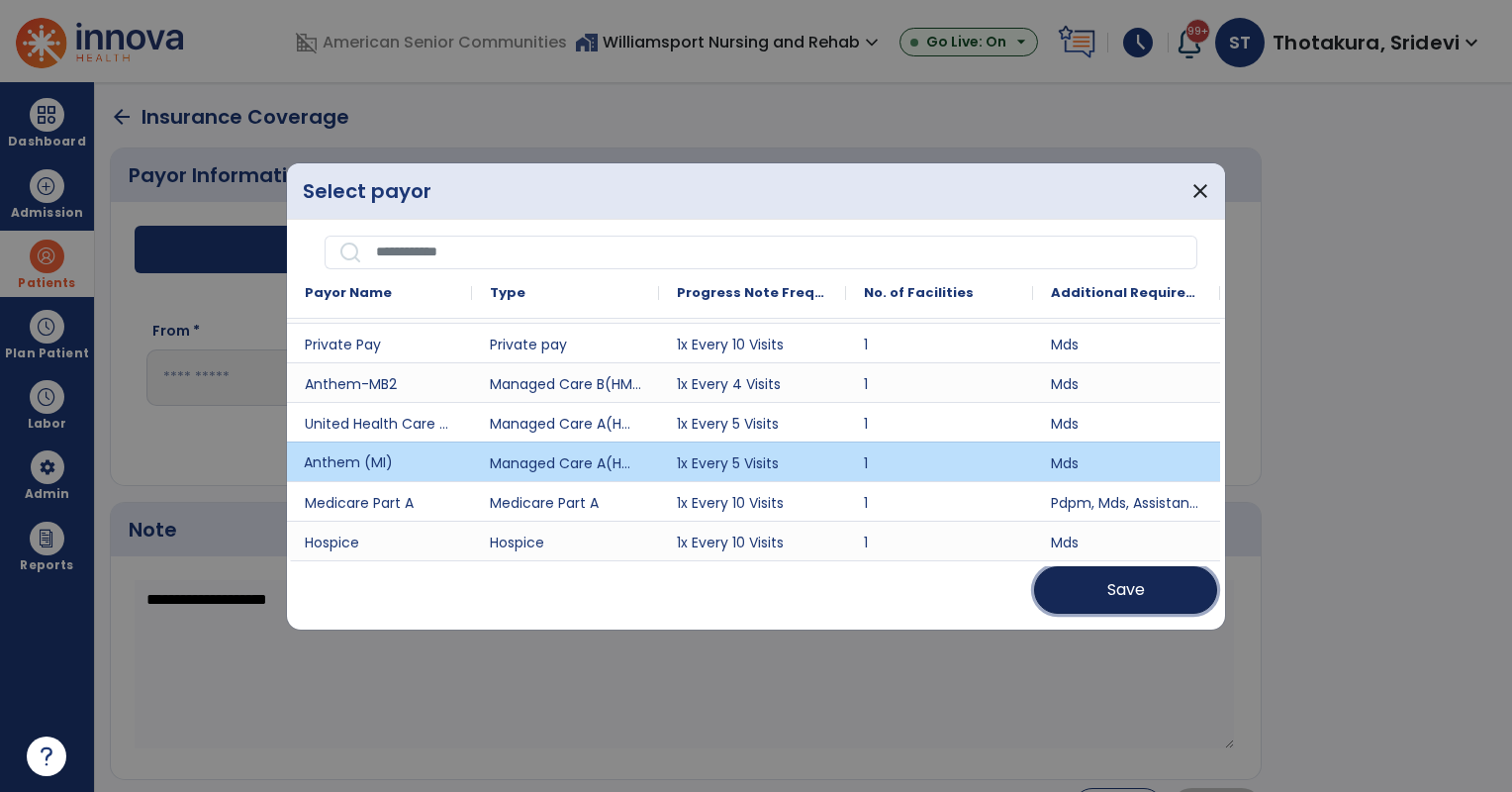 click on "Save" at bounding box center (1126, 590) 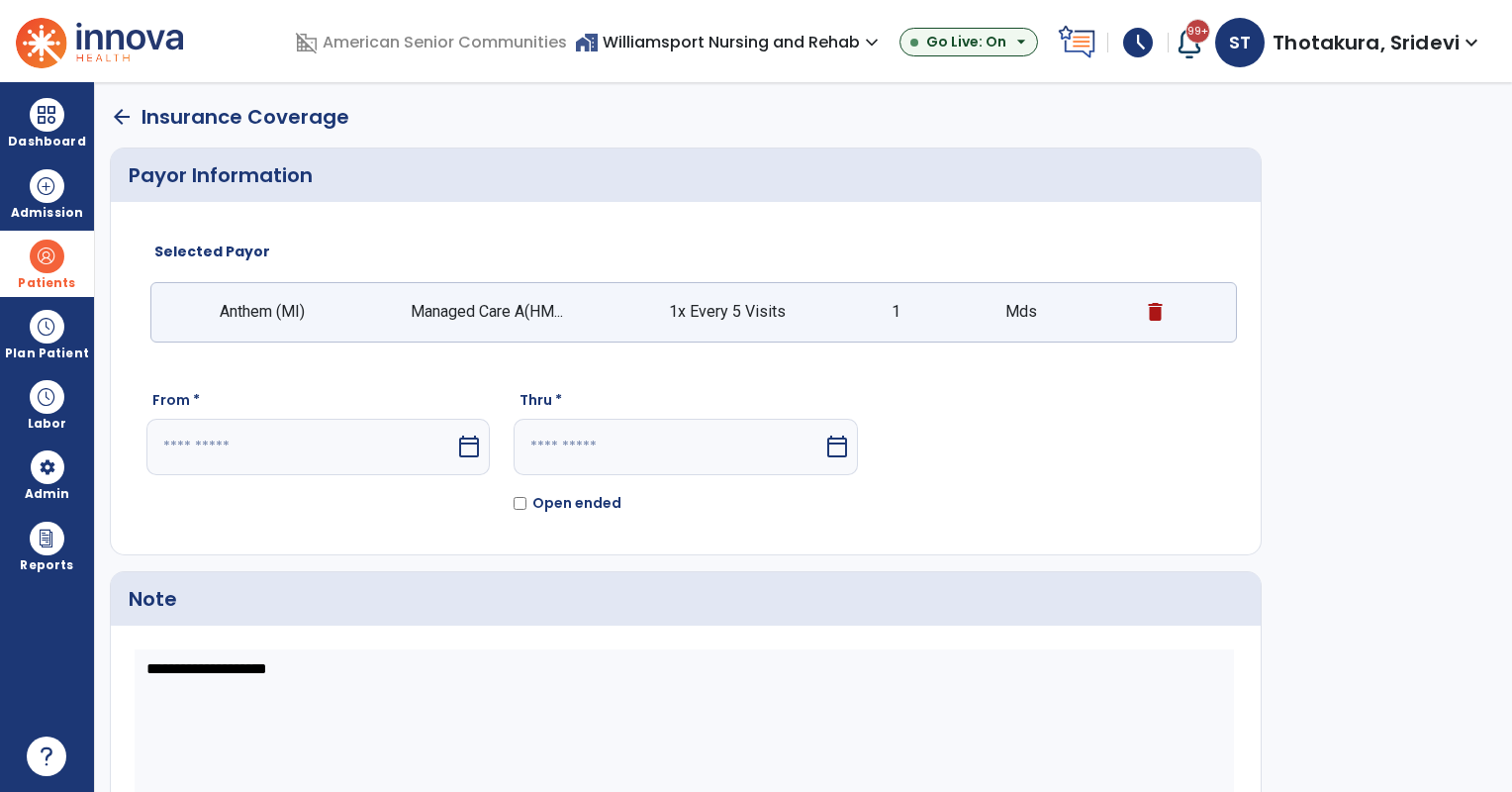 click at bounding box center (301, 446) 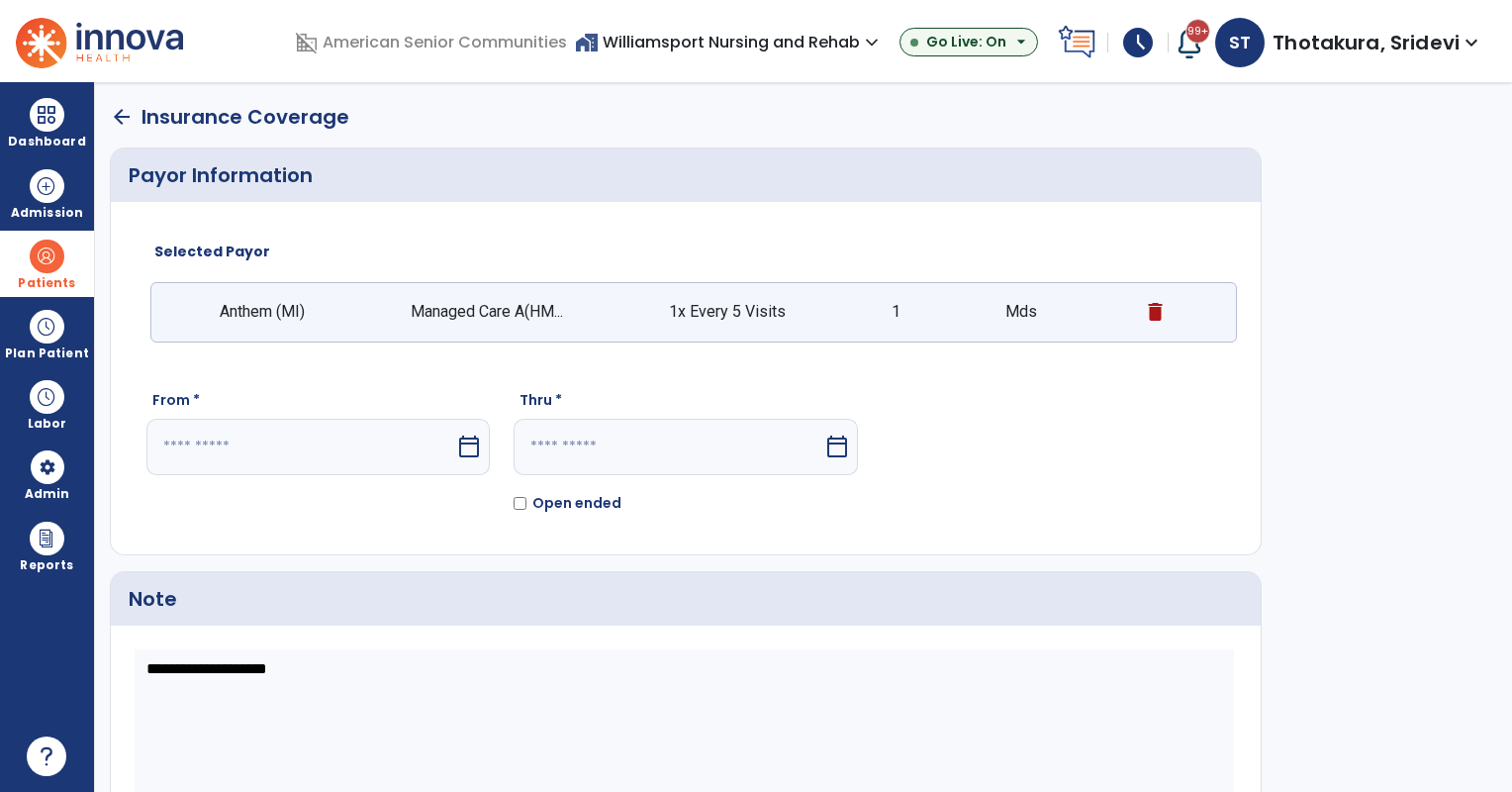 select on "*" 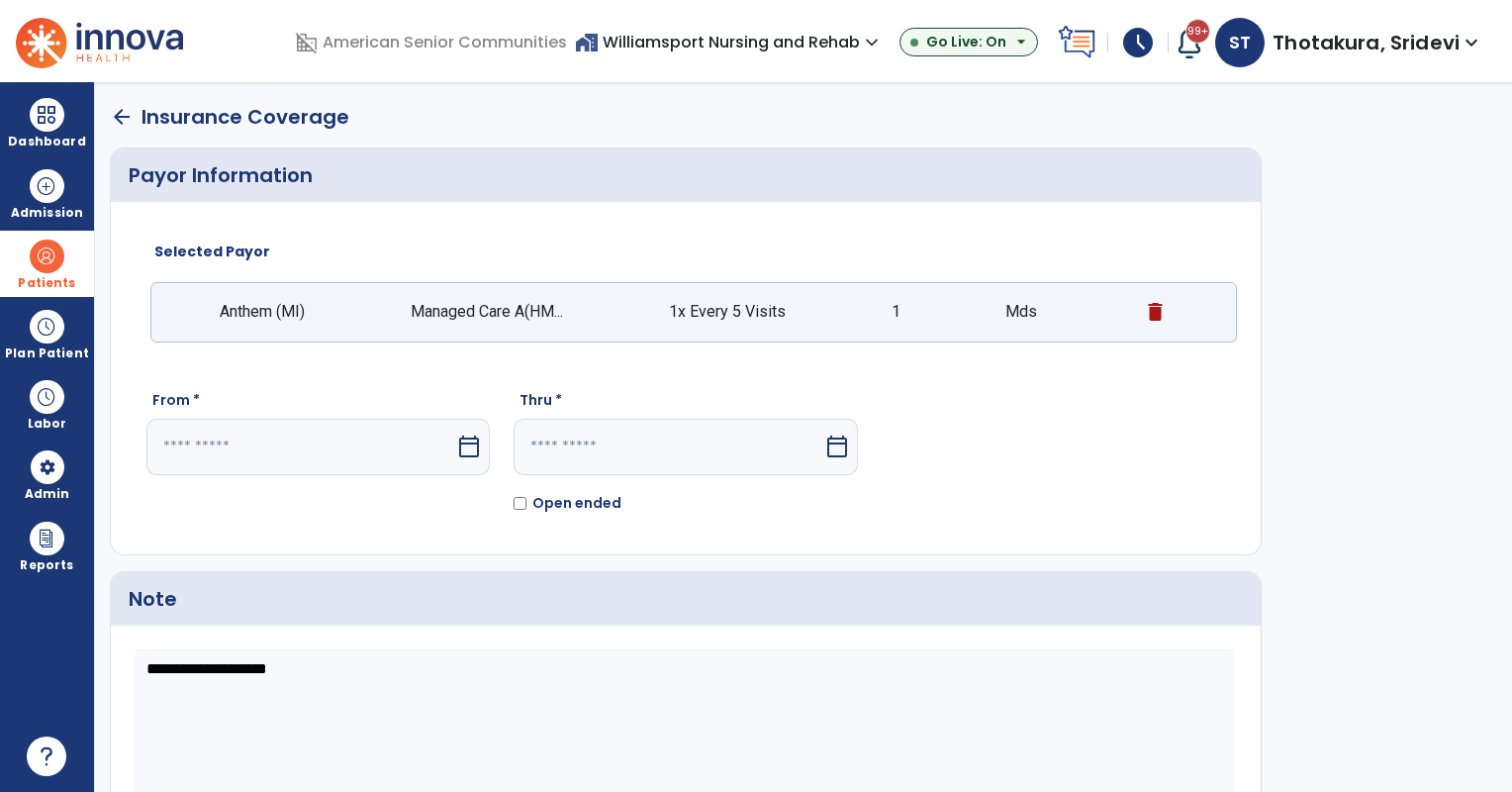 select on "****" 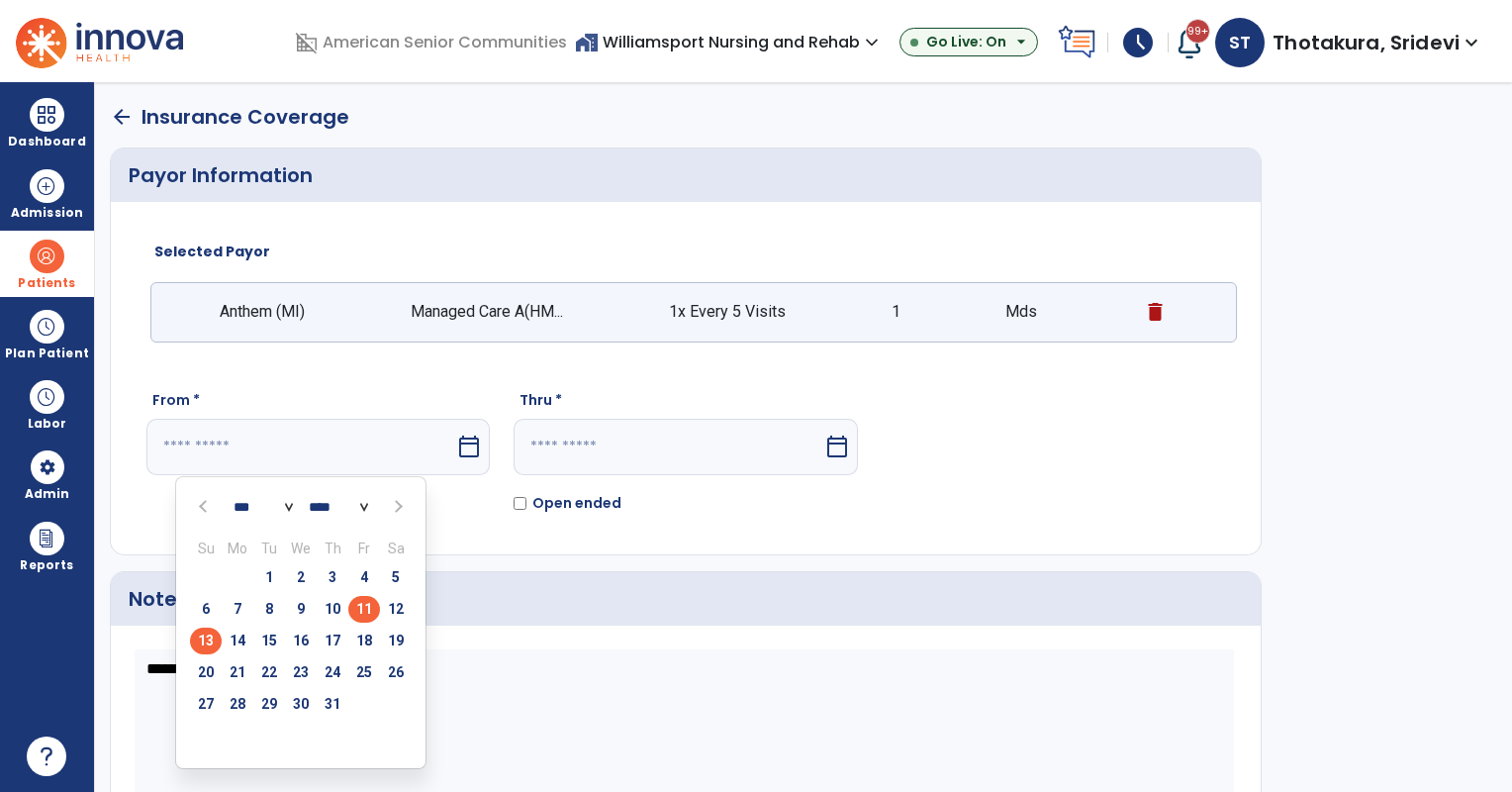 click on "11" at bounding box center [364, 609] 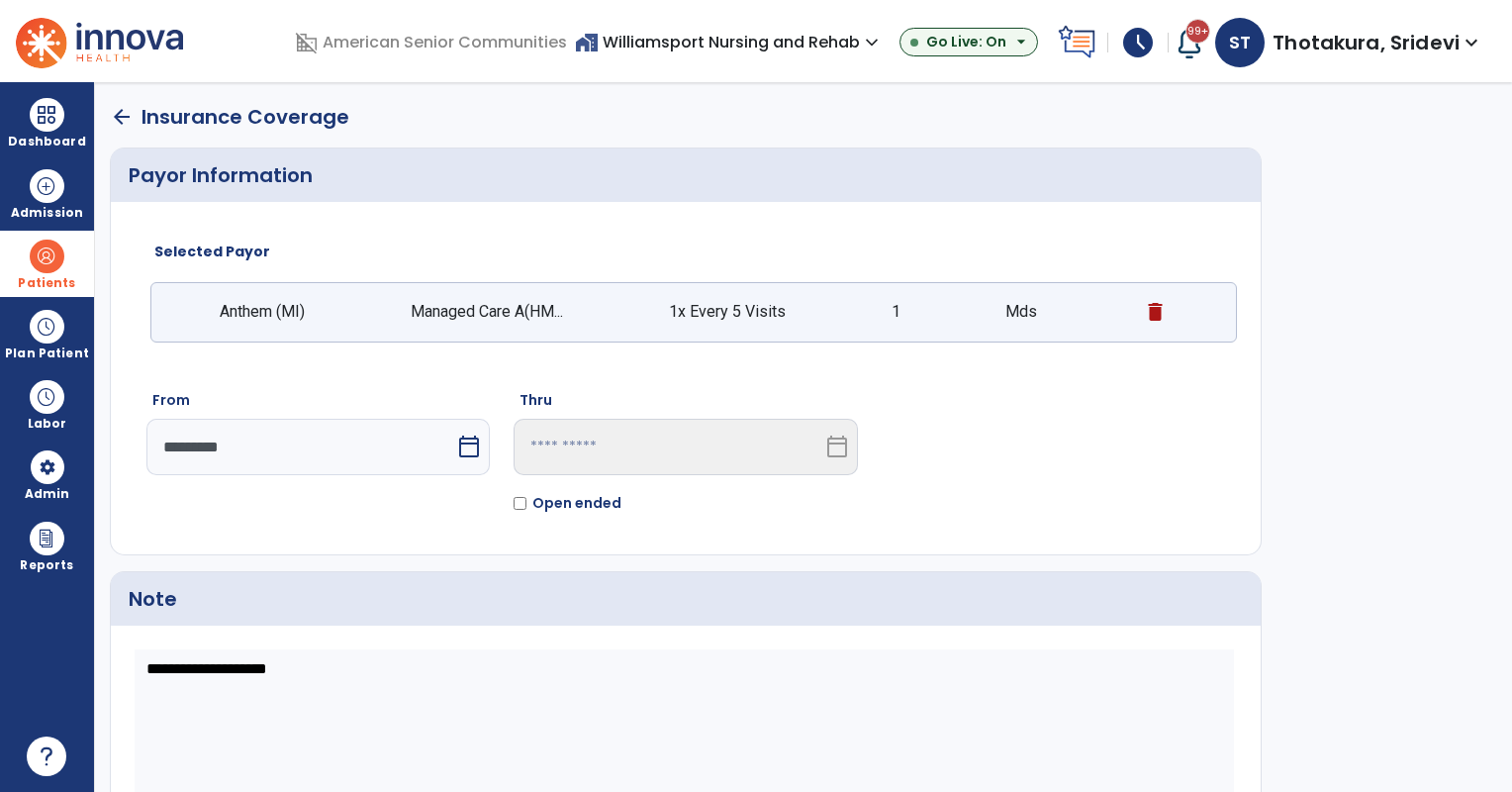 scroll, scrollTop: 110, scrollLeft: 0, axis: vertical 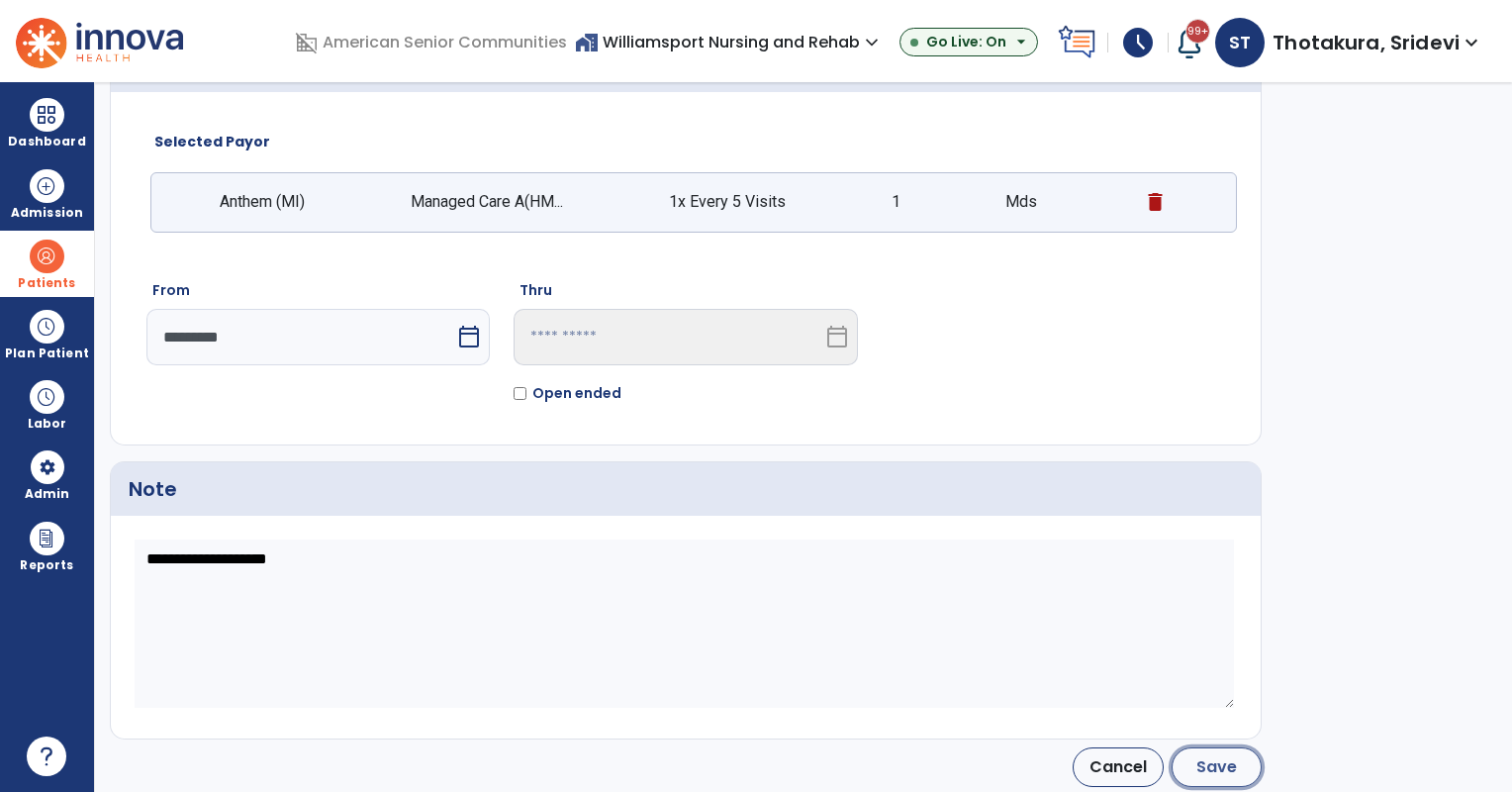click on "Save" 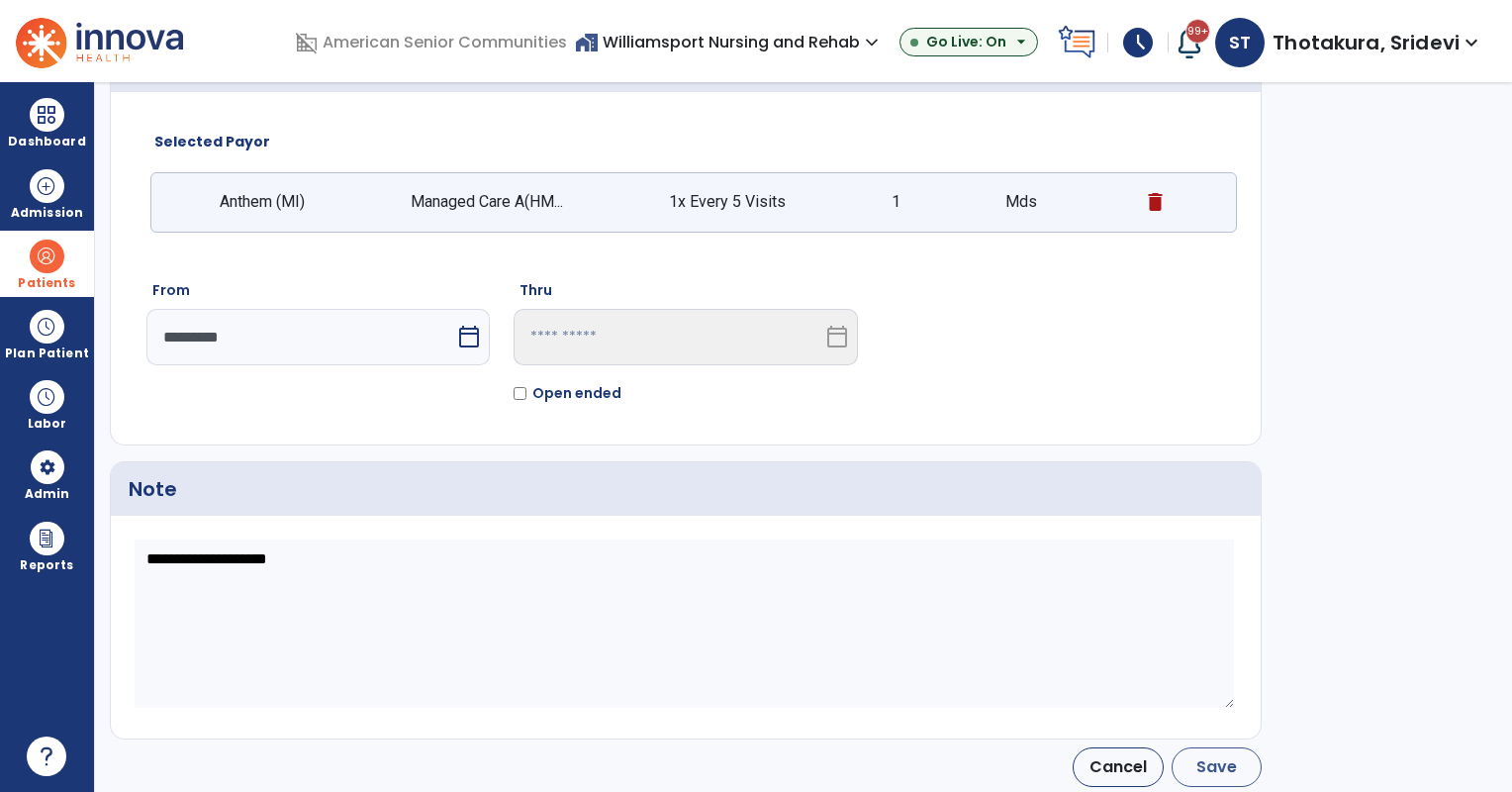 type on "*********" 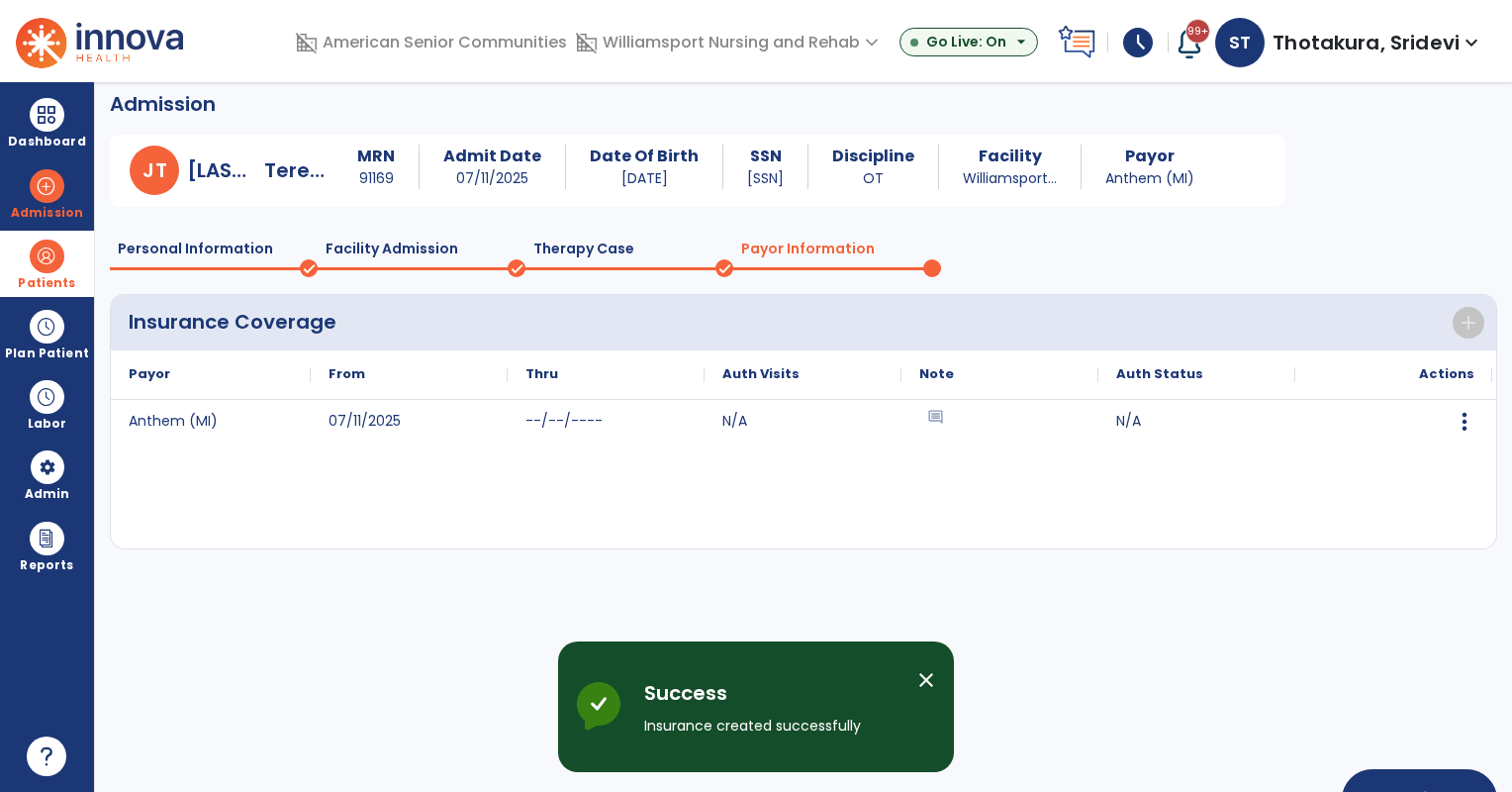 scroll, scrollTop: 54, scrollLeft: 0, axis: vertical 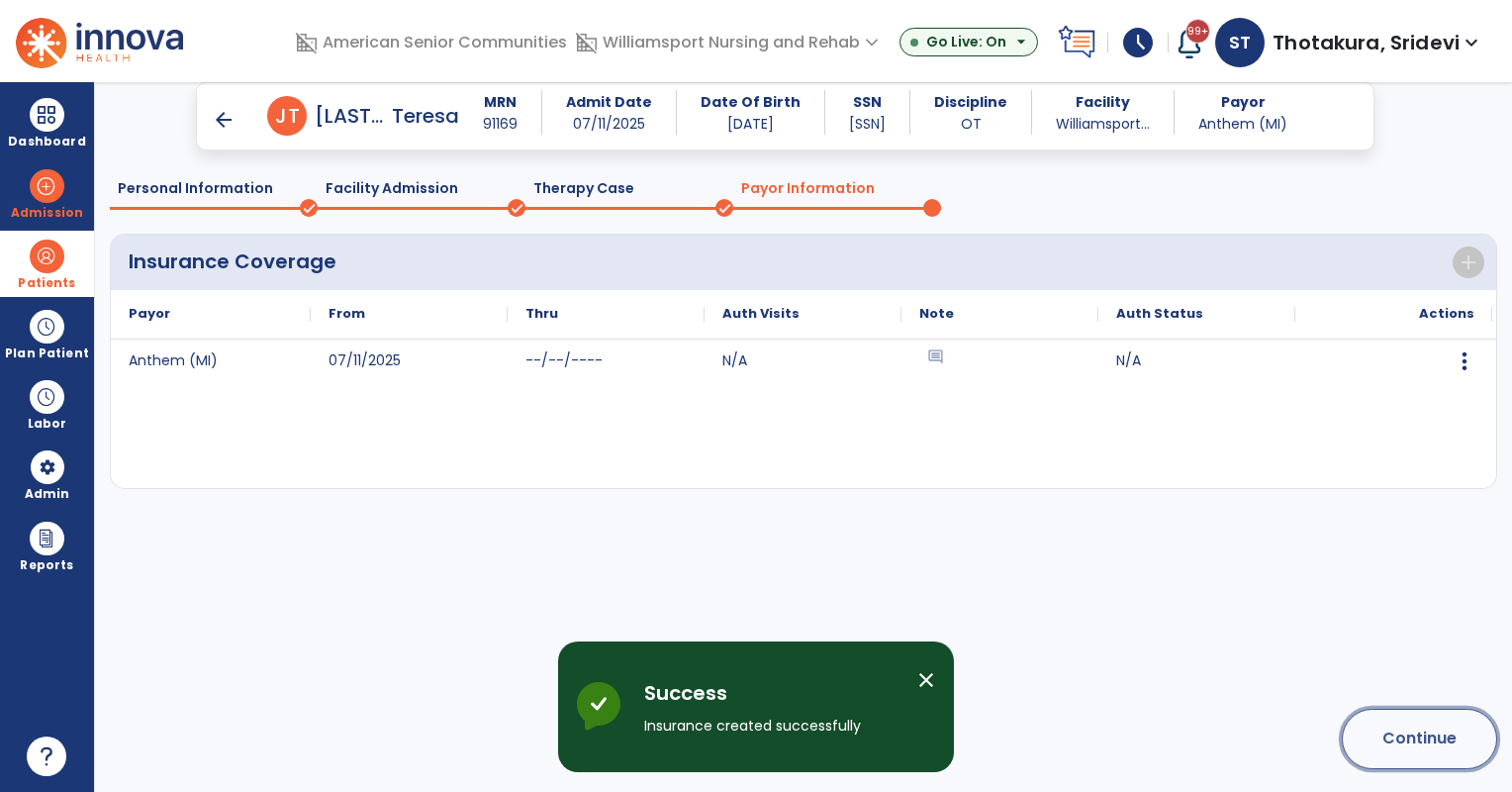 click on "Continue" 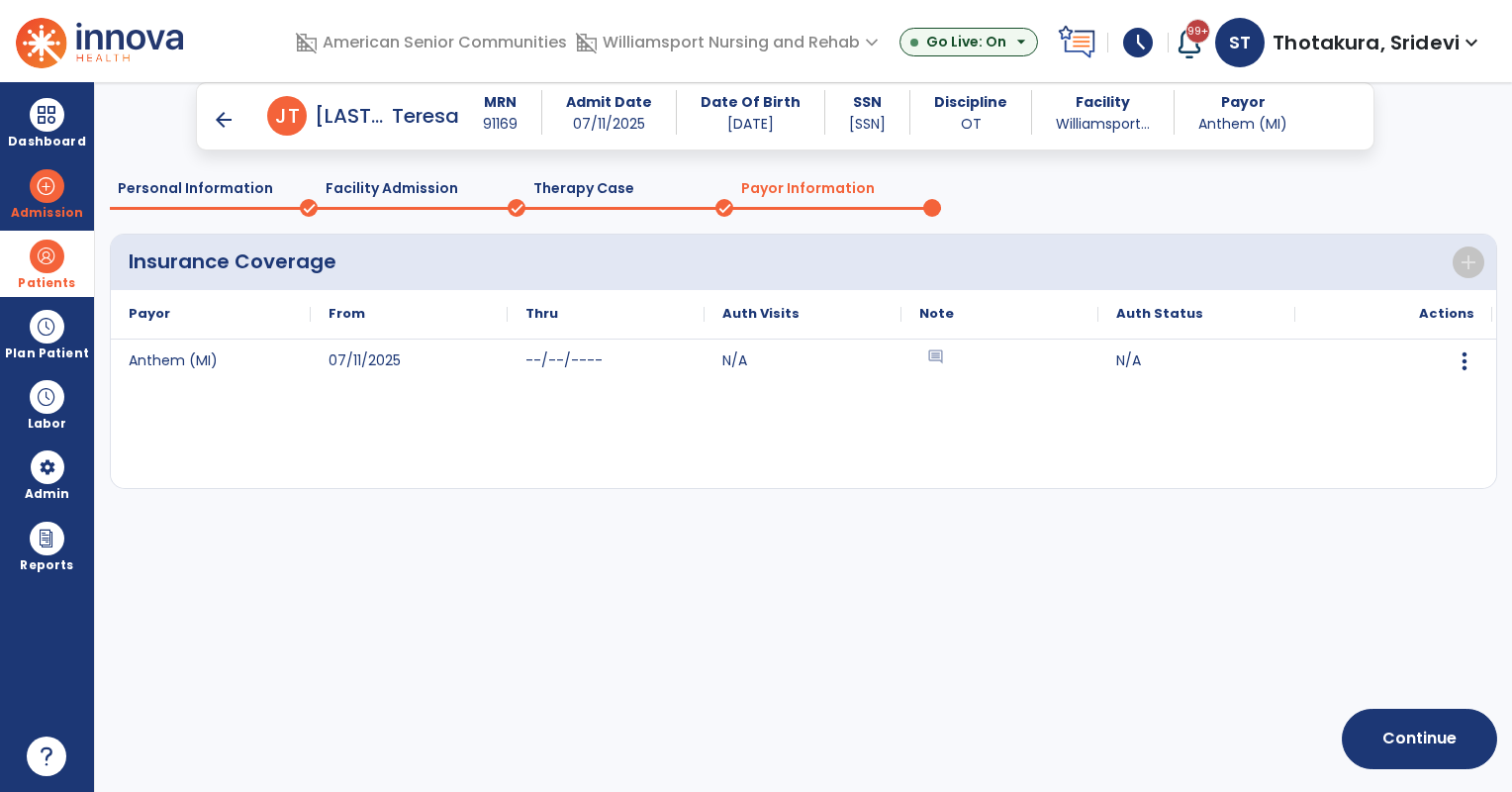 scroll, scrollTop: 0, scrollLeft: 0, axis: both 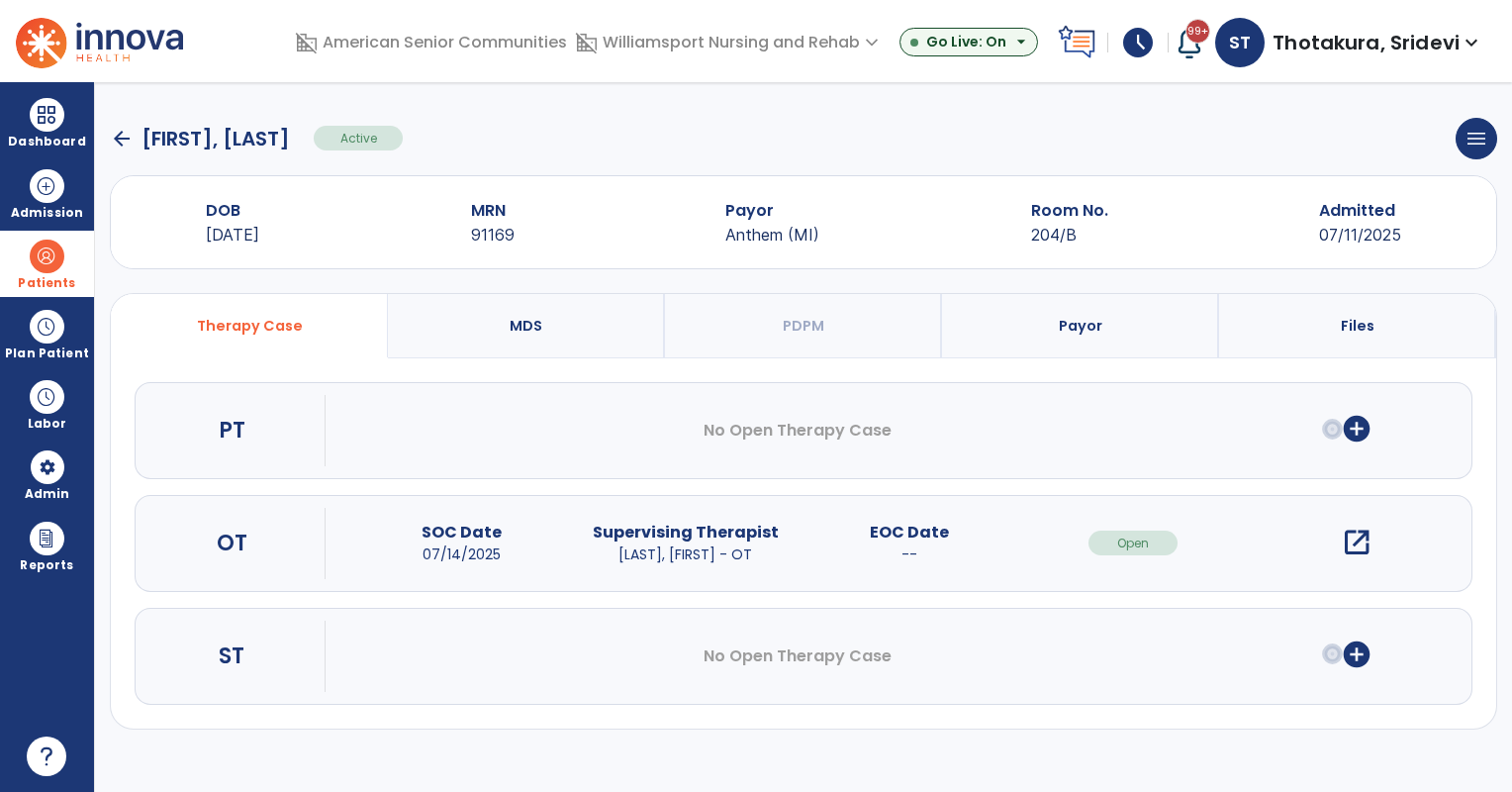 click on "add_circle" at bounding box center [1357, 429] 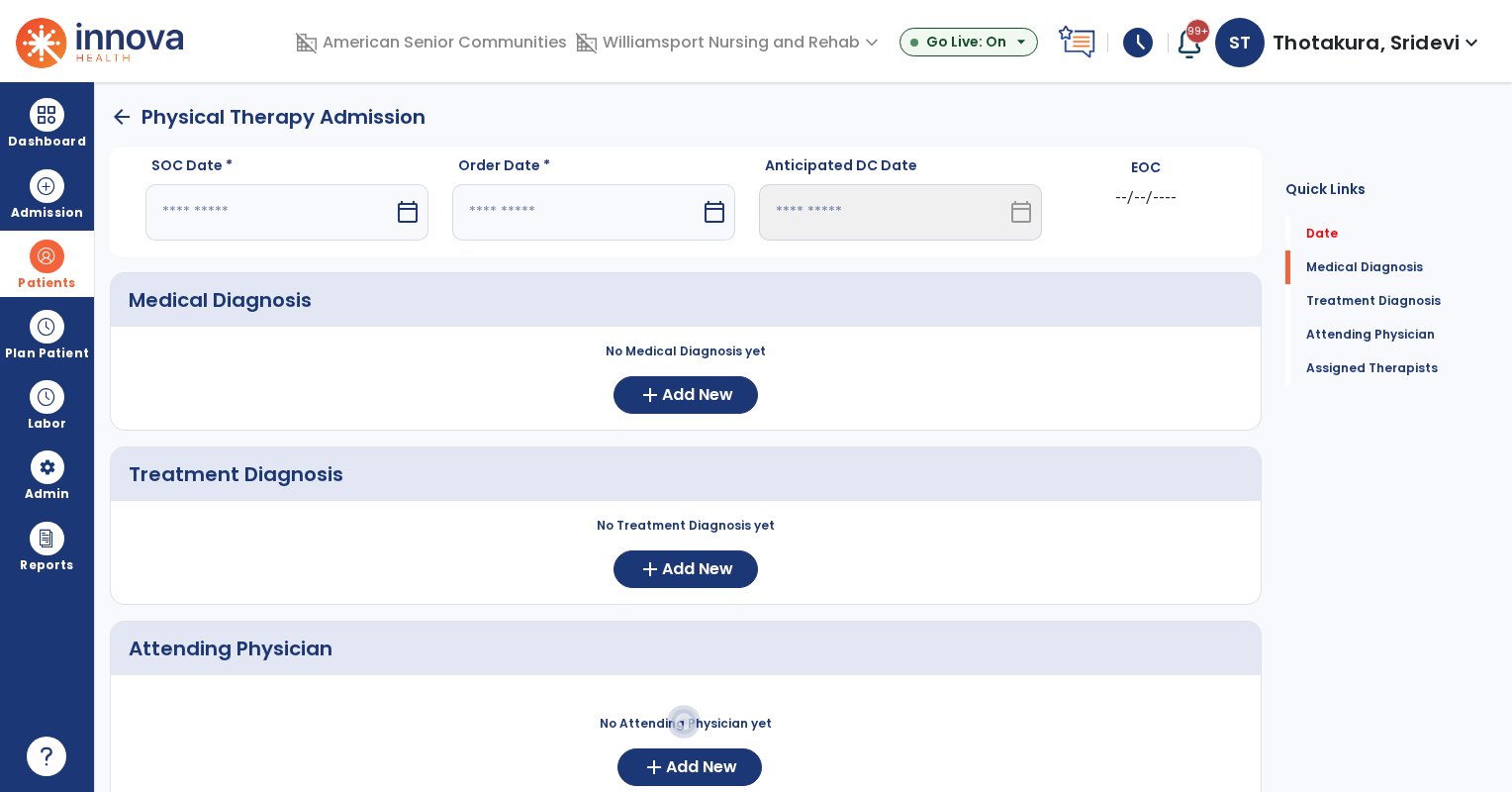 click at bounding box center (269, 212) 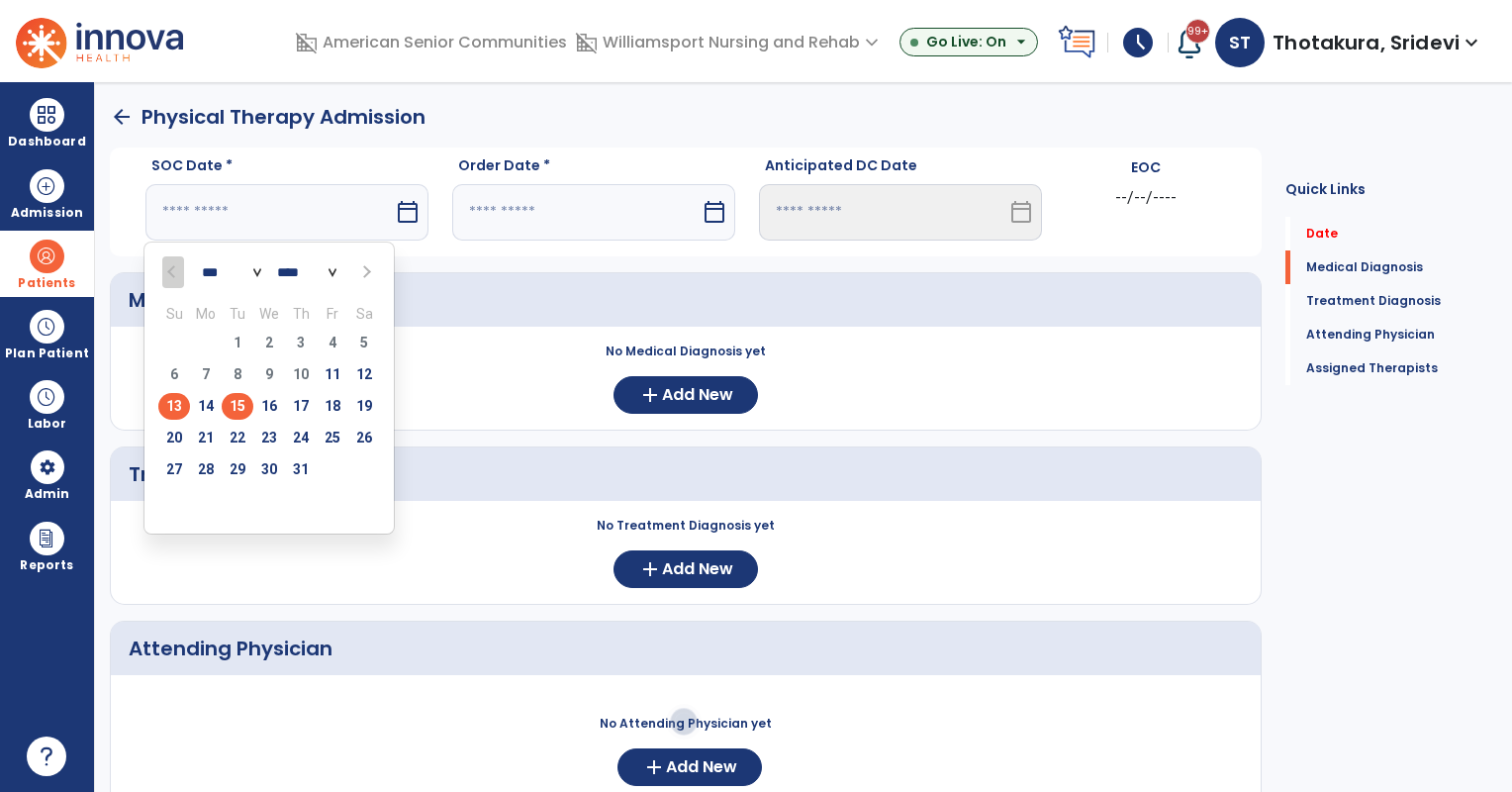 click on "15" at bounding box center [237, 406] 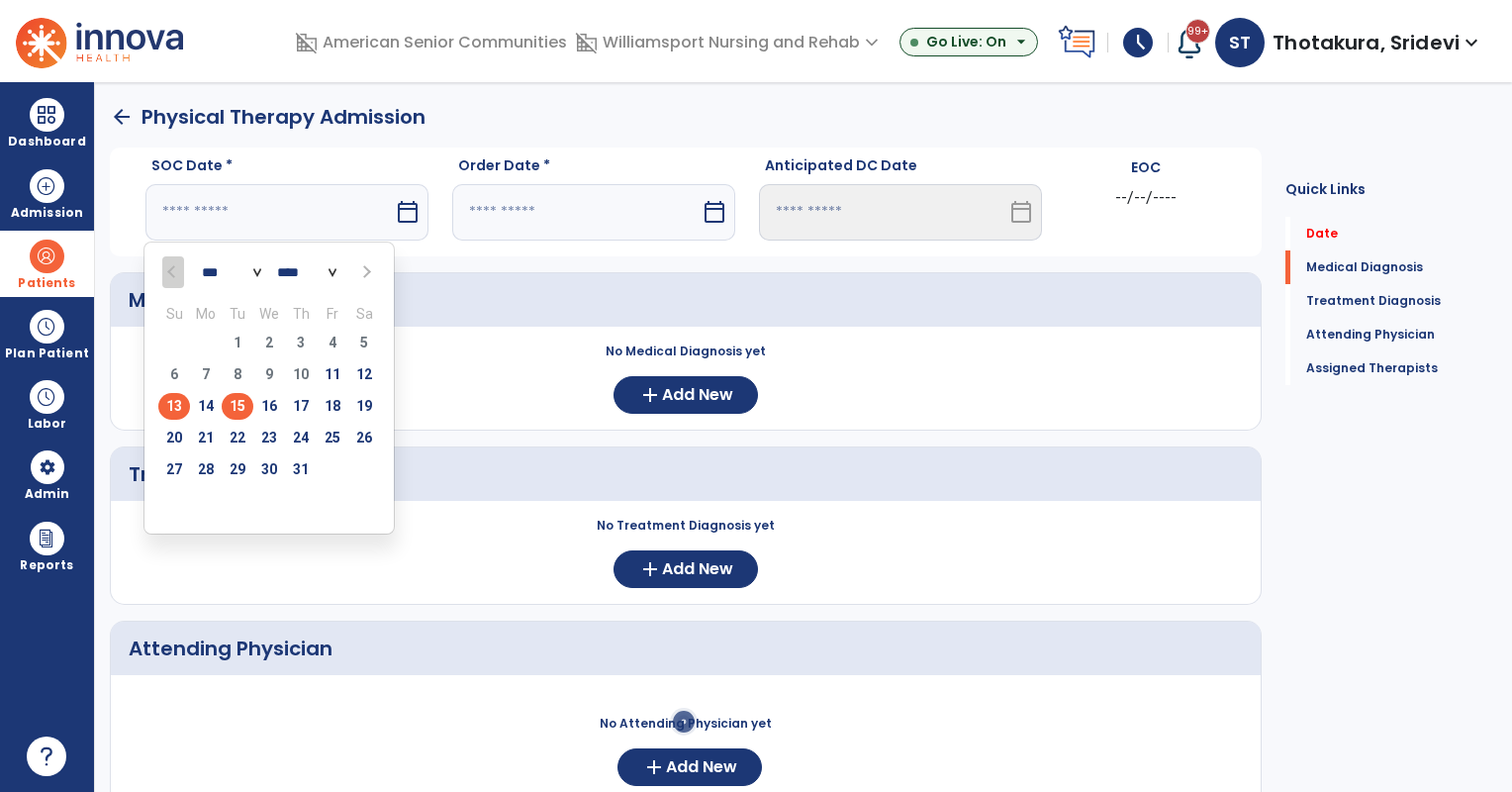 type on "*********" 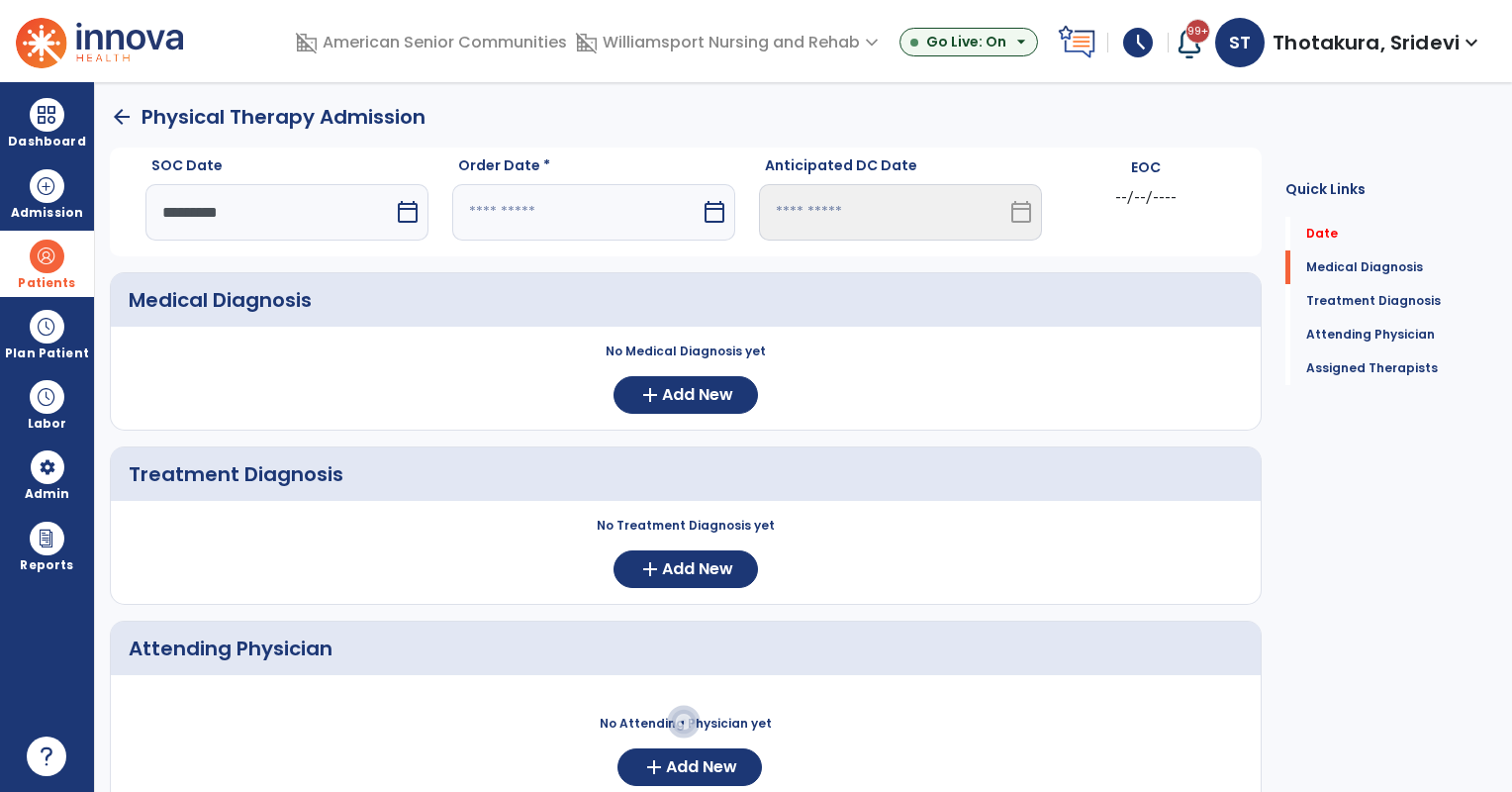 click at bounding box center (576, 212) 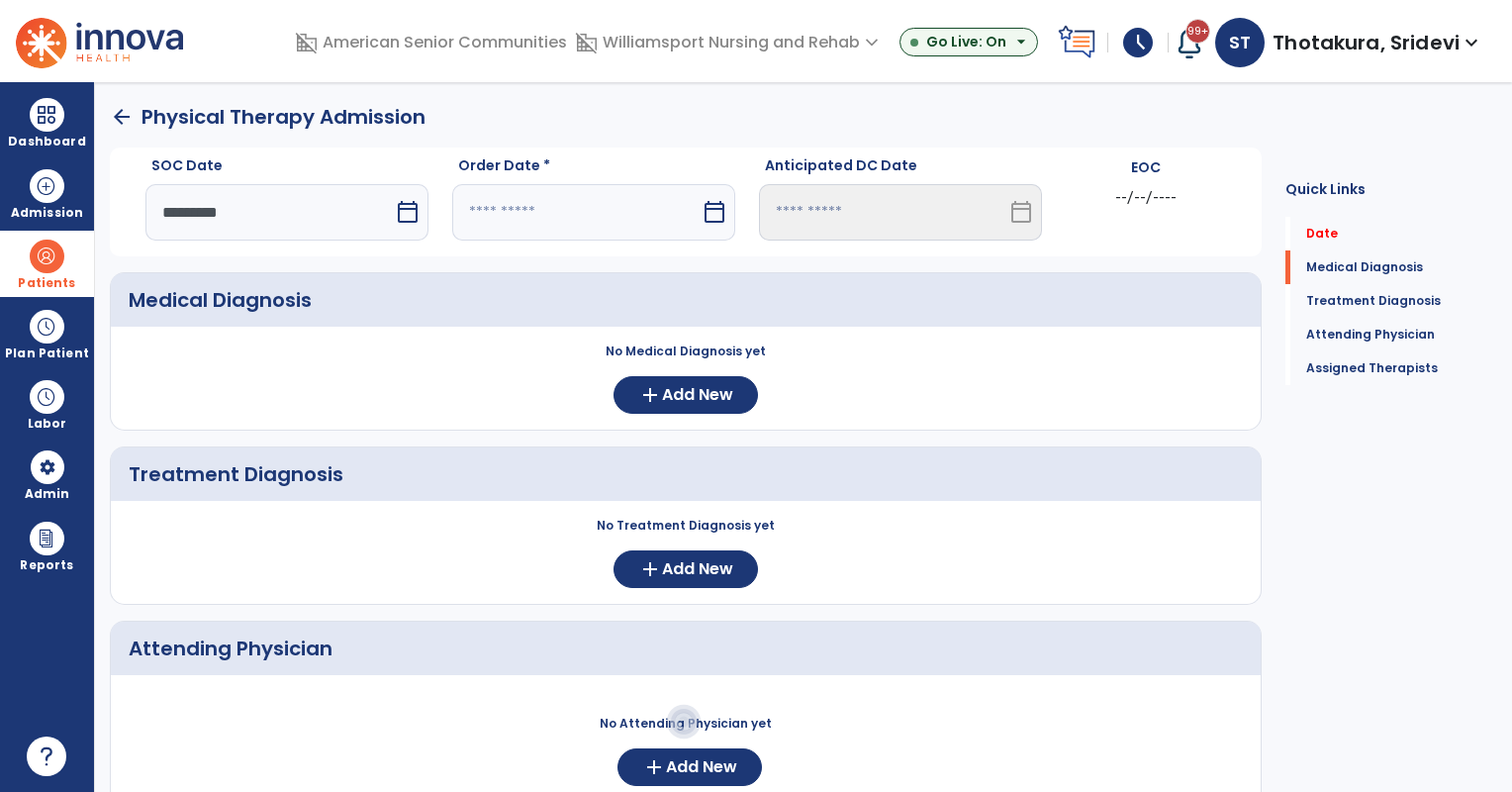 select on "*" 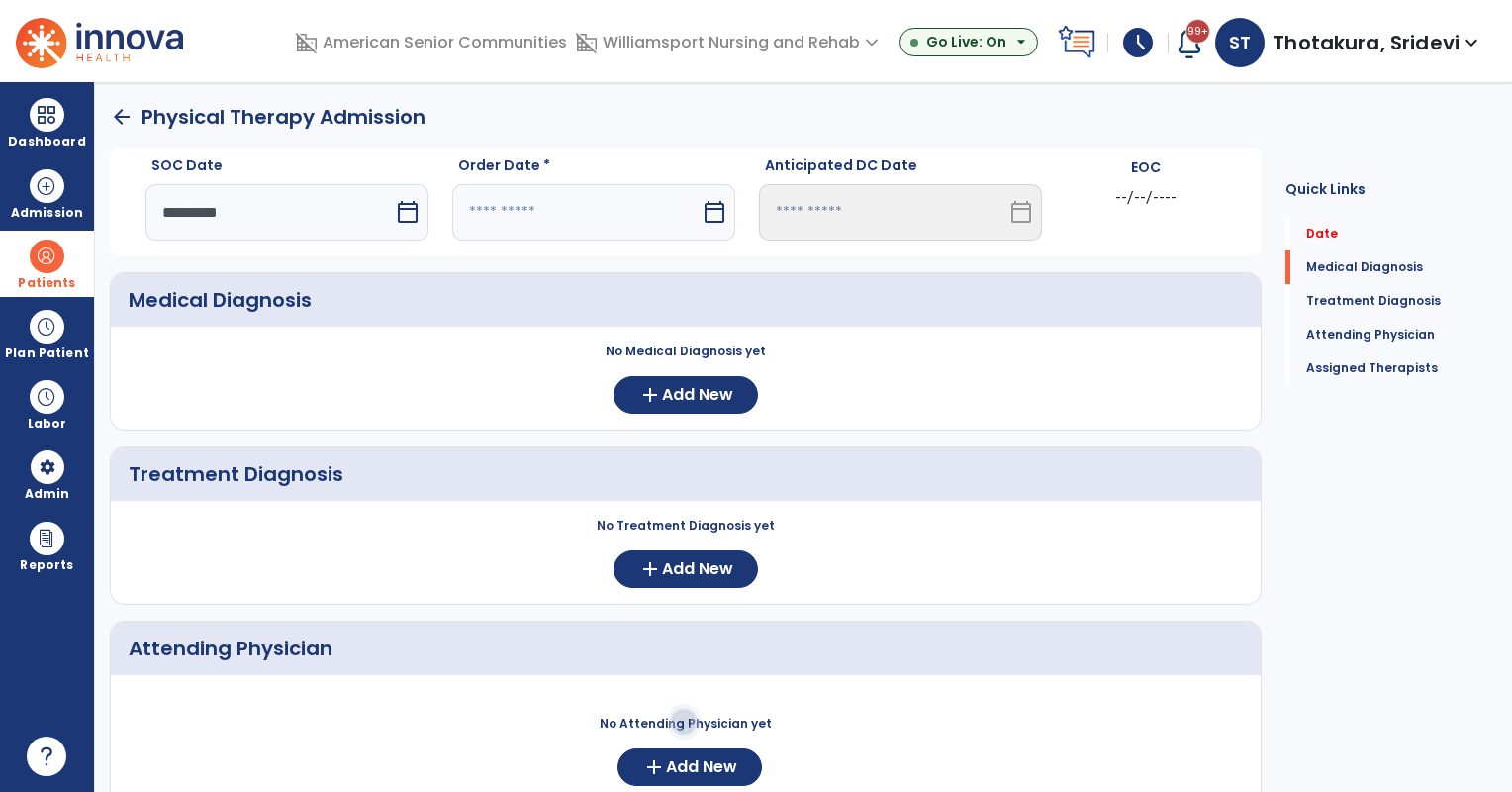 select on "****" 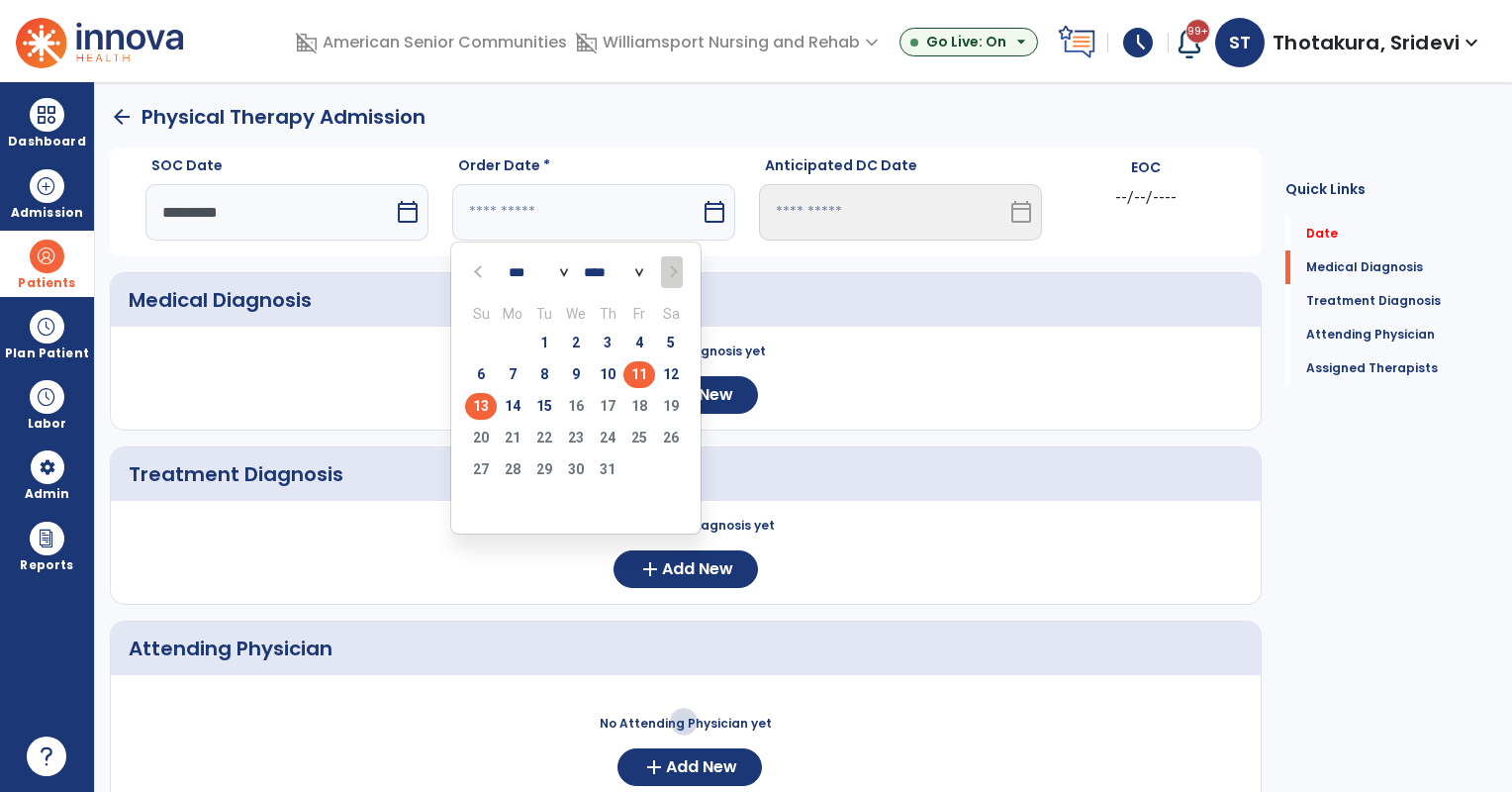 click on "11" at bounding box center (639, 374) 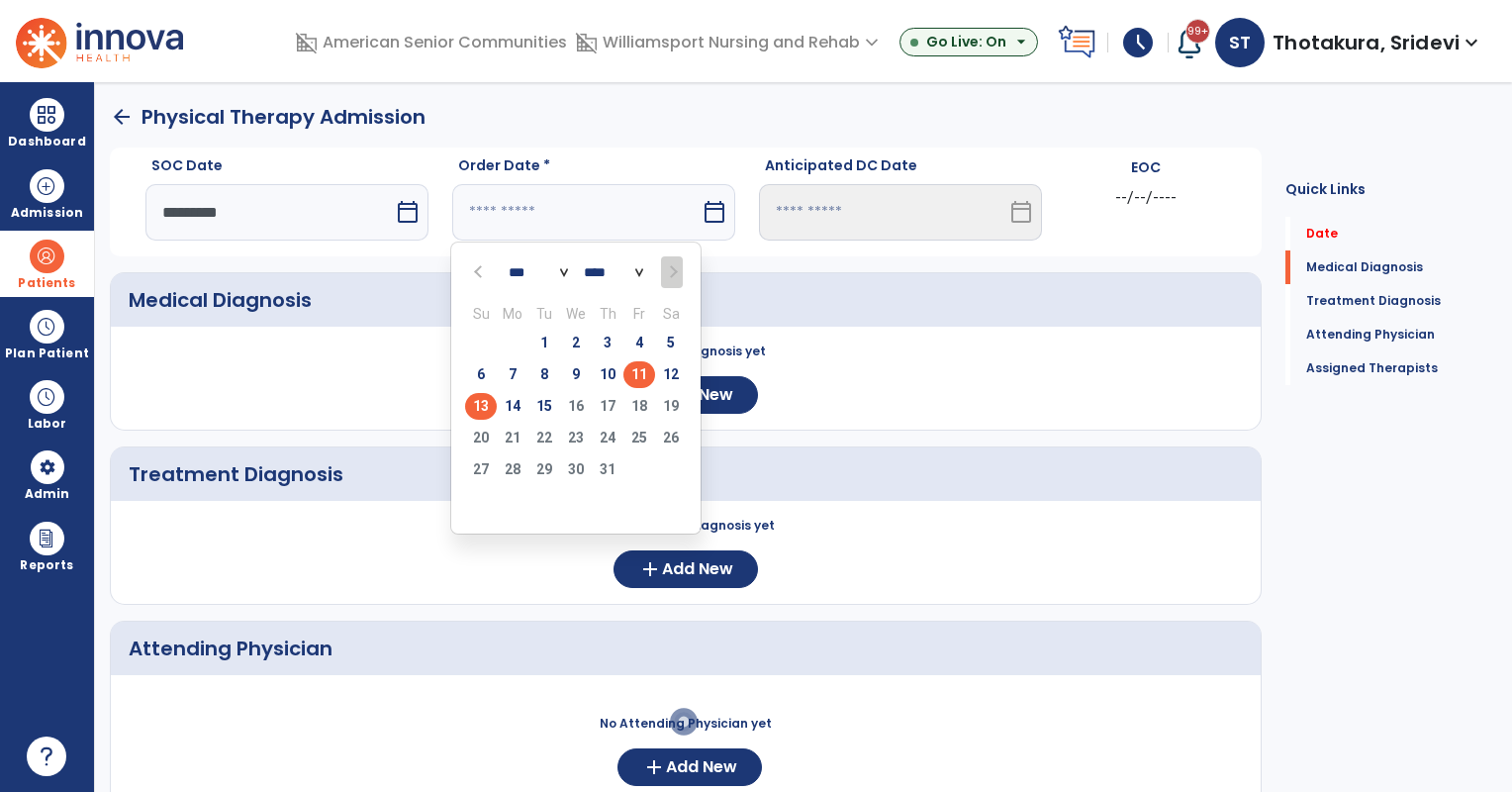 type on "*********" 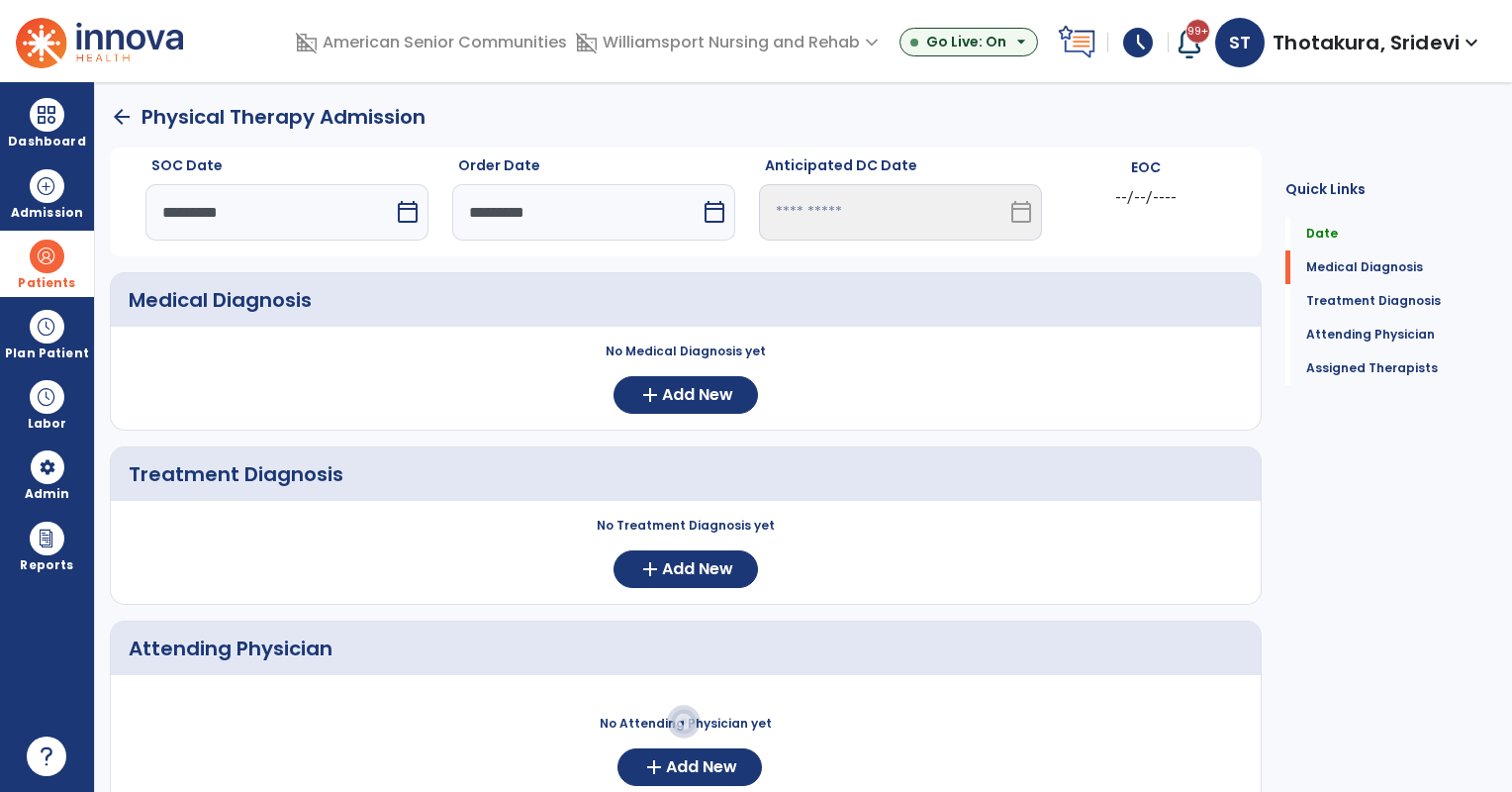 scroll, scrollTop: 345, scrollLeft: 0, axis: vertical 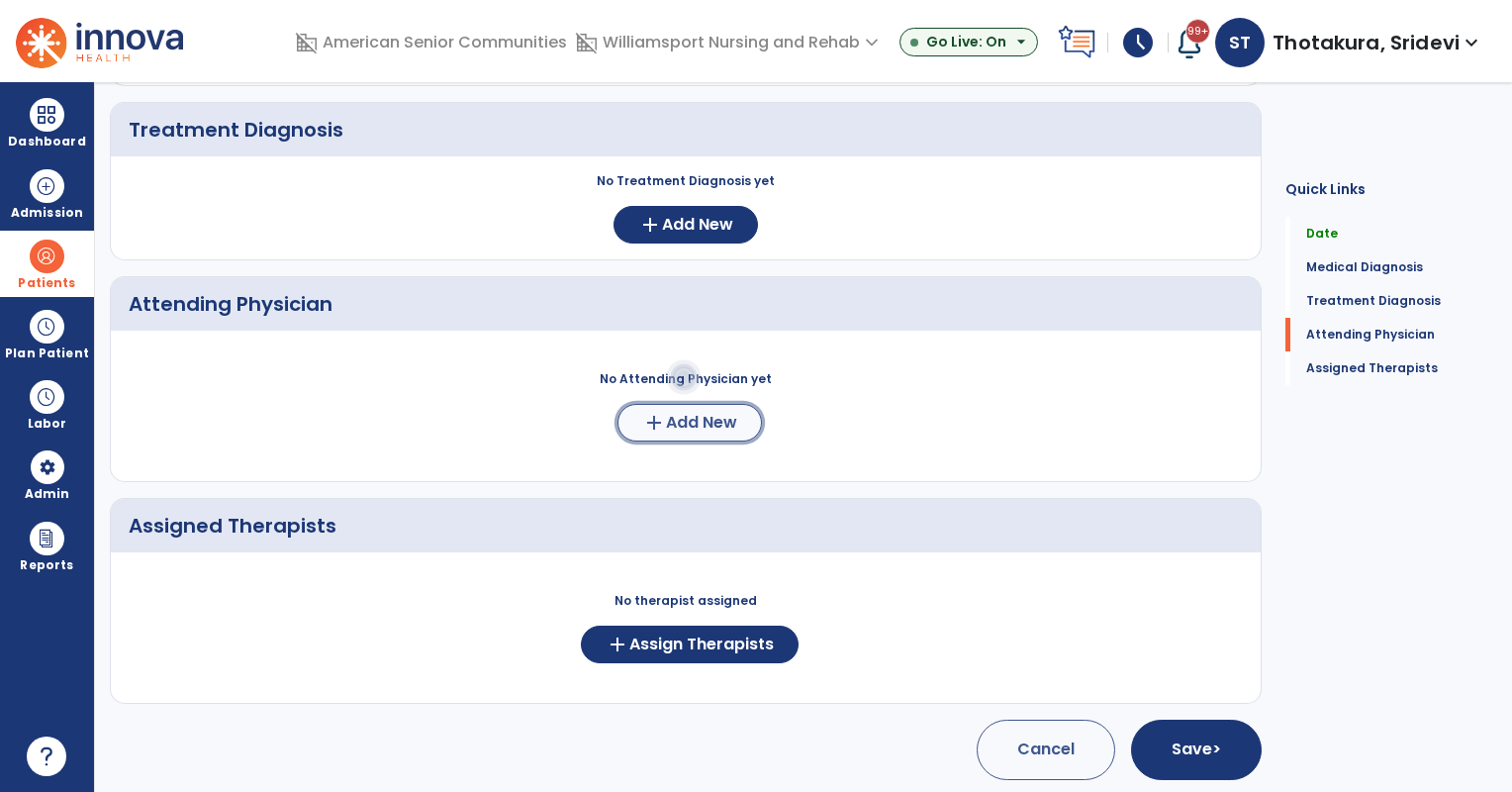 click on "Add New" 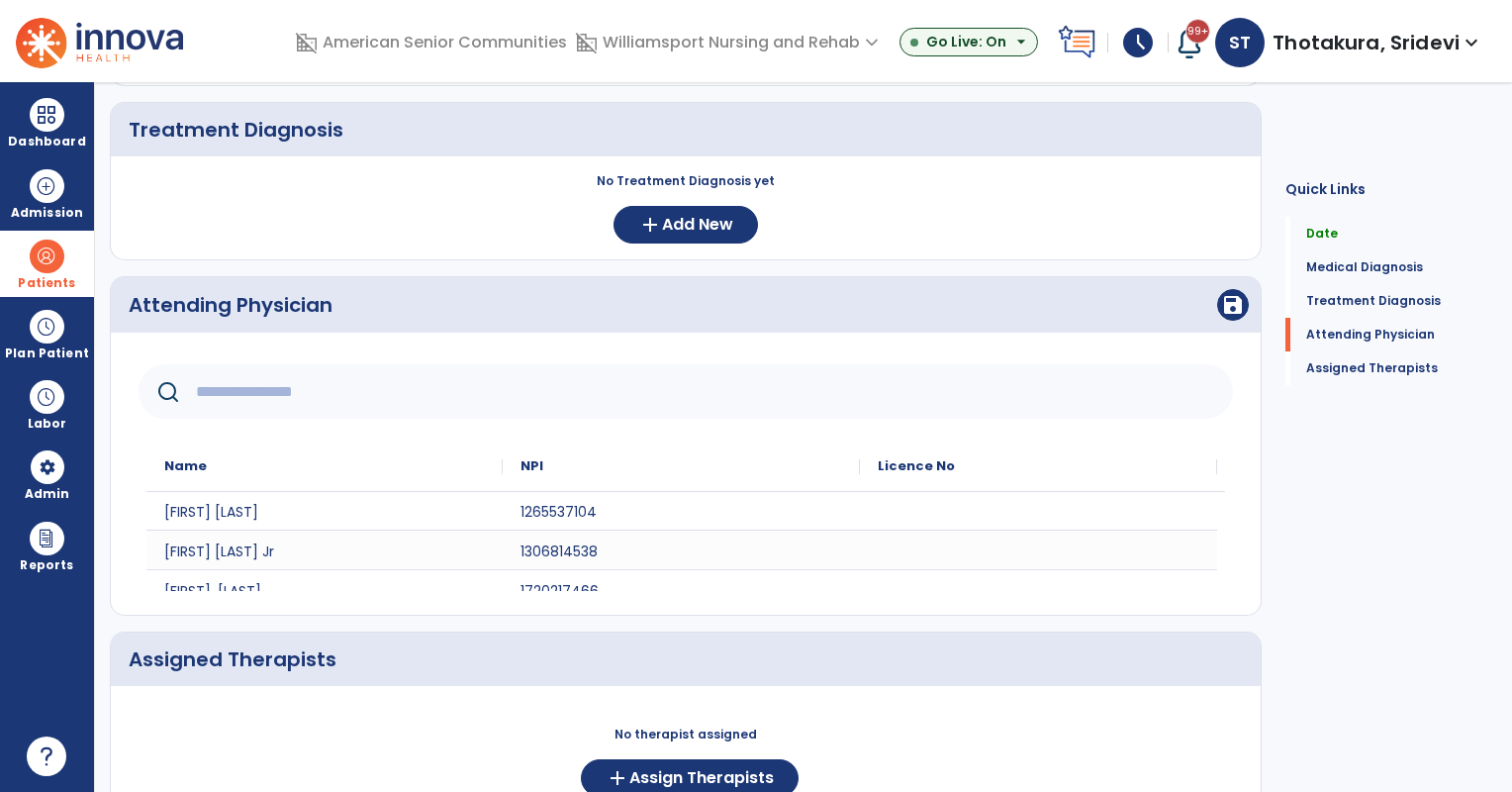 scroll, scrollTop: 83, scrollLeft: 0, axis: vertical 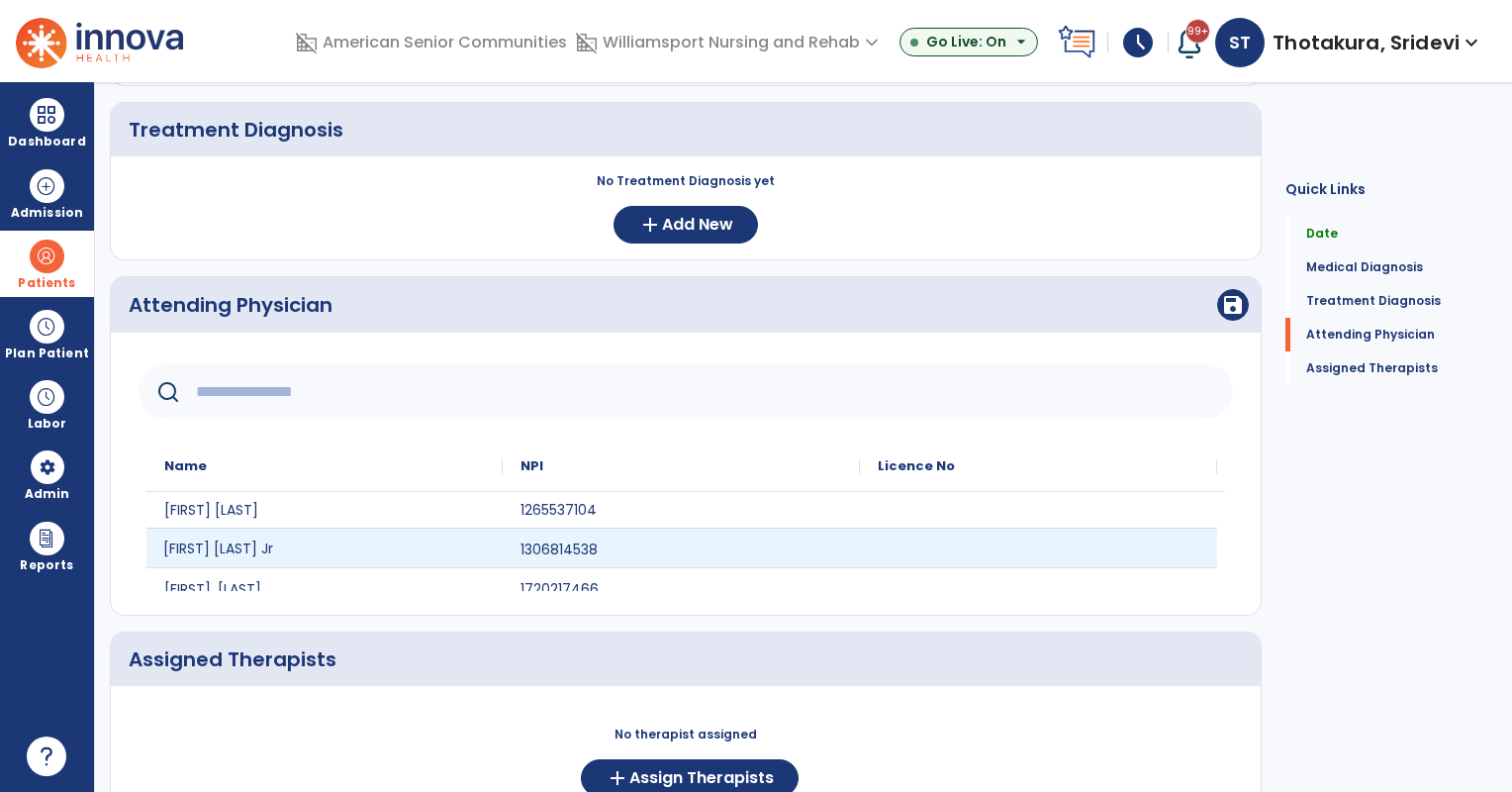 click on "Victor Bentinganan Jr" 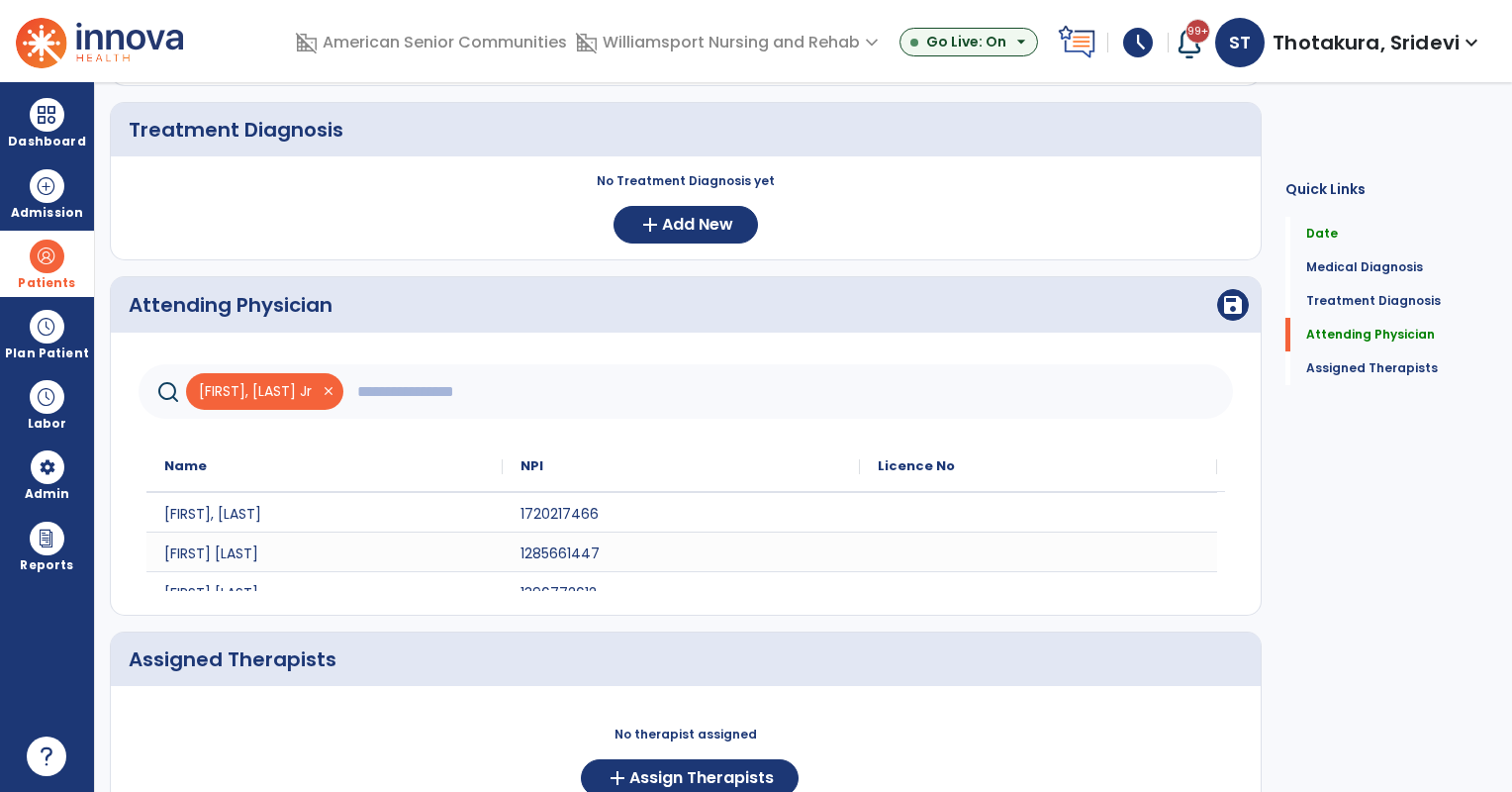 scroll, scrollTop: 161, scrollLeft: 0, axis: vertical 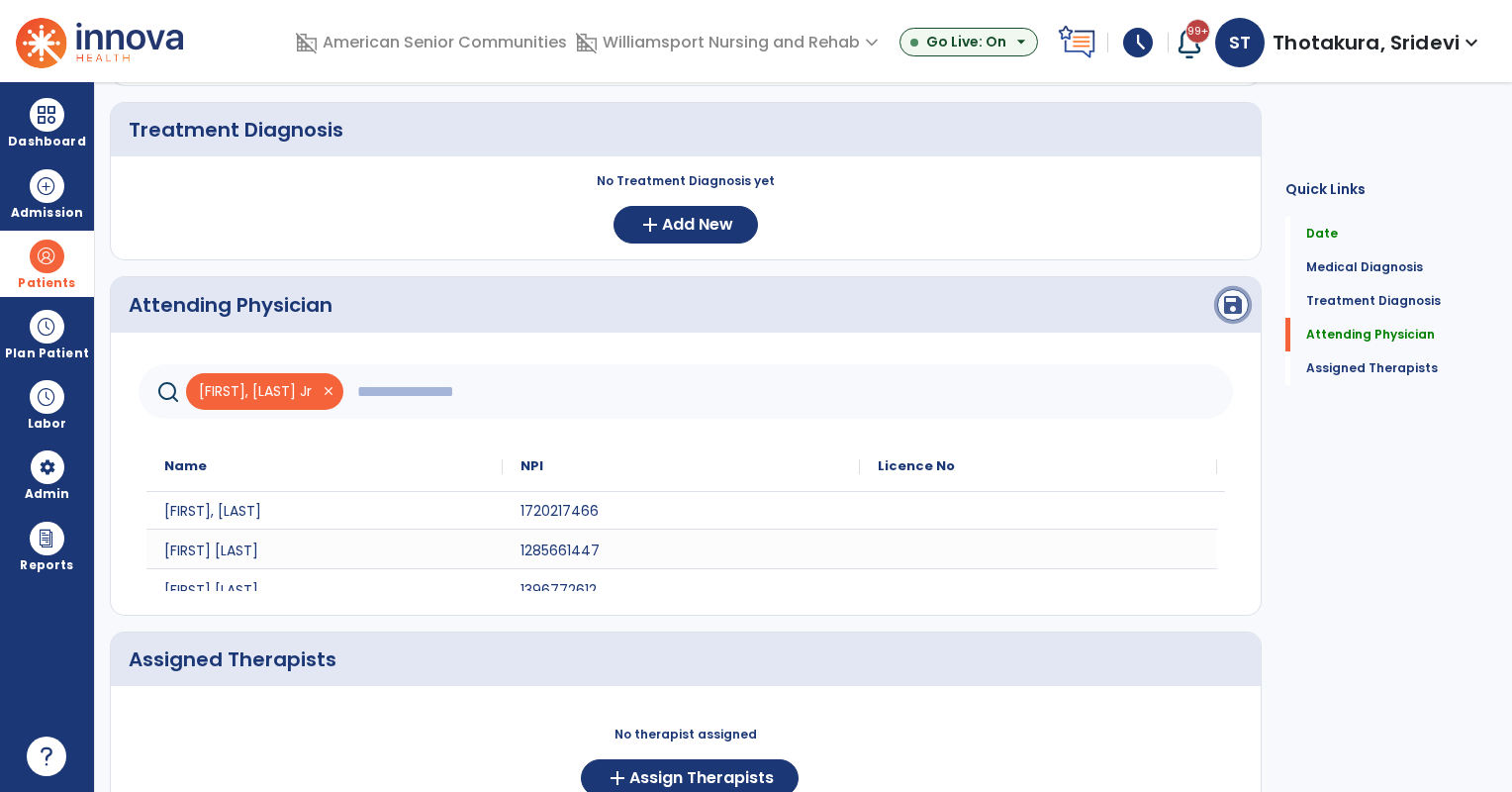 click on "save" 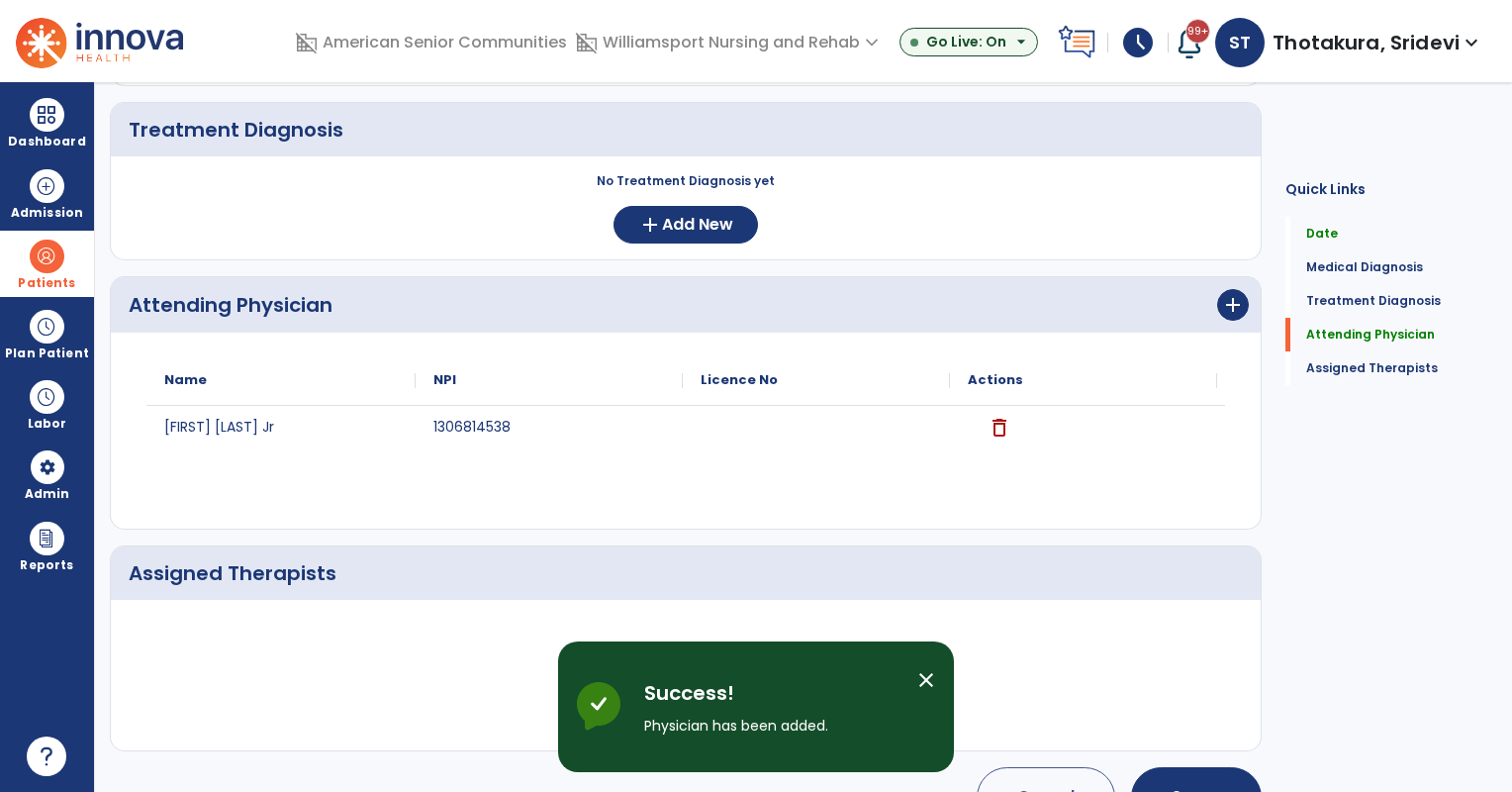 scroll, scrollTop: 0, scrollLeft: 0, axis: both 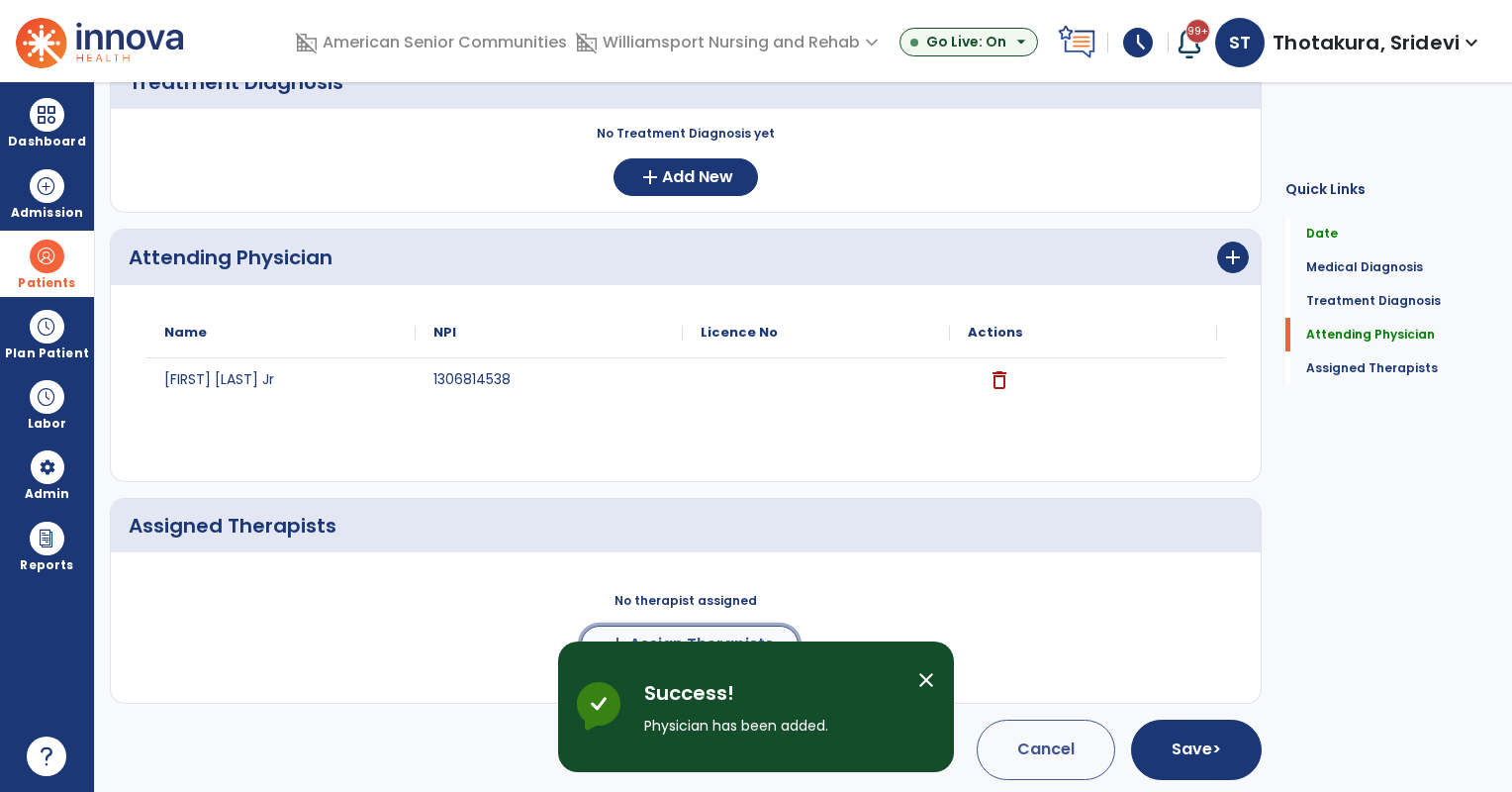 click on "add  Assign Therapists" 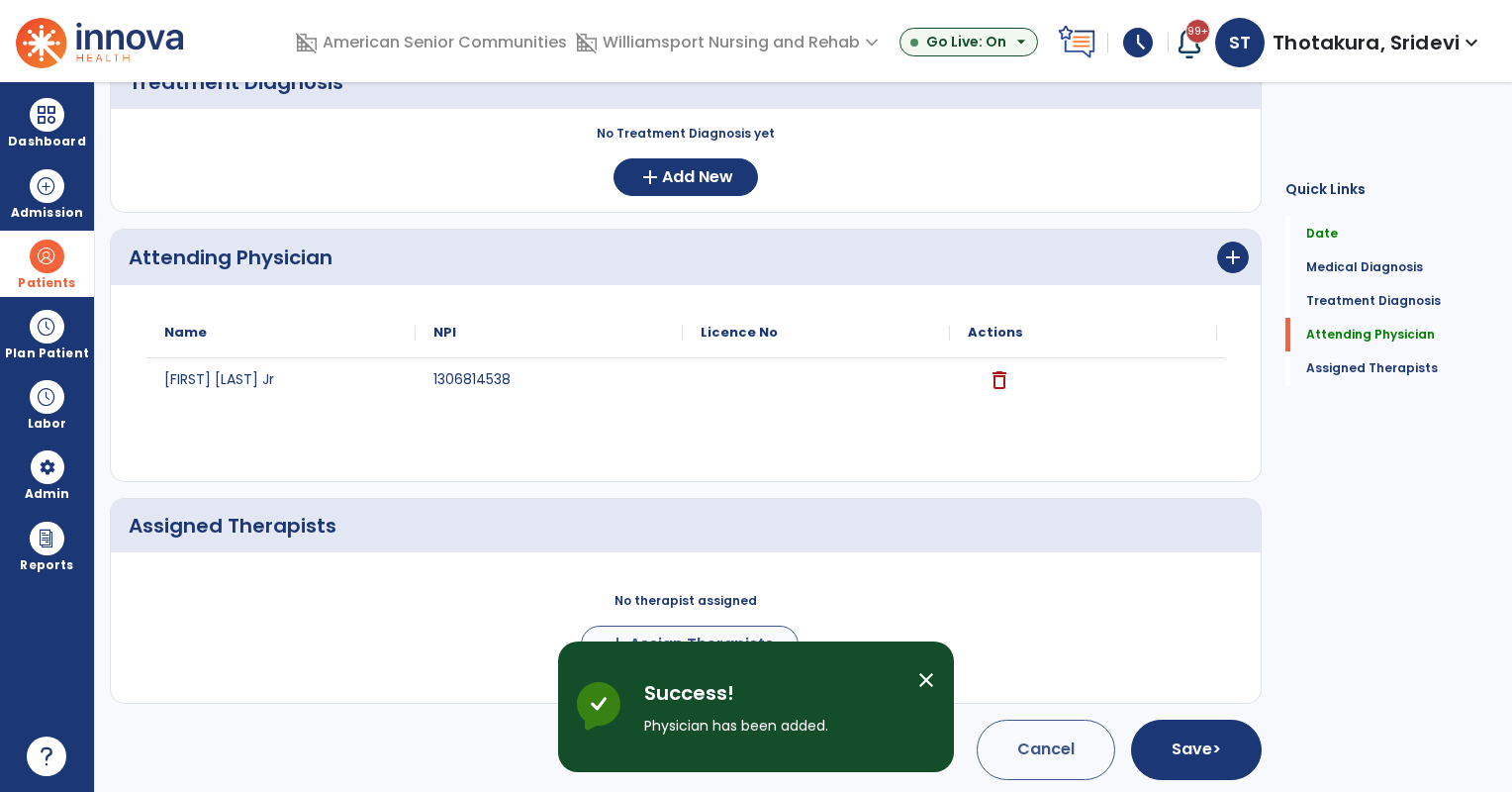 scroll, scrollTop: 388, scrollLeft: 0, axis: vertical 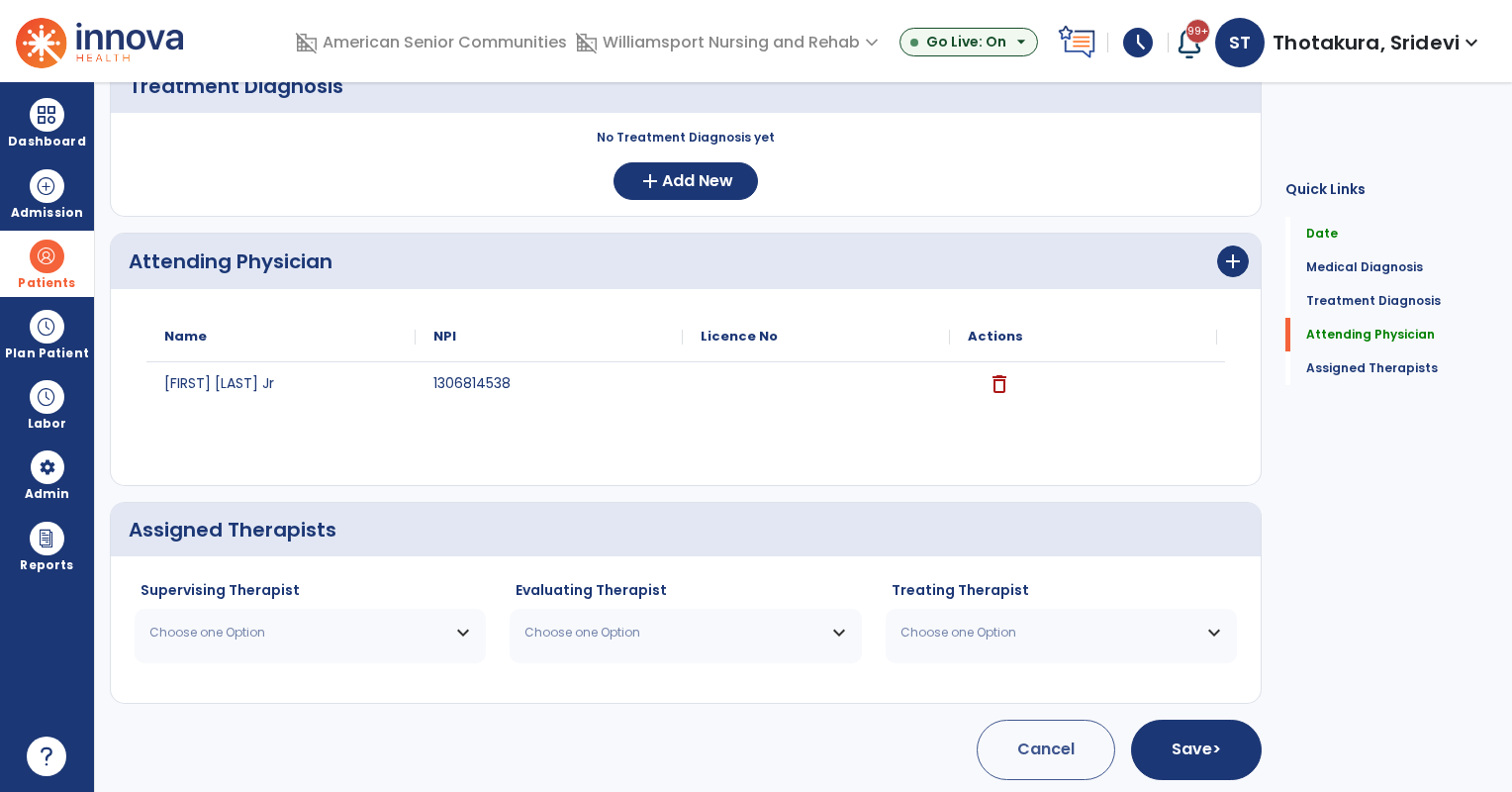 click on "Choose one Option" at bounding box center (298, 633) 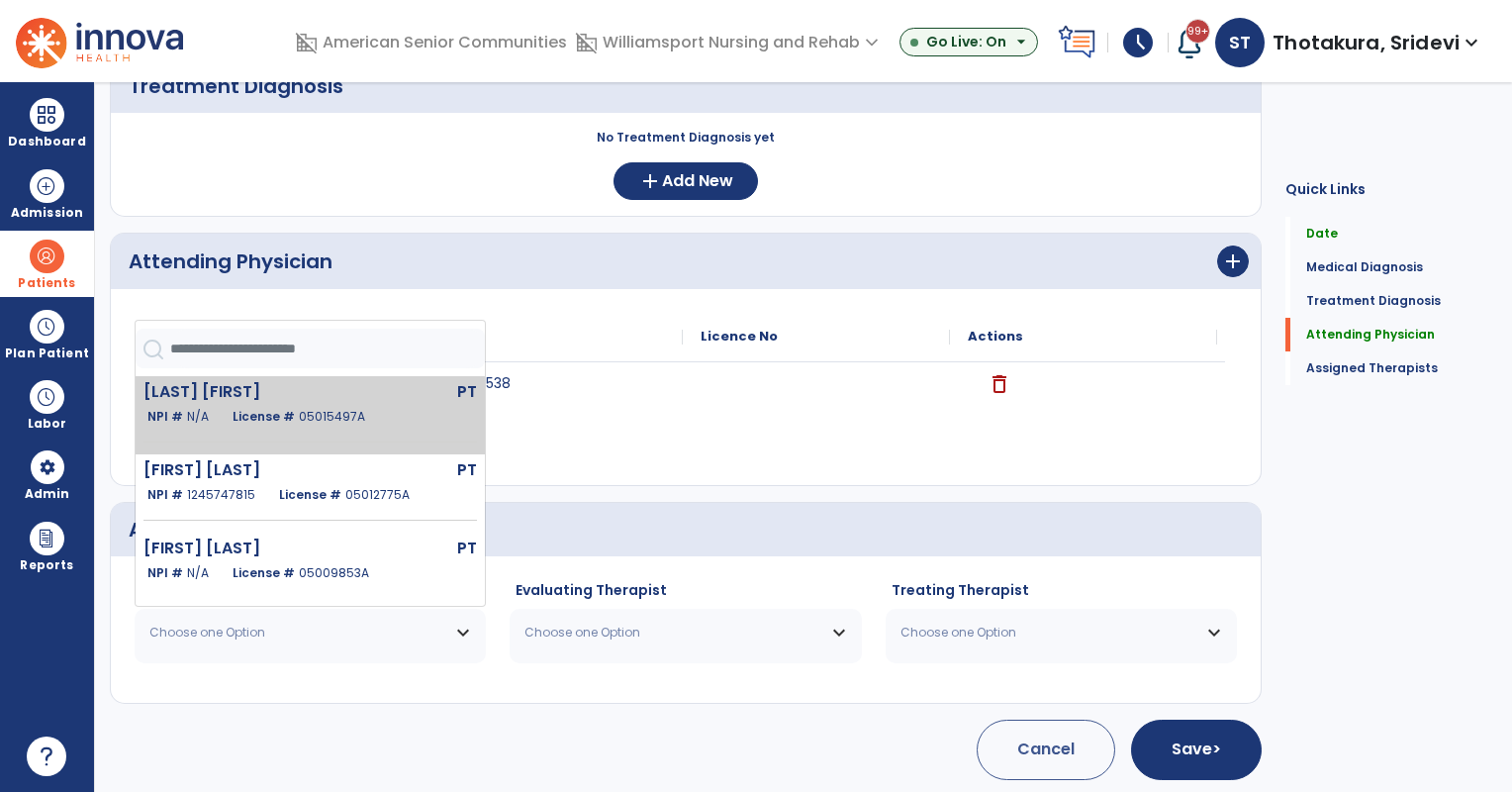 click on "License #  05015497A" 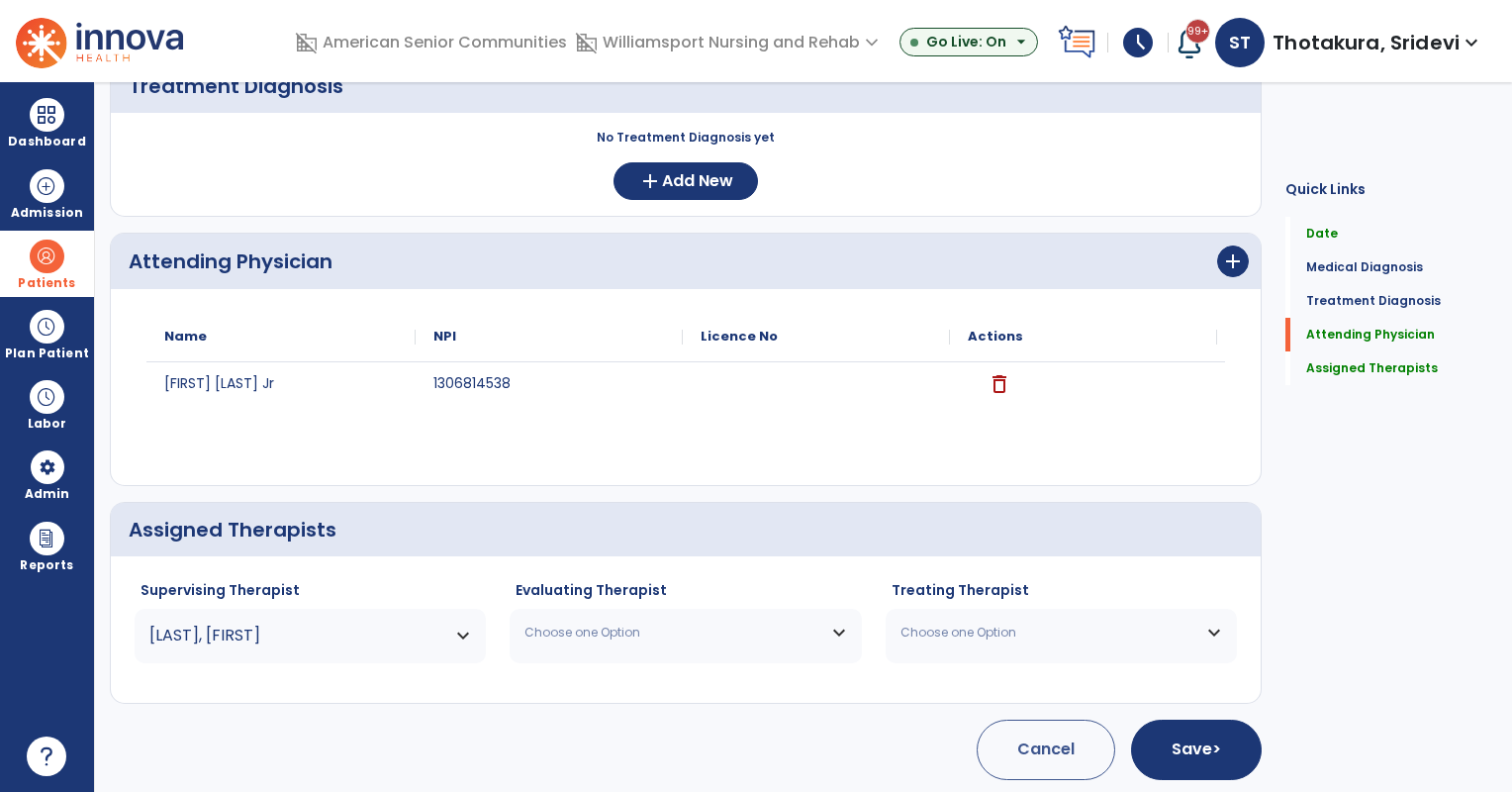 click on "Choose one Option" at bounding box center [673, 633] 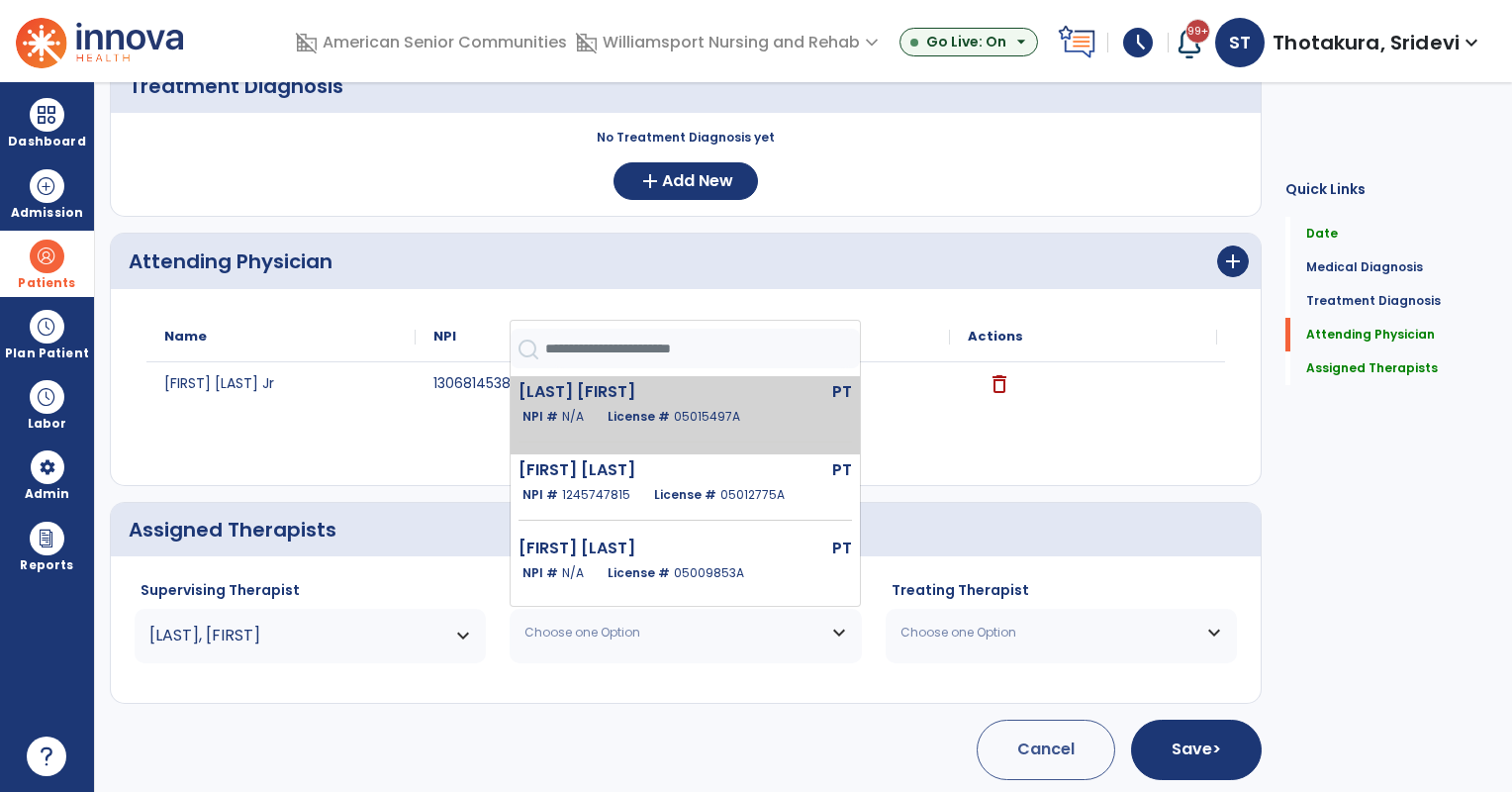 click on "05015497A" 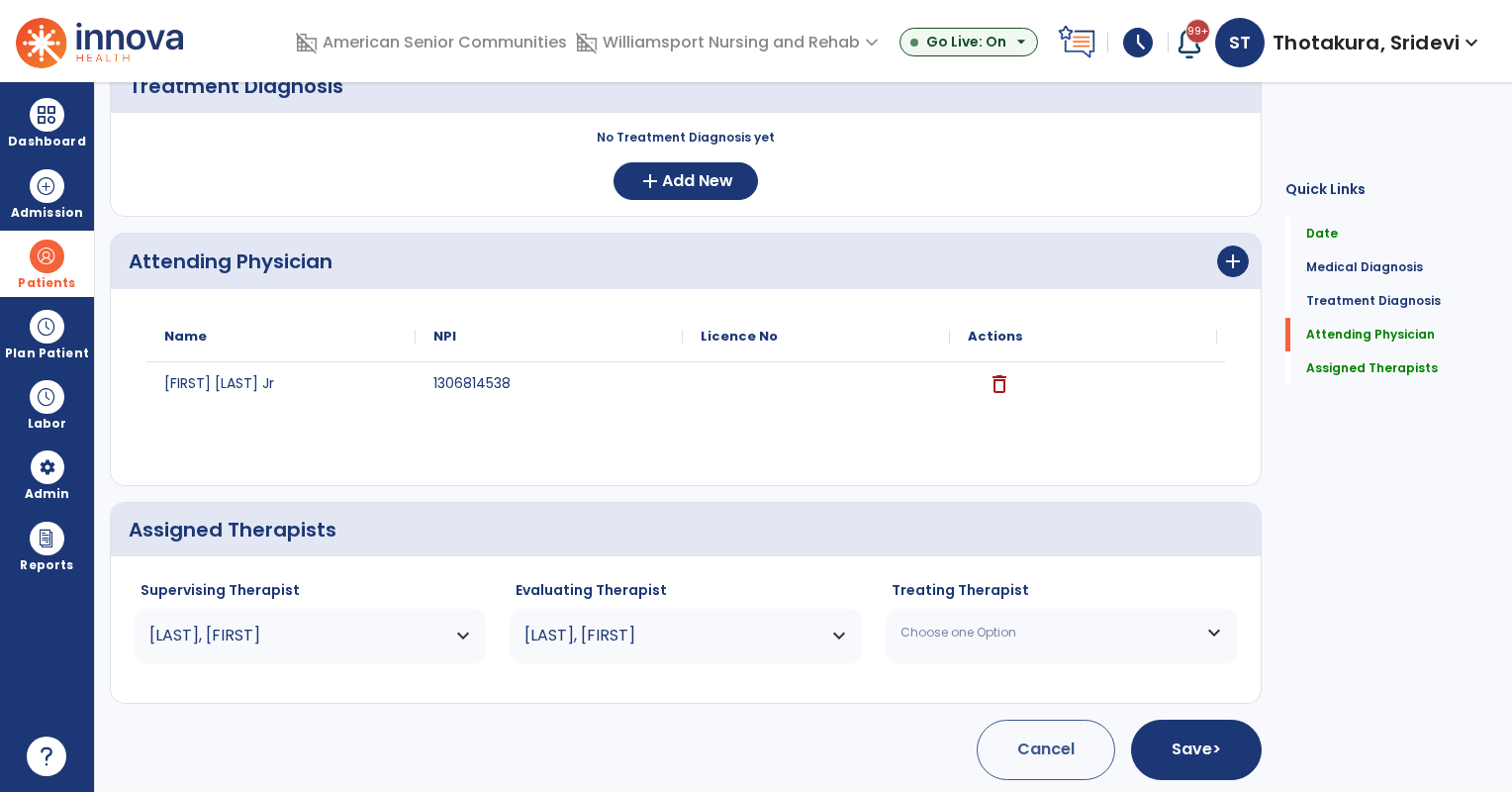 click on "Choose one Option" at bounding box center [1049, 633] 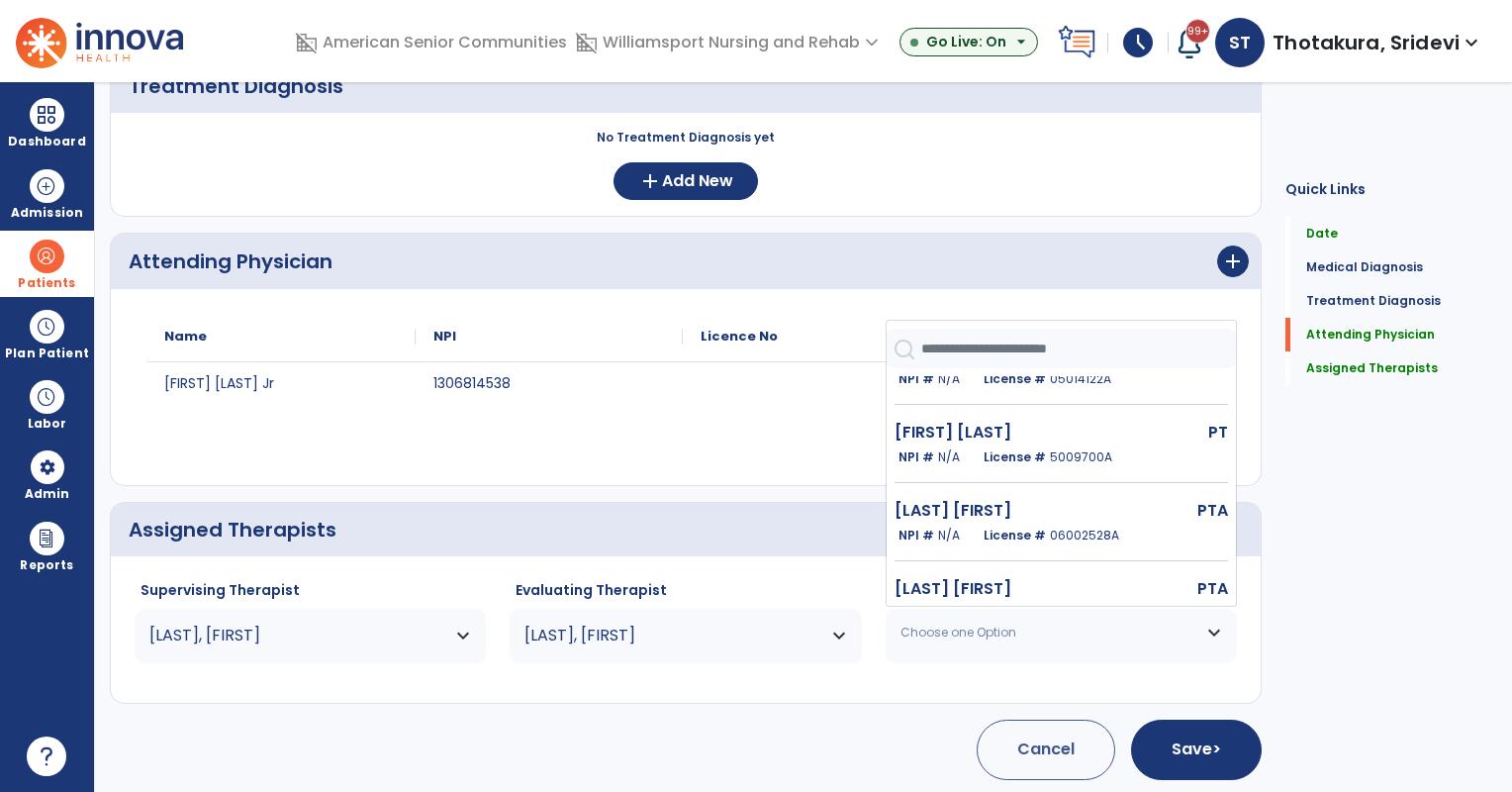 scroll, scrollTop: 325, scrollLeft: 0, axis: vertical 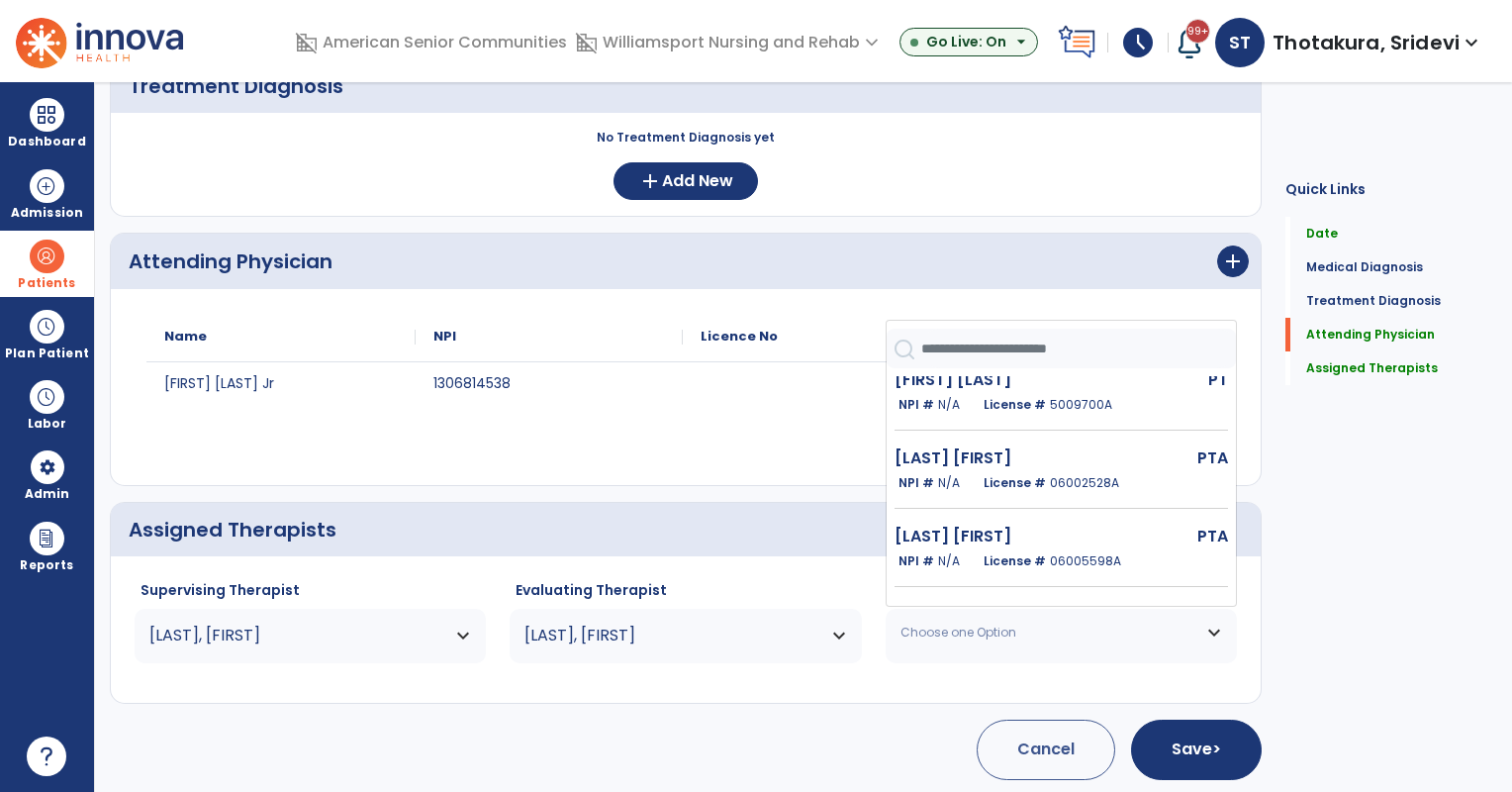 click on "Willard Brooke" 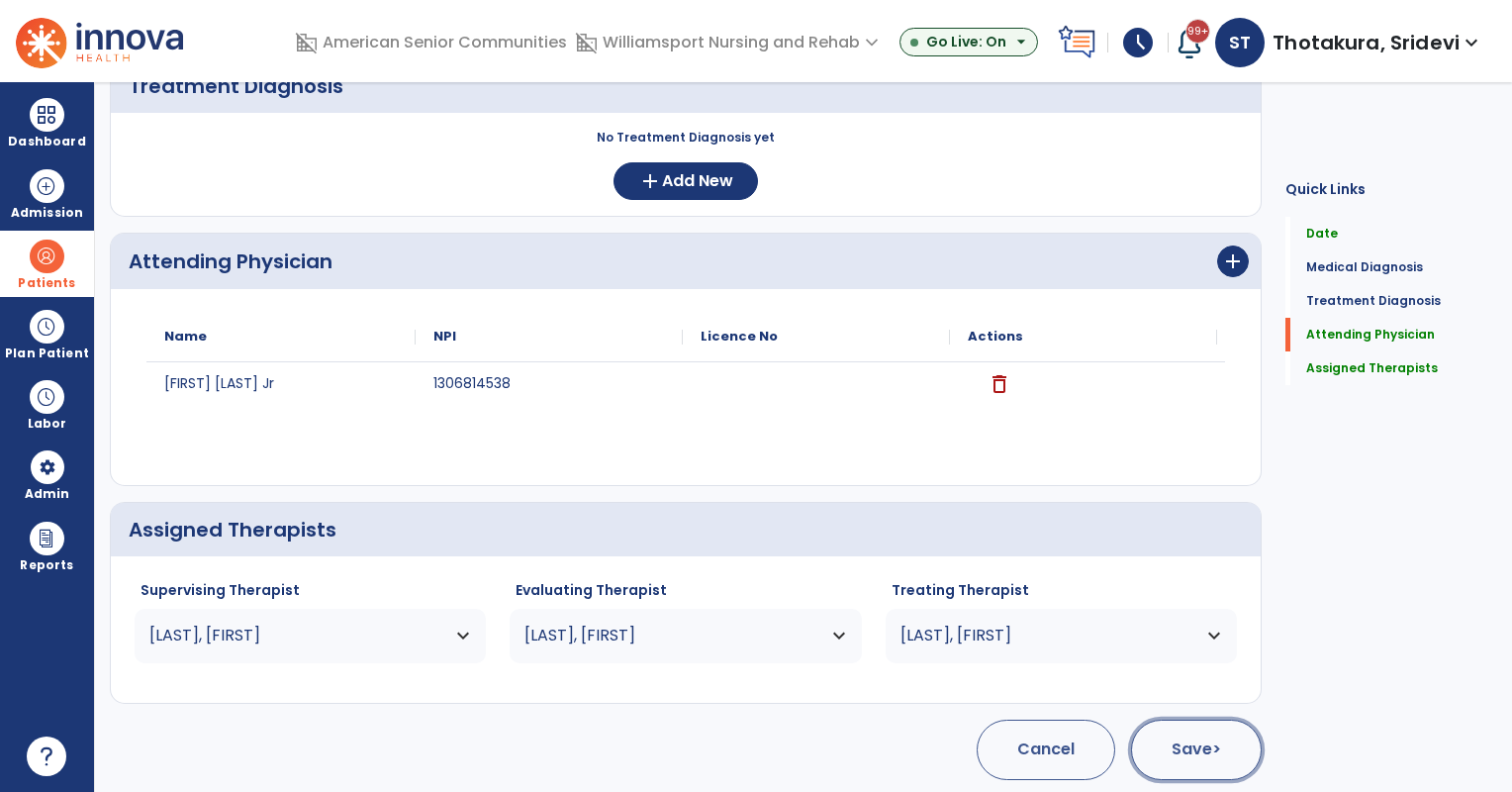 click on "Save  >" 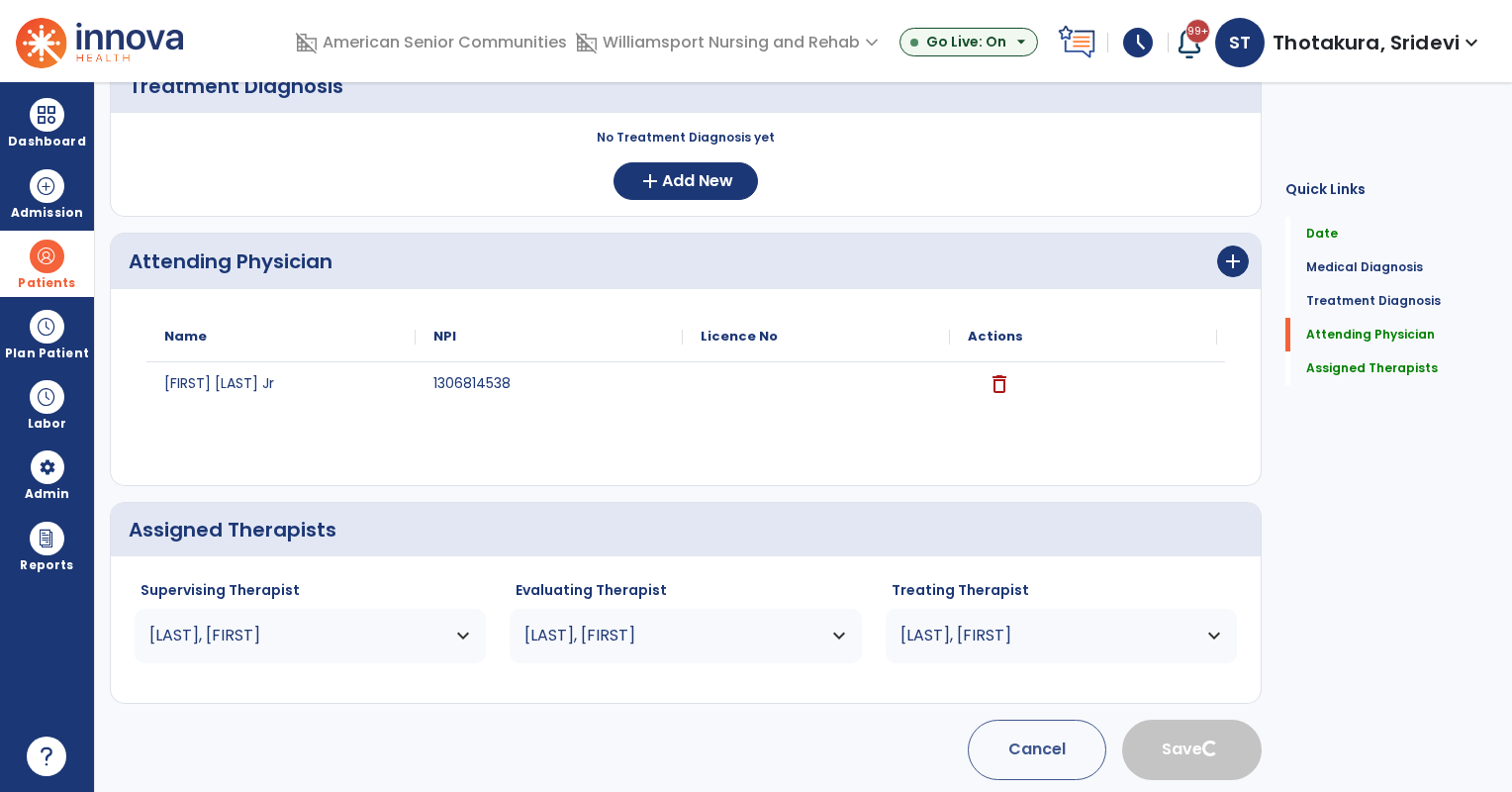 type 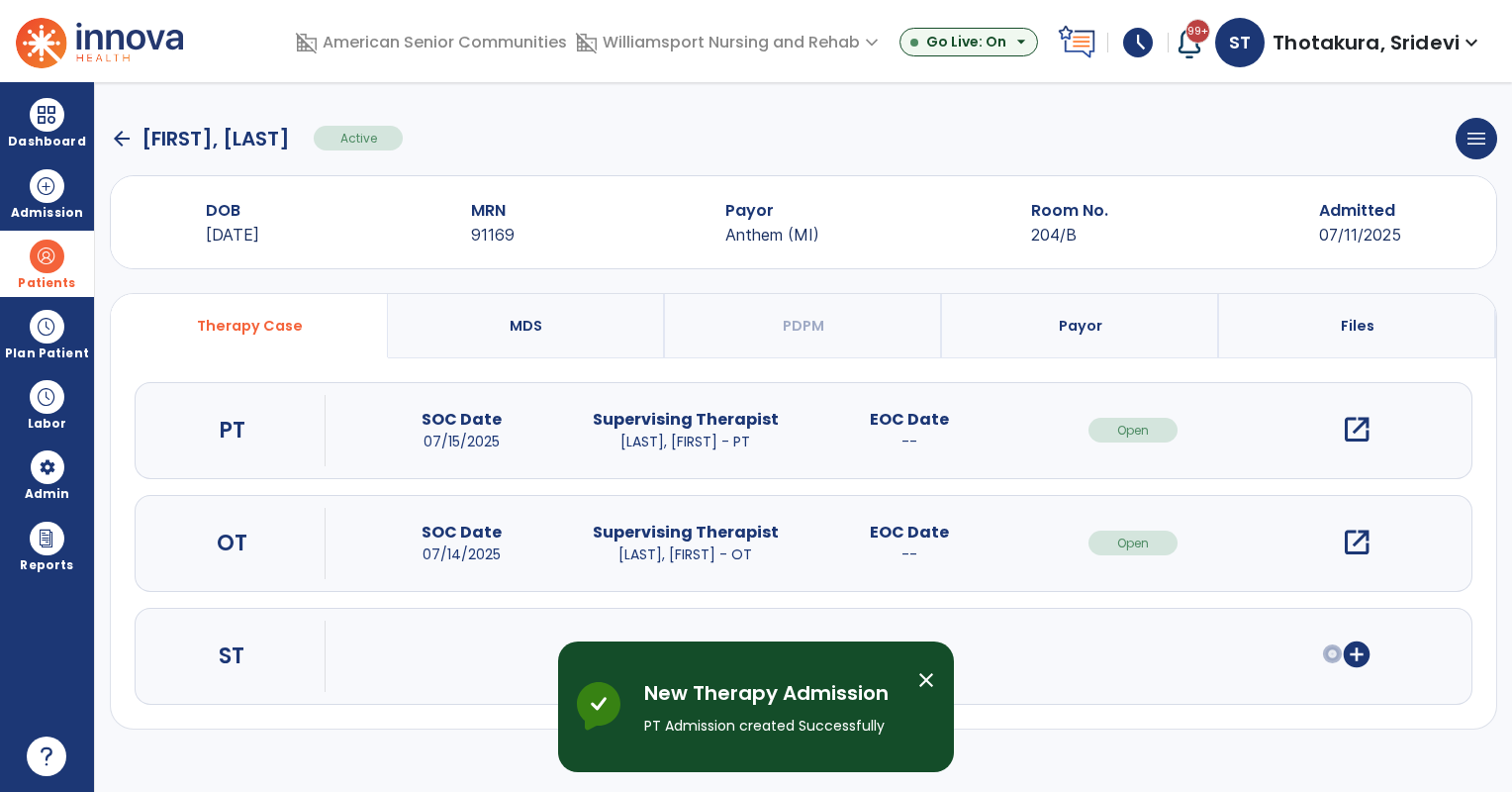 scroll, scrollTop: 0, scrollLeft: 0, axis: both 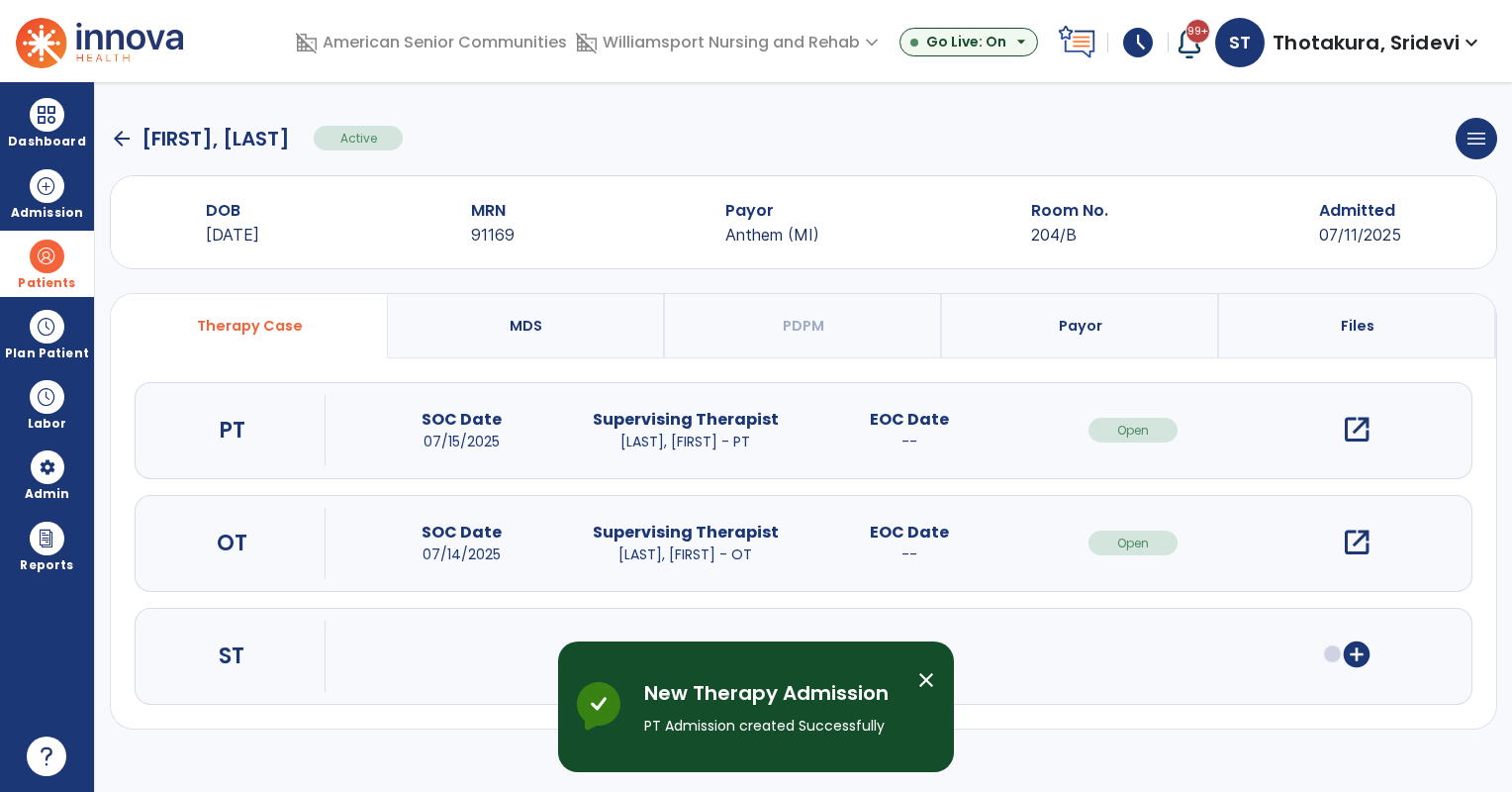 click on "arrow_back" 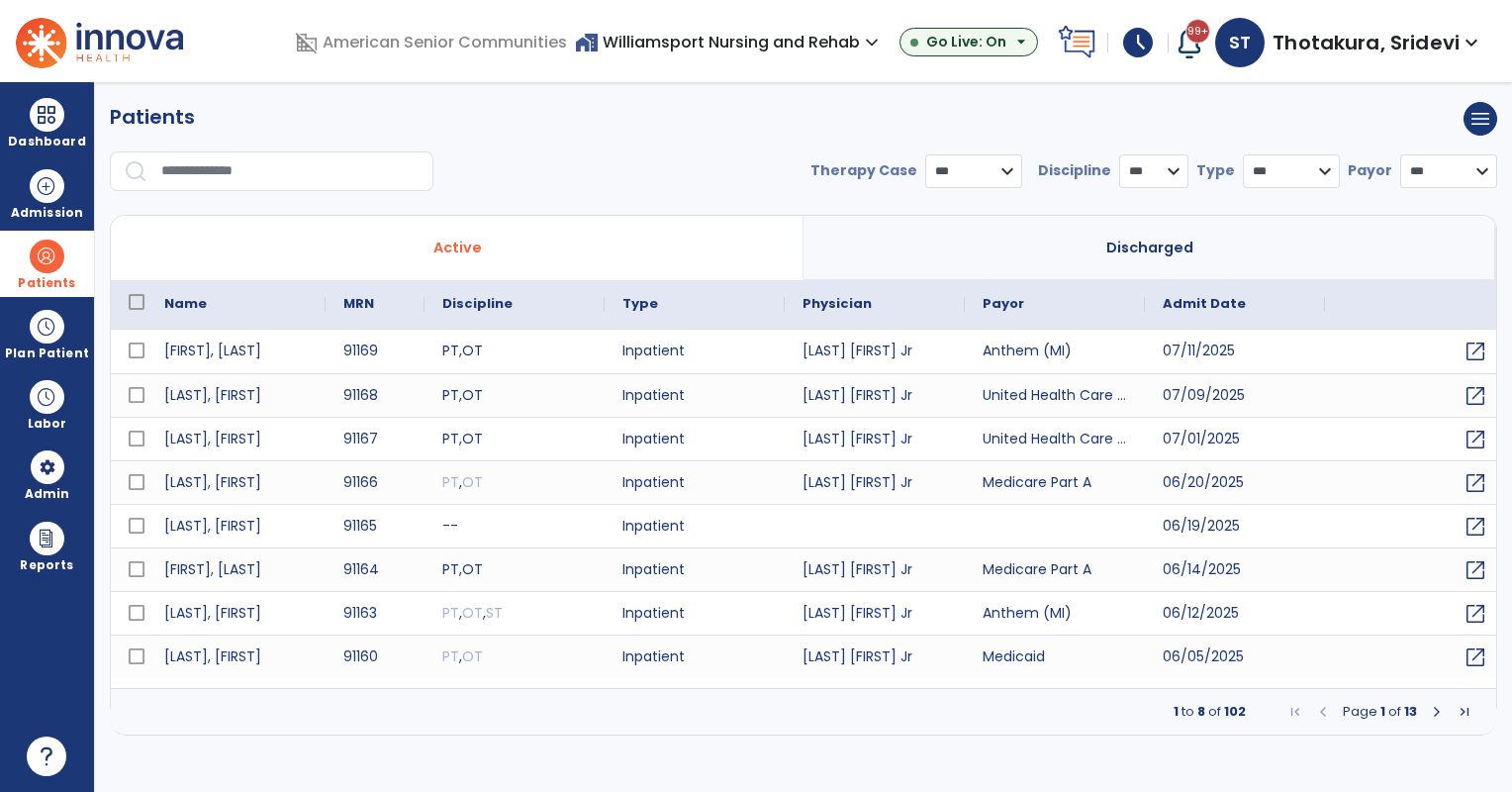 select on "***" 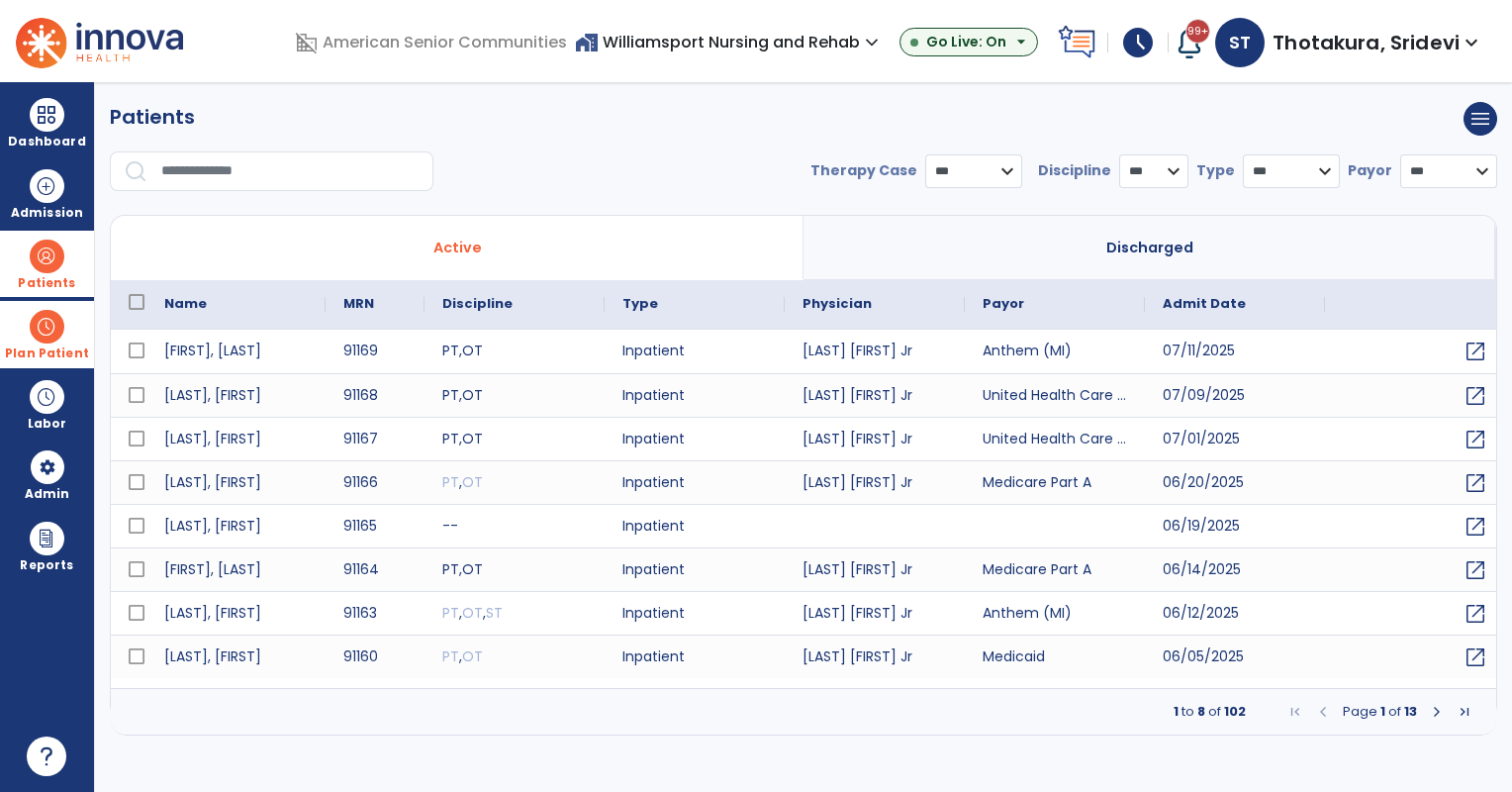 click at bounding box center (47, 327) 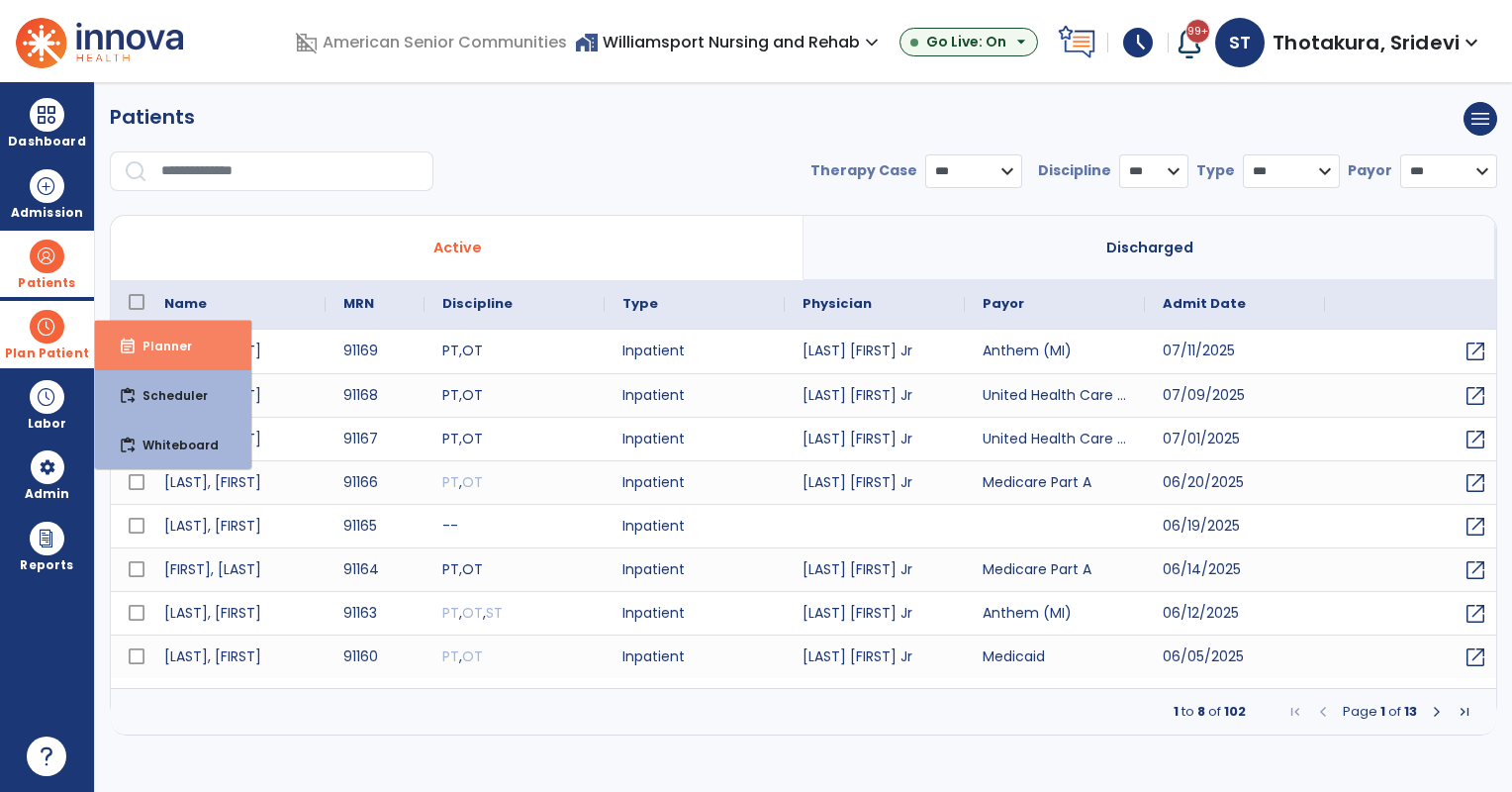 click on "Planner" at bounding box center (159, 346) 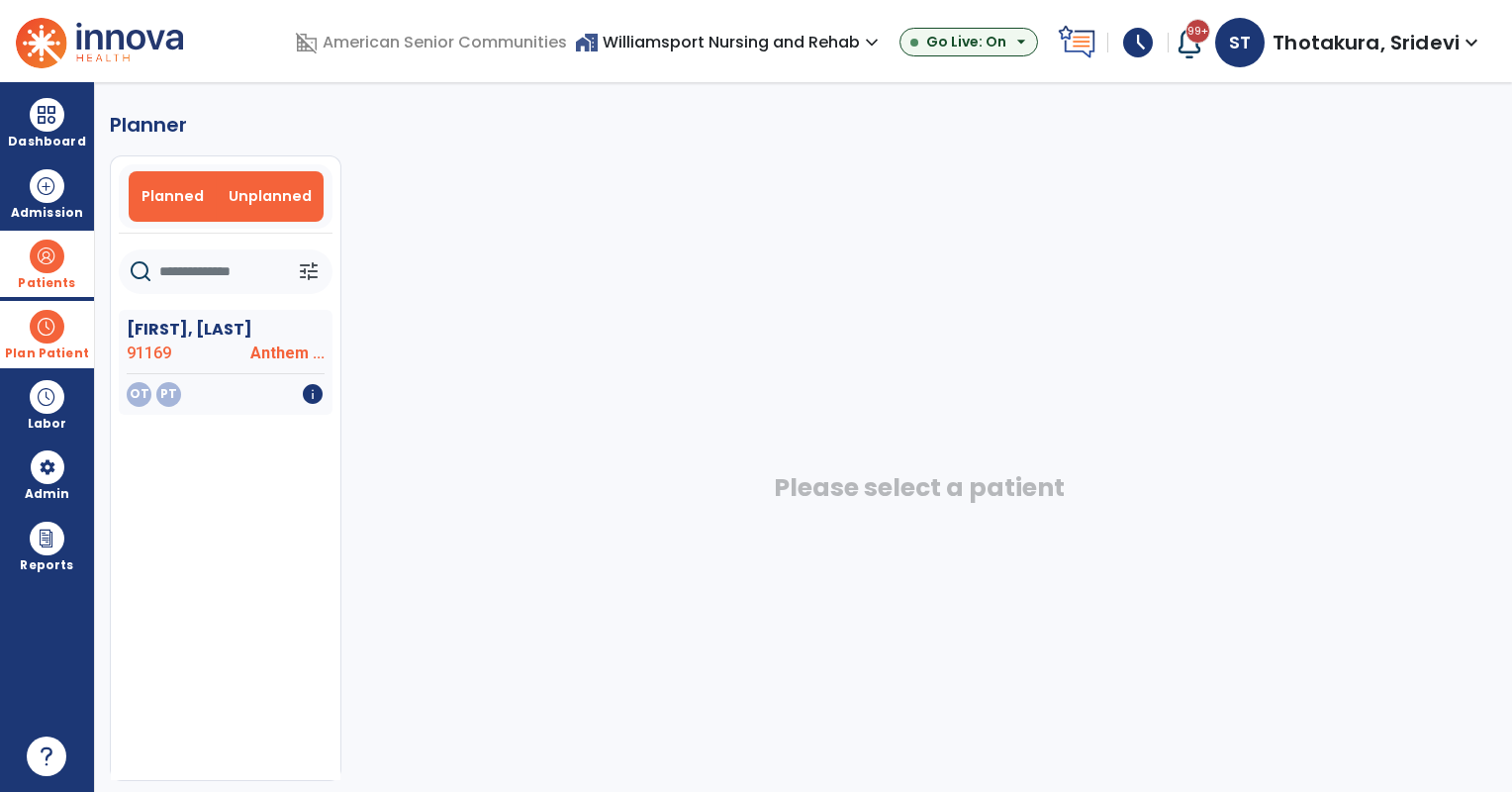 click on "Planned" at bounding box center (172, 196) 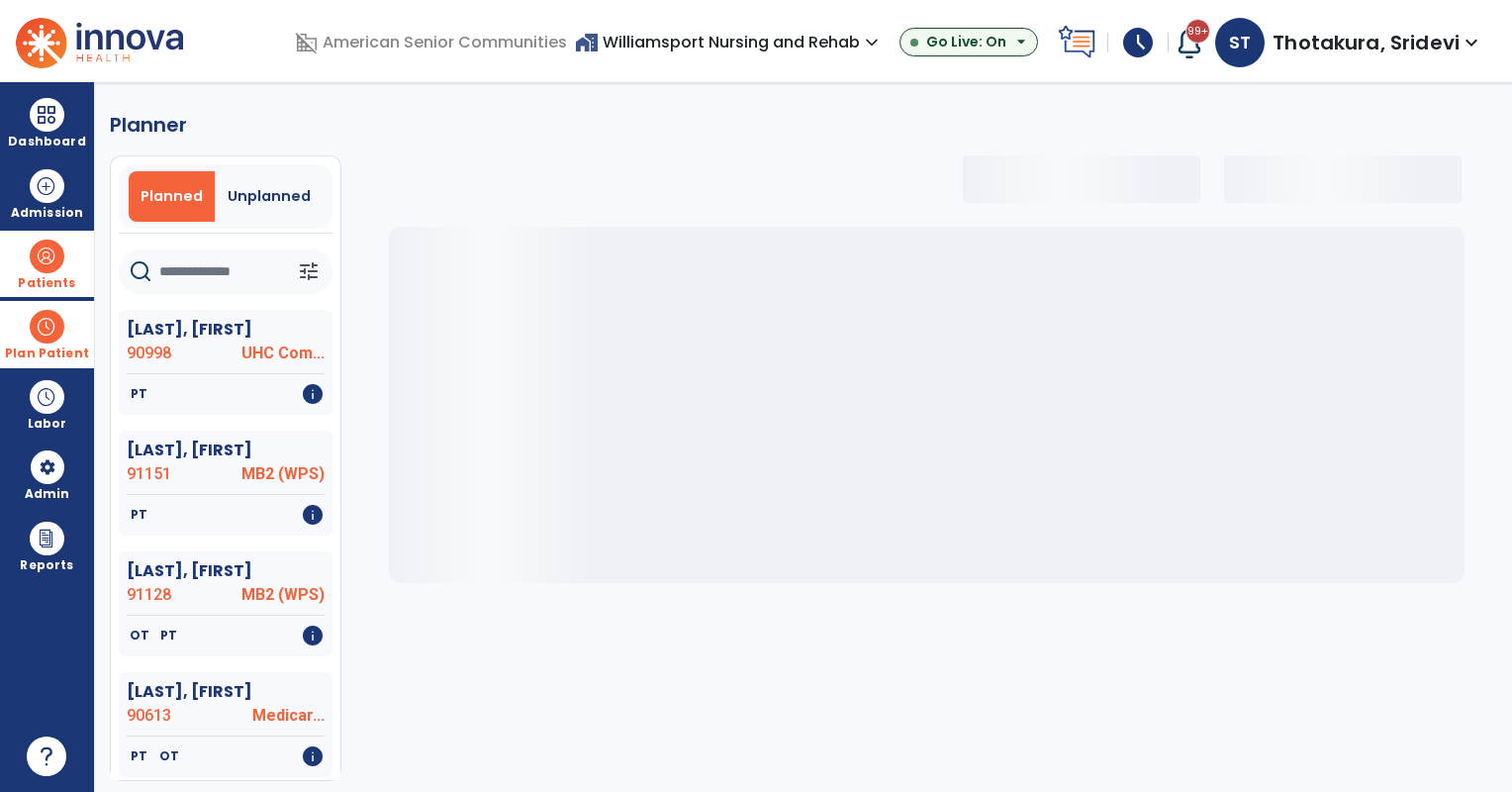 select on "***" 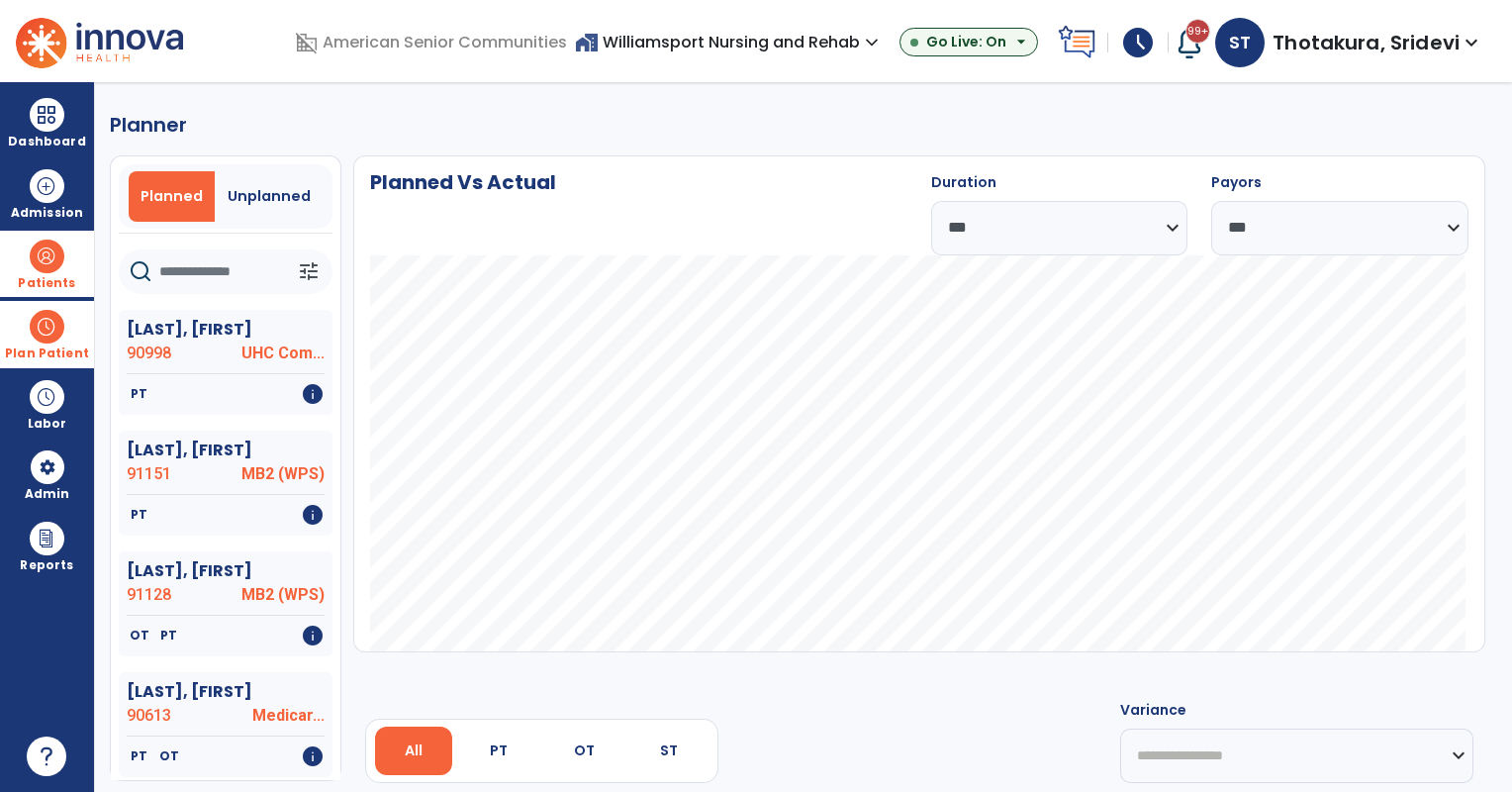 click on "Patients" at bounding box center (47, 283) 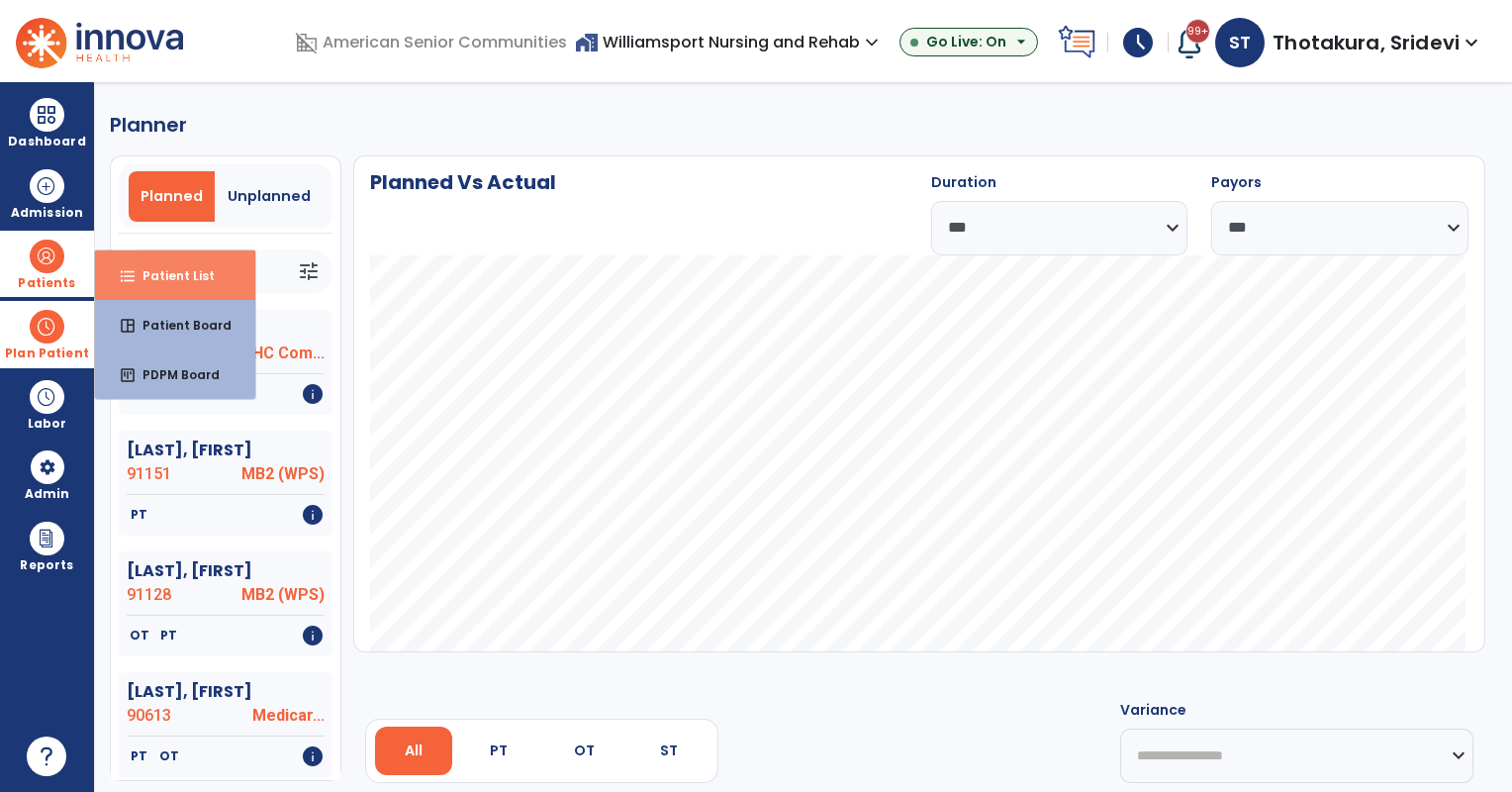 click on "format_list_bulleted  Patient List" at bounding box center [175, 275] 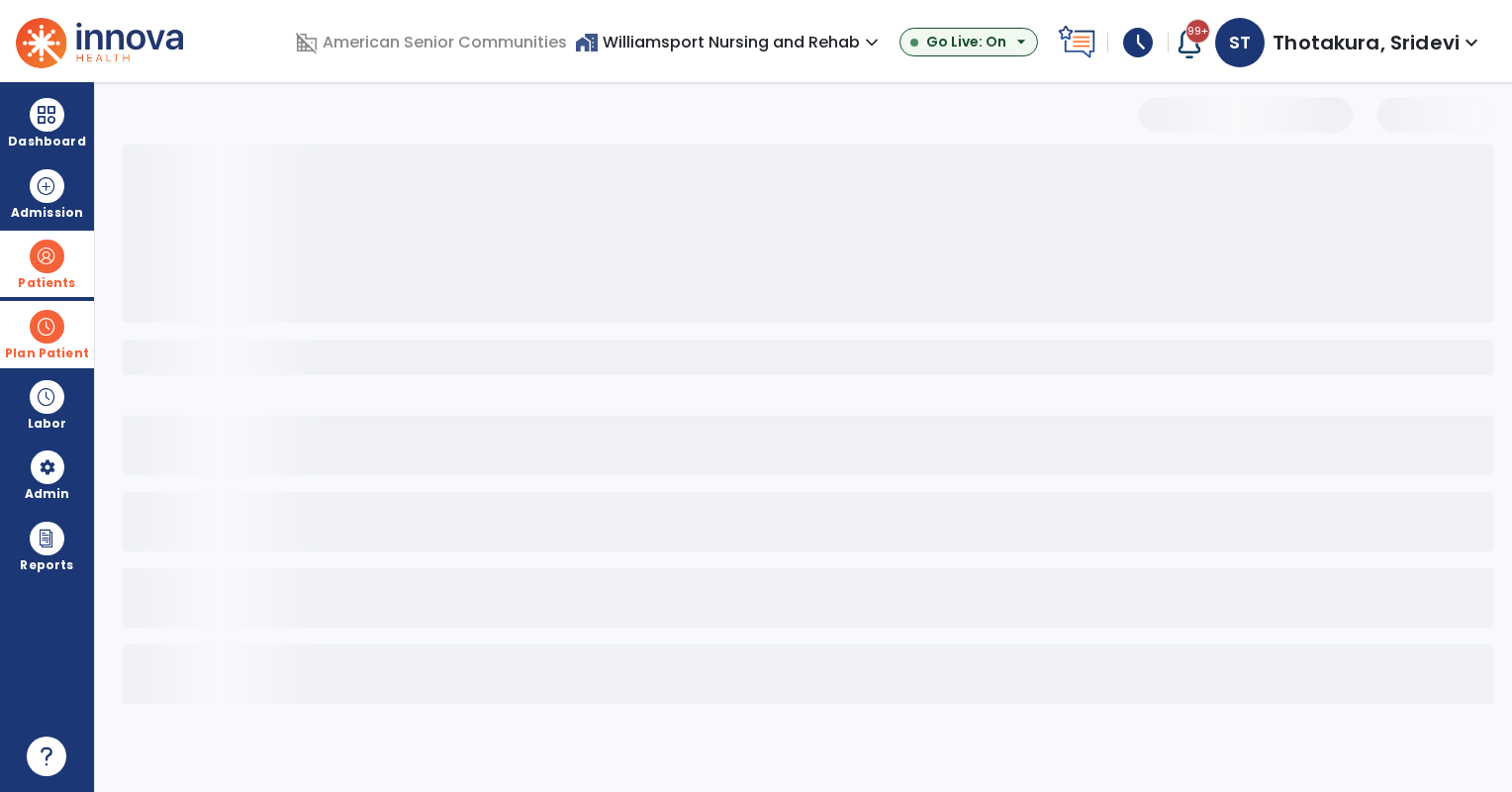 select on "***" 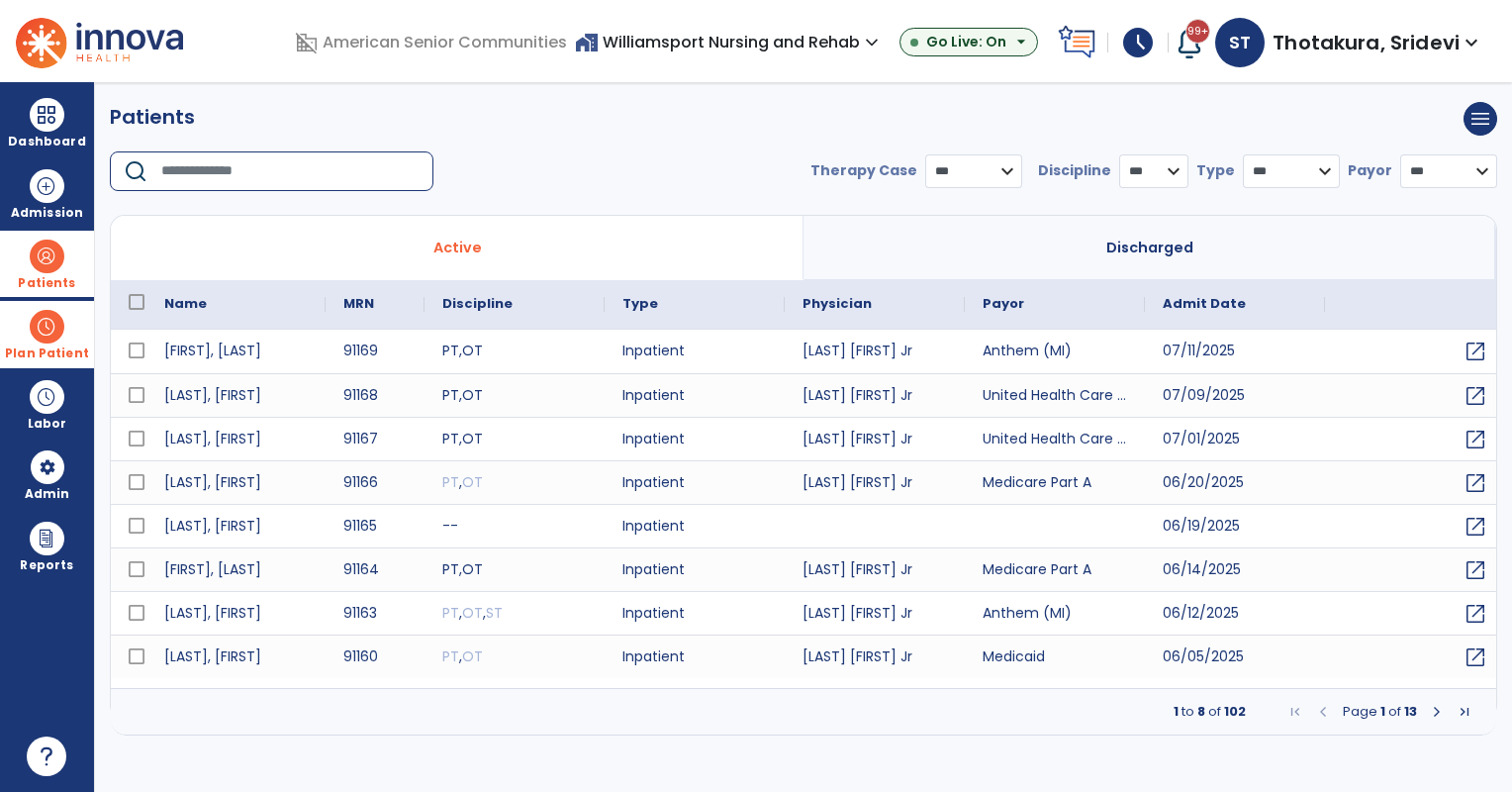 click at bounding box center (290, 171) 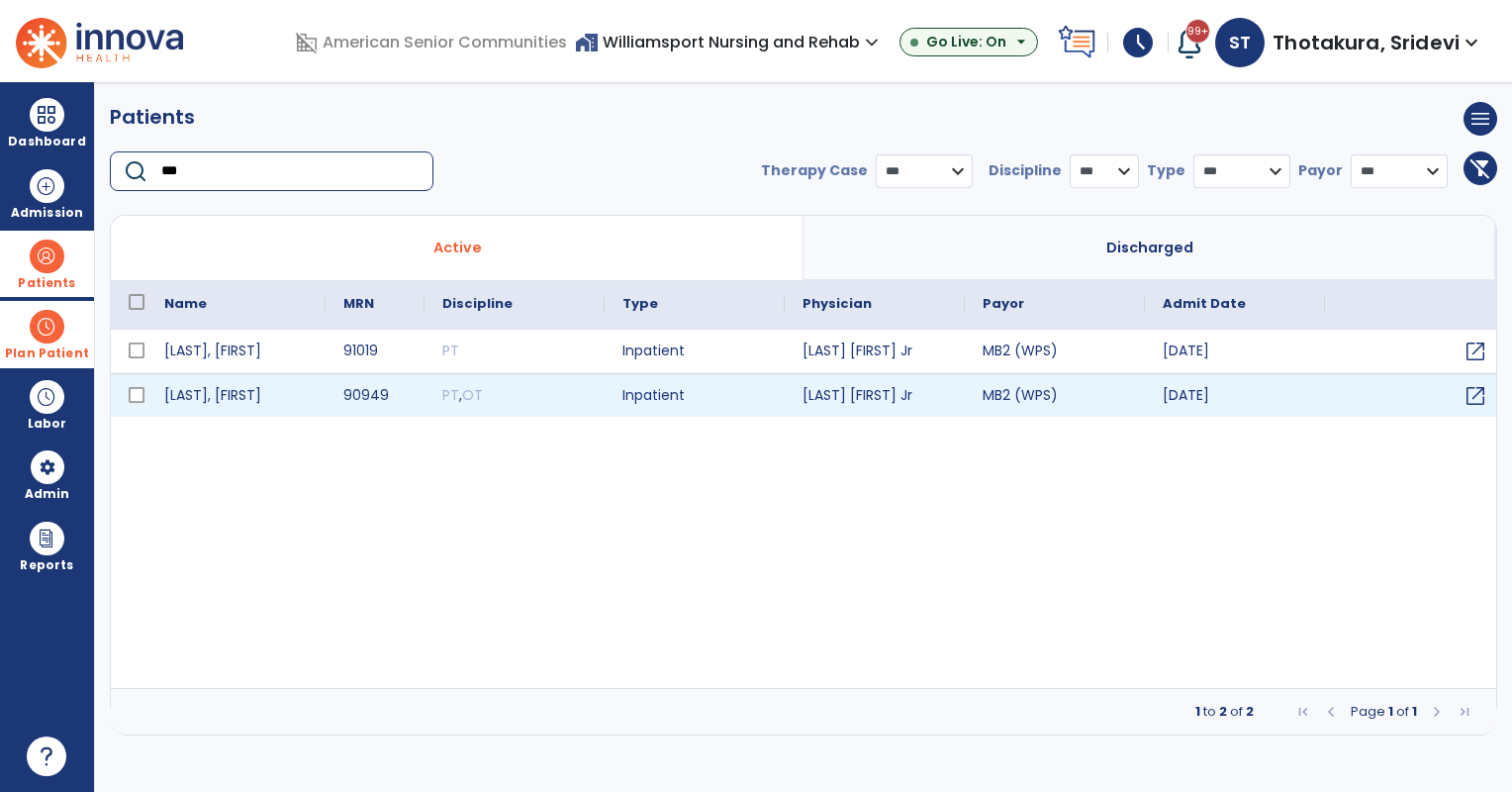 type on "***" 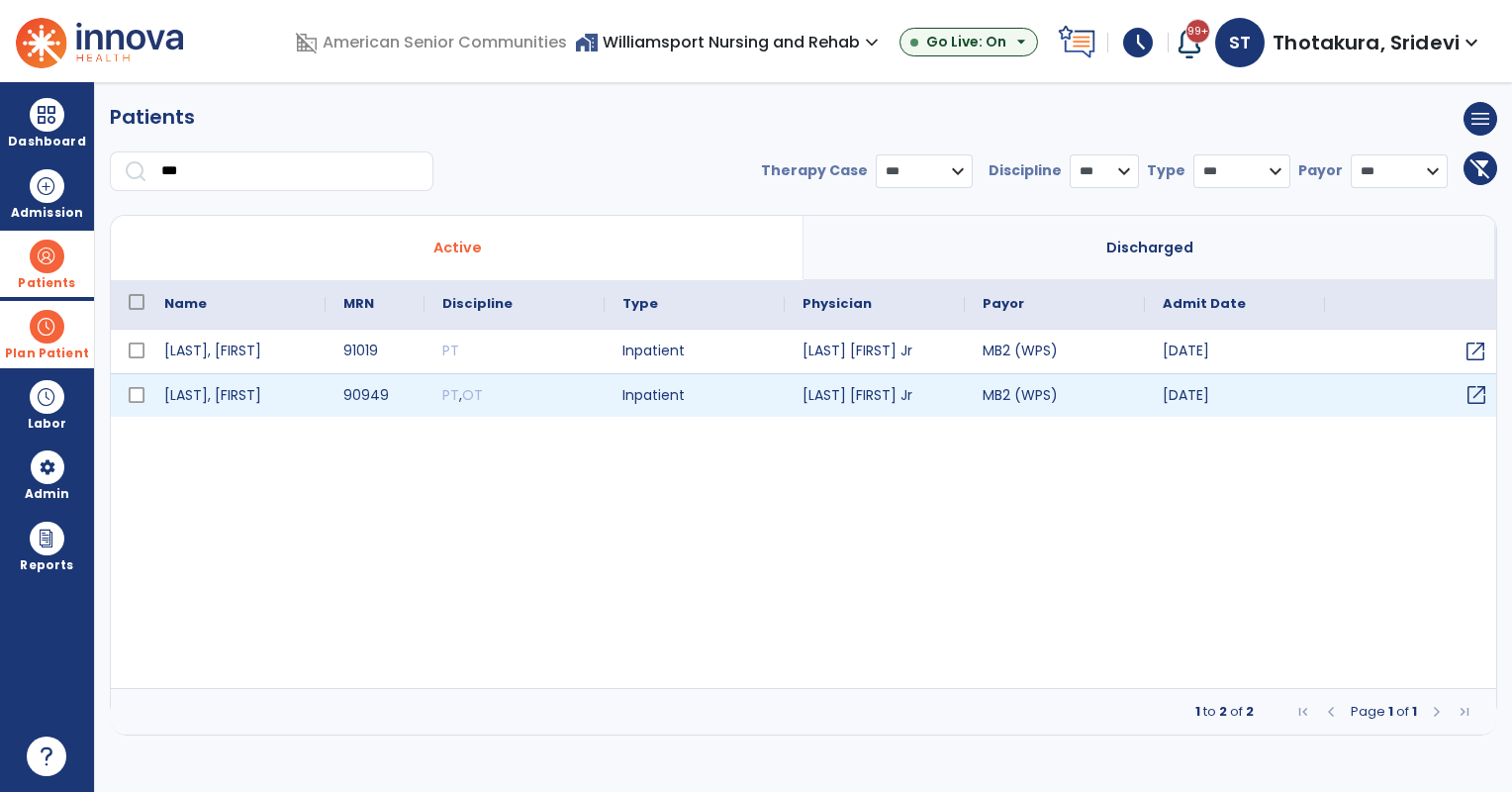 click on "open_in_new" at bounding box center (1476, 395) 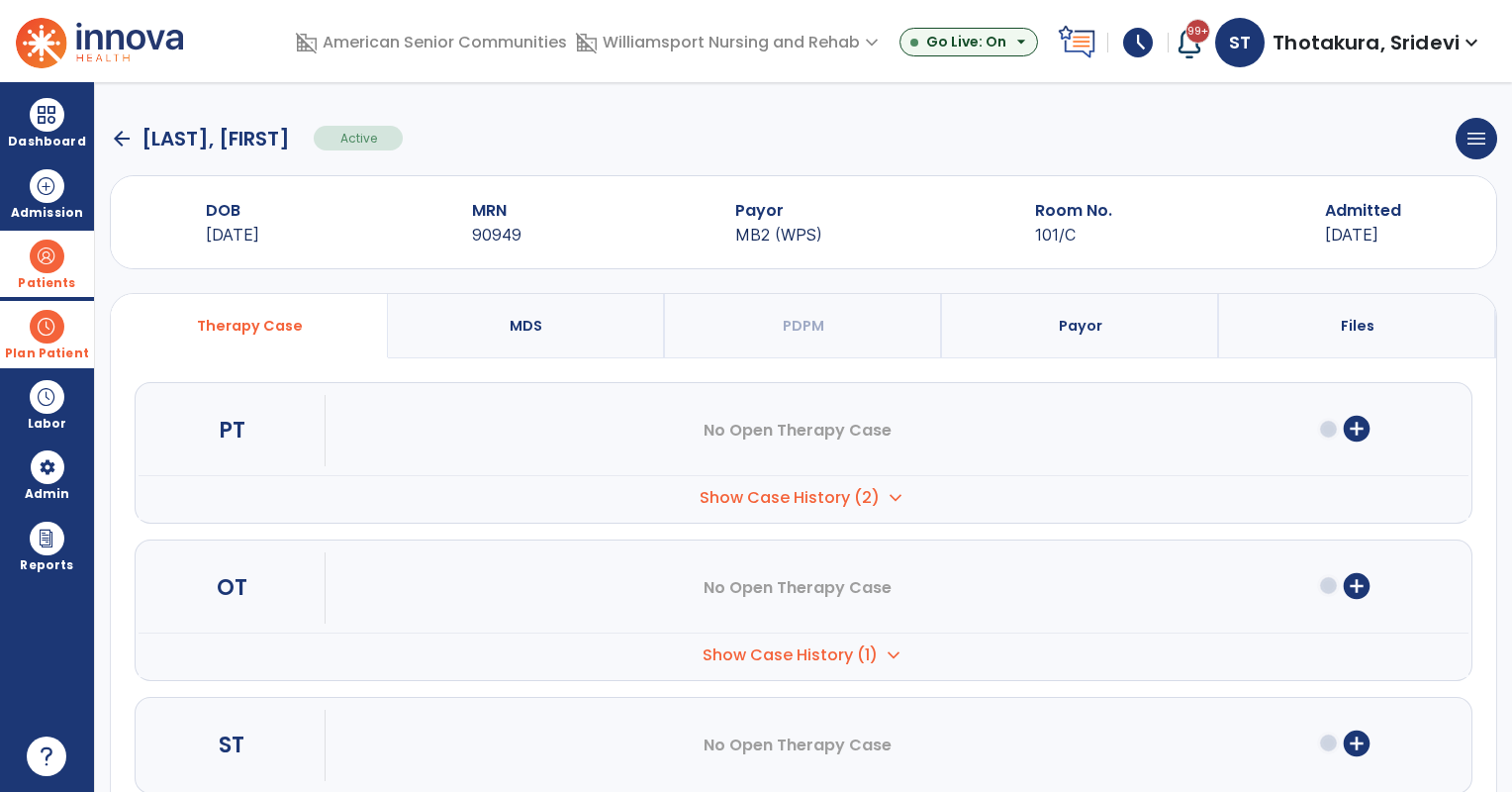 click on "add_circle" at bounding box center [1357, 429] 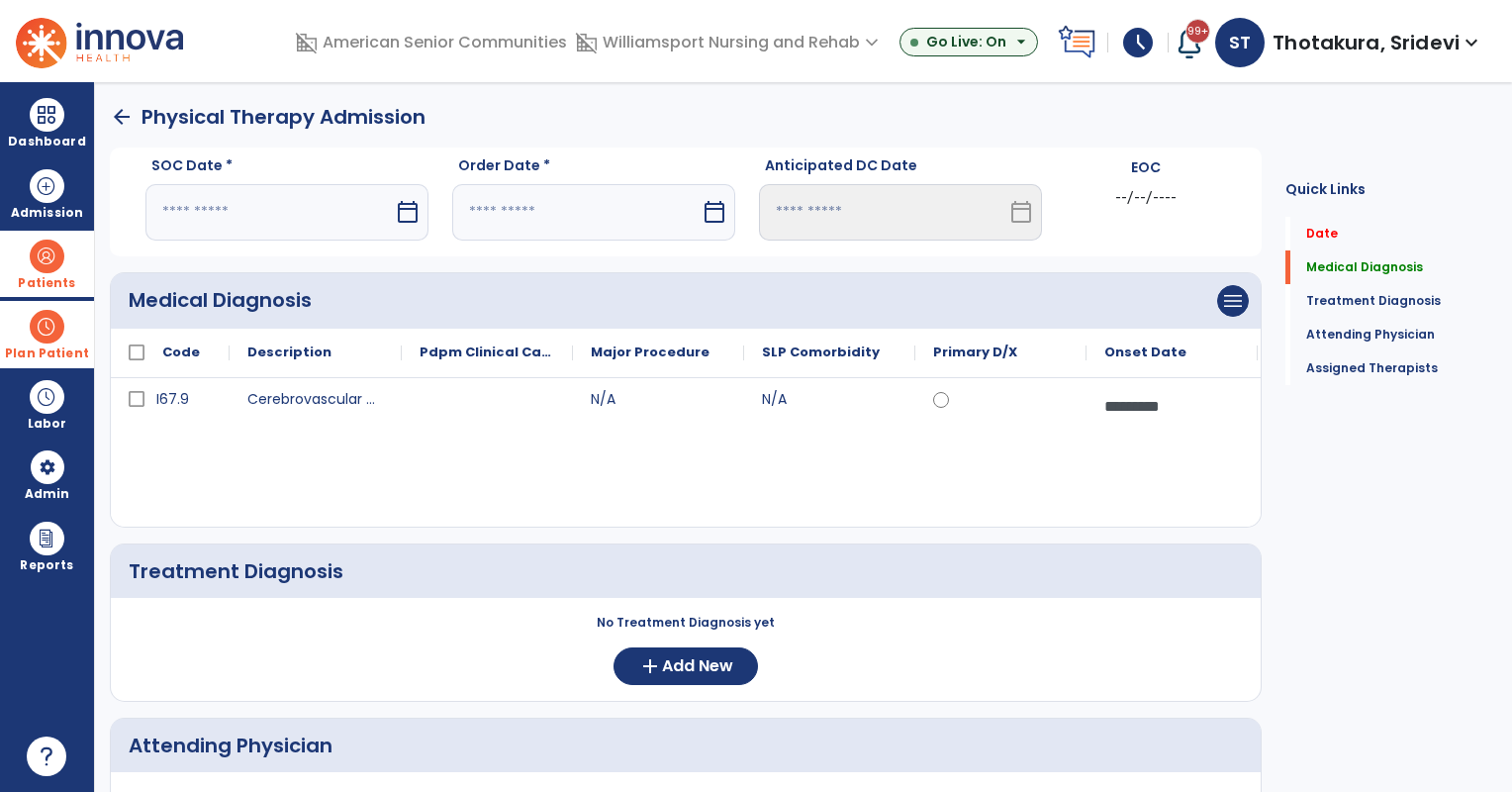 click at bounding box center [269, 212] 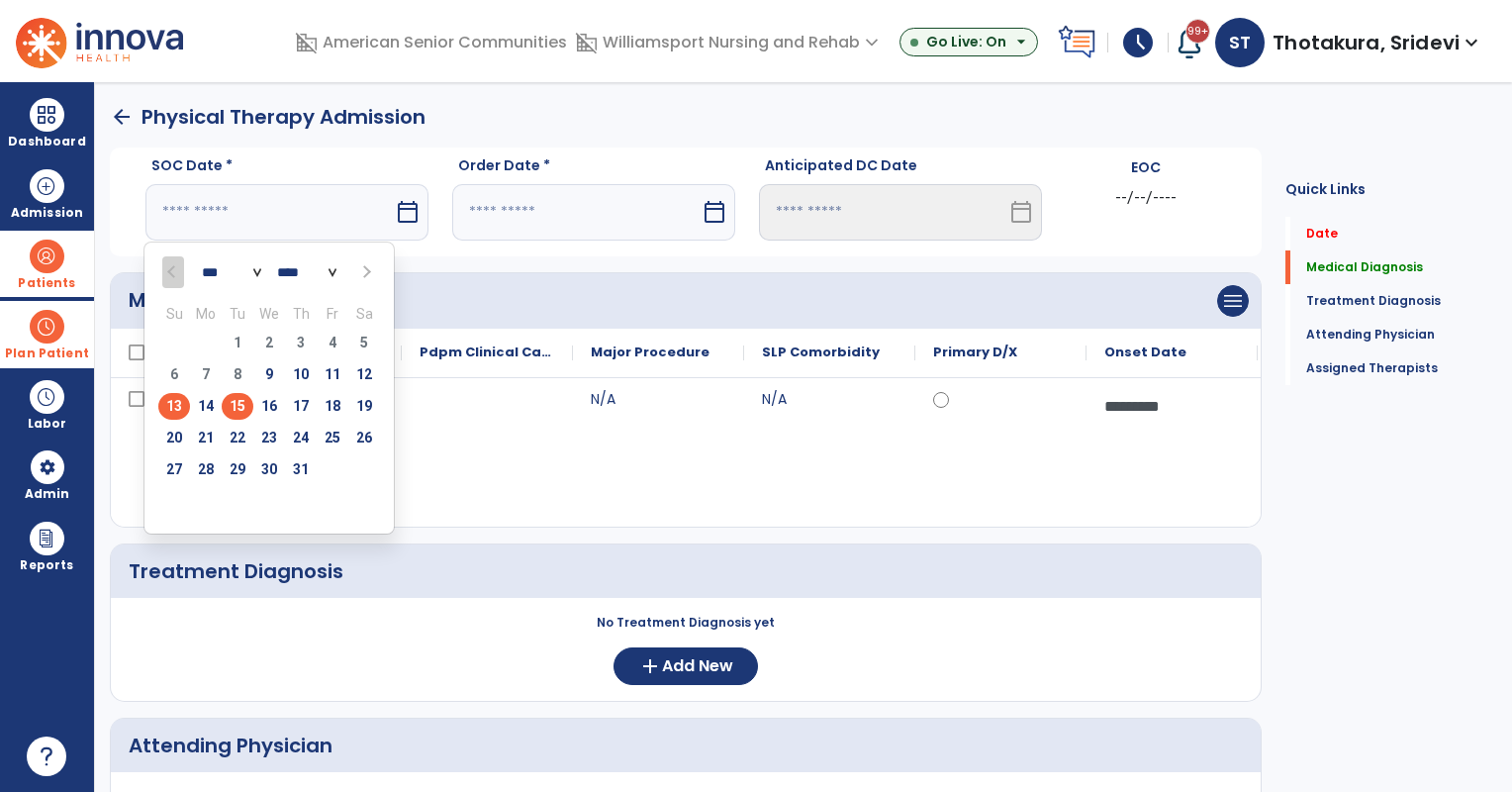 click on "15" at bounding box center [237, 406] 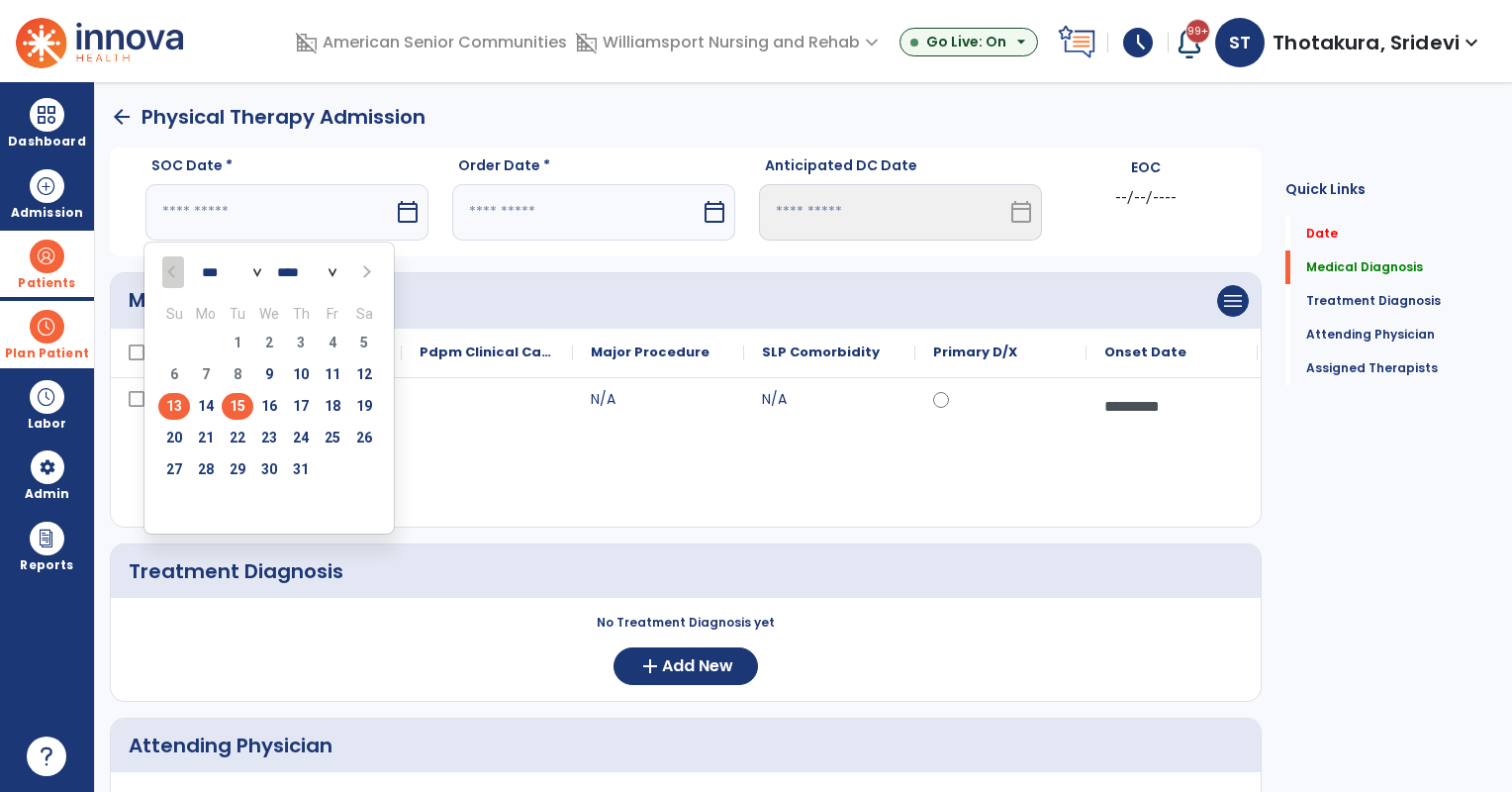 type on "*********" 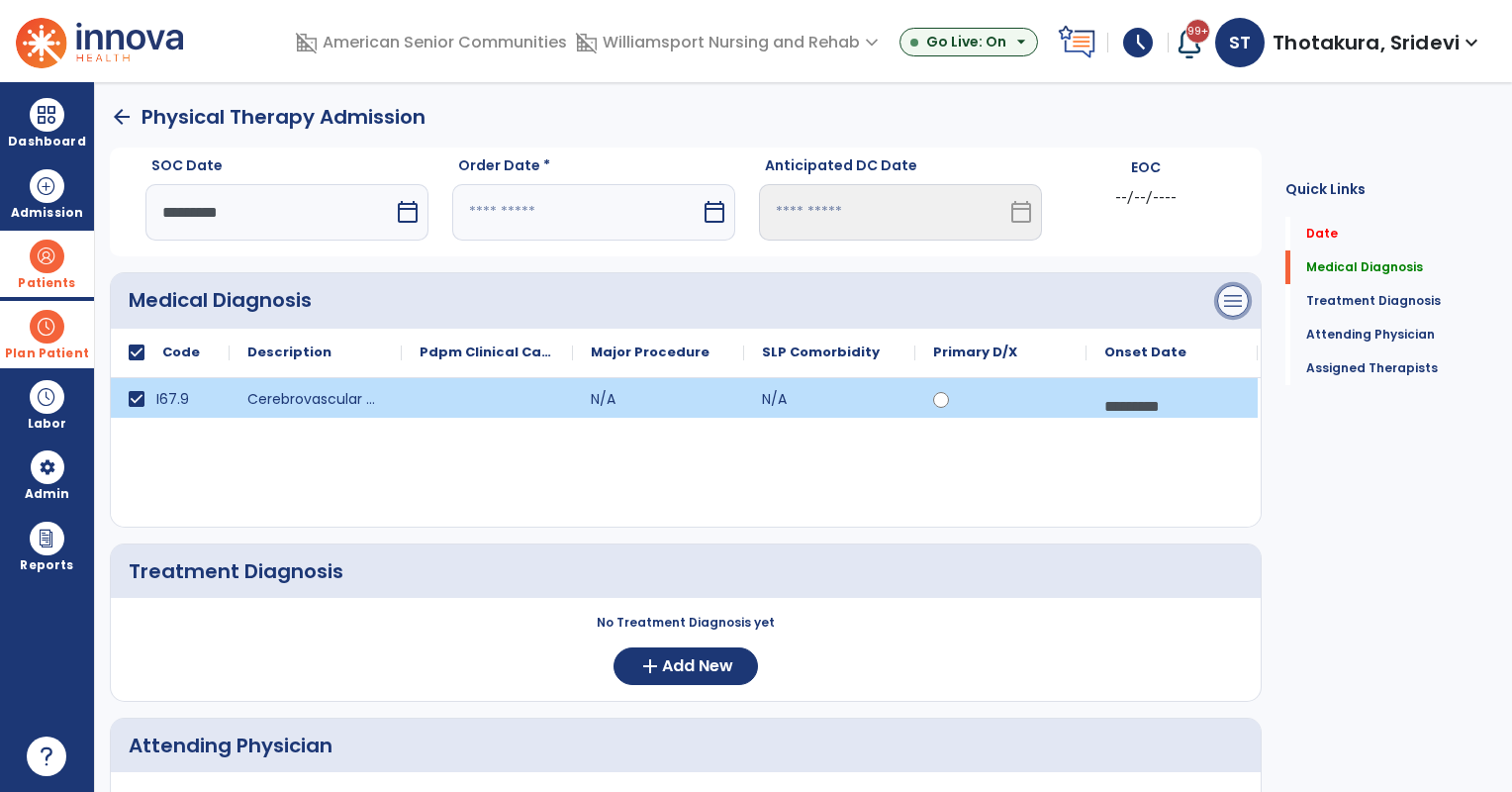 click on "menu" at bounding box center [1233, 301] 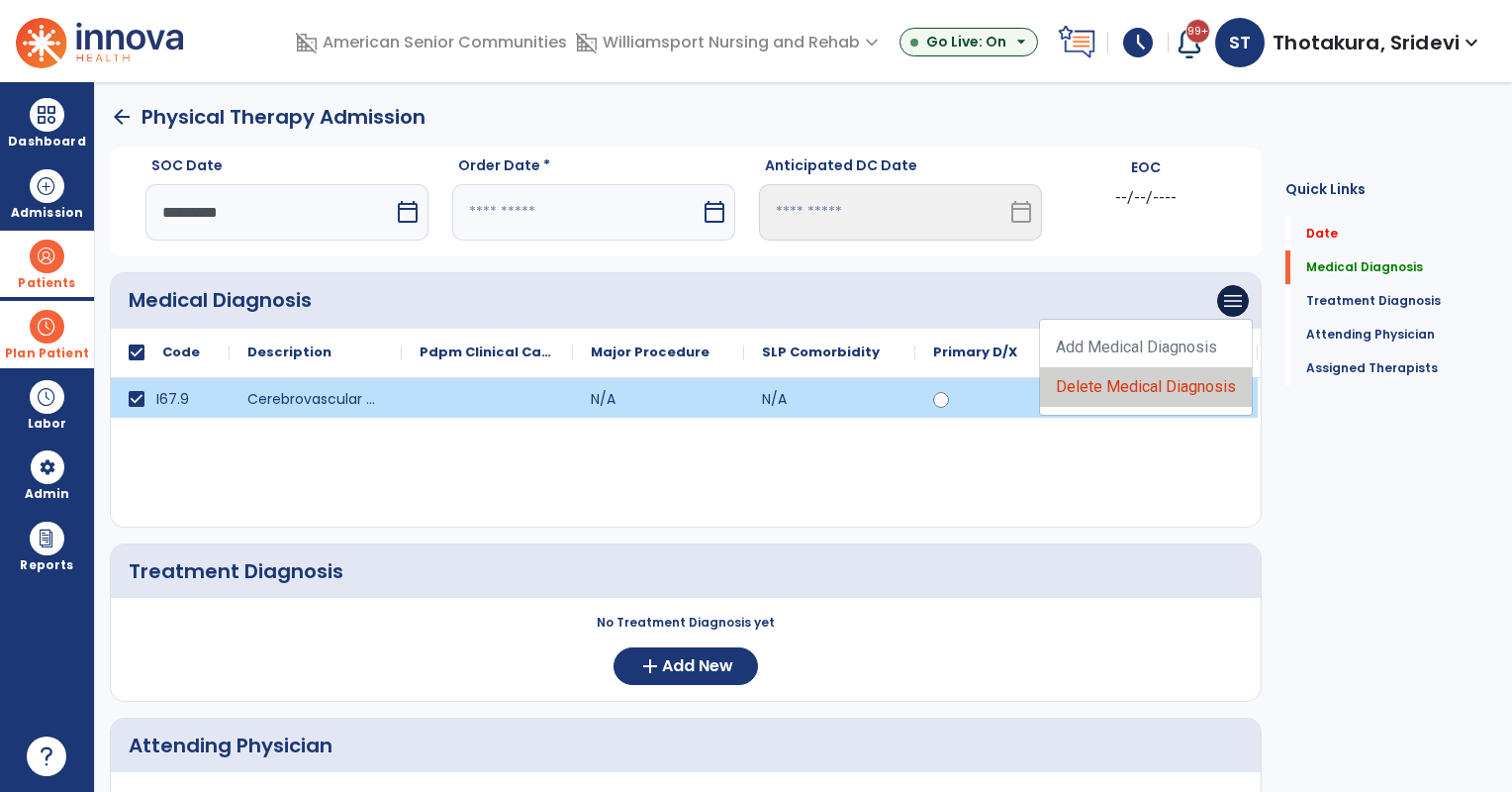 click on "Delete Medical Diagnosis" 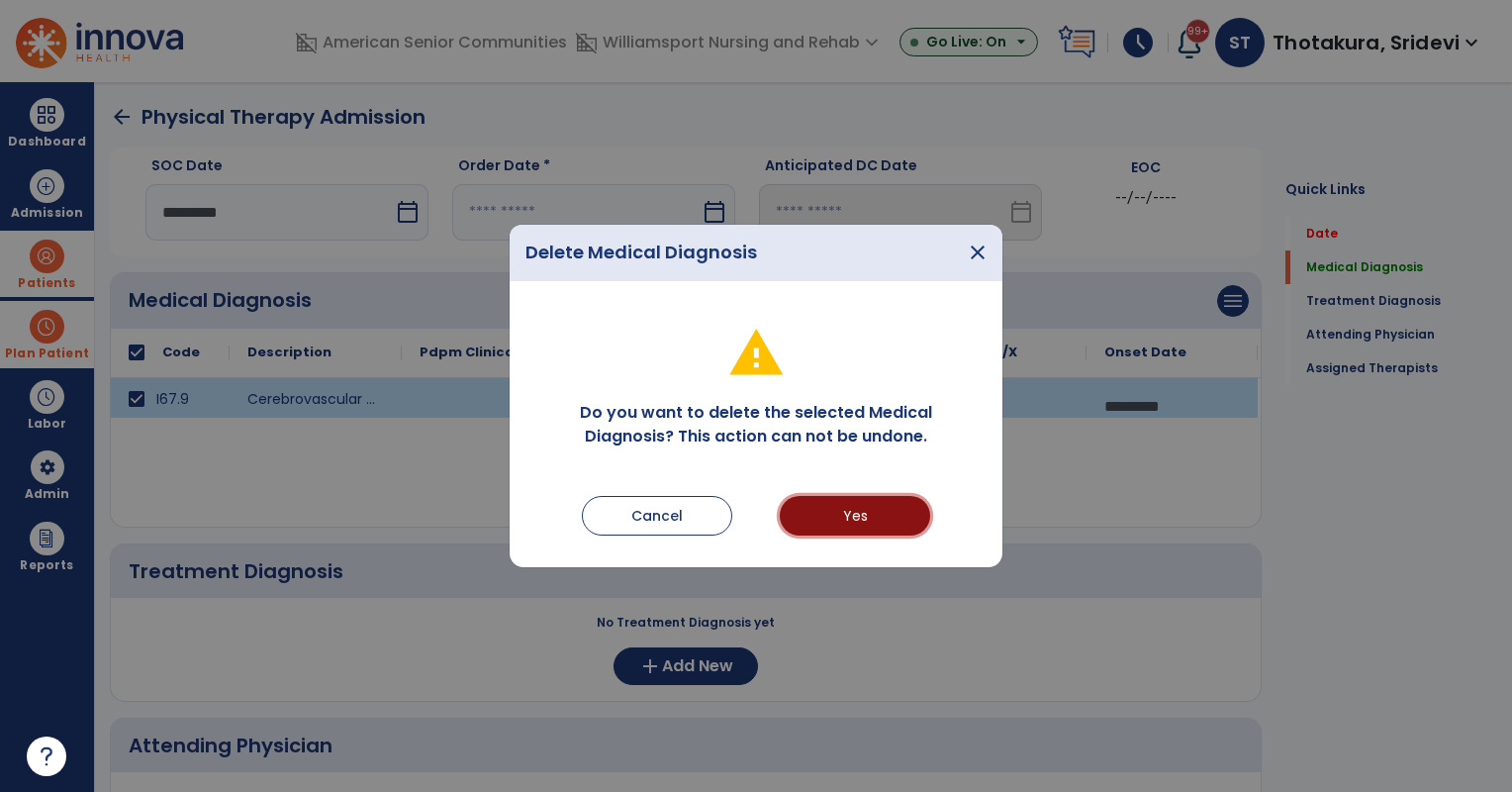 click on "Yes" at bounding box center [855, 516] 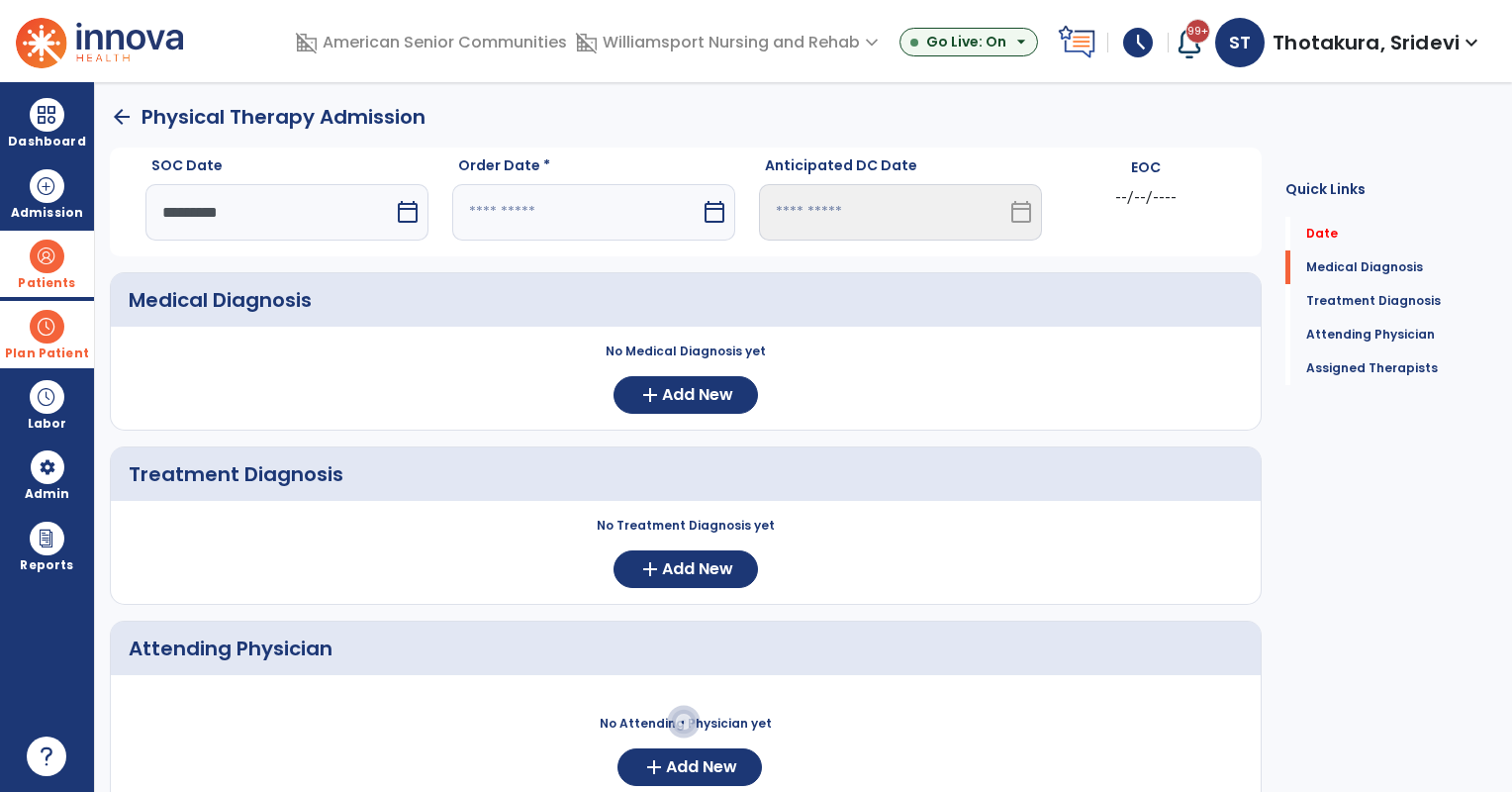 click at bounding box center (576, 212) 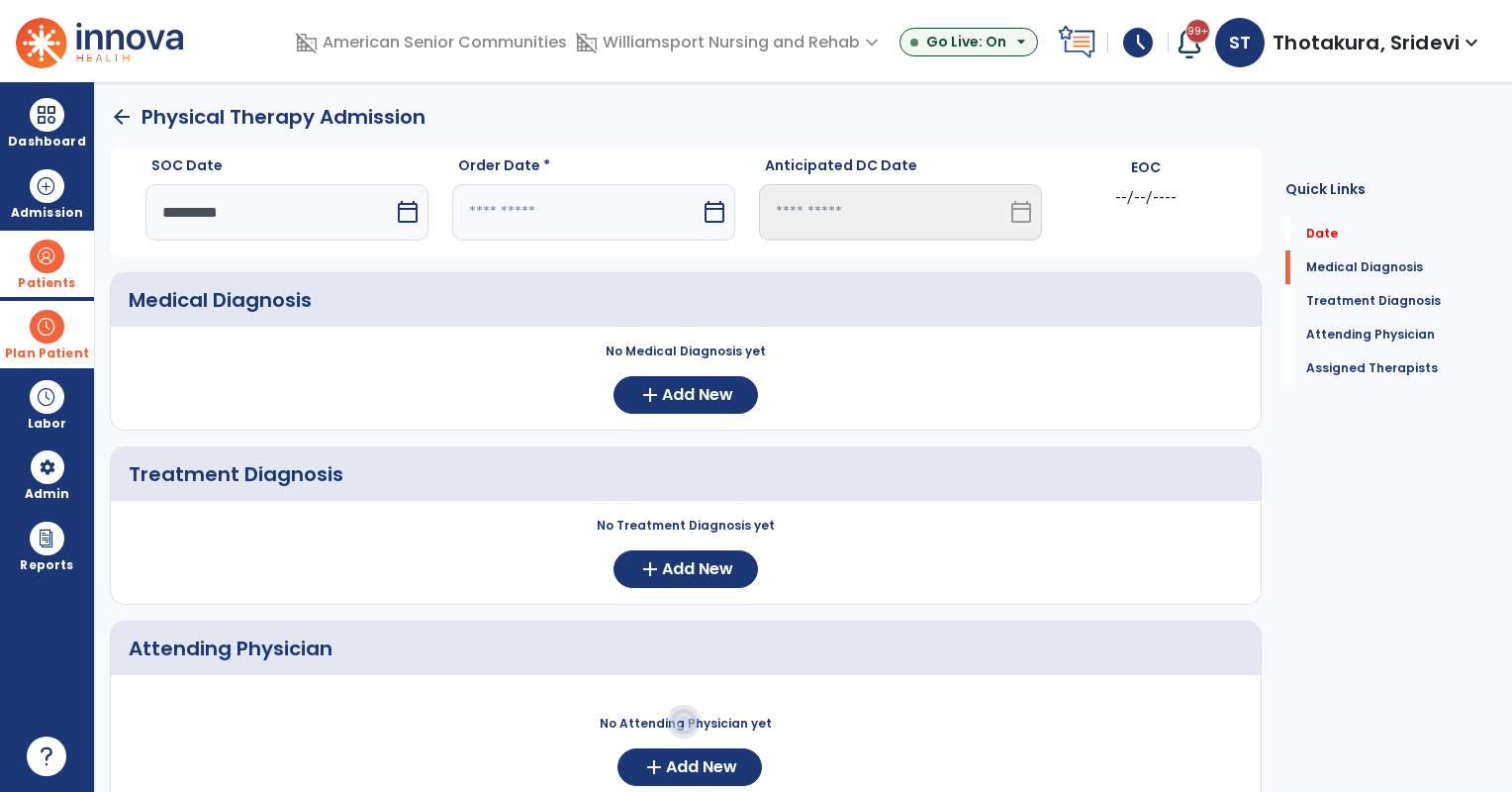 select on "*" 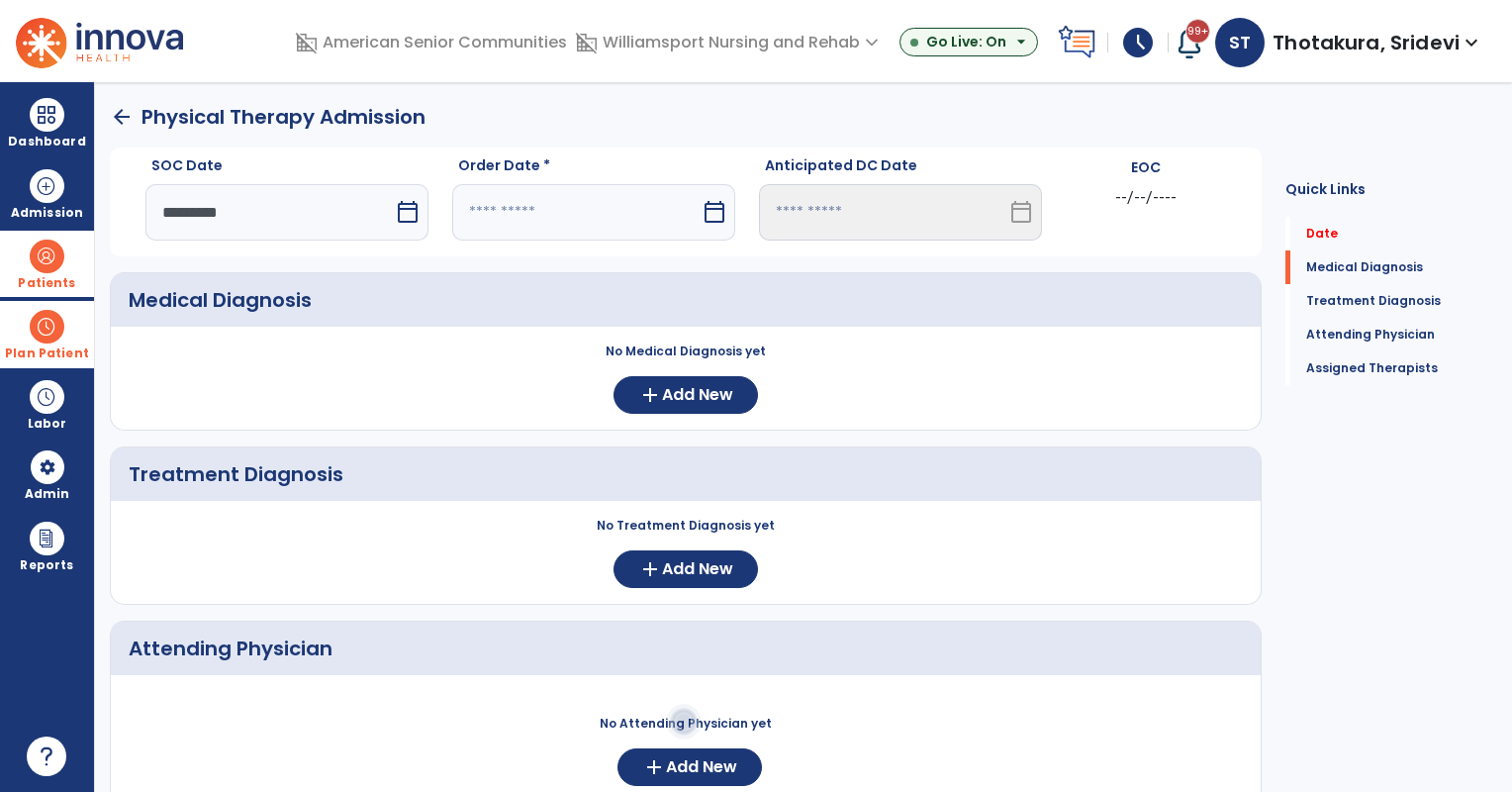 select on "****" 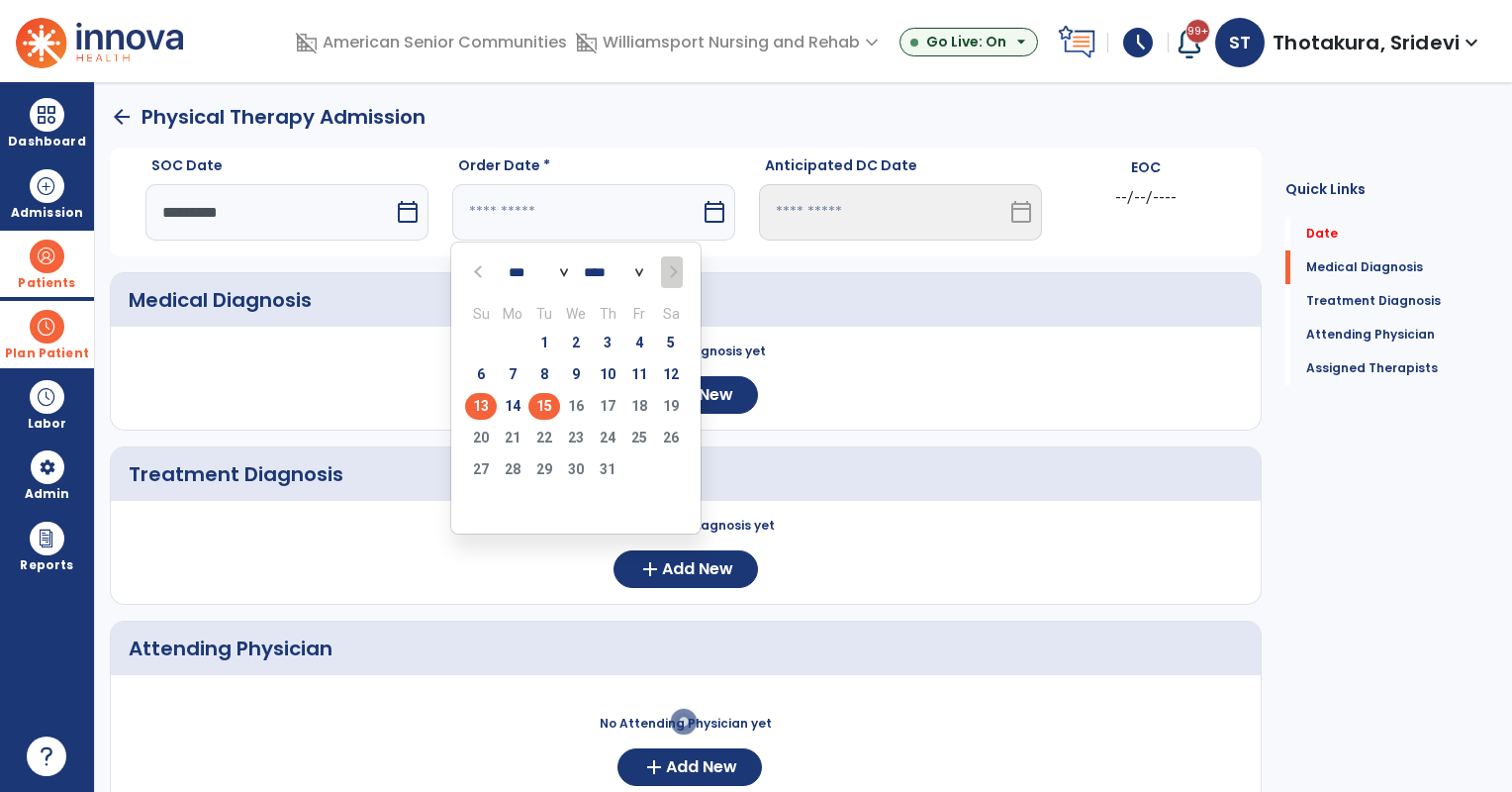 click on "15" at bounding box center [544, 406] 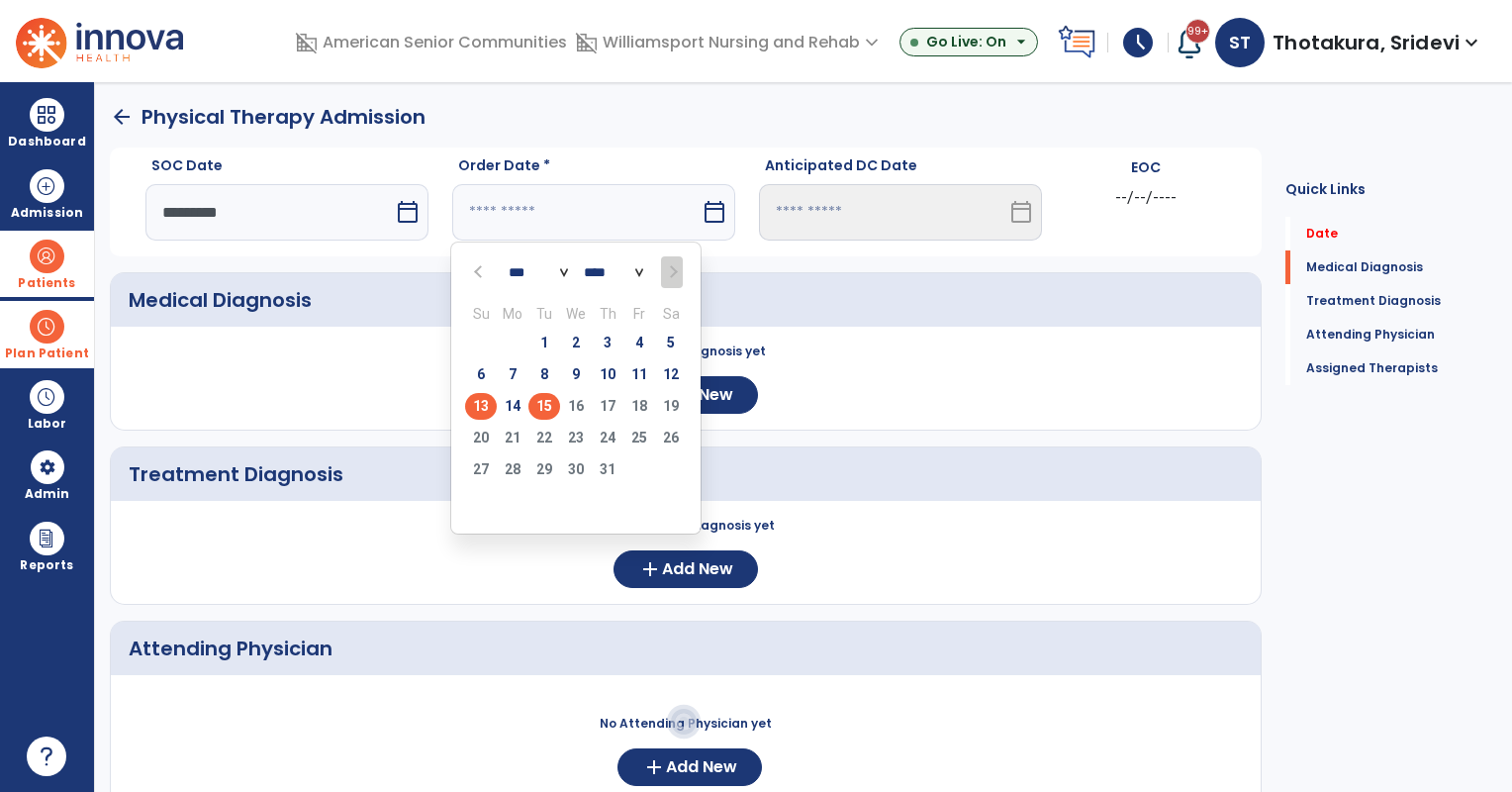 type on "*********" 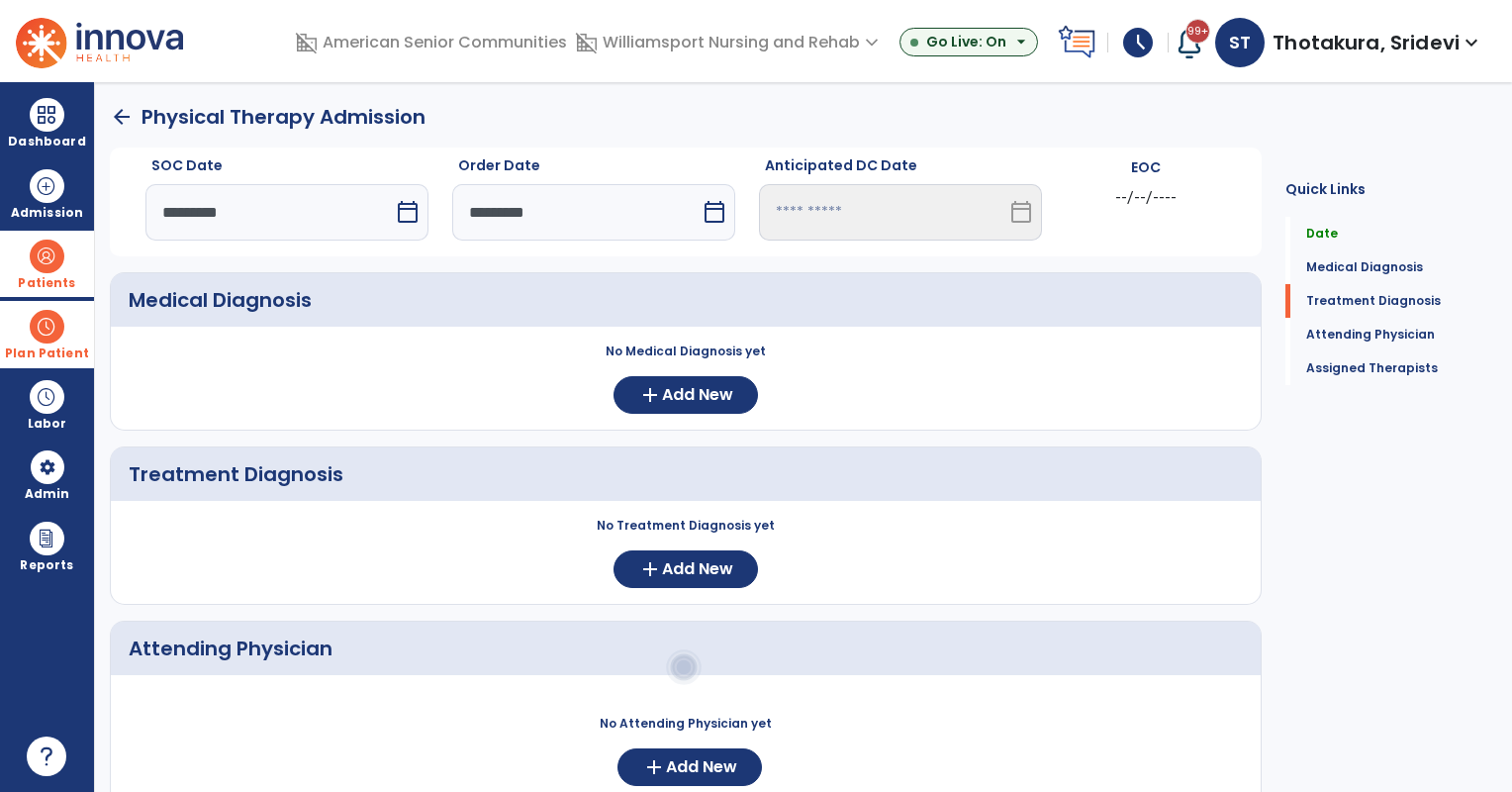 scroll, scrollTop: 345, scrollLeft: 0, axis: vertical 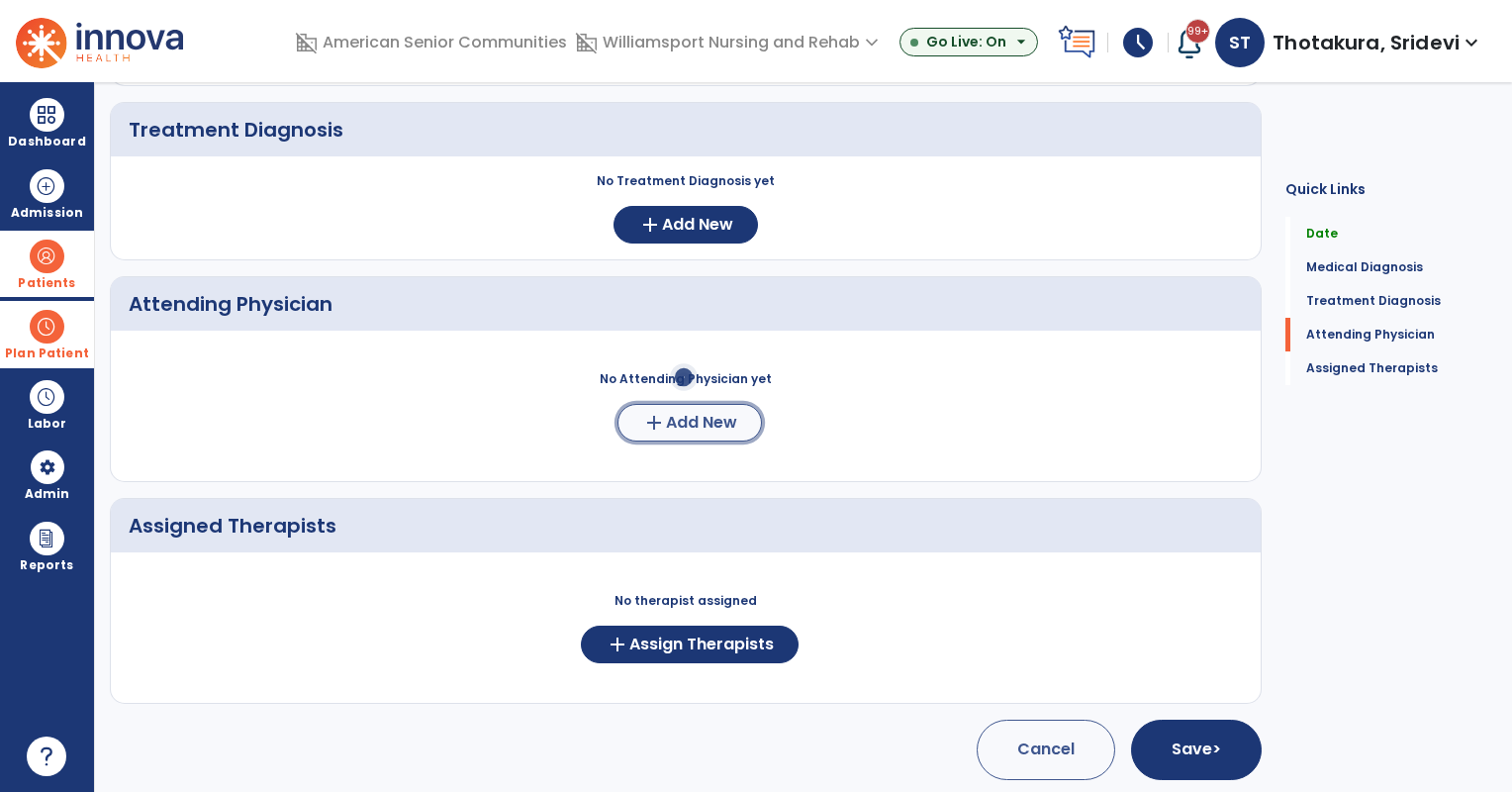 click on "add  Add New" 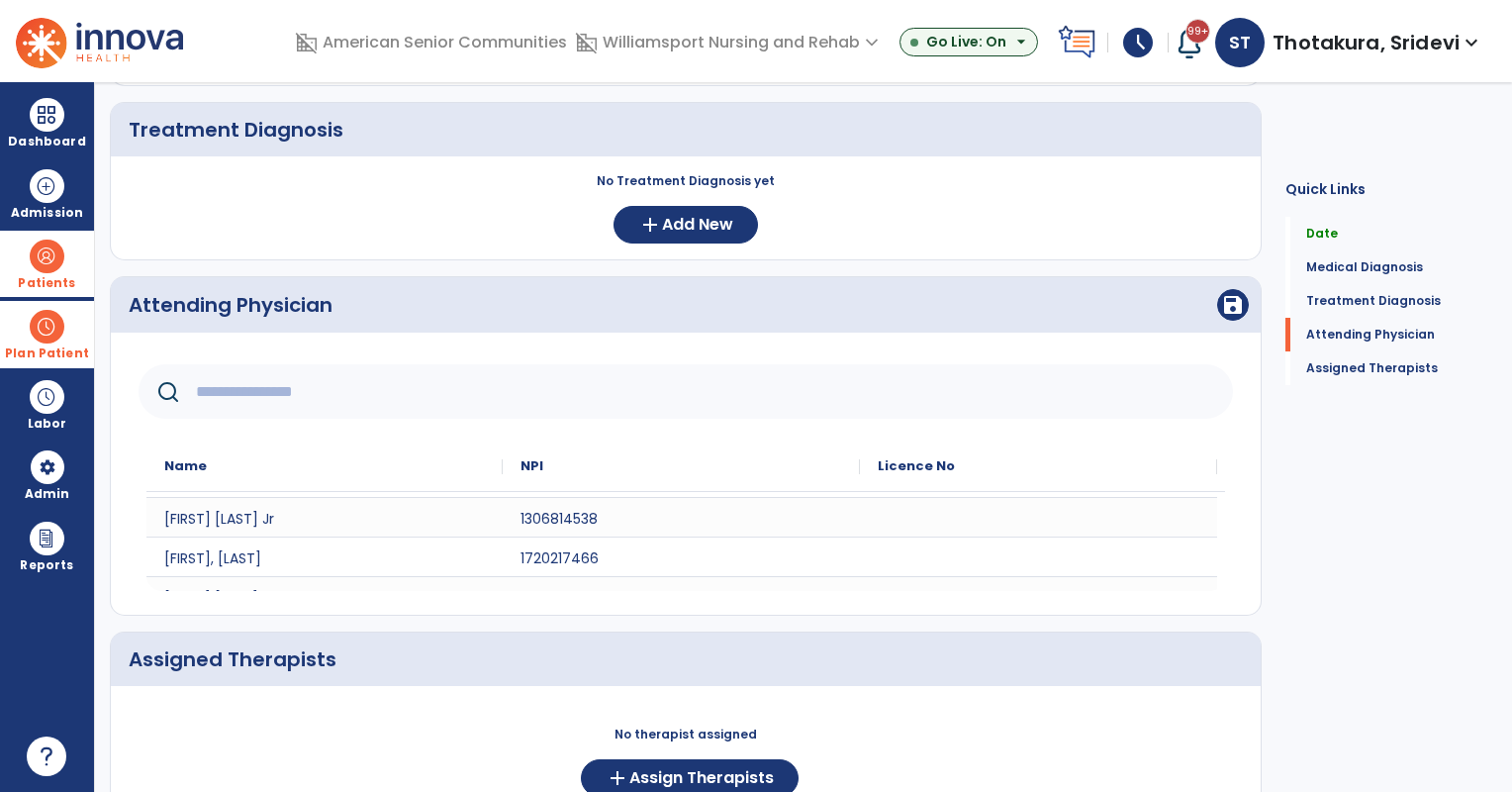 scroll, scrollTop: 115, scrollLeft: 0, axis: vertical 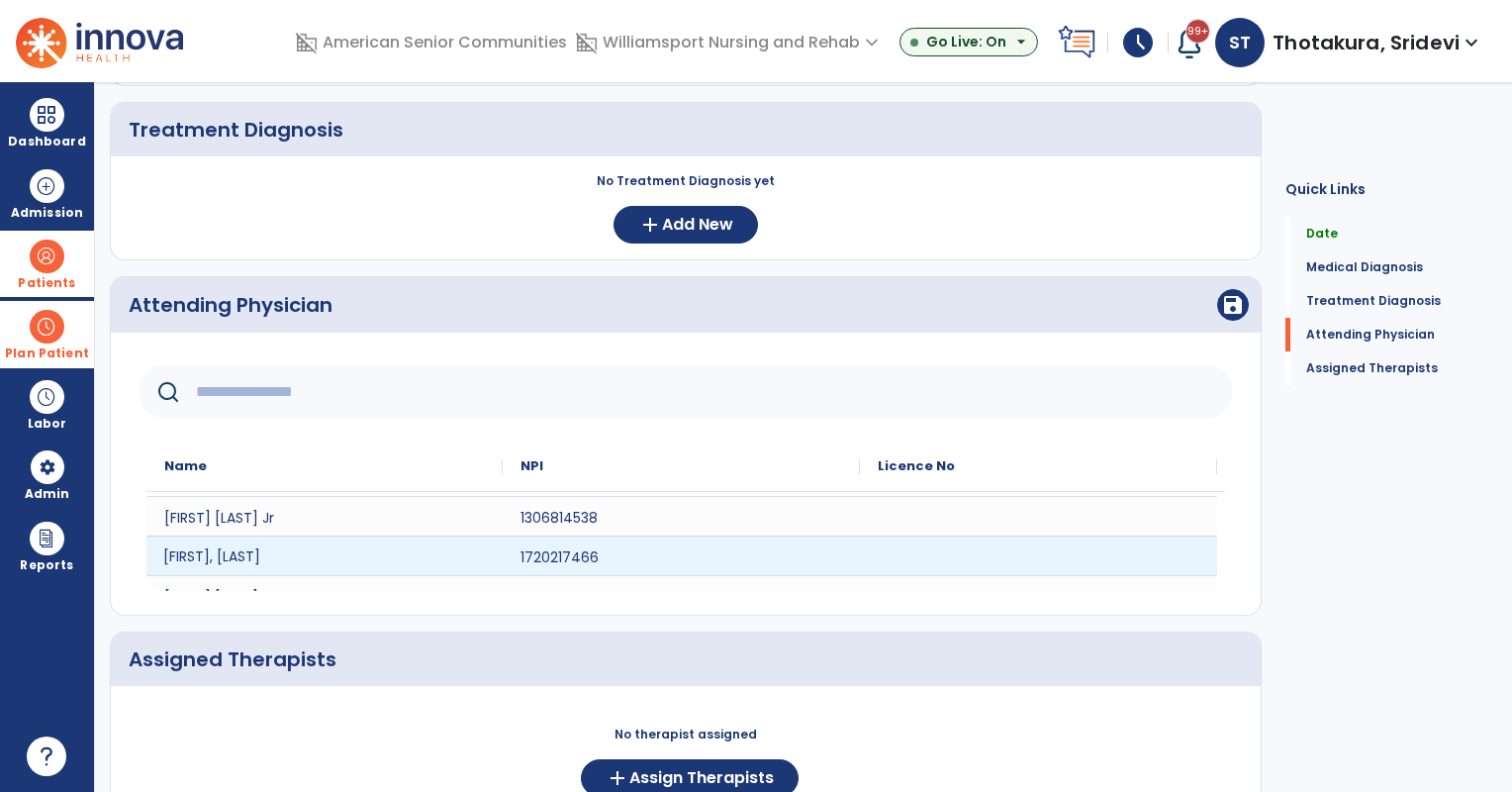 click on "Diane Zaragoza" 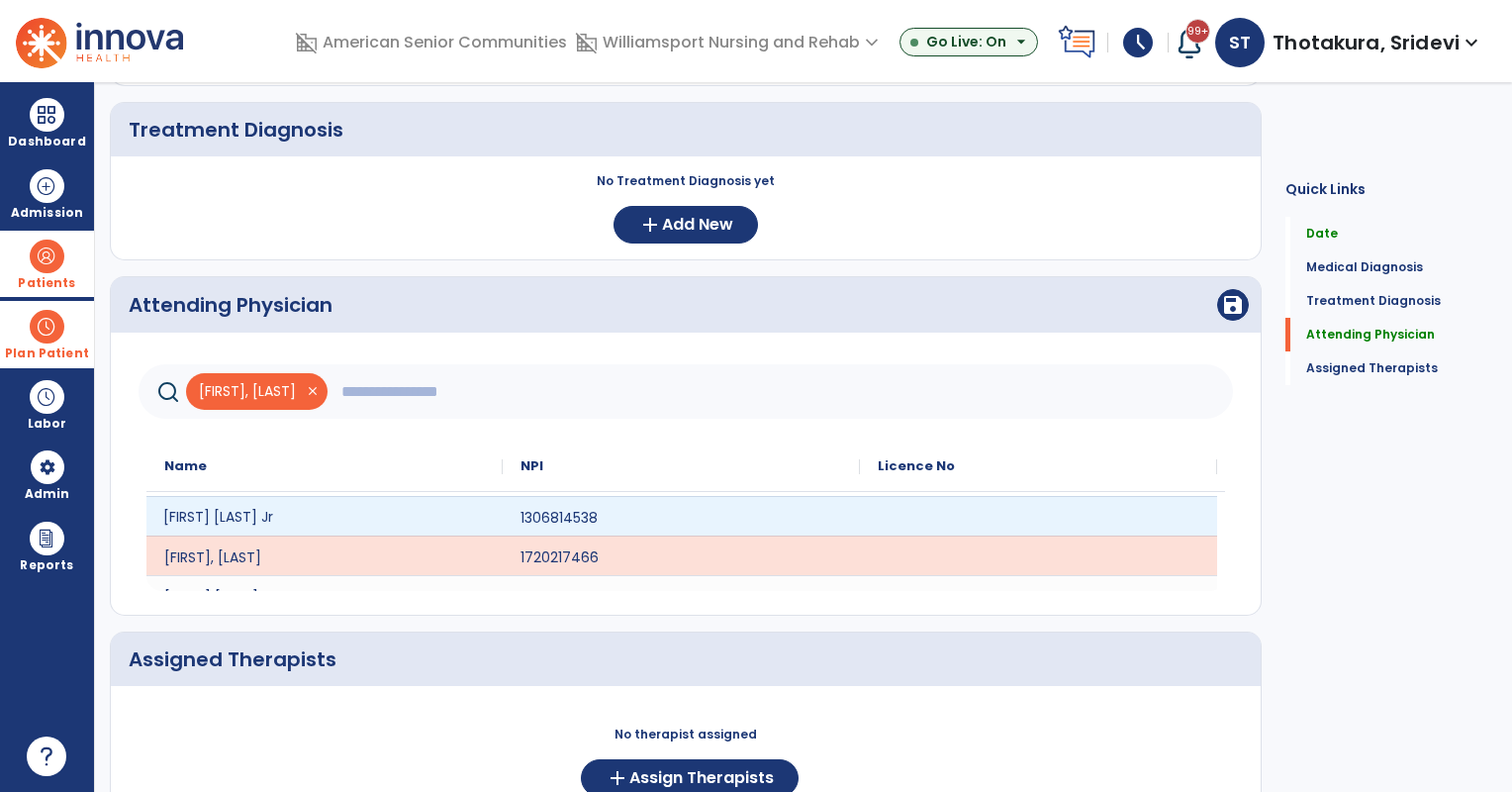click on "Victor Bentinganan Jr" 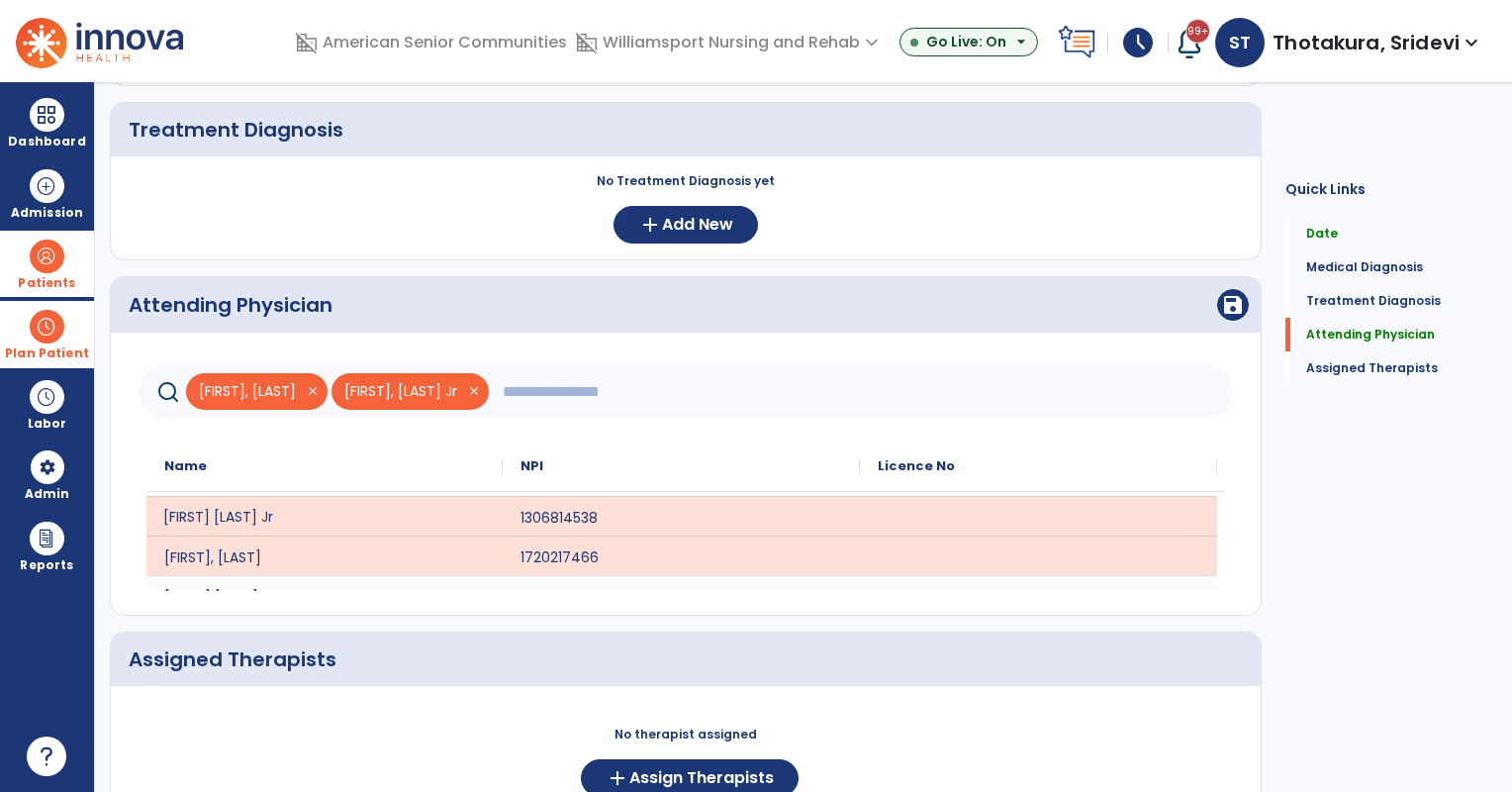 click on "close" 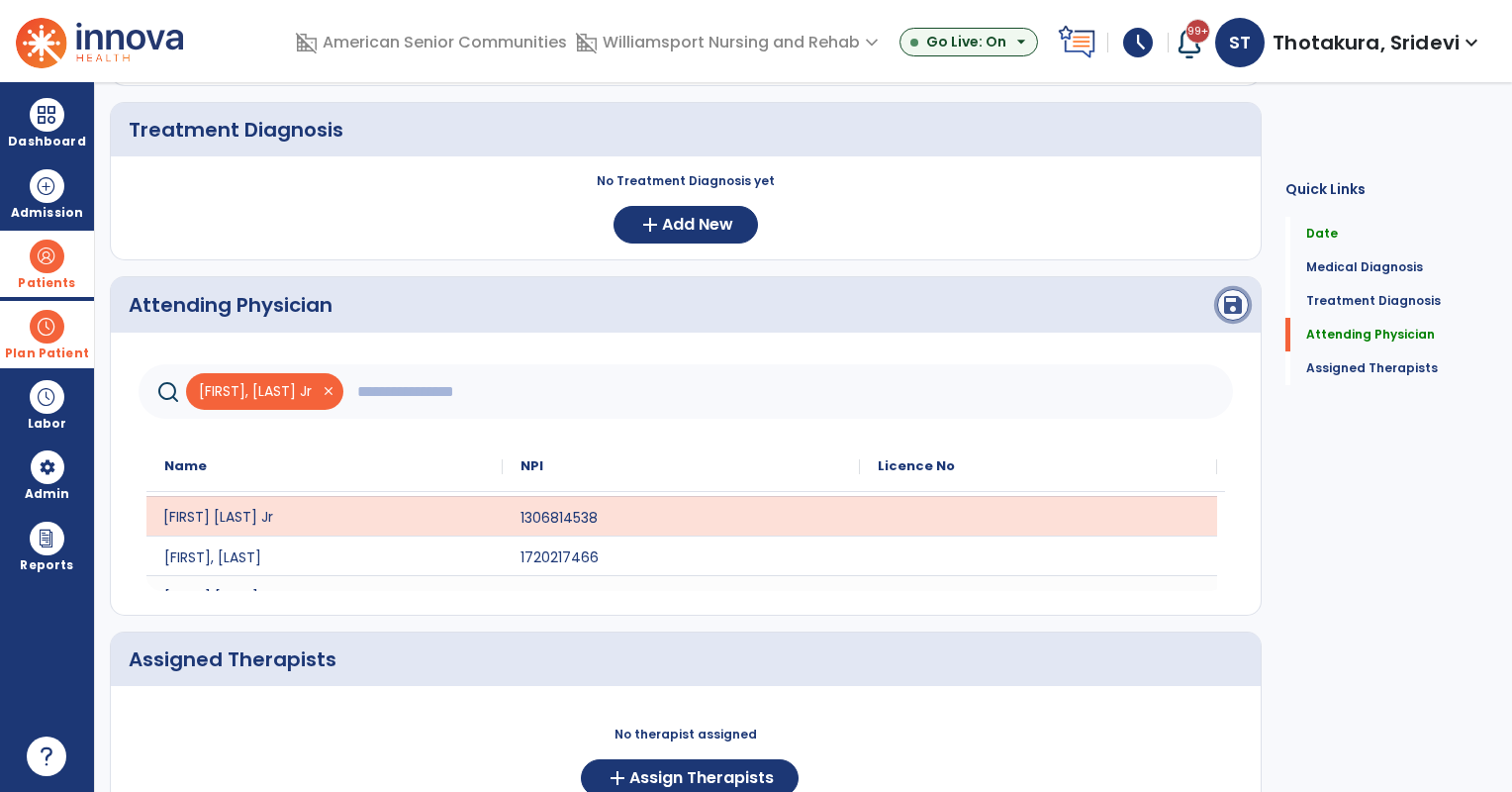 click on "save" 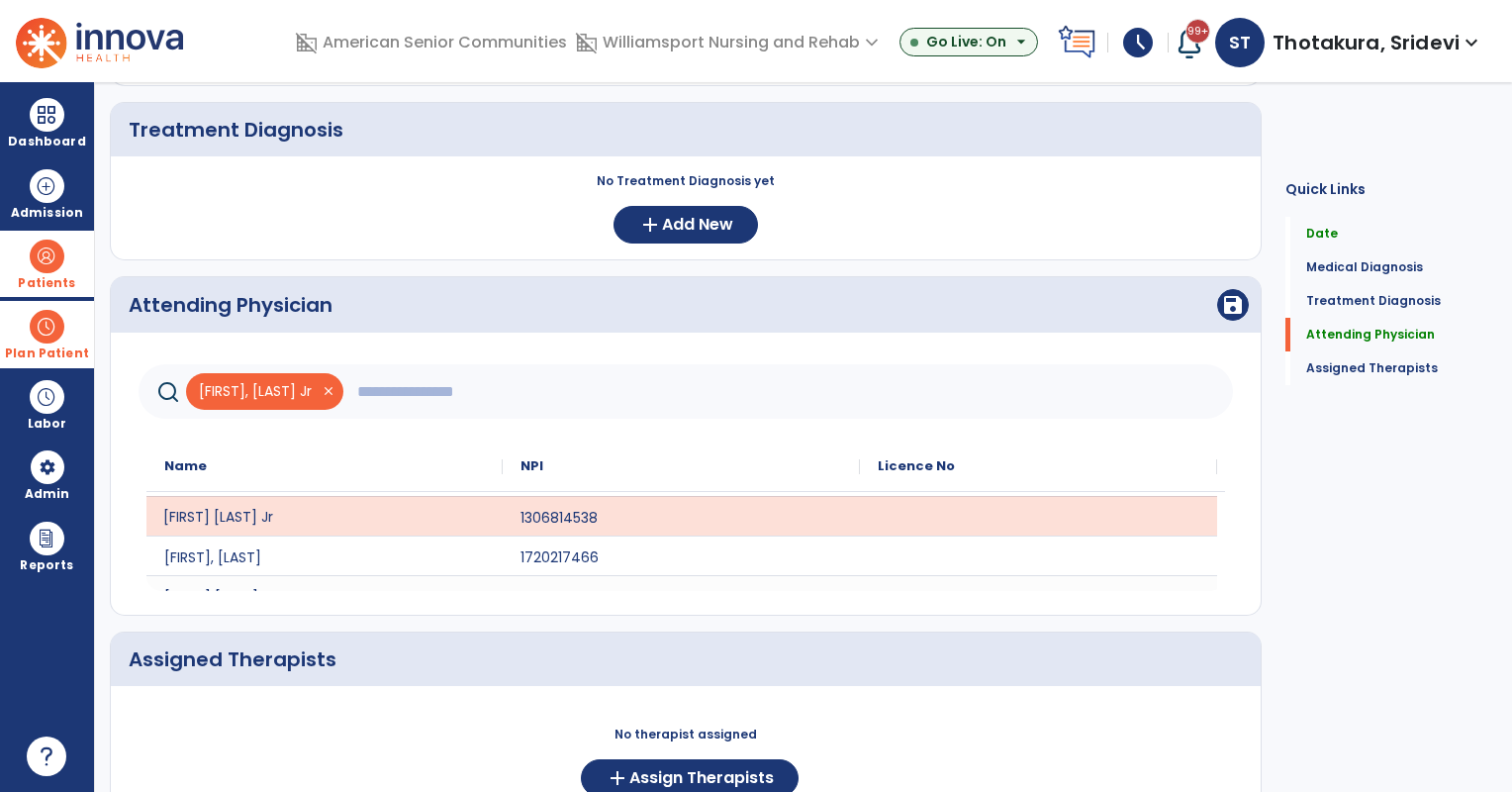 scroll, scrollTop: 0, scrollLeft: 0, axis: both 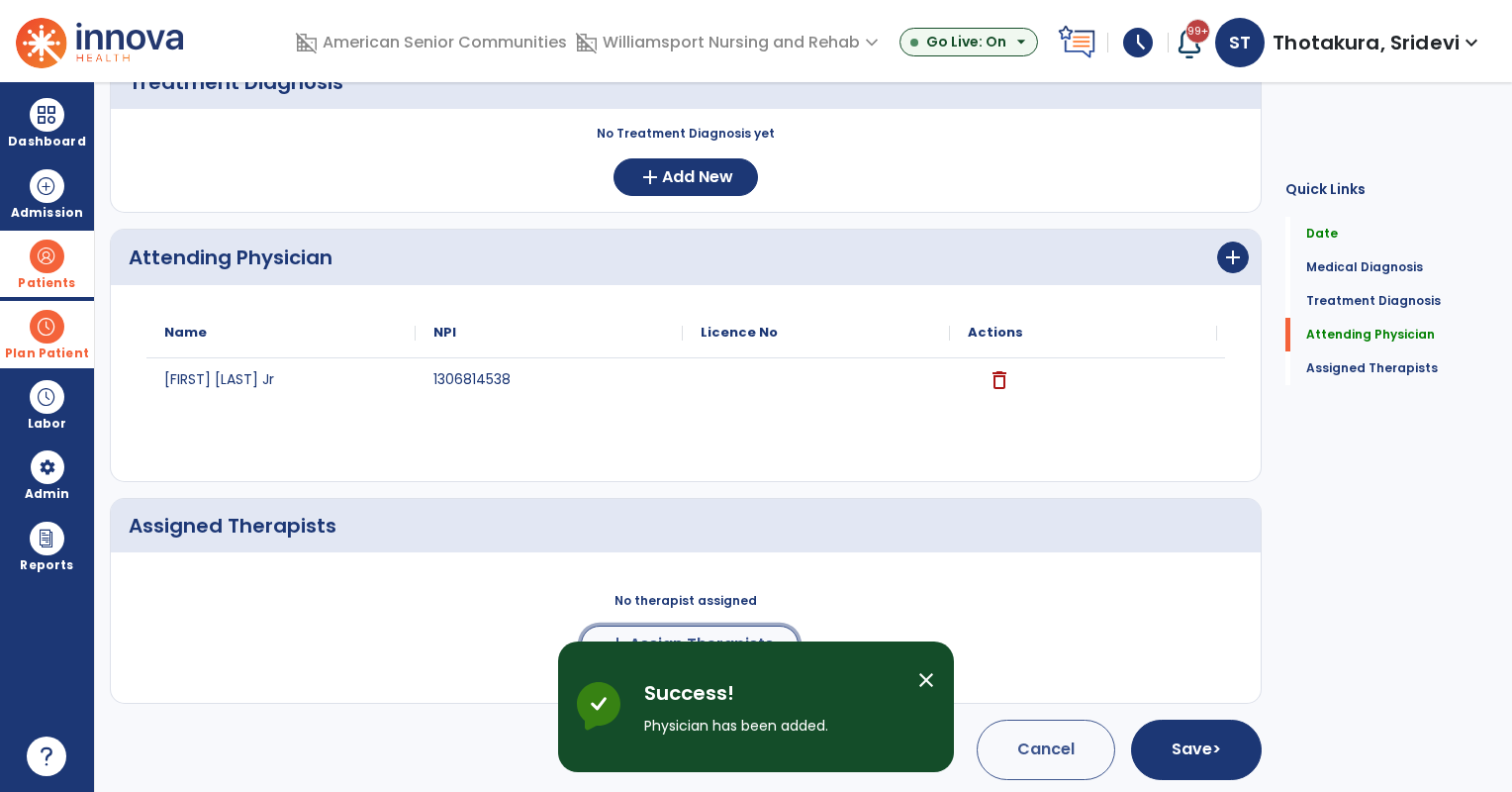 click on "Assign Therapists" 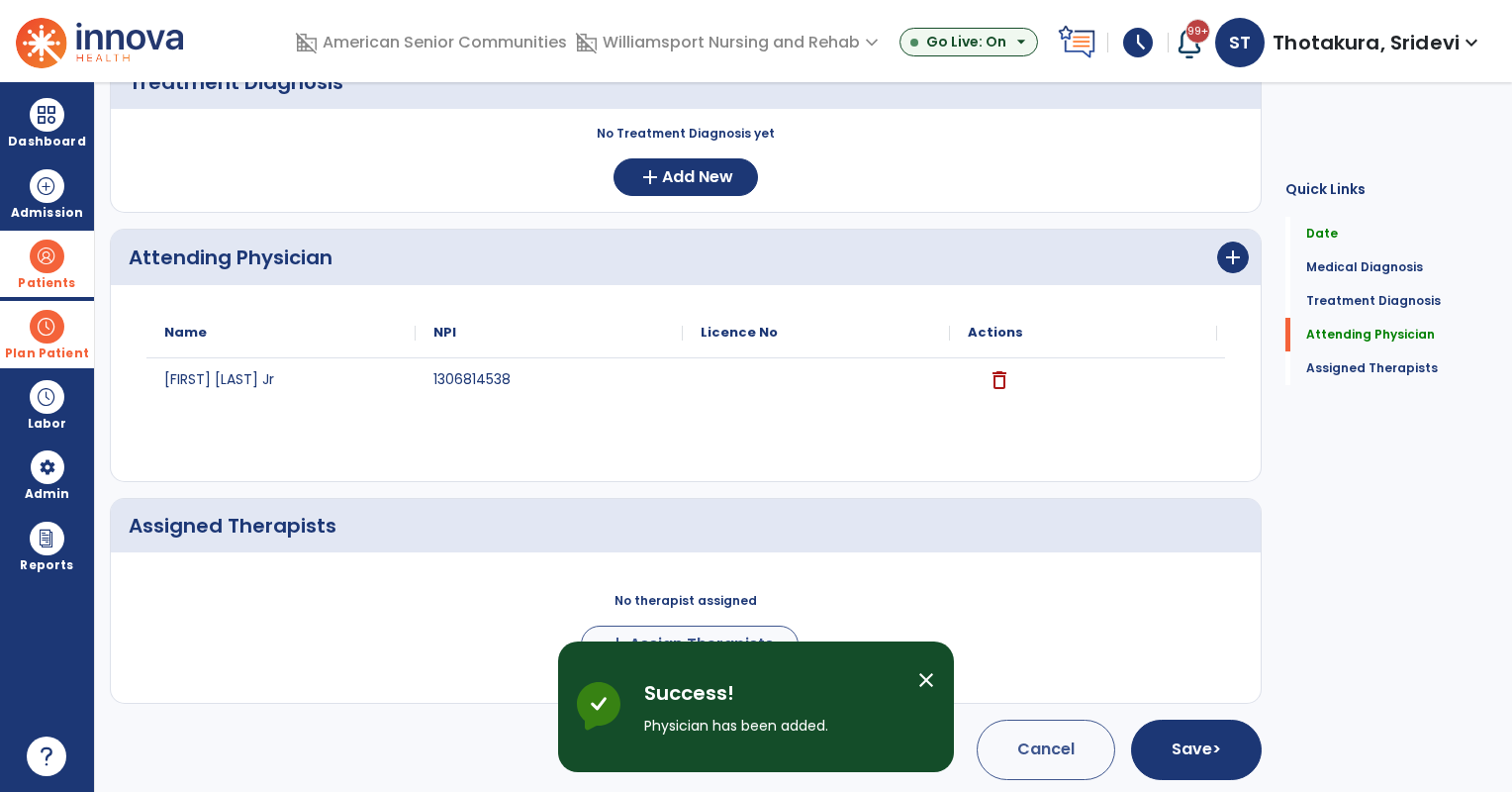 scroll, scrollTop: 388, scrollLeft: 0, axis: vertical 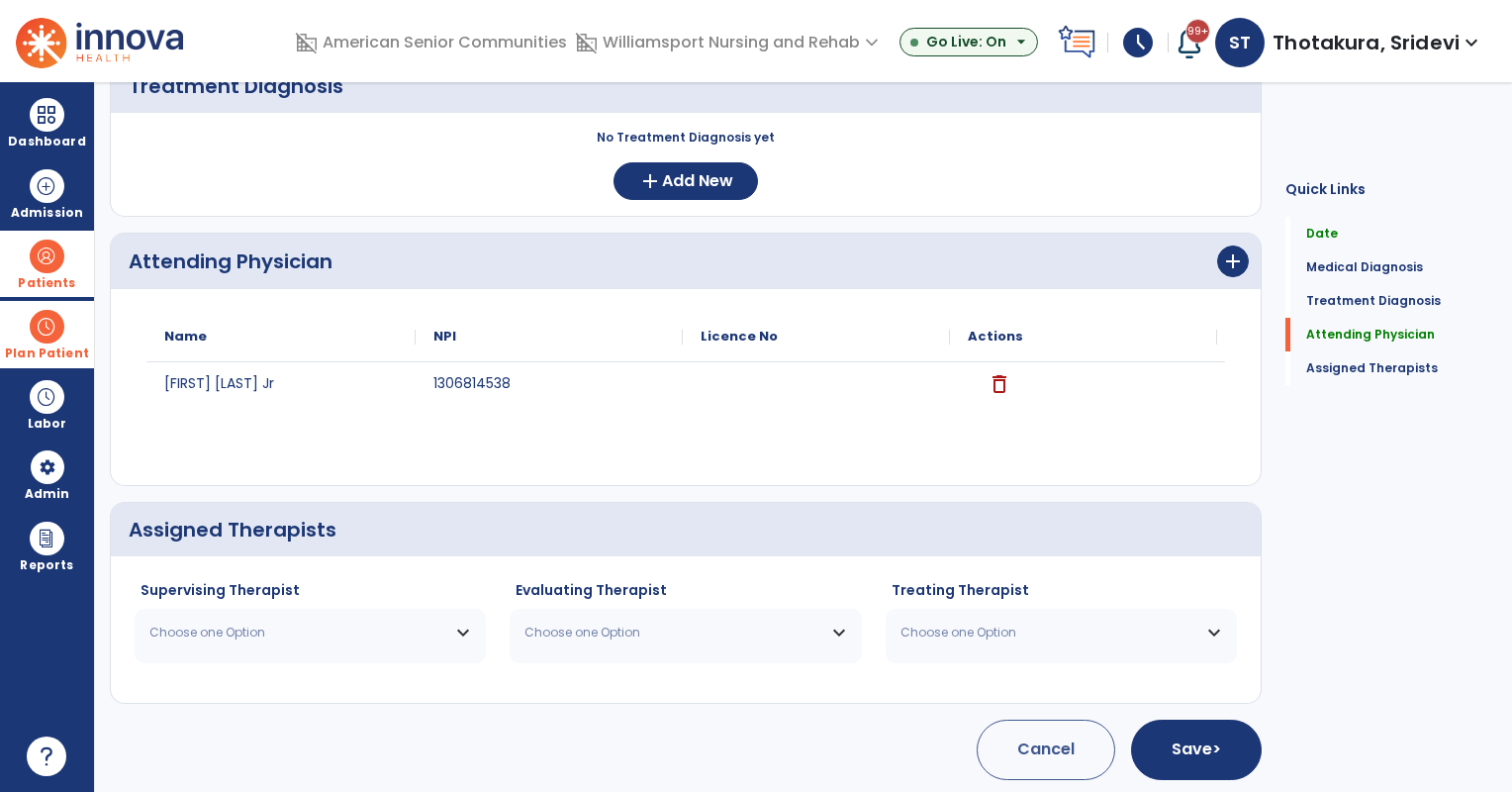 click on "Choose one Option" at bounding box center [310, 633] 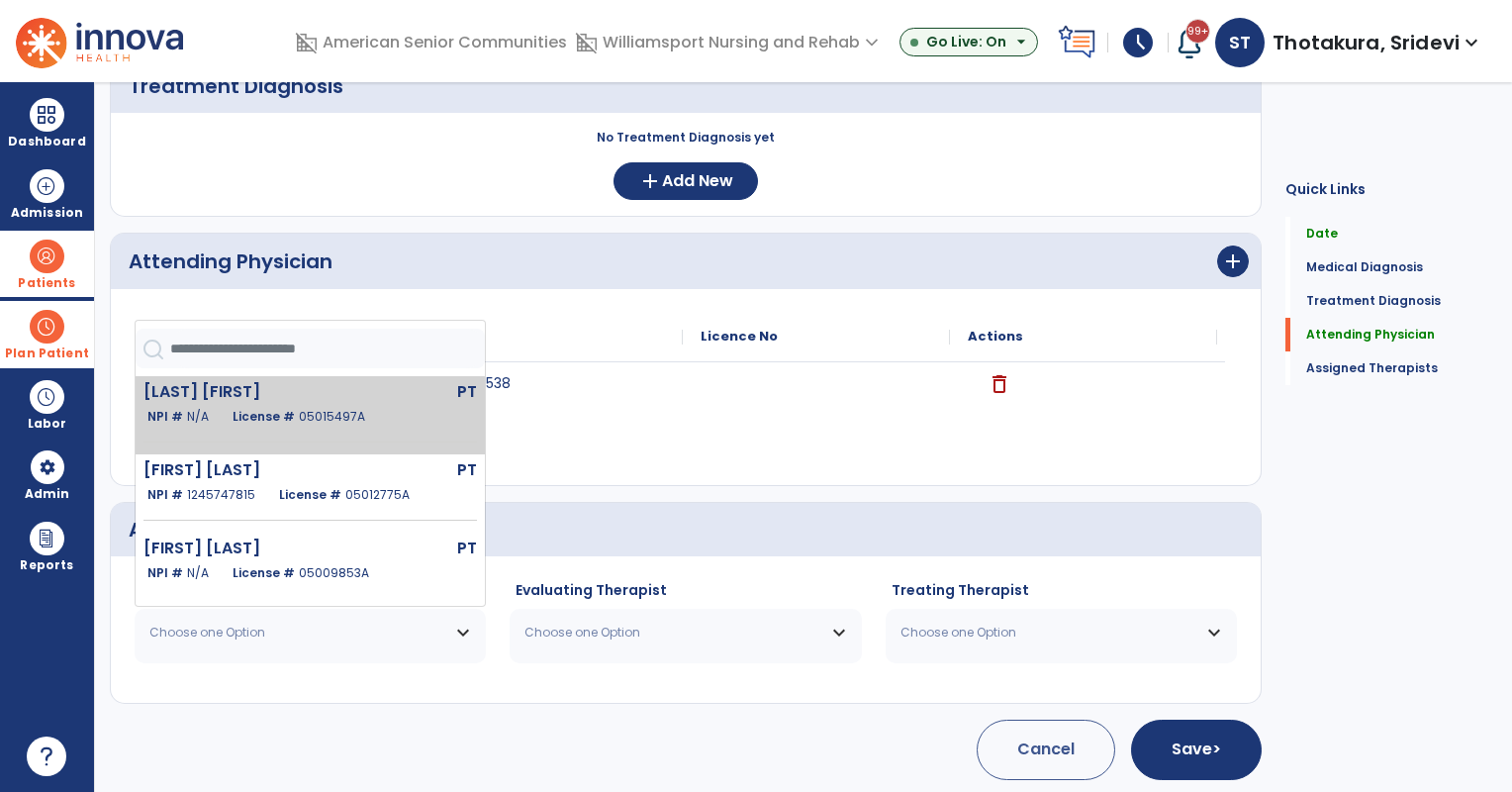 click on "Barraza Daniel" 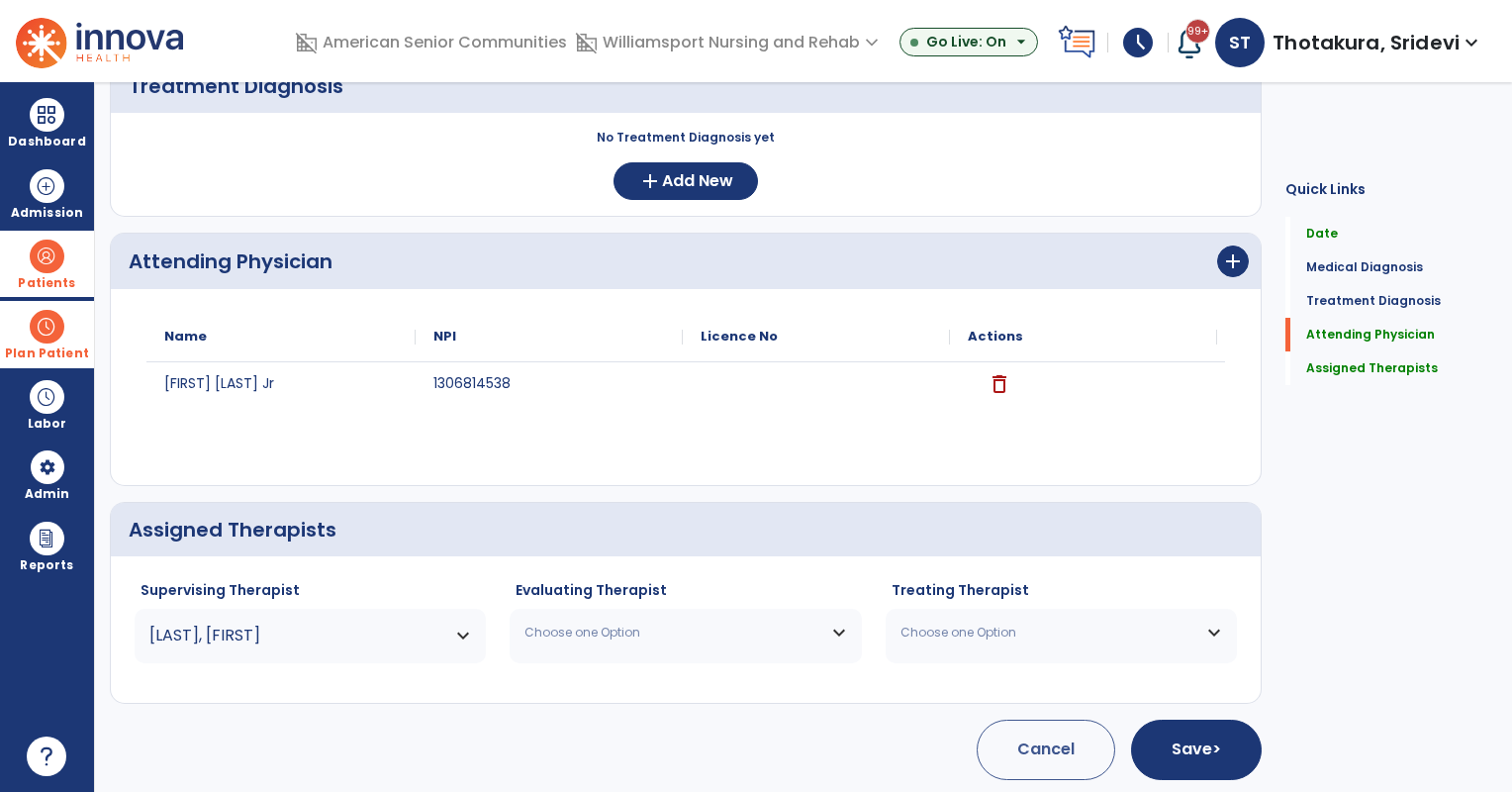 click on "Choose one Option" at bounding box center [673, 633] 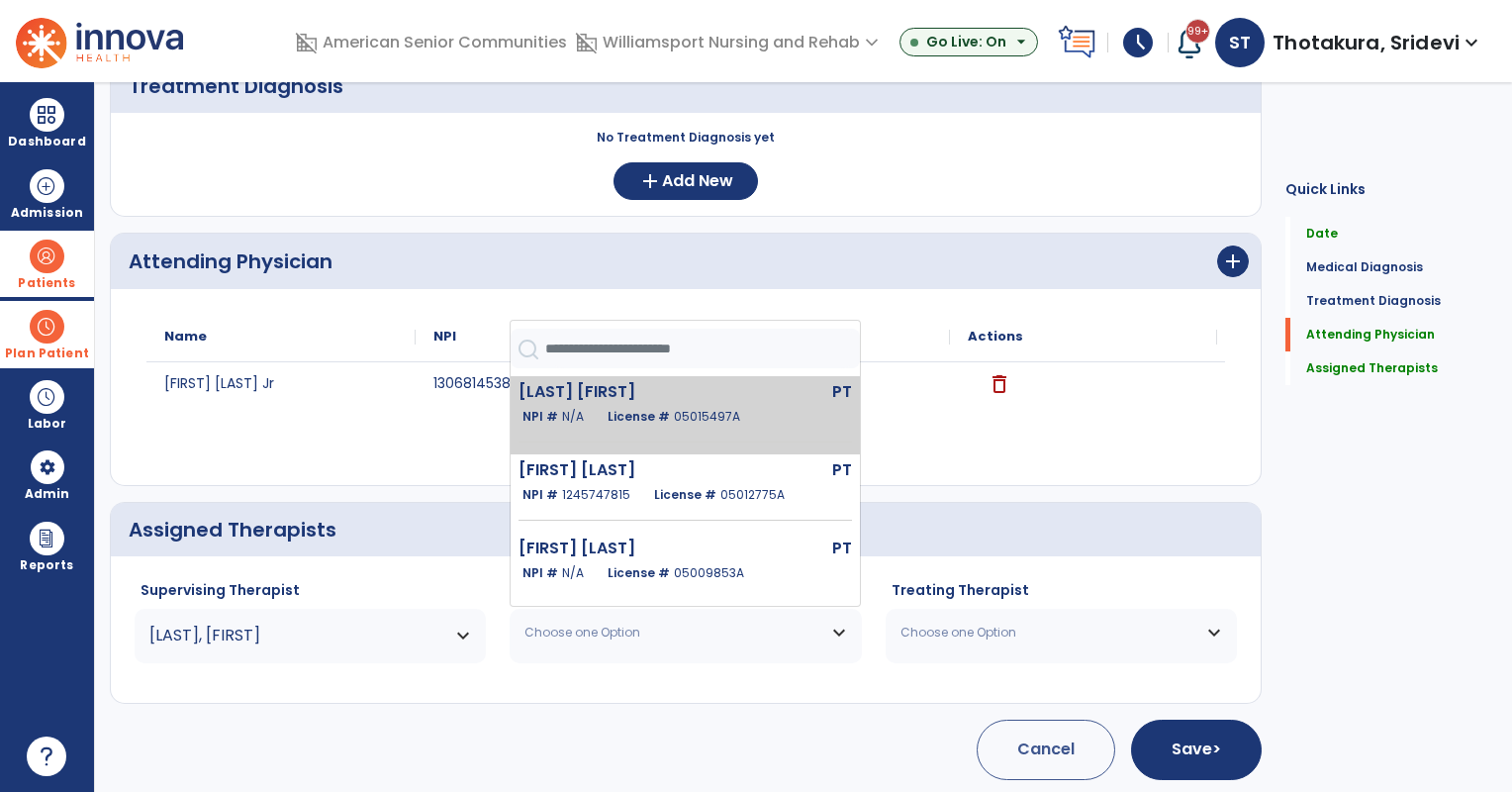 click on "Barraza Daniel" 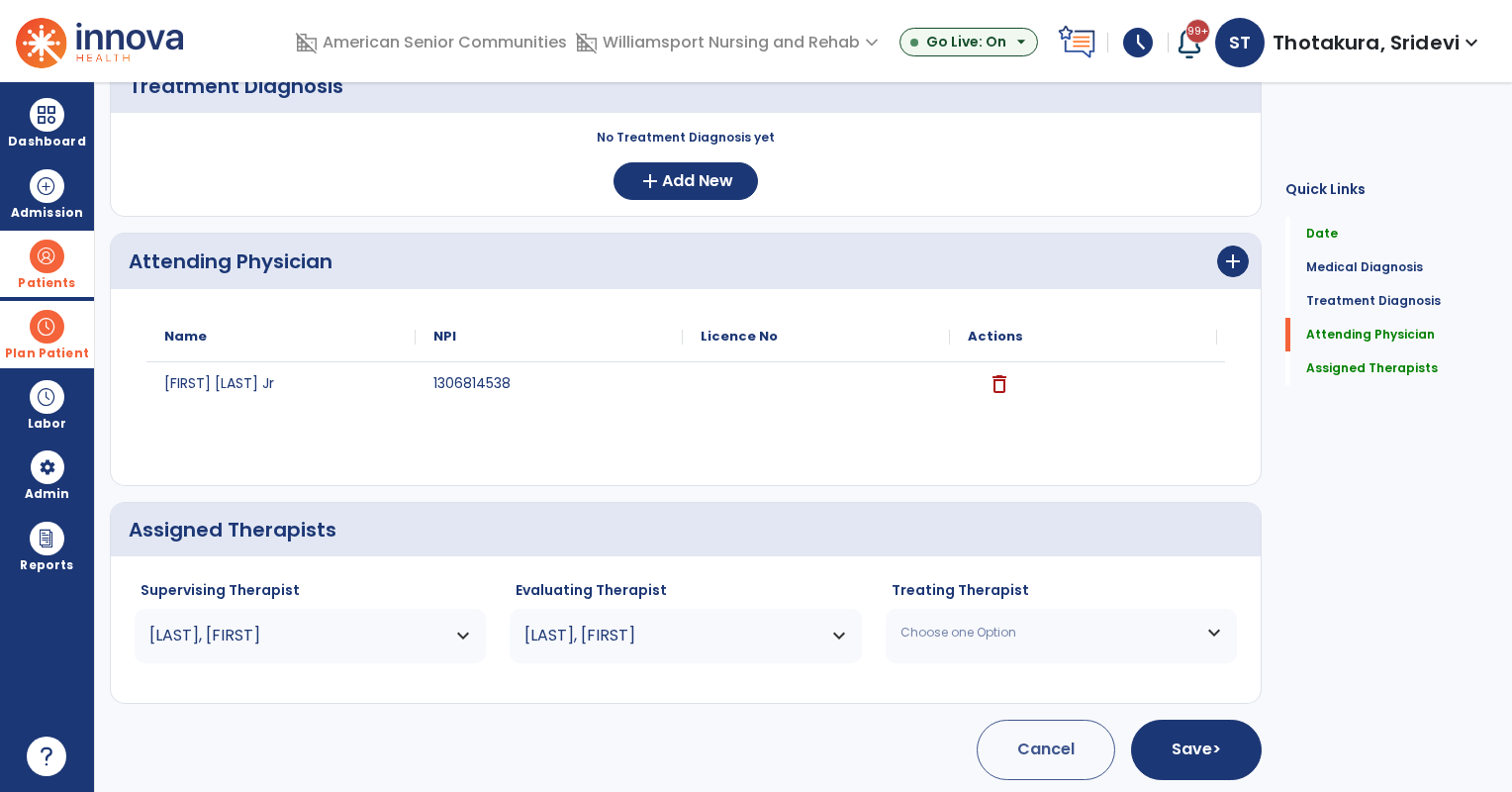 click on "Choose one Option" at bounding box center [1049, 633] 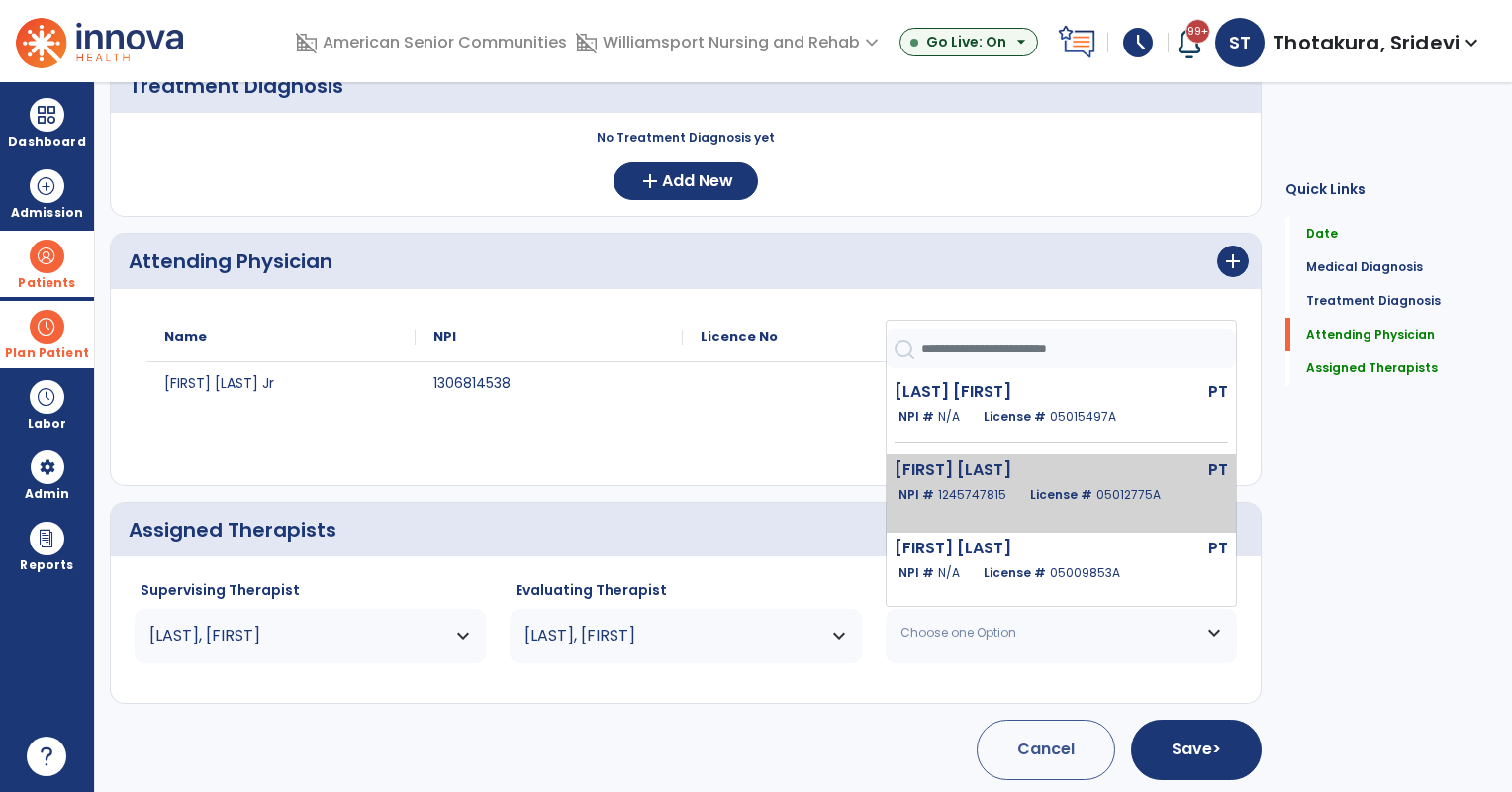scroll, scrollTop: 325, scrollLeft: 0, axis: vertical 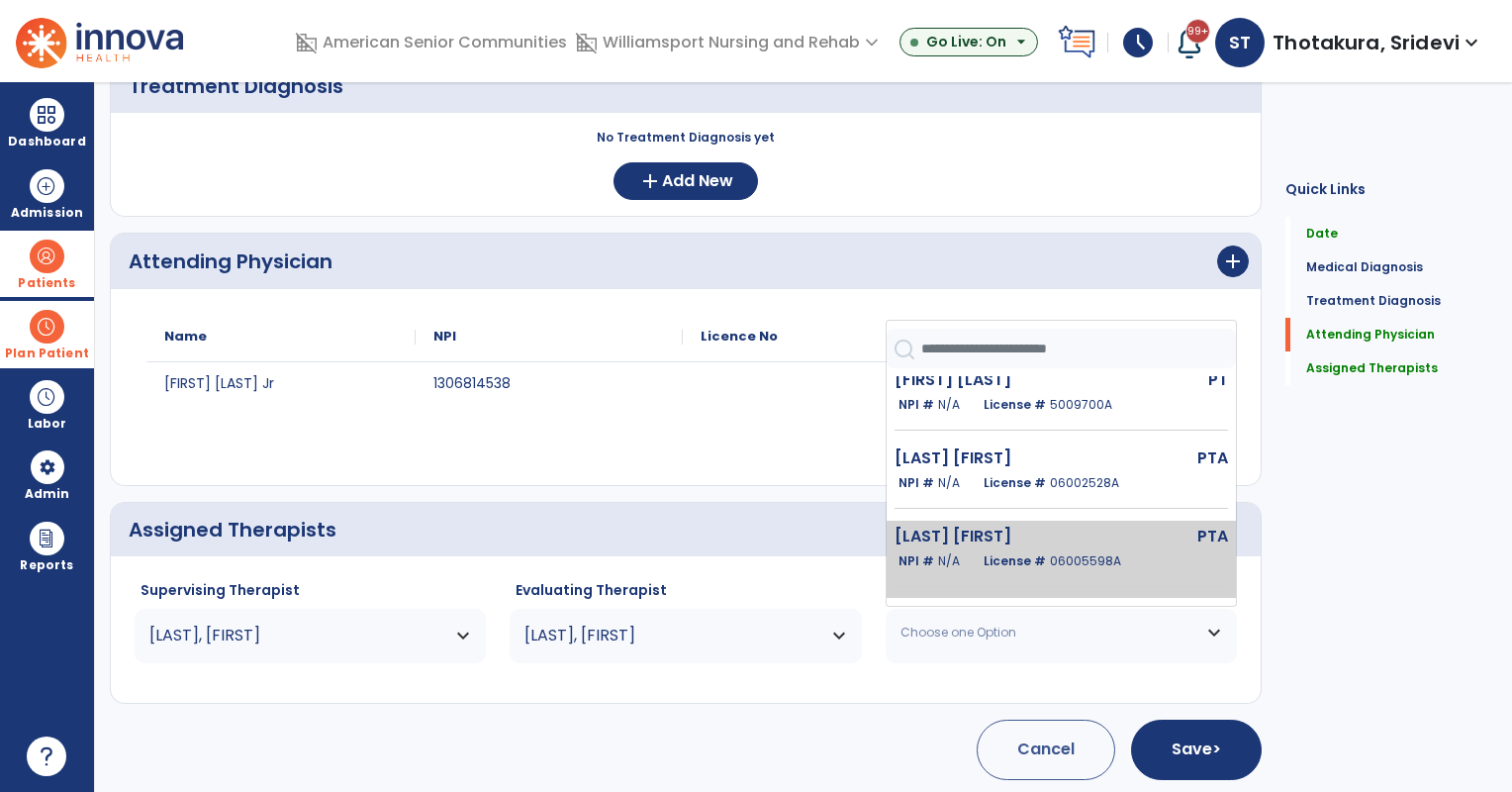 click on "License #  06005598A" 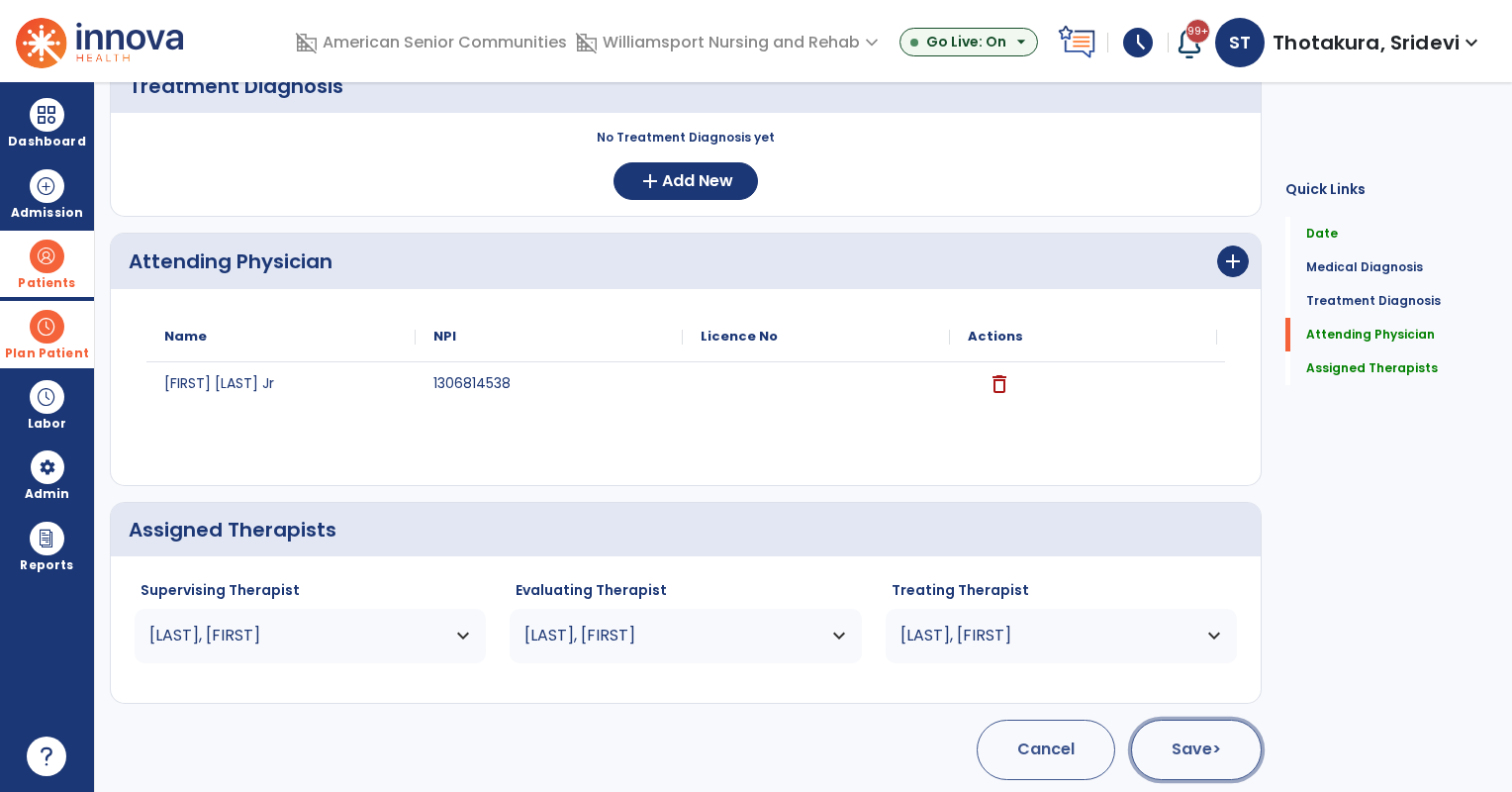 click on "Save  >" 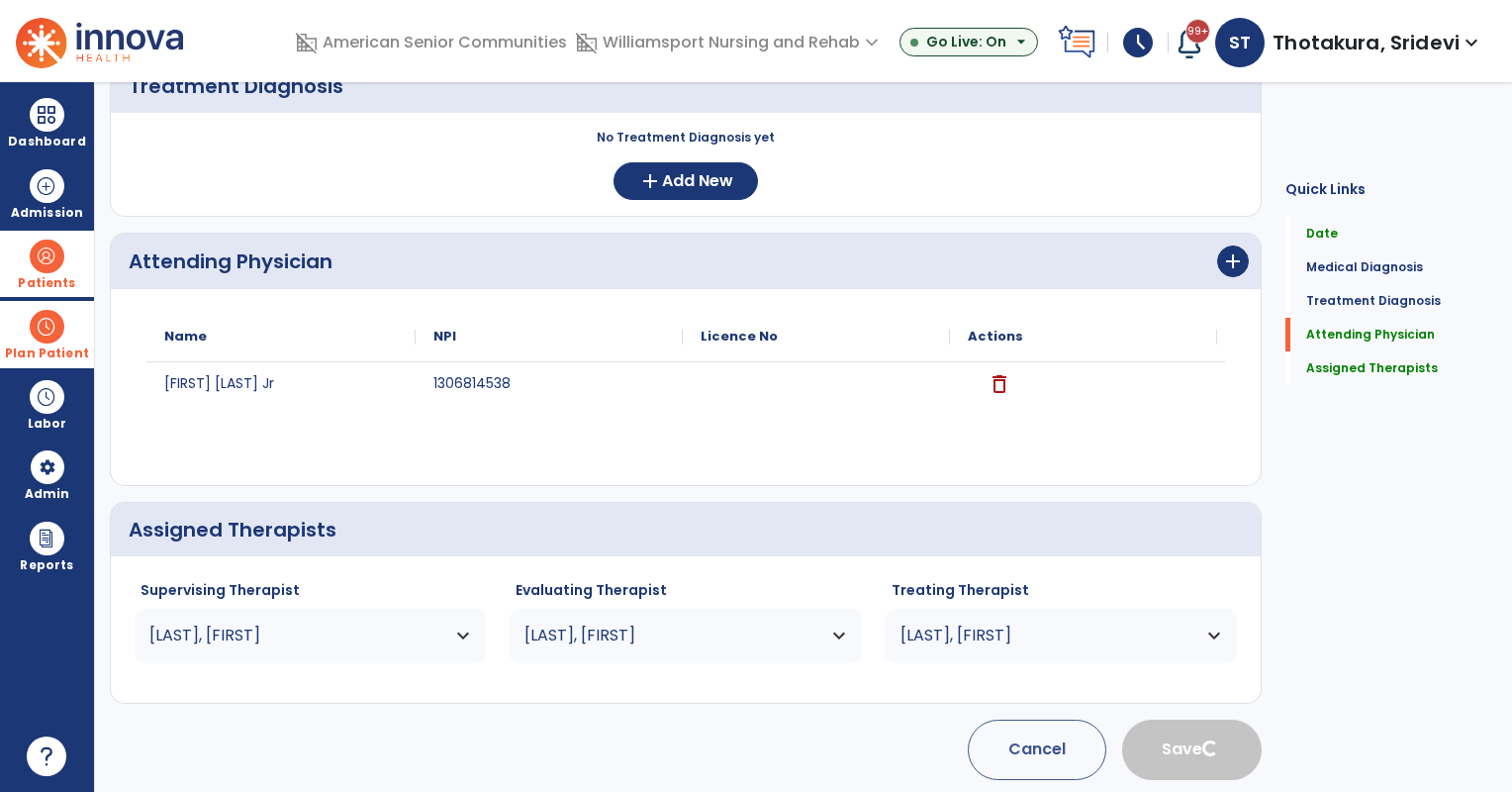 type 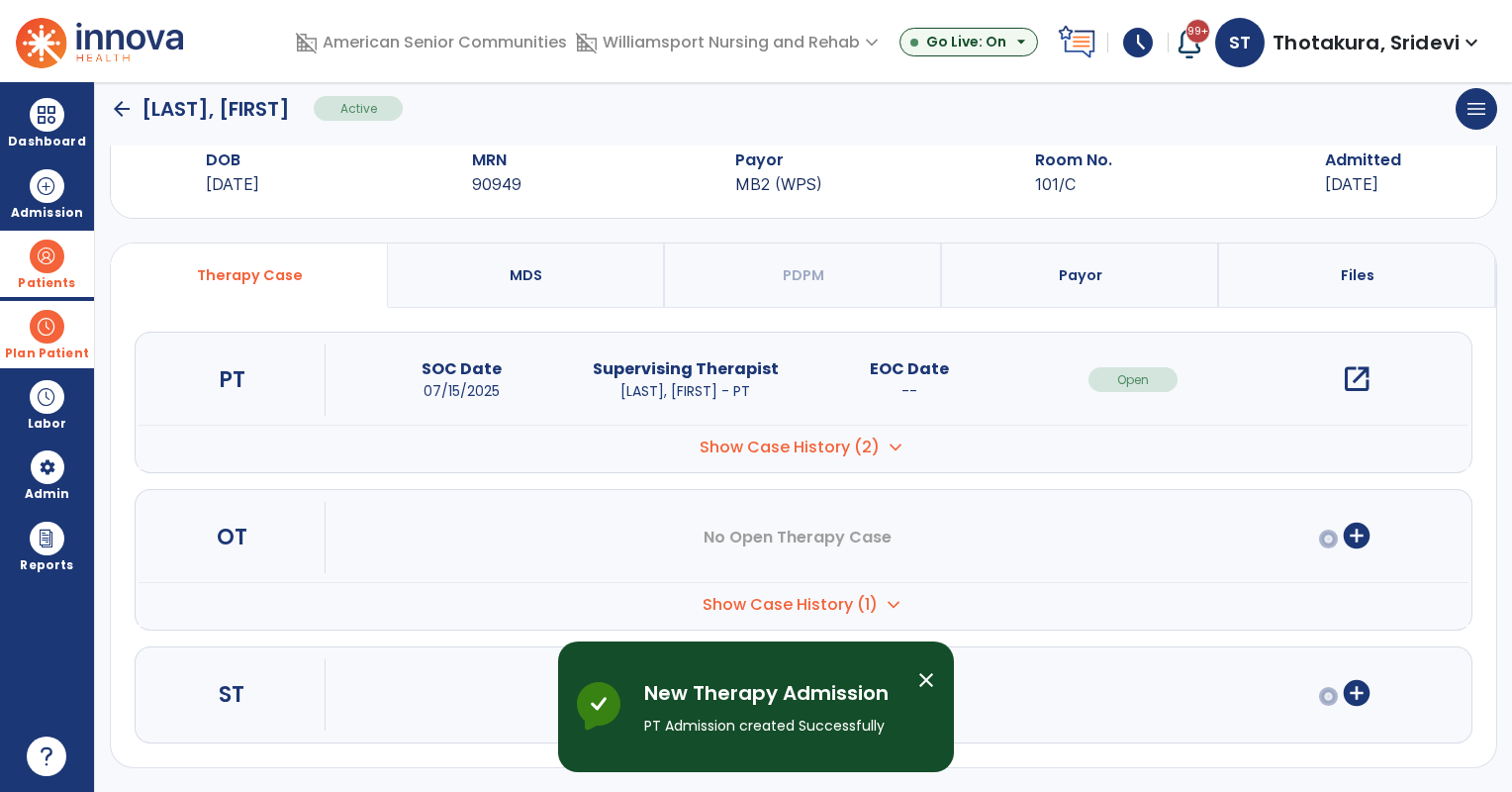 scroll, scrollTop: 47, scrollLeft: 0, axis: vertical 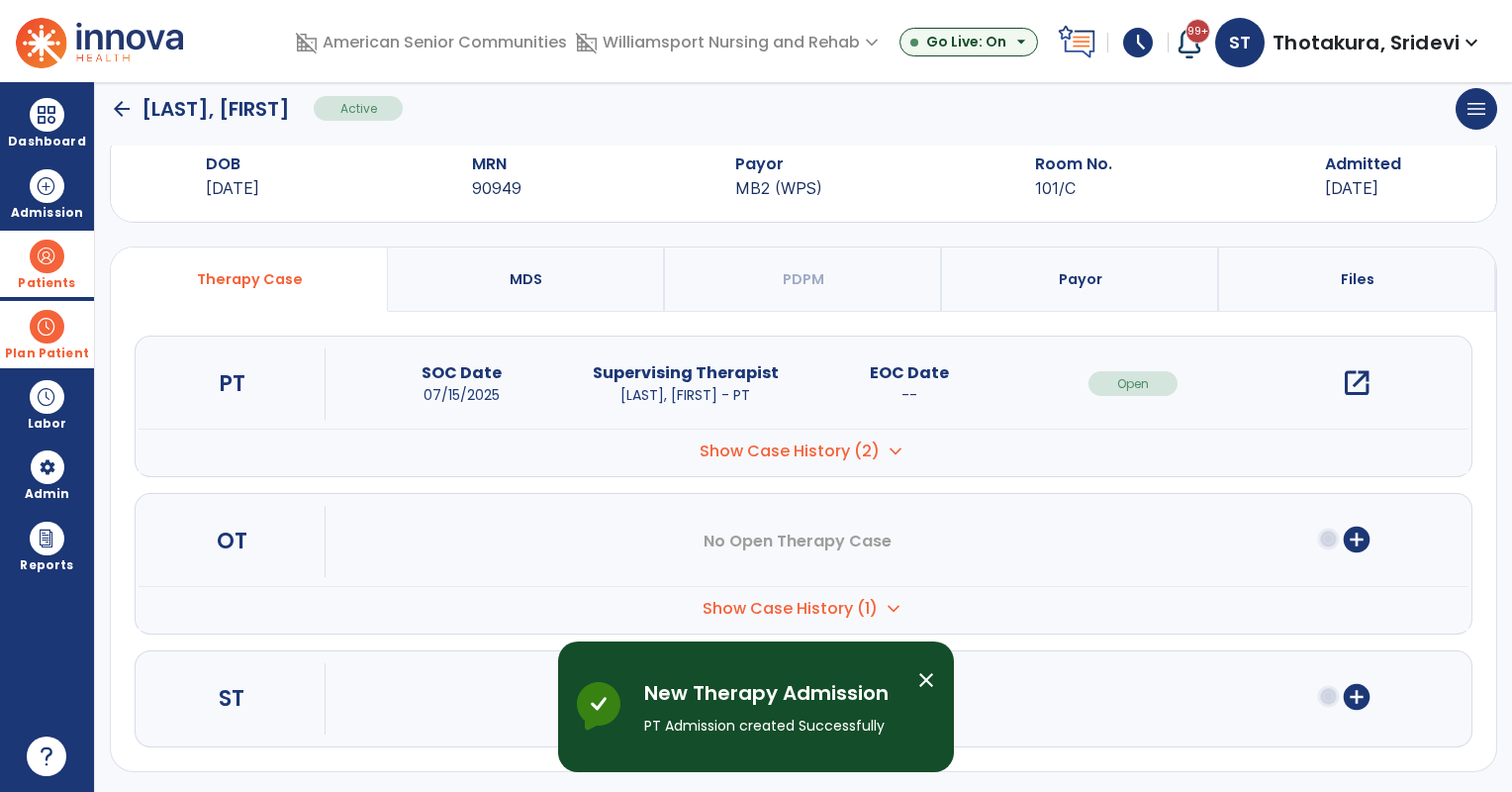 click on "add_circle" at bounding box center (1357, 540) 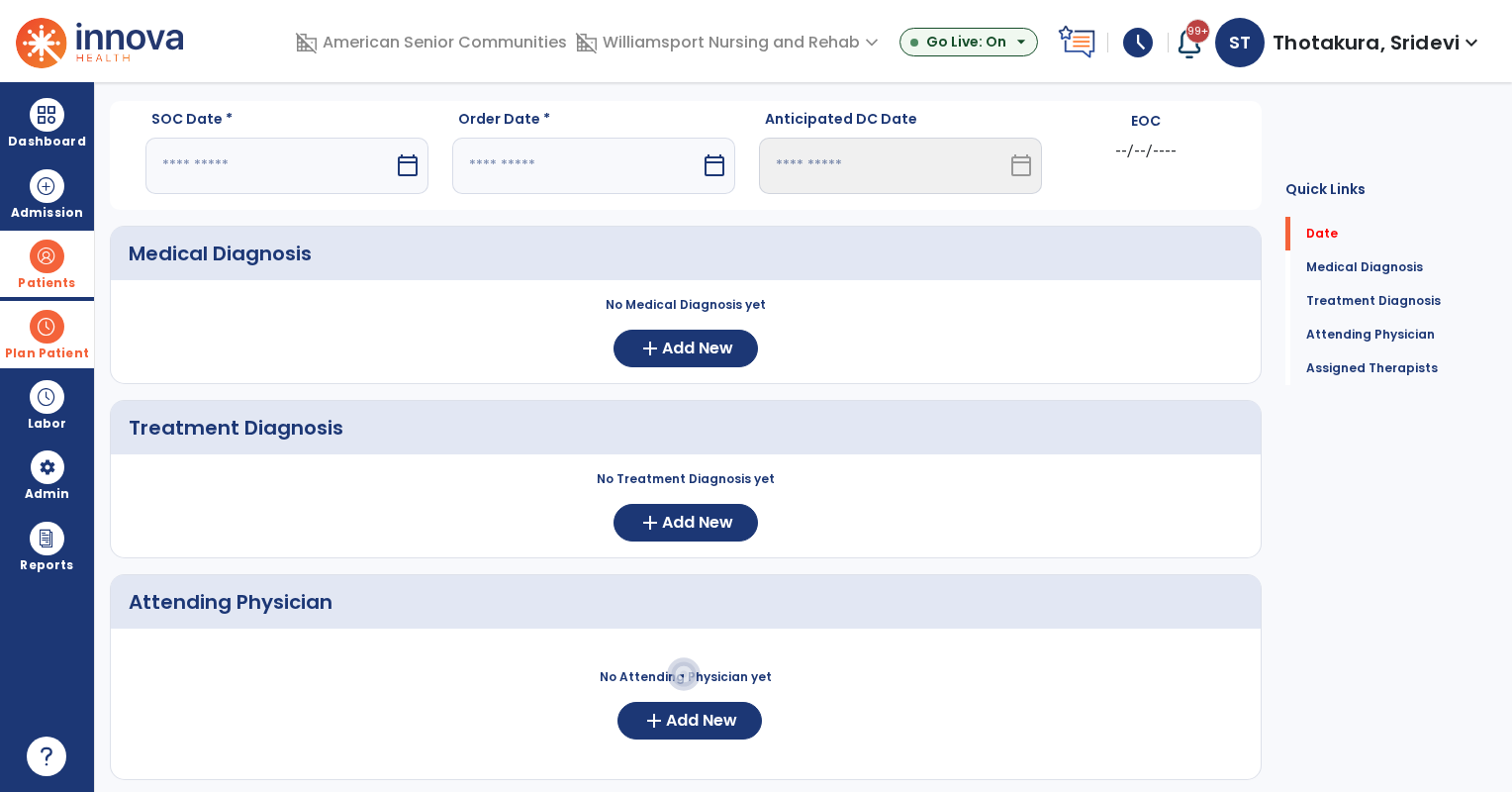 click at bounding box center [269, 165] 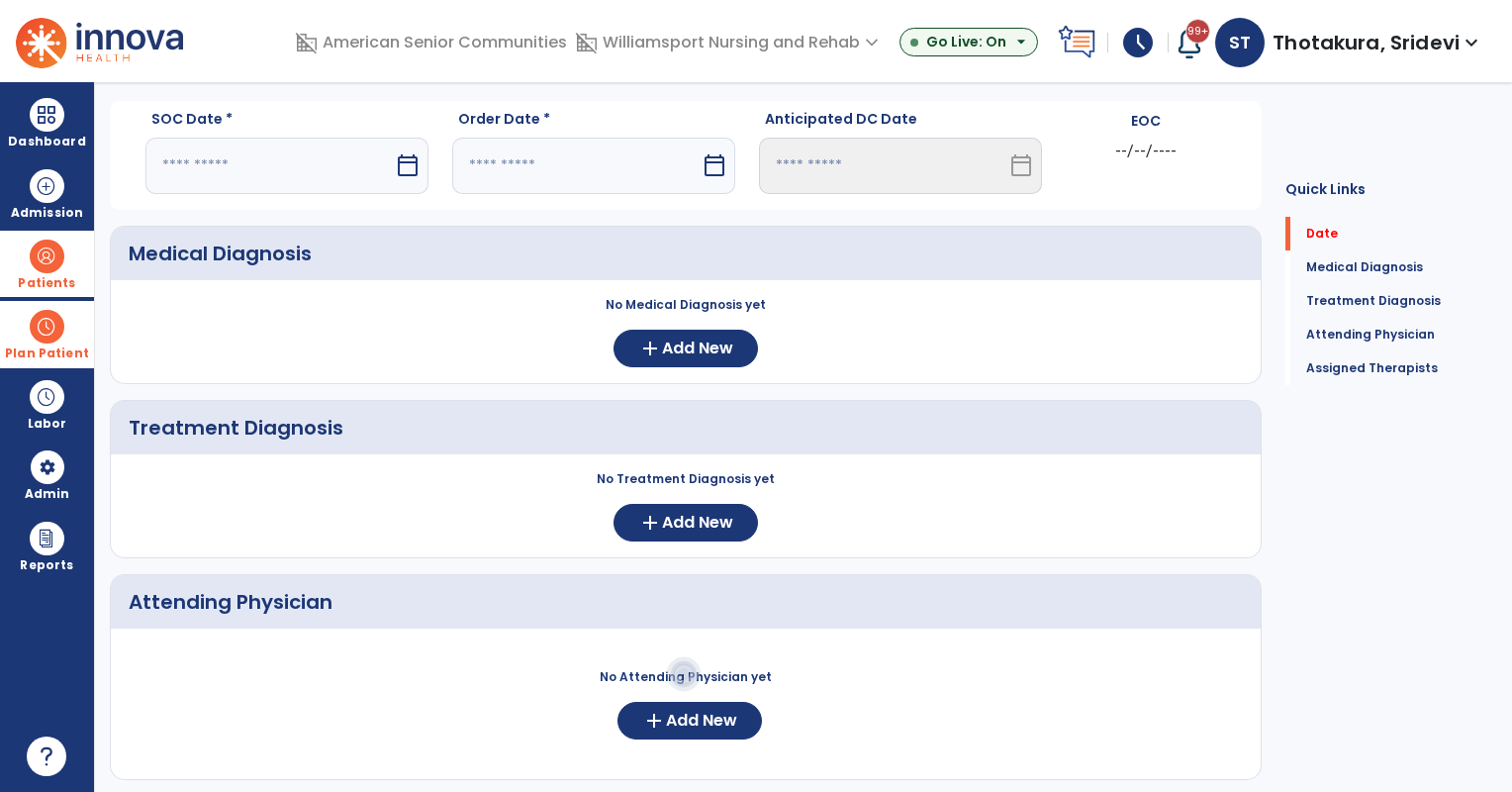 select on "*" 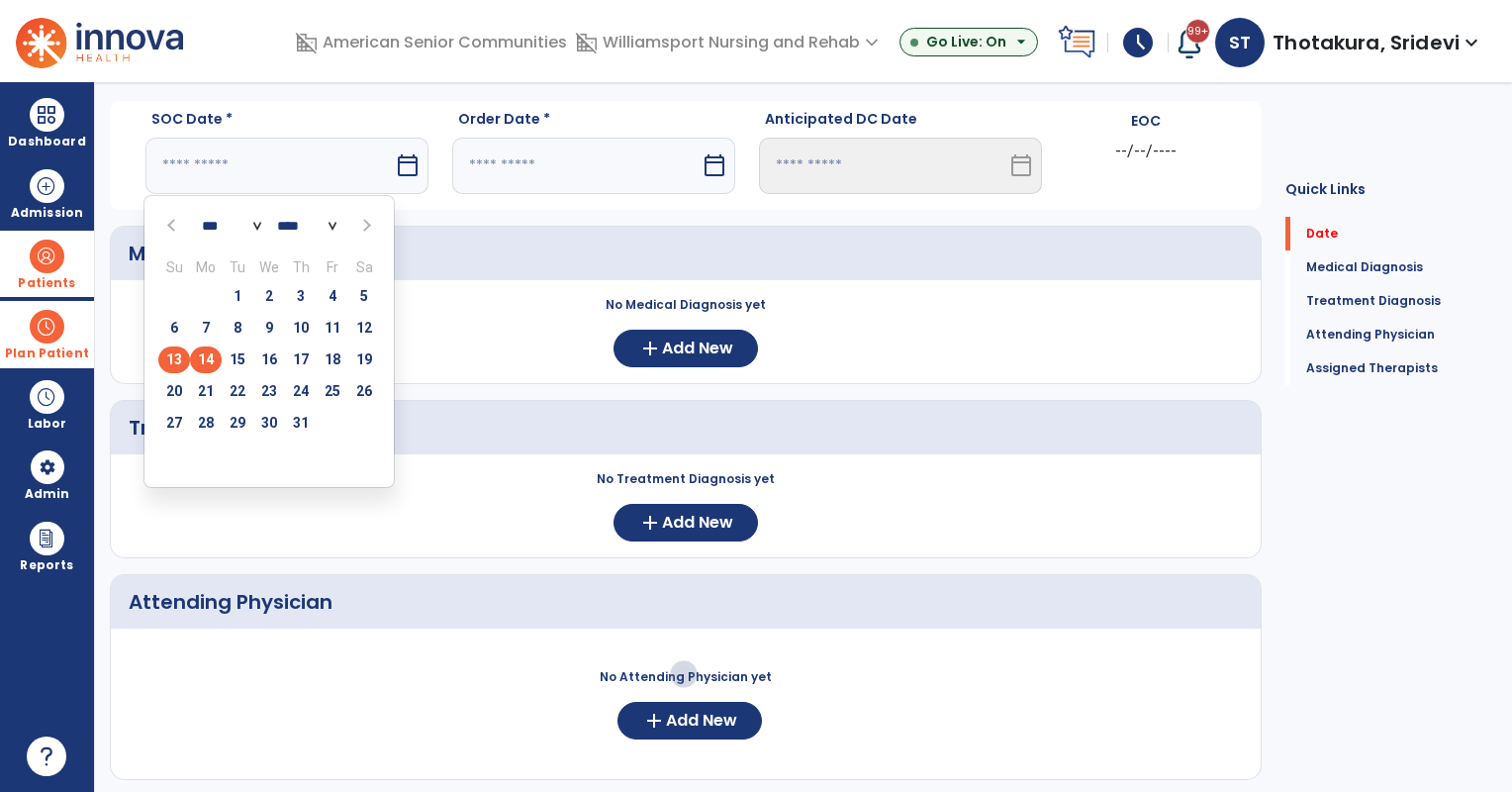 click on "14" at bounding box center (206, 359) 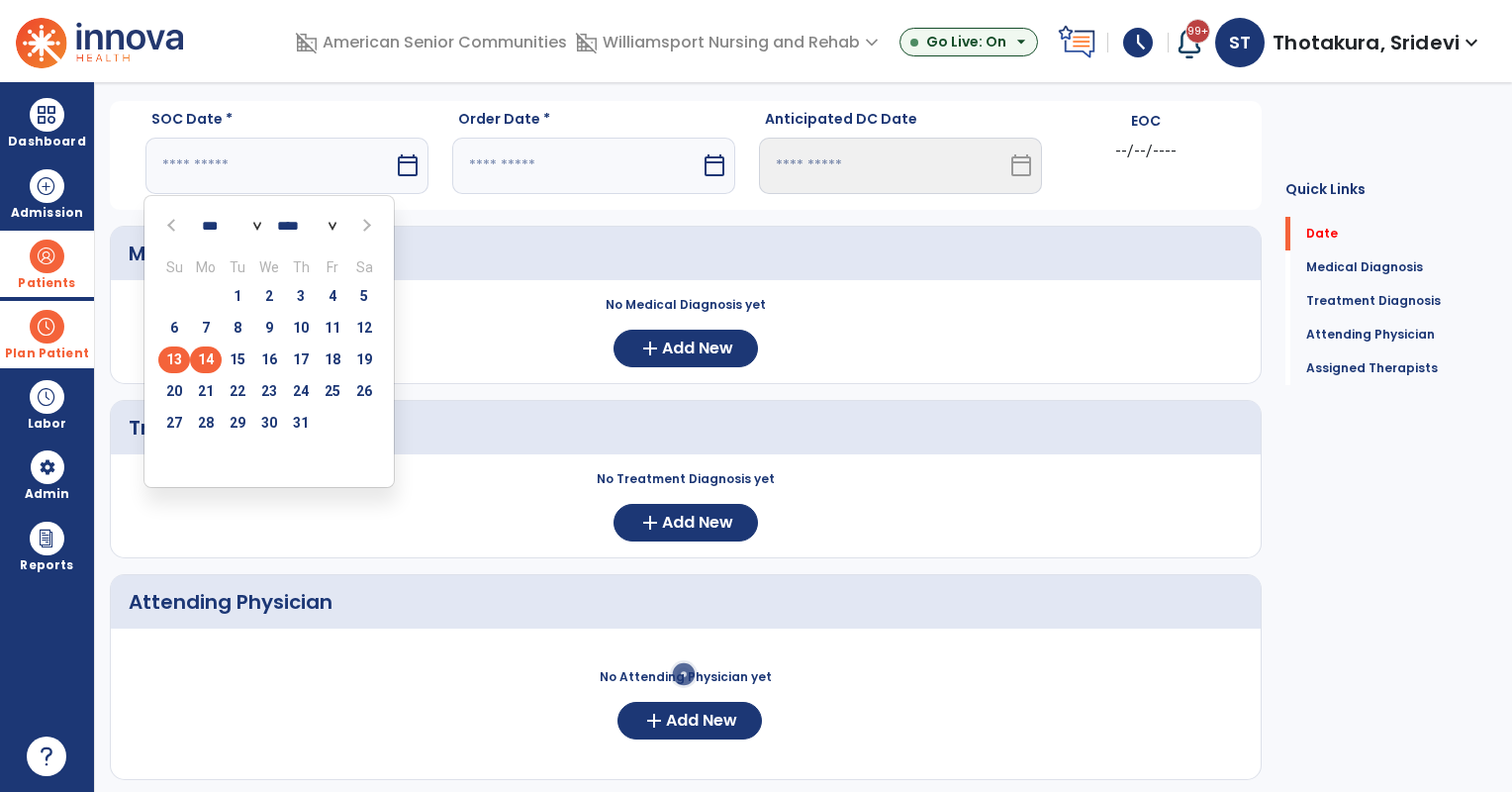 type on "*********" 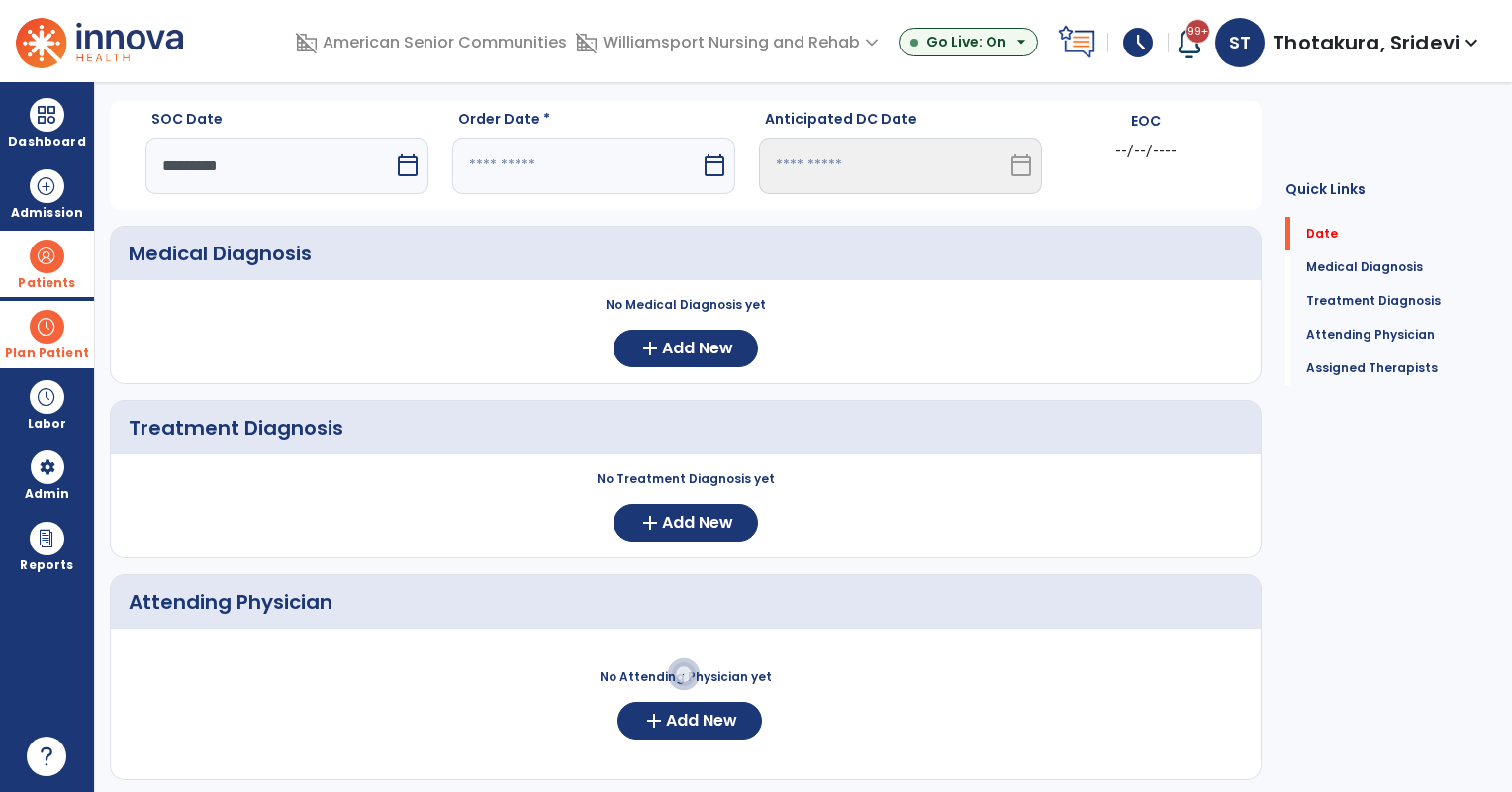 click at bounding box center (576, 165) 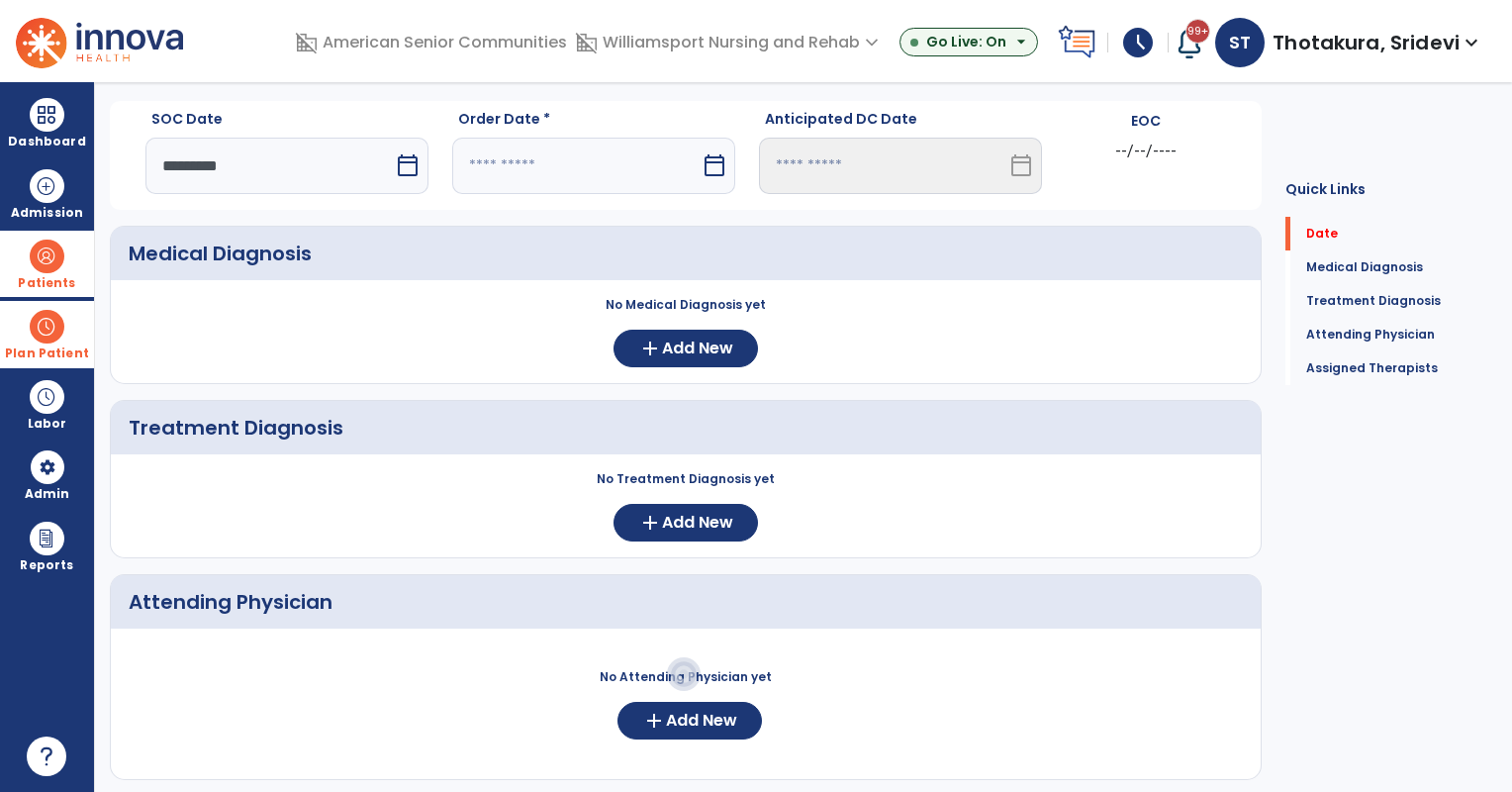 select on "*" 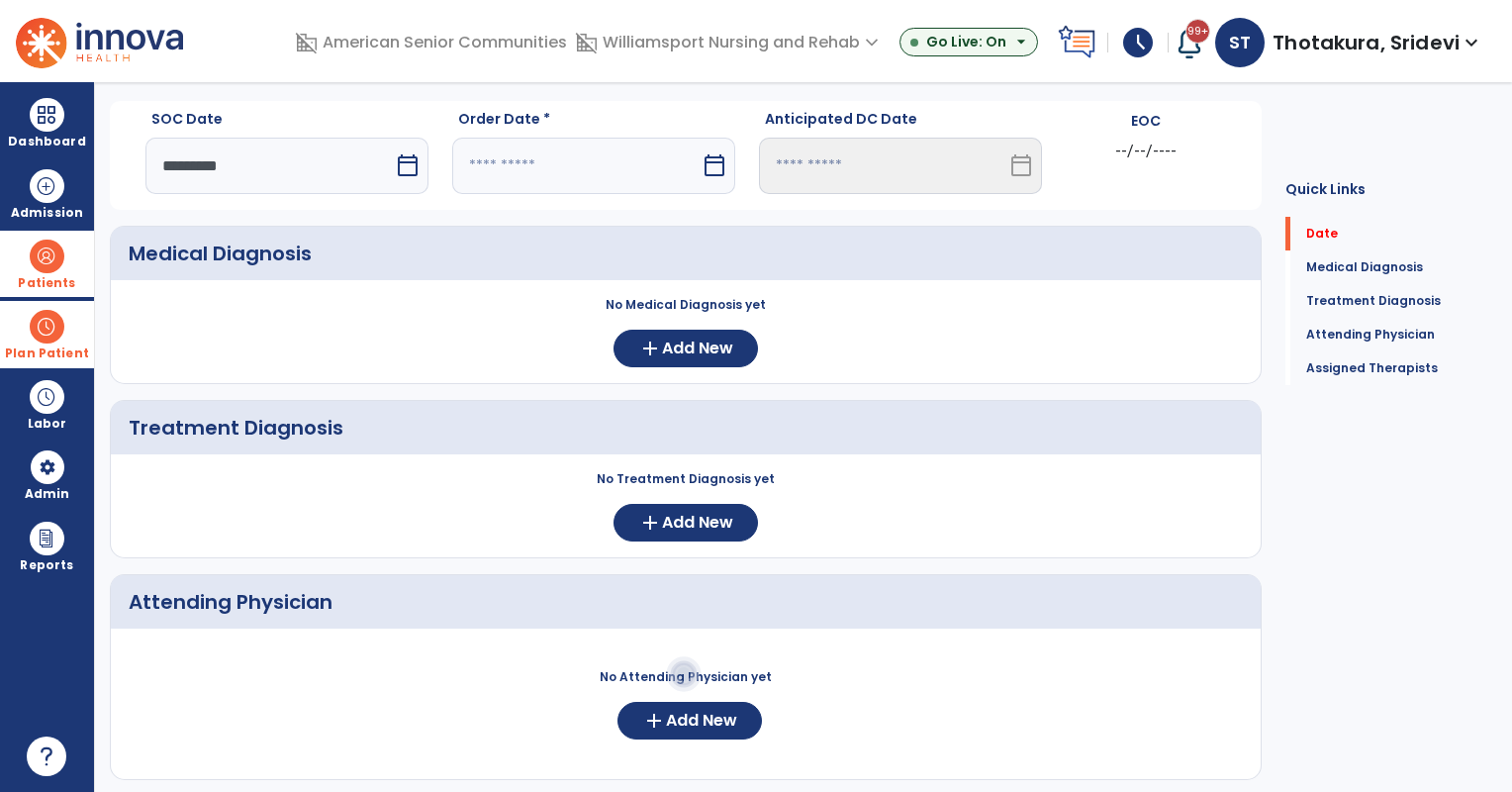 select on "****" 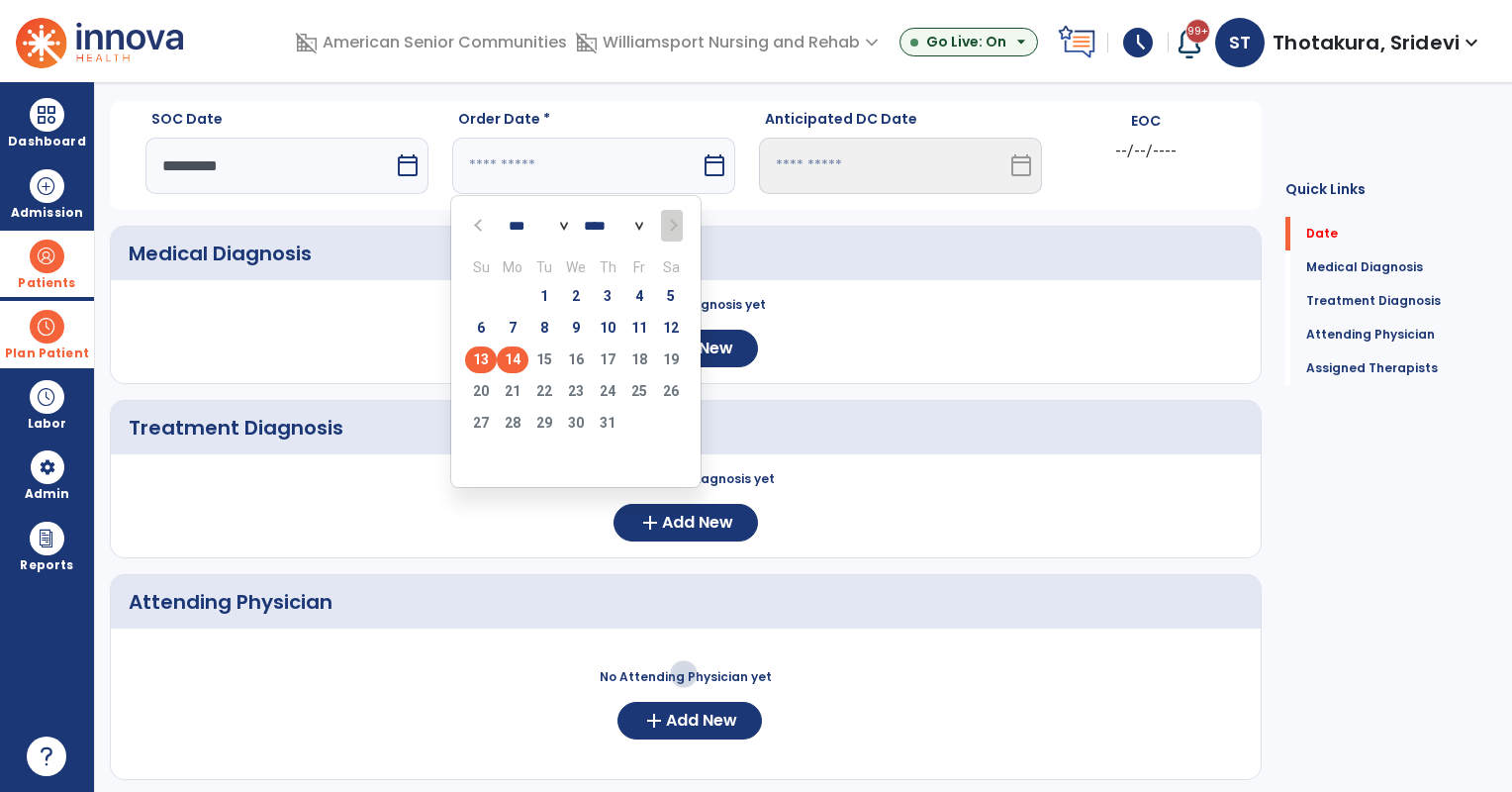 click on "14" at bounding box center [513, 359] 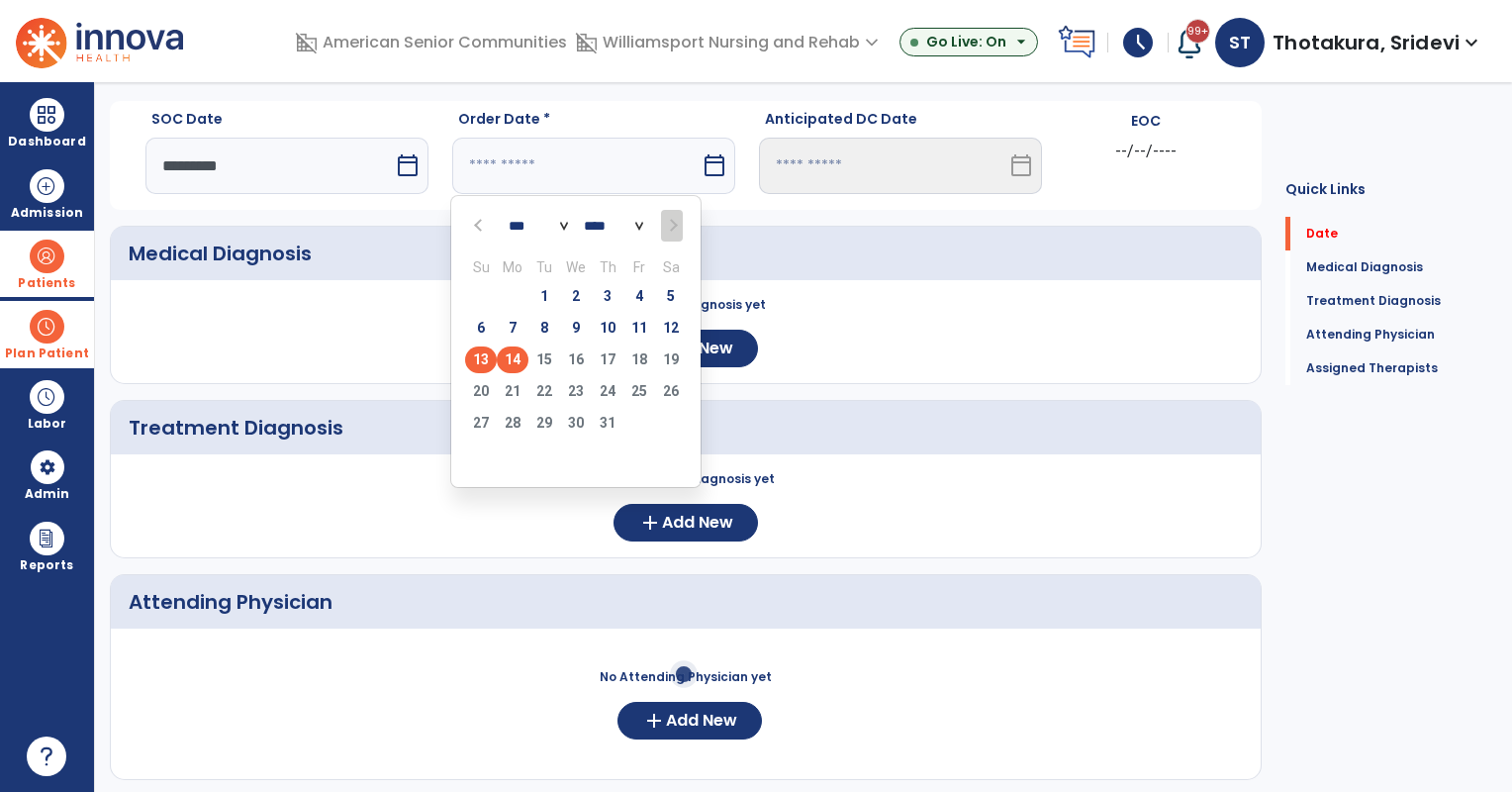 type on "*********" 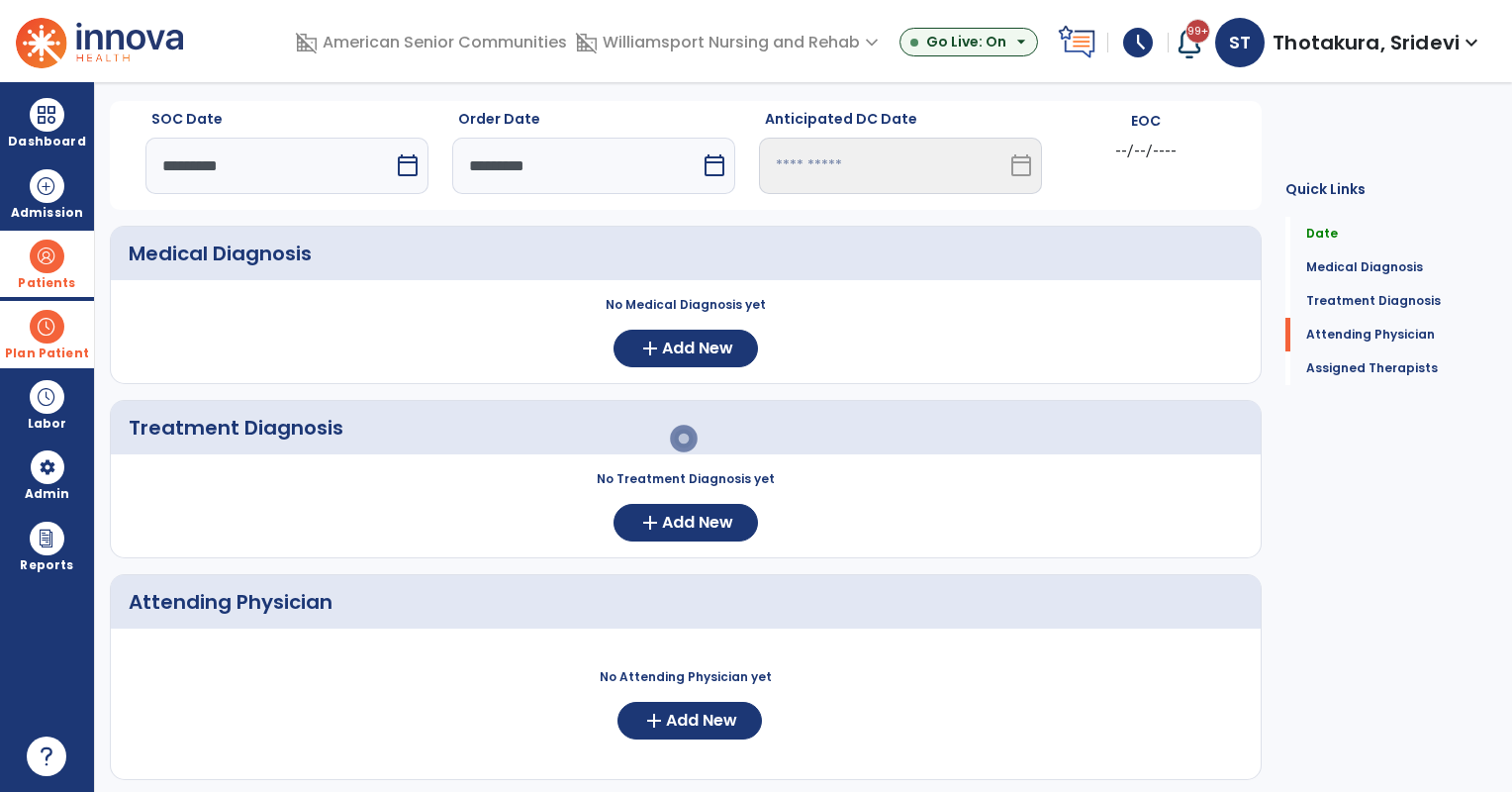 scroll, scrollTop: 345, scrollLeft: 0, axis: vertical 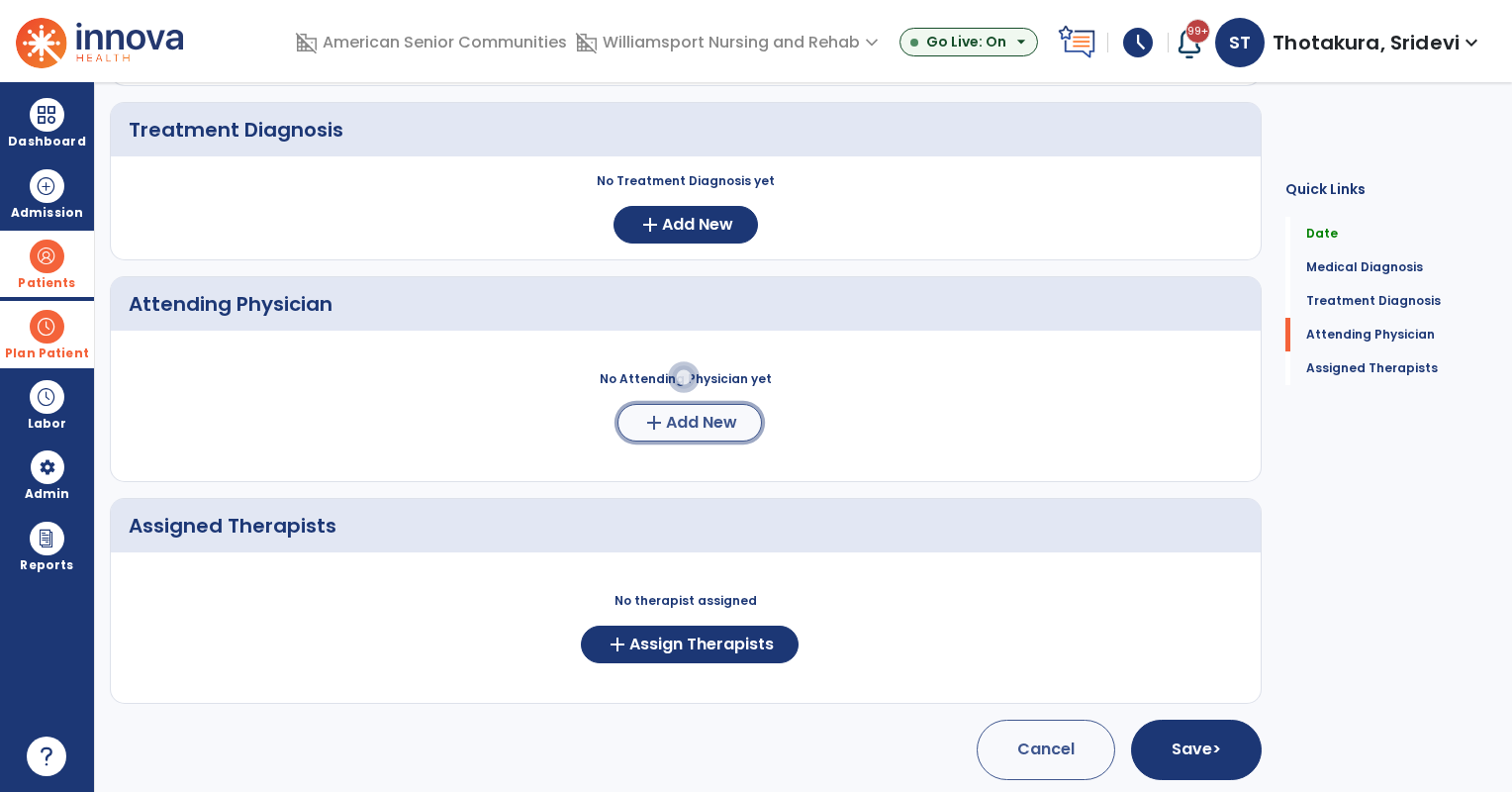 click on "Add New" 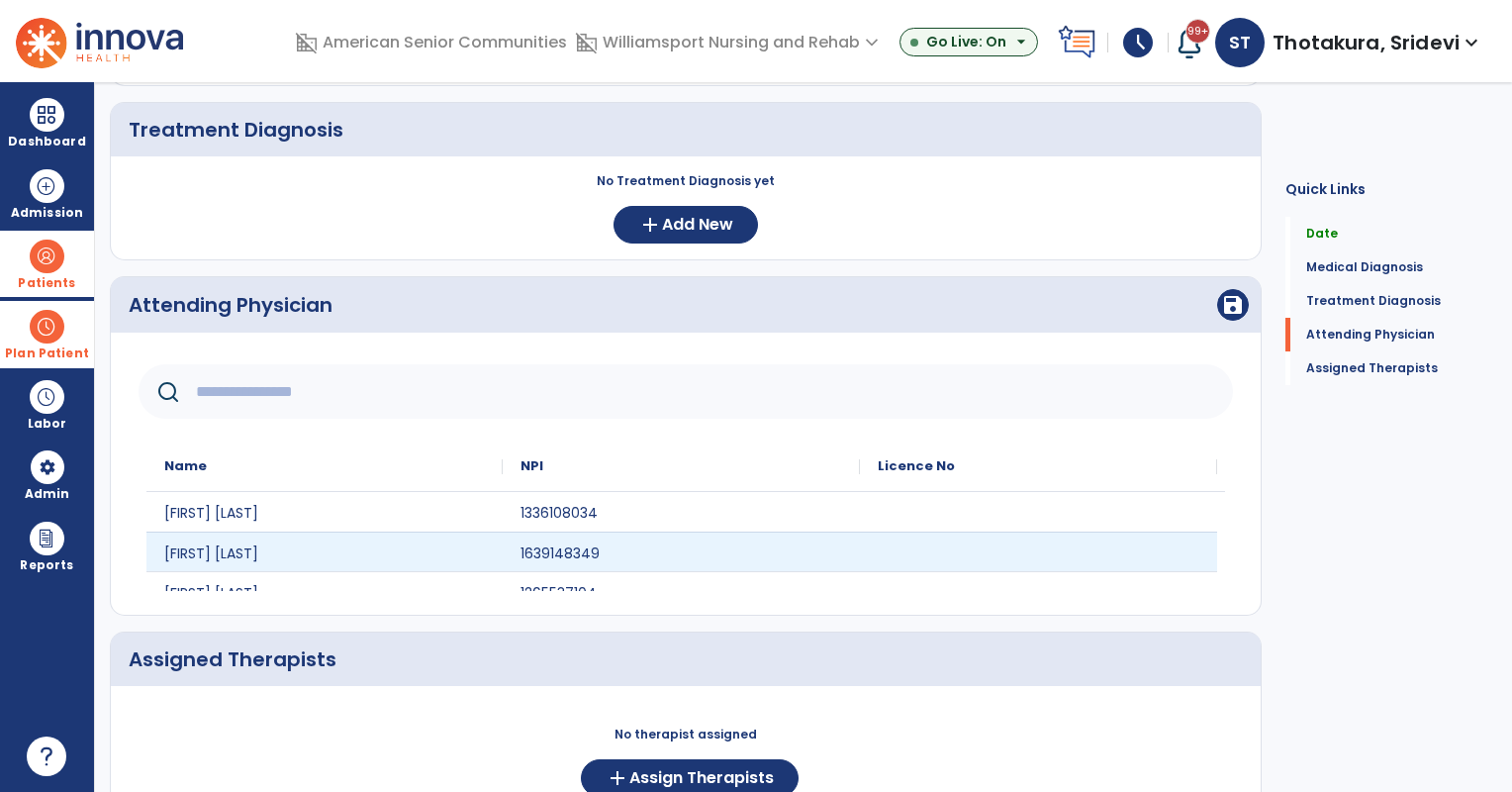 scroll, scrollTop: 127, scrollLeft: 0, axis: vertical 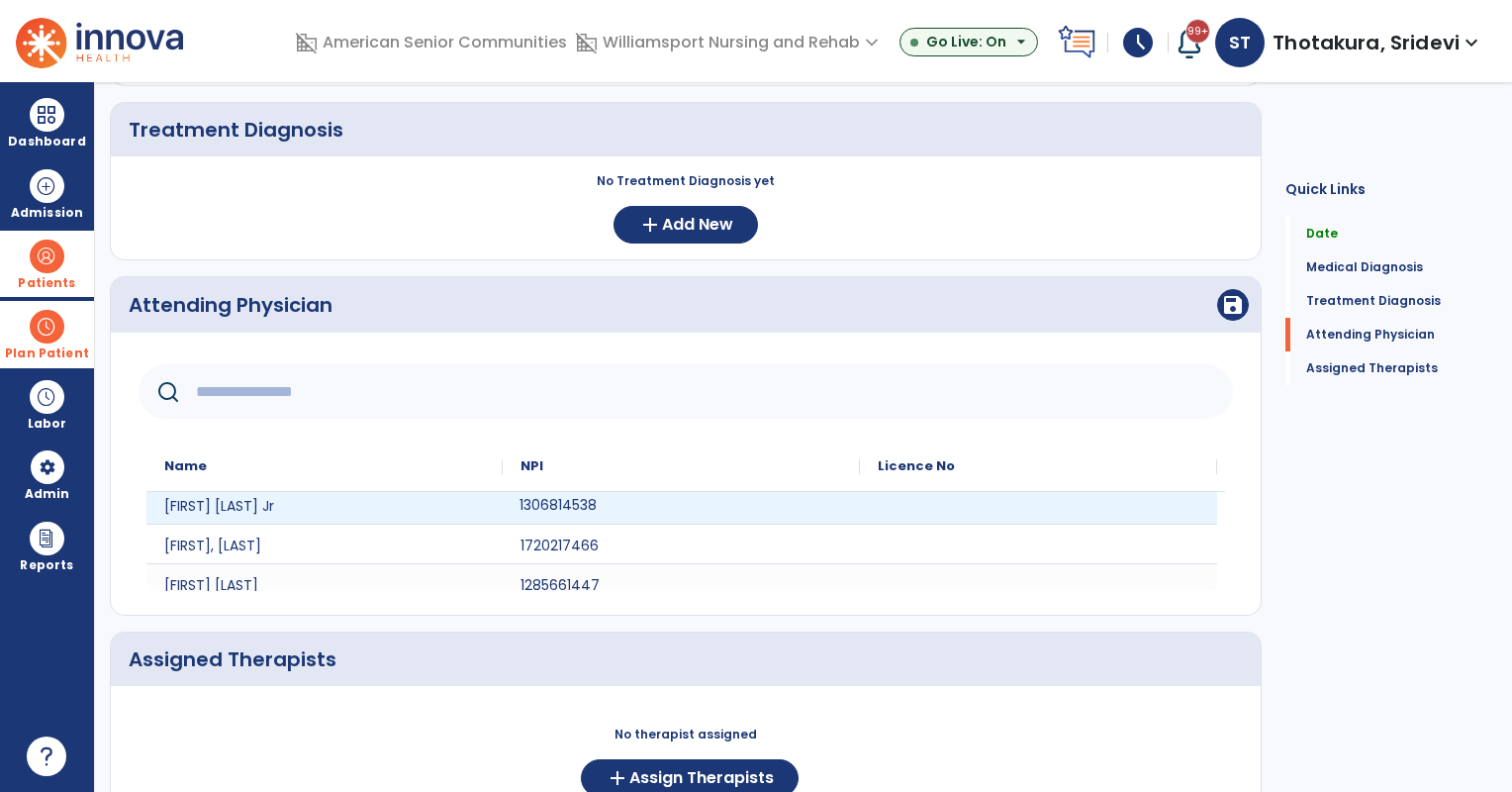 click on "1306814538" 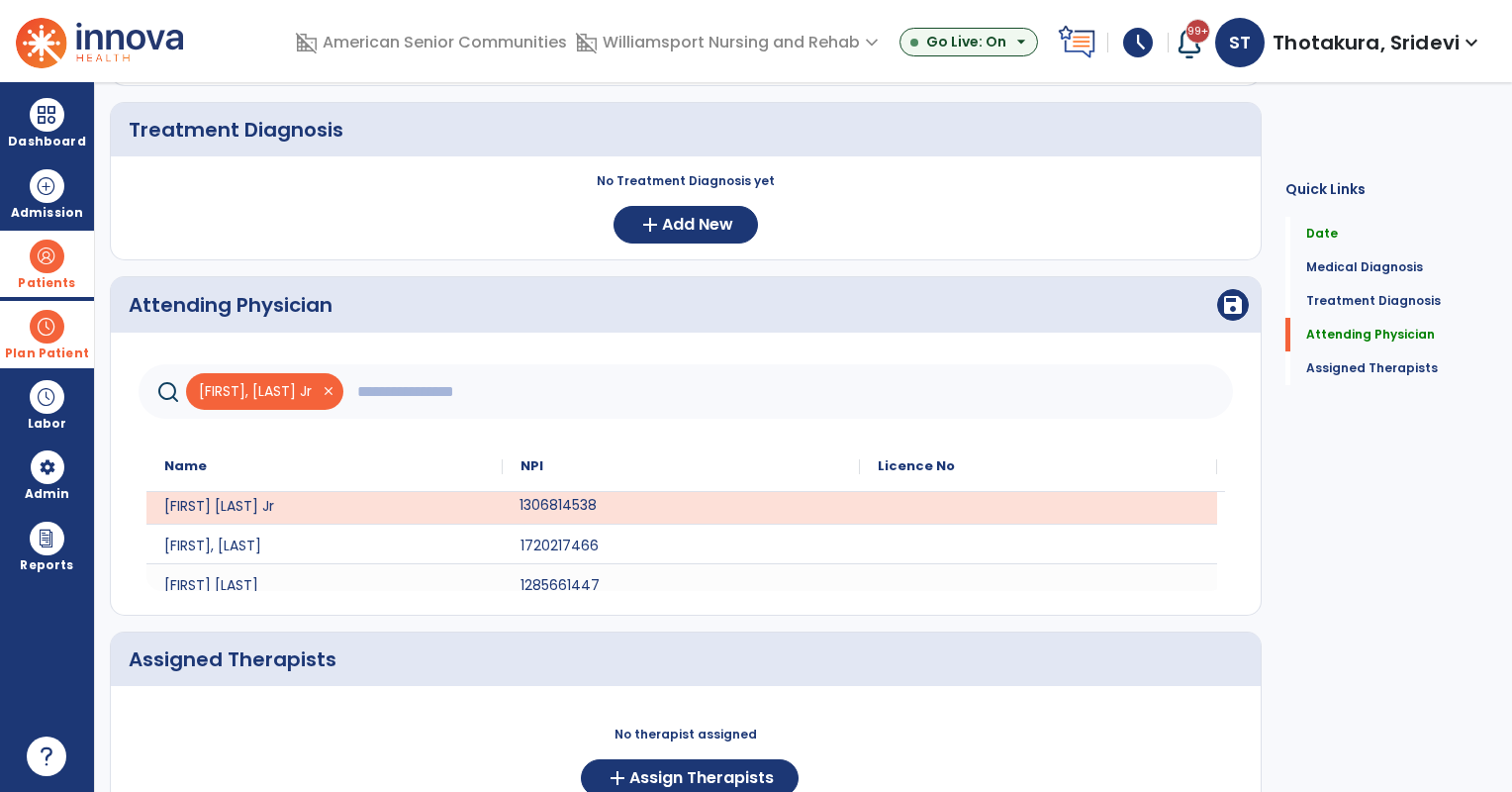 scroll, scrollTop: 119, scrollLeft: 0, axis: vertical 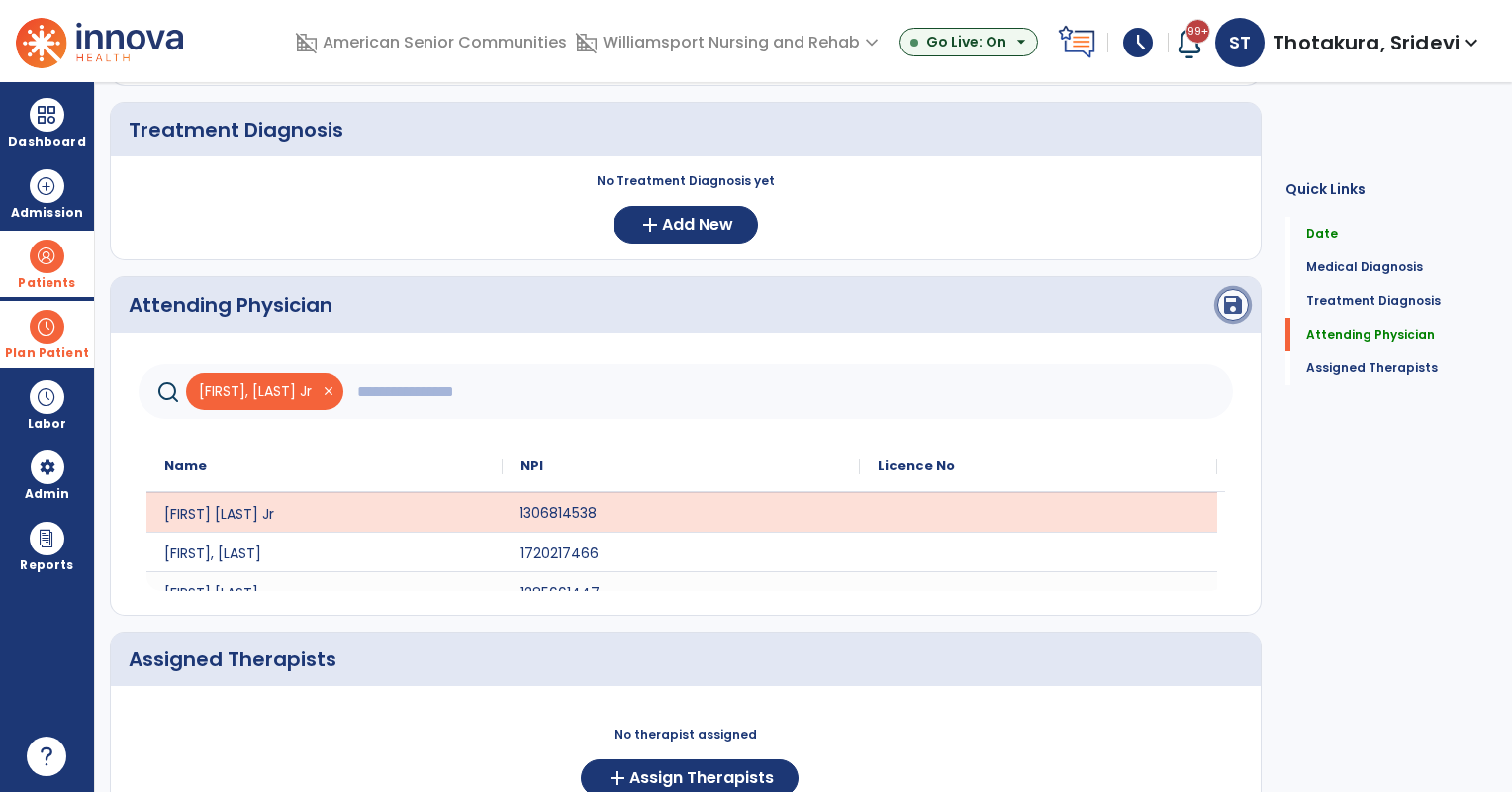 click on "save" 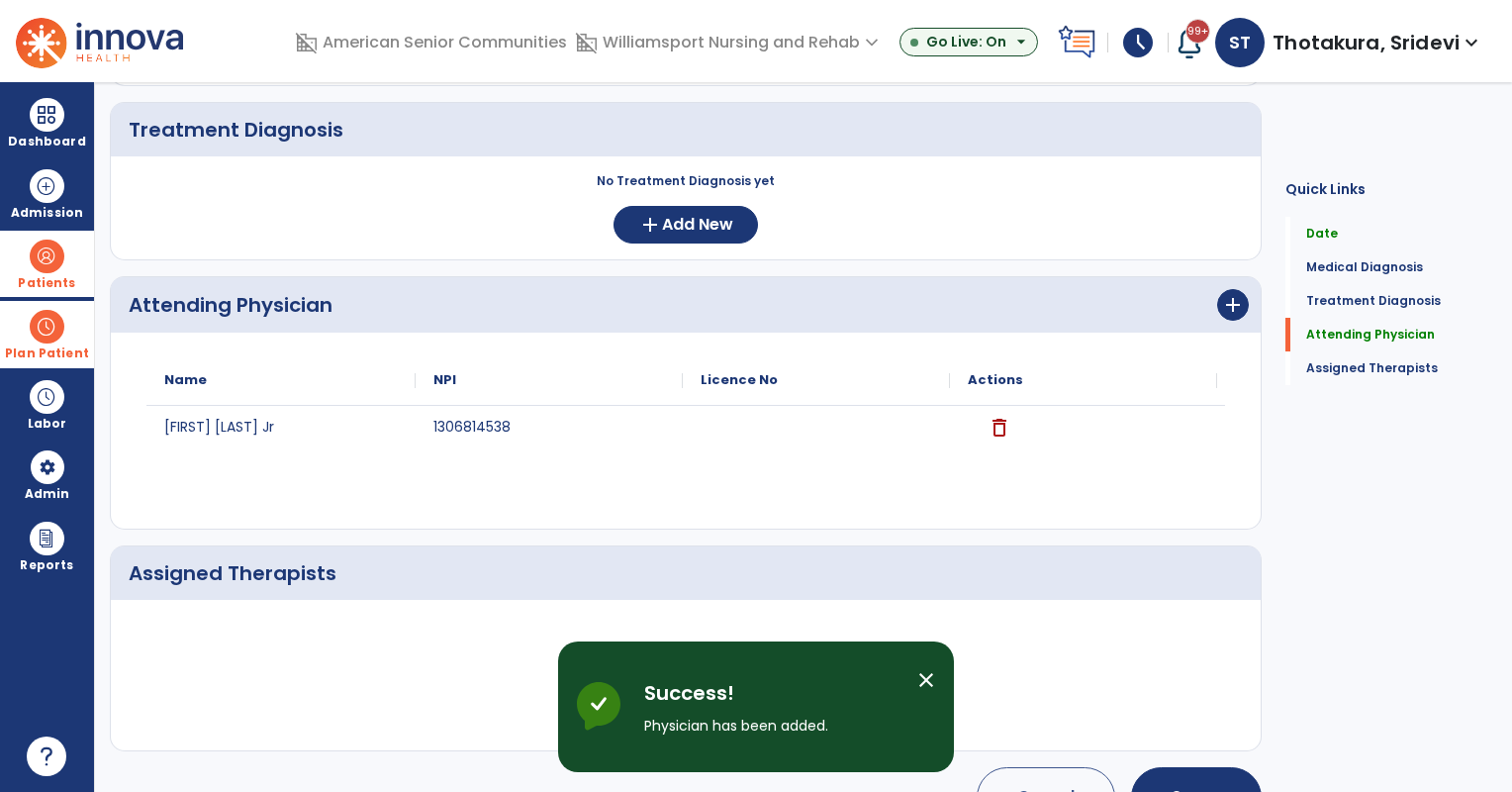 scroll, scrollTop: 0, scrollLeft: 0, axis: both 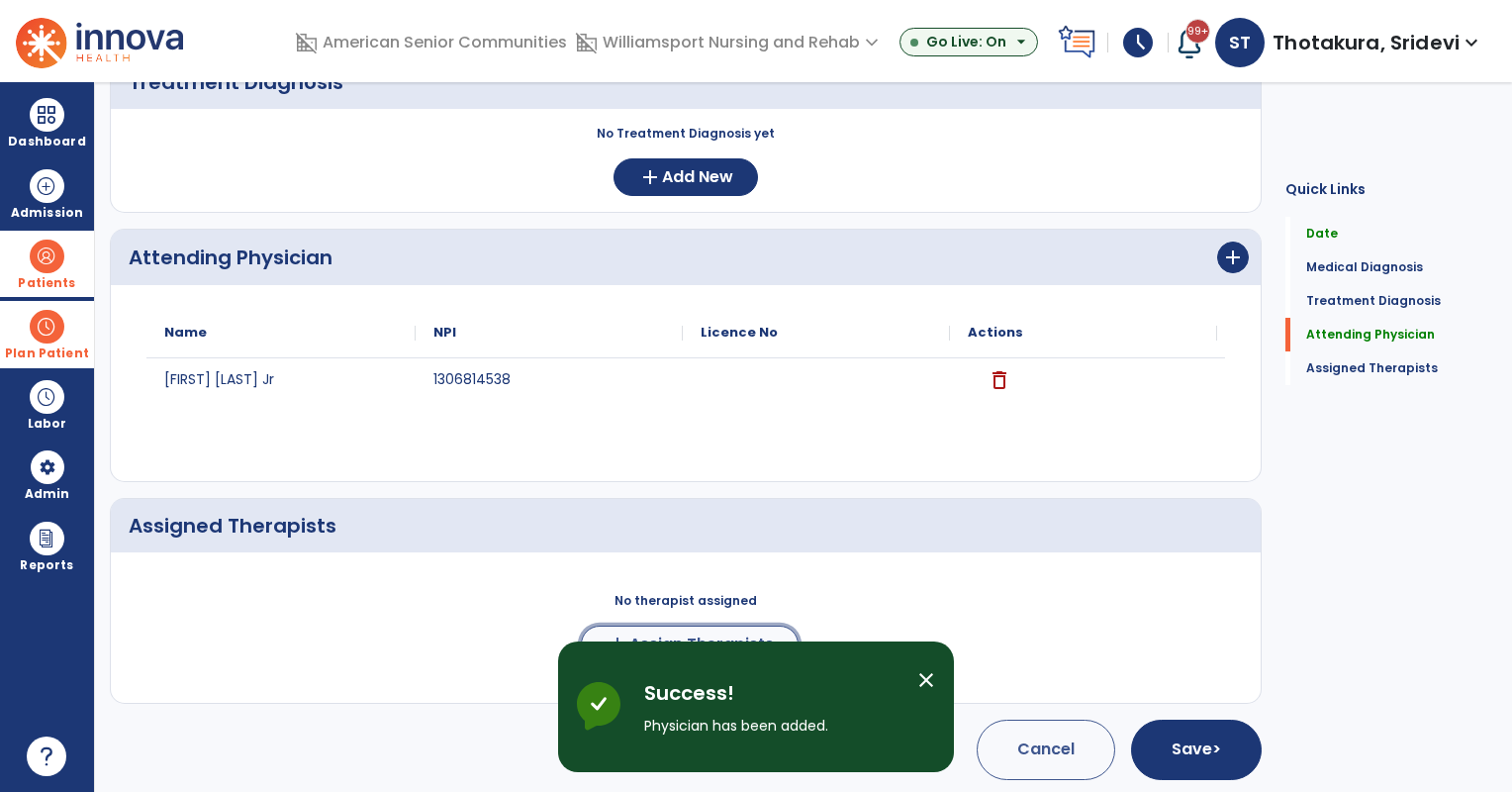 click on "add  Assign Therapists" 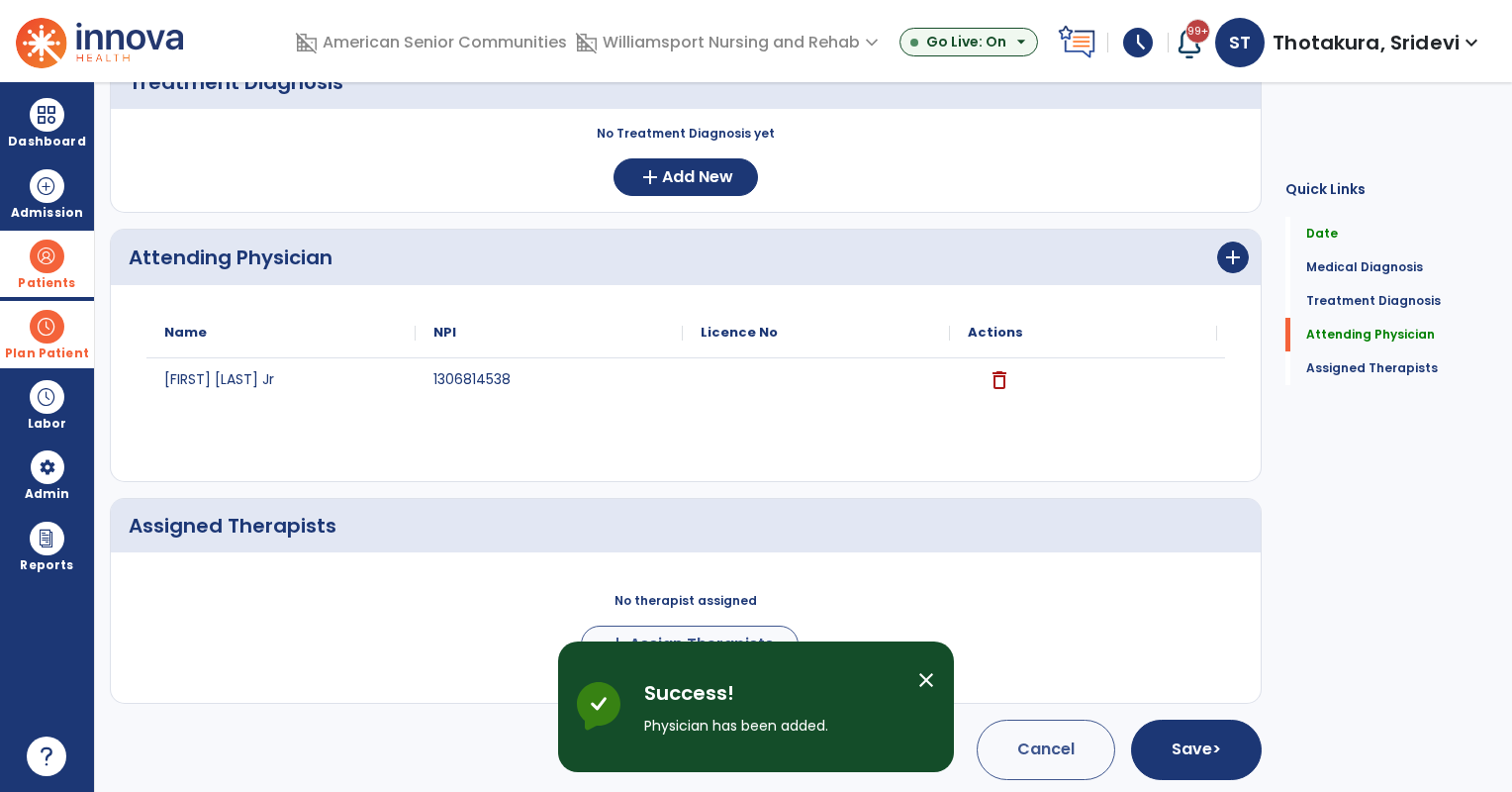 scroll, scrollTop: 388, scrollLeft: 0, axis: vertical 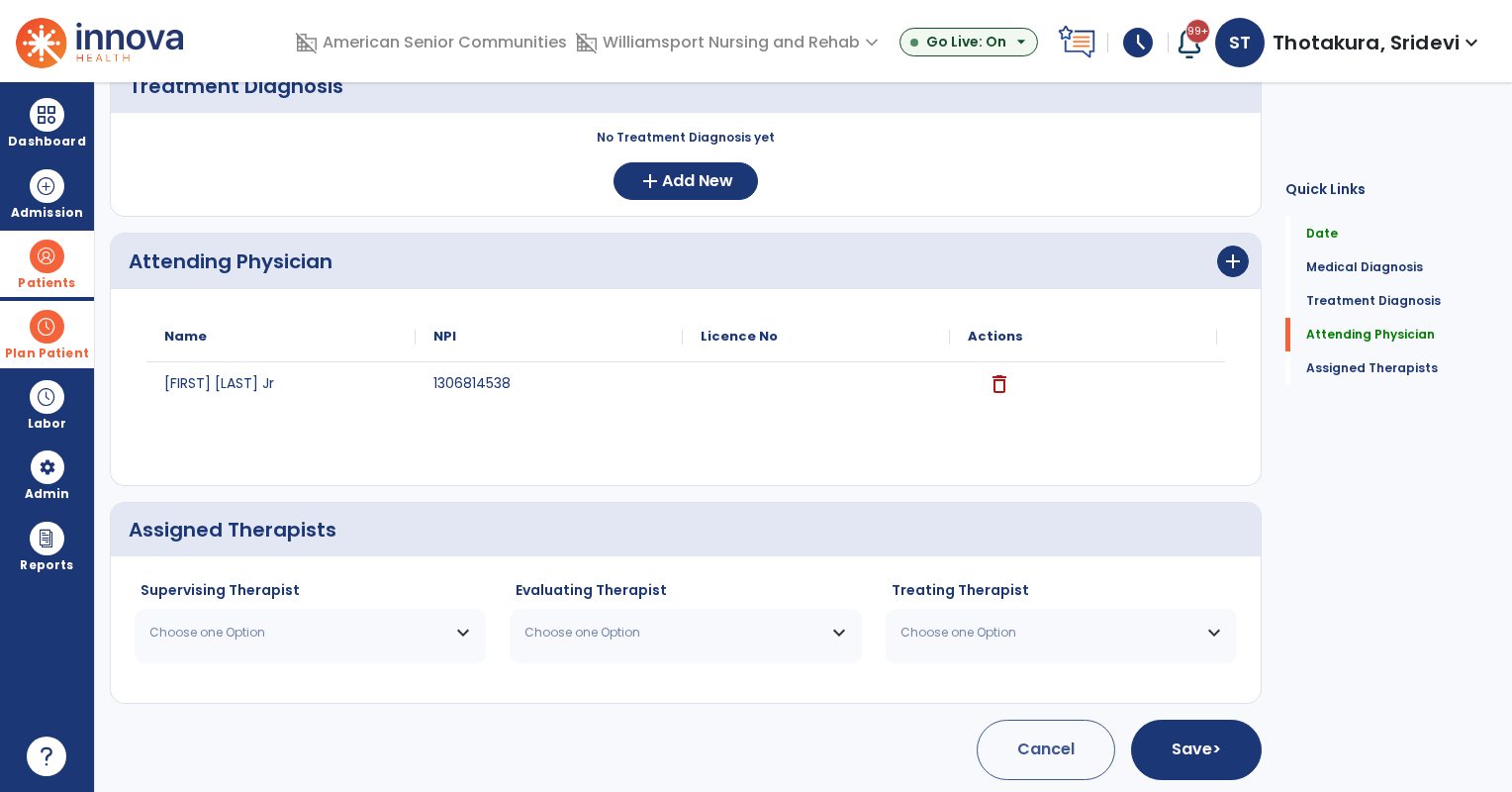 click on "Choose one Option" at bounding box center [310, 633] 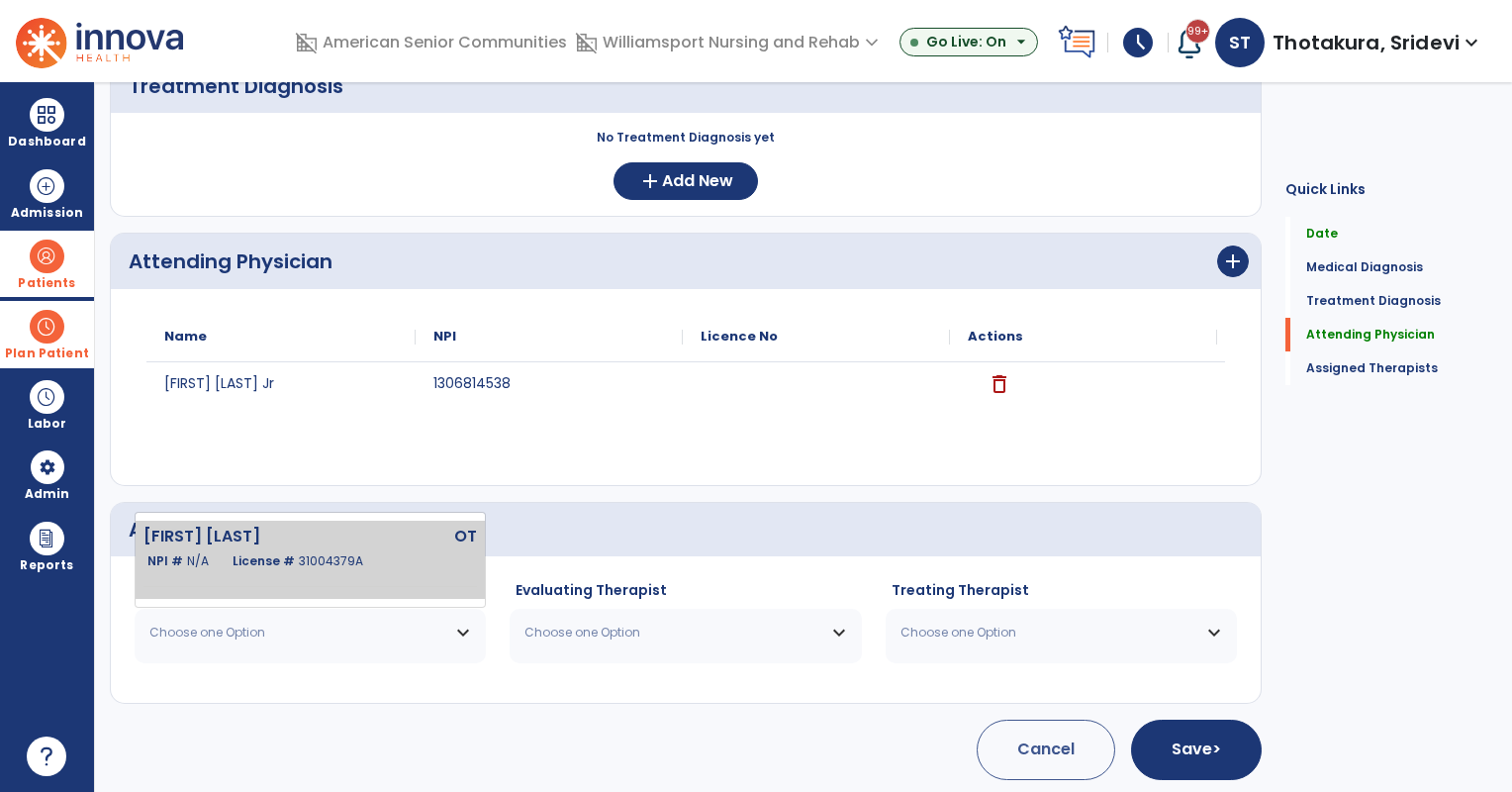 click on "Hanthorne Amanda" 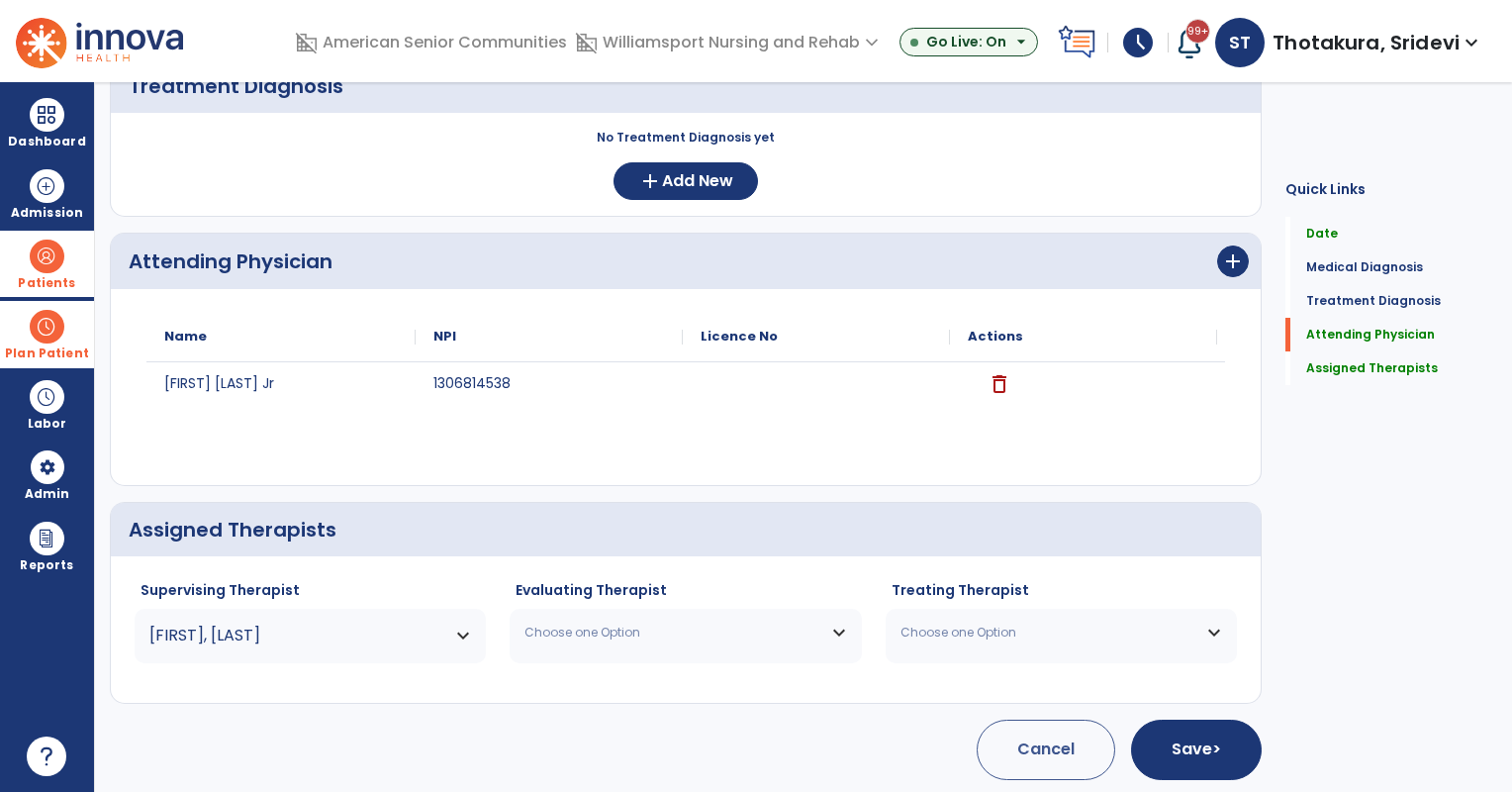 click on "Choose one Option" at bounding box center [673, 633] 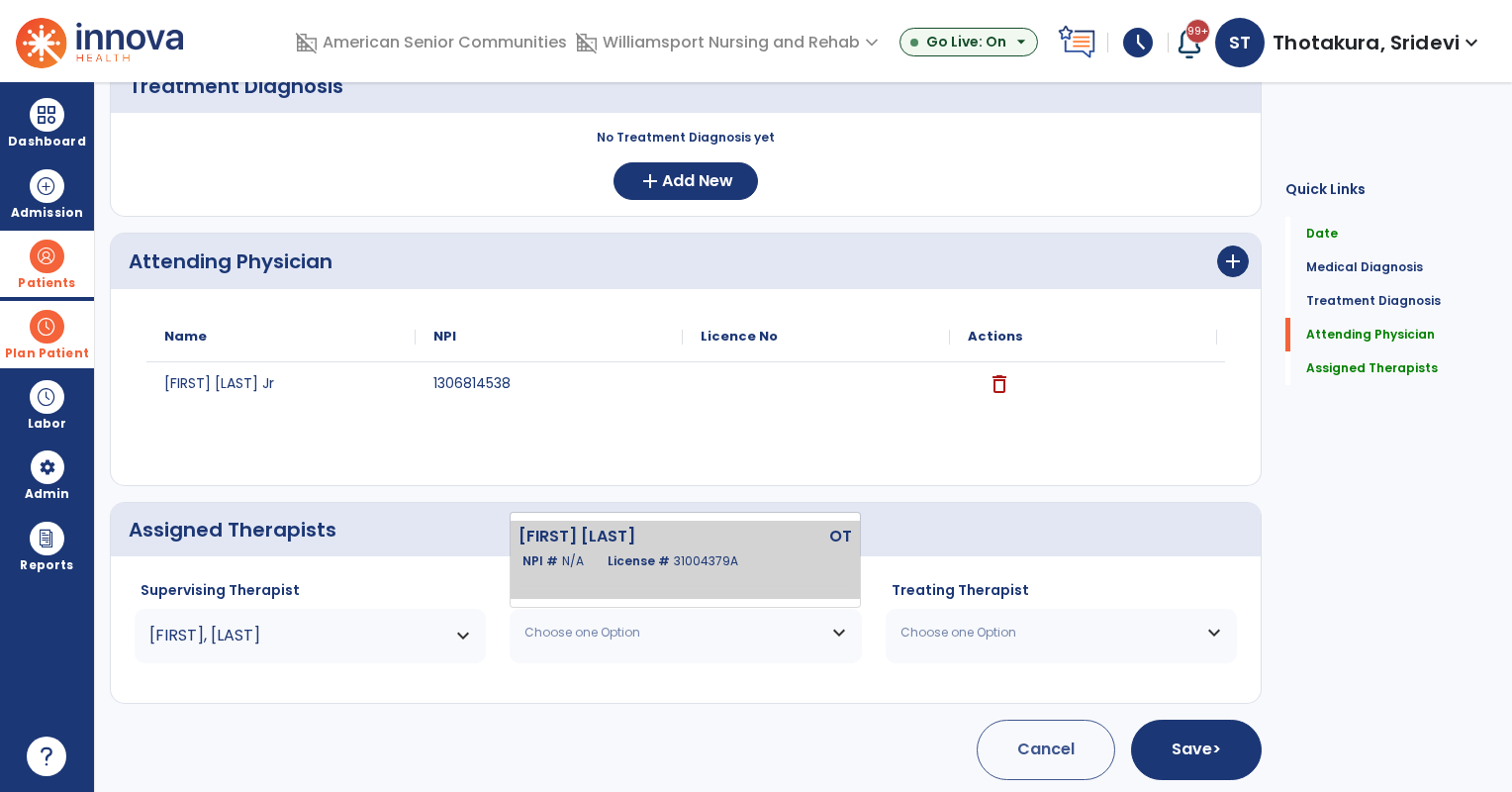 click on "Hanthorne Amanda  OT   NPI #  N/A   License #  31004379A" 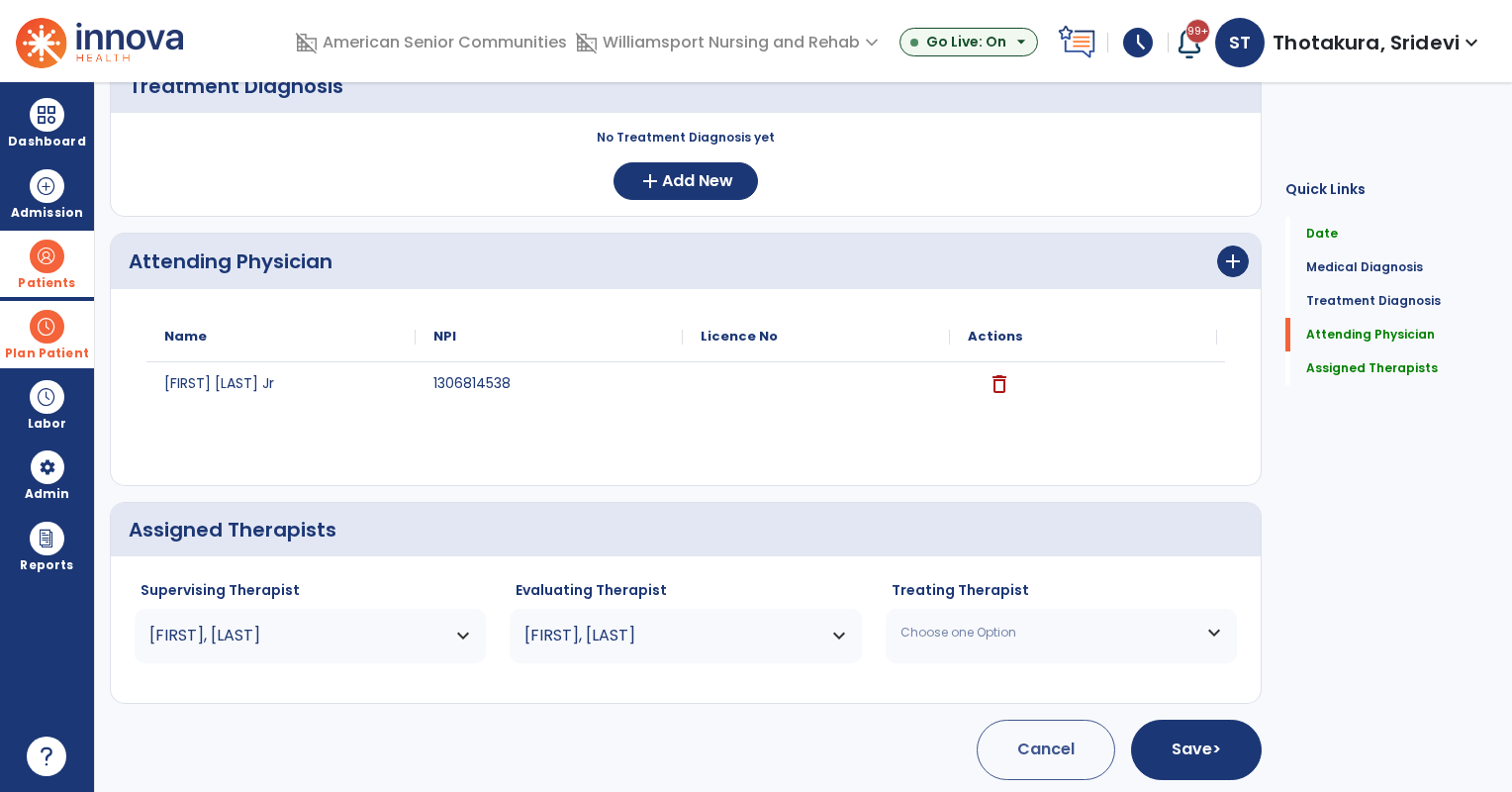 click on "Choose one Option" at bounding box center (1049, 633) 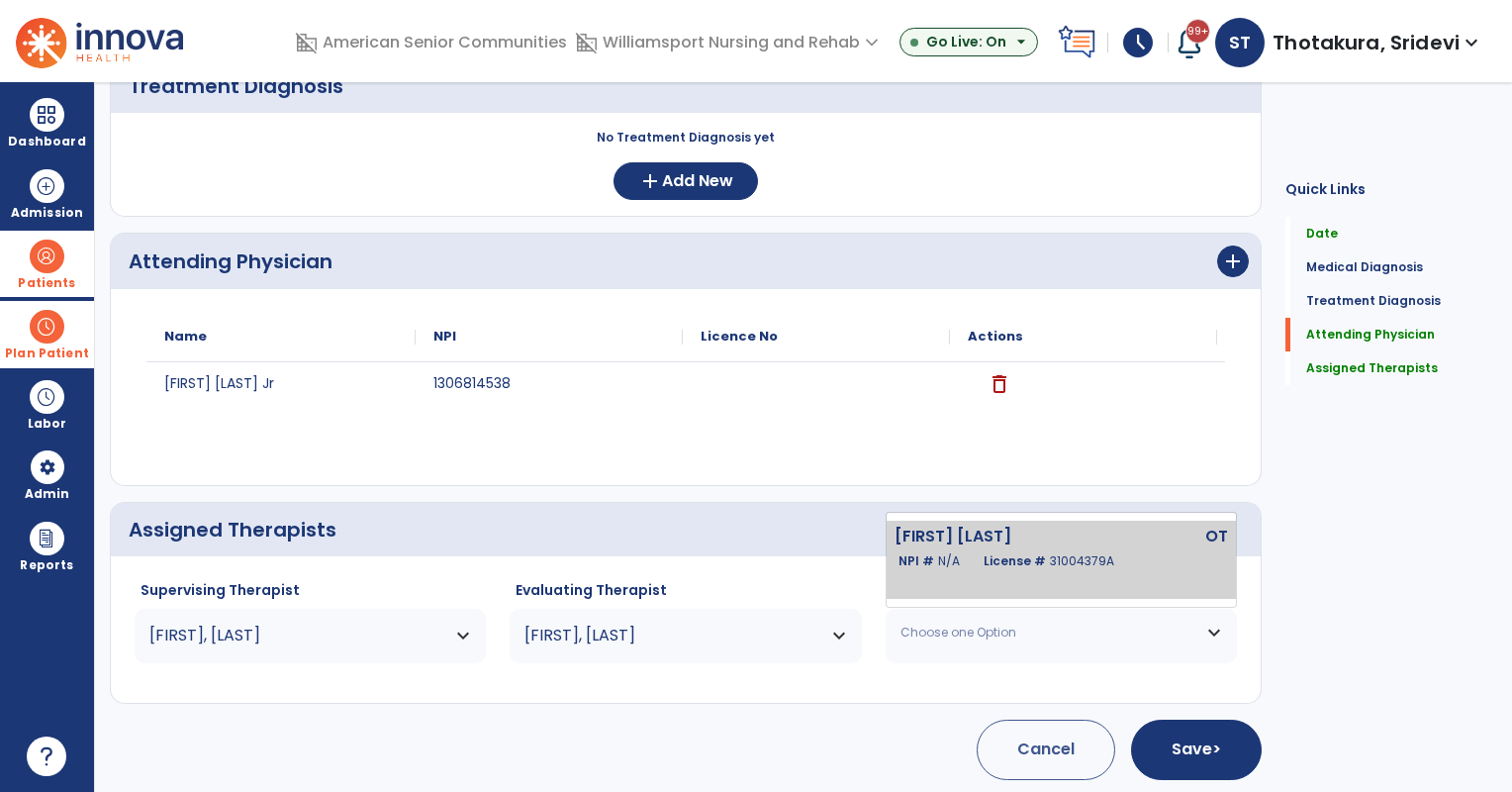 click on "OT" 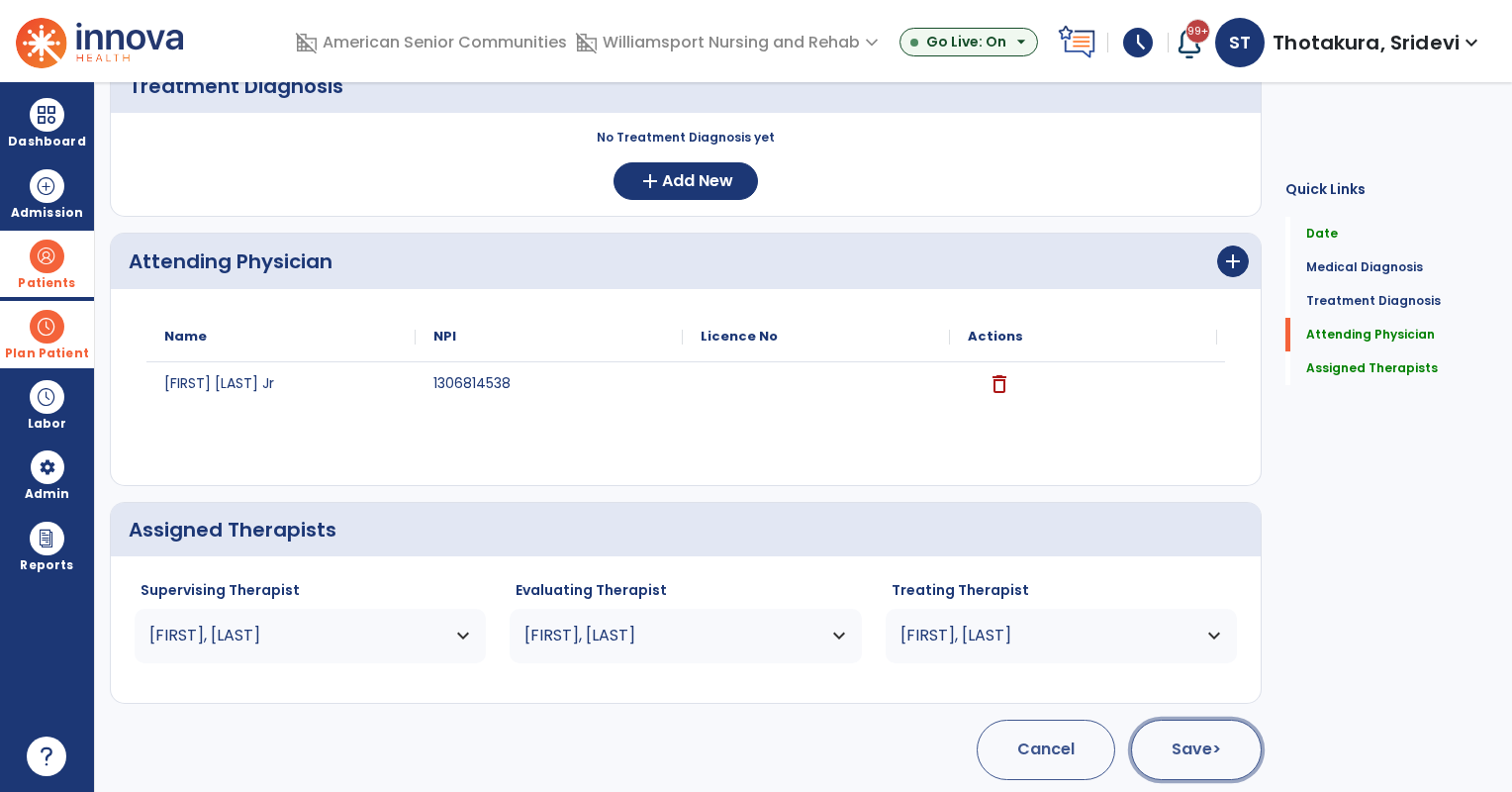 click on ">" 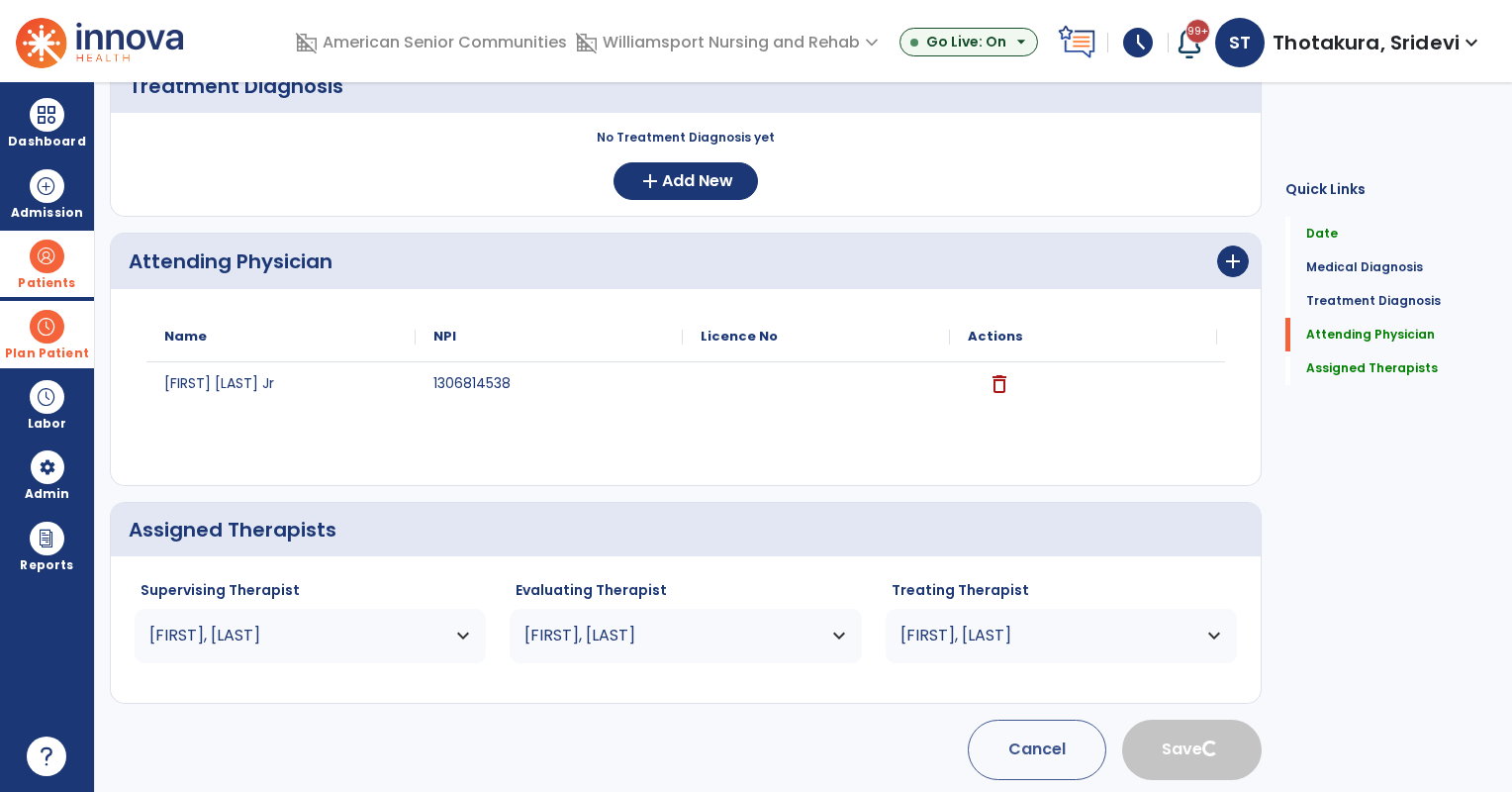 type 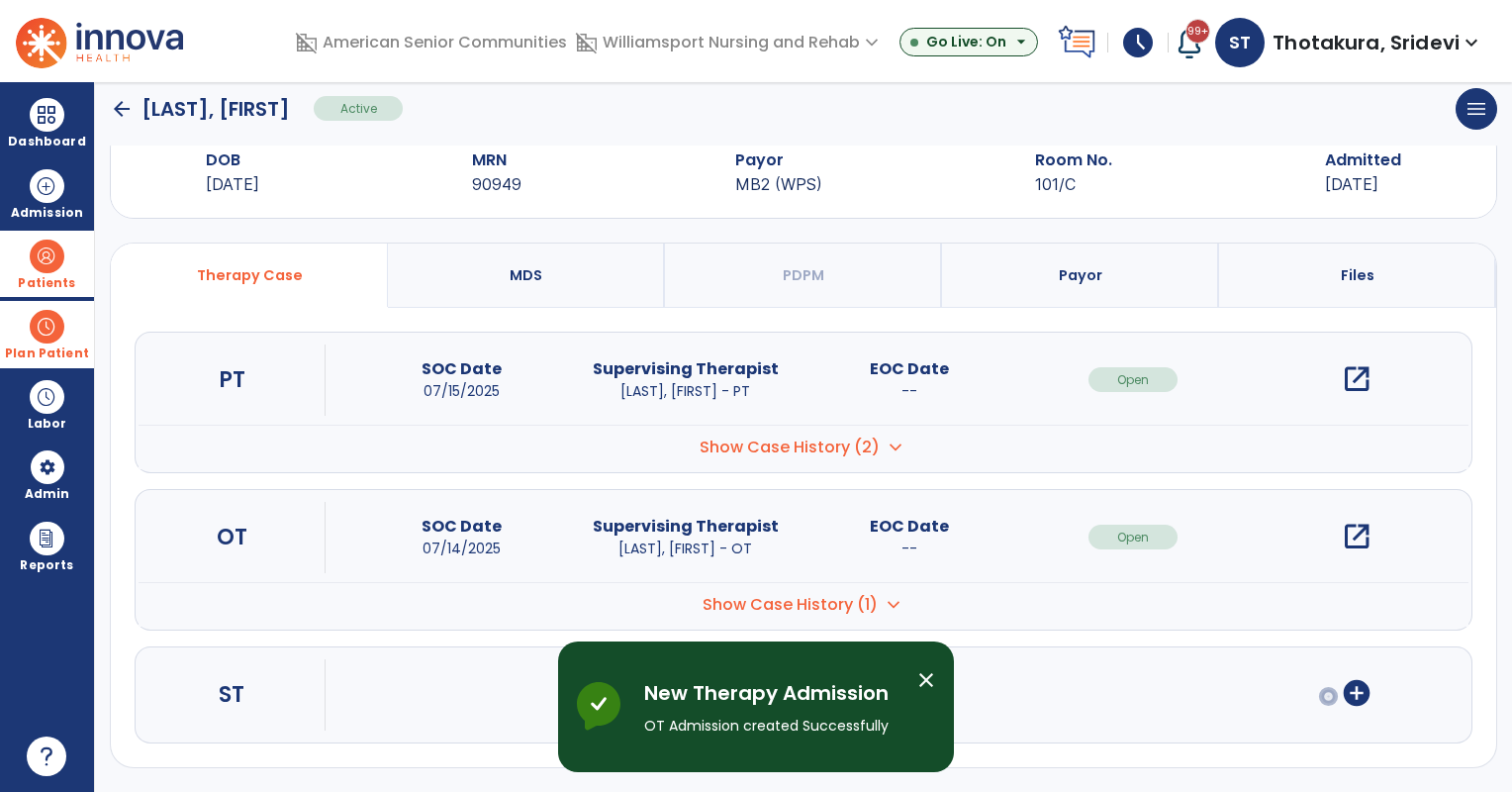 scroll, scrollTop: 47, scrollLeft: 0, axis: vertical 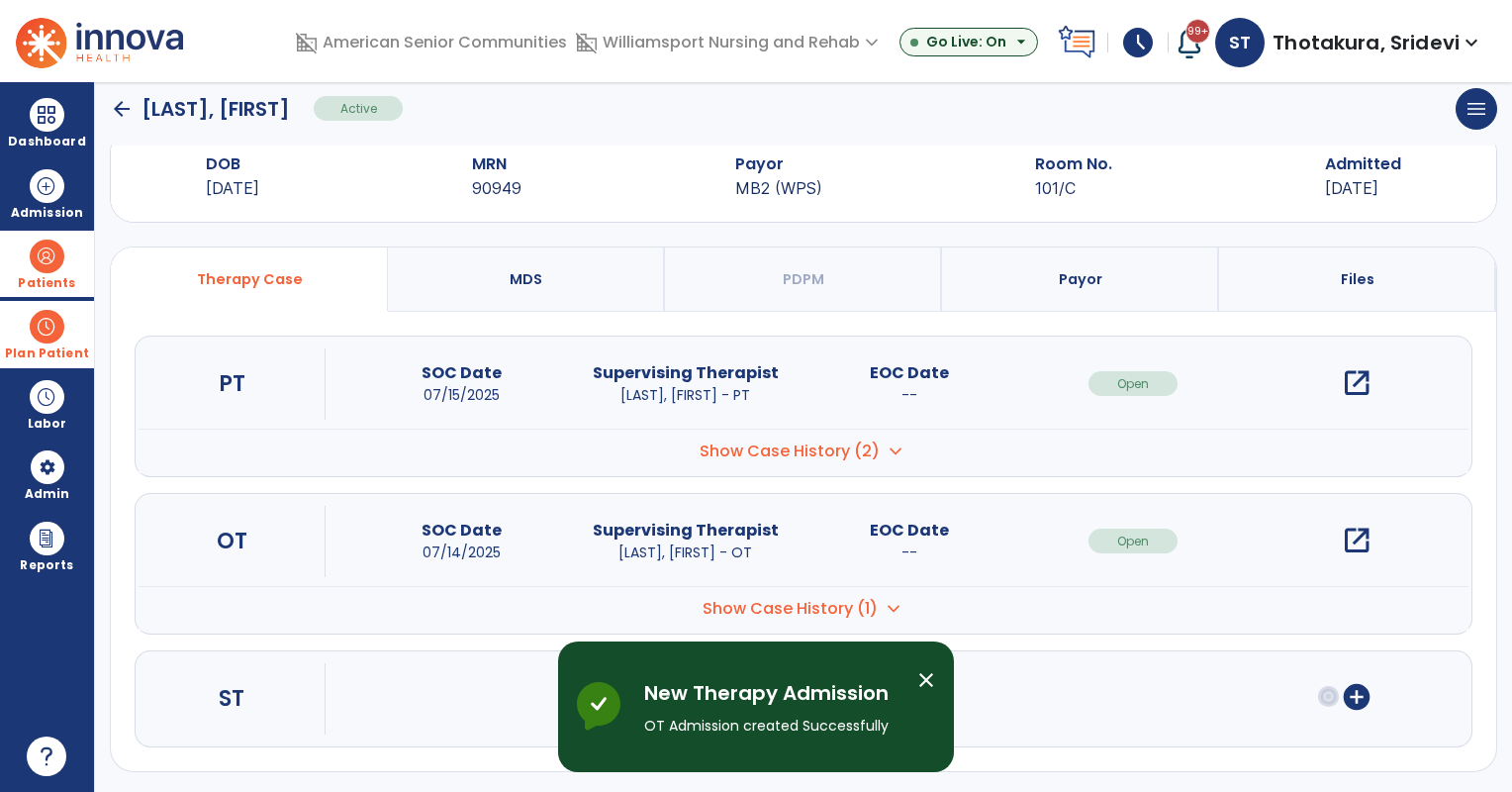 click on "Plan Patient" at bounding box center [47, 263] 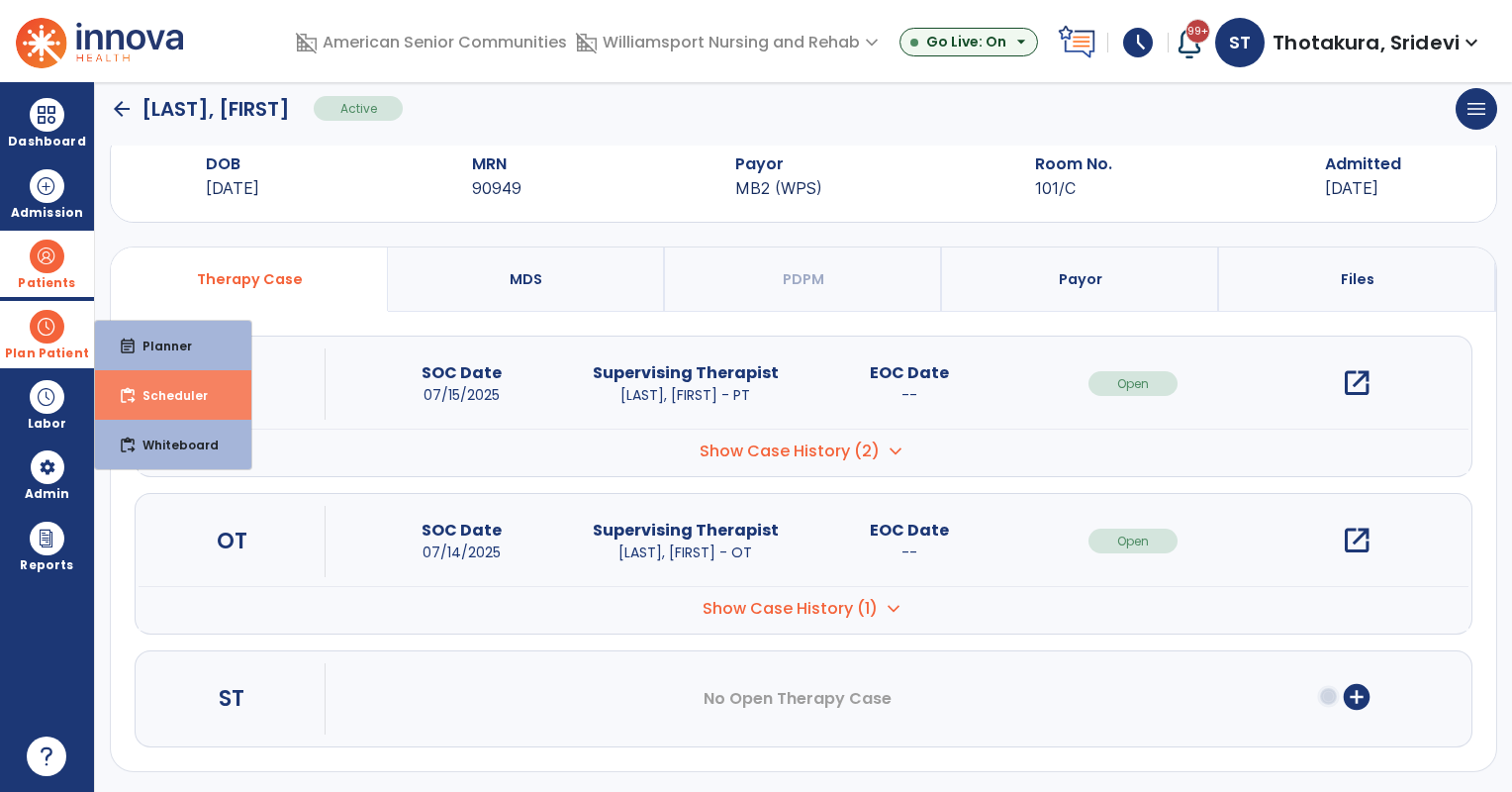 click on "Scheduler" at bounding box center [167, 395] 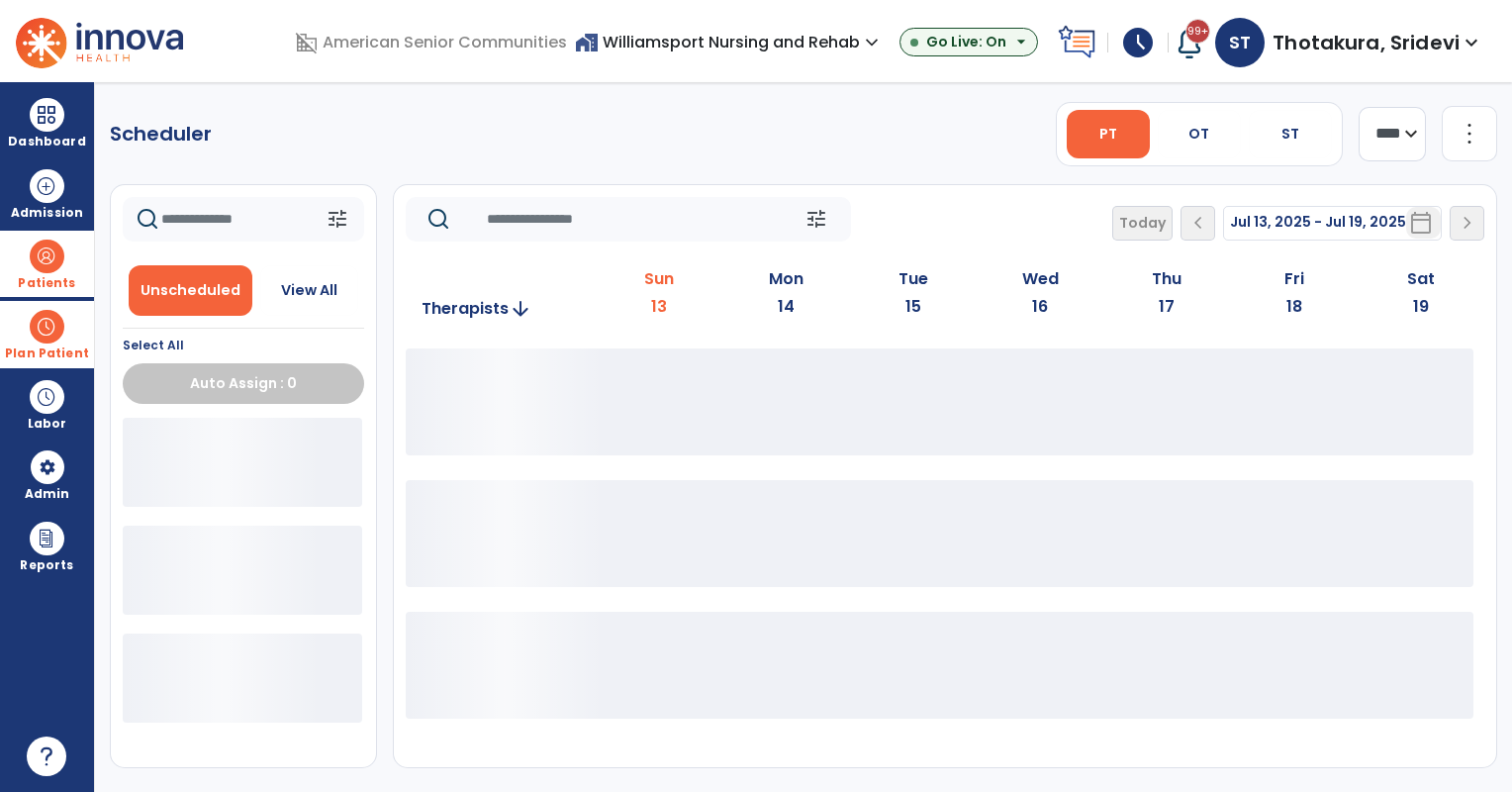 scroll, scrollTop: 0, scrollLeft: 0, axis: both 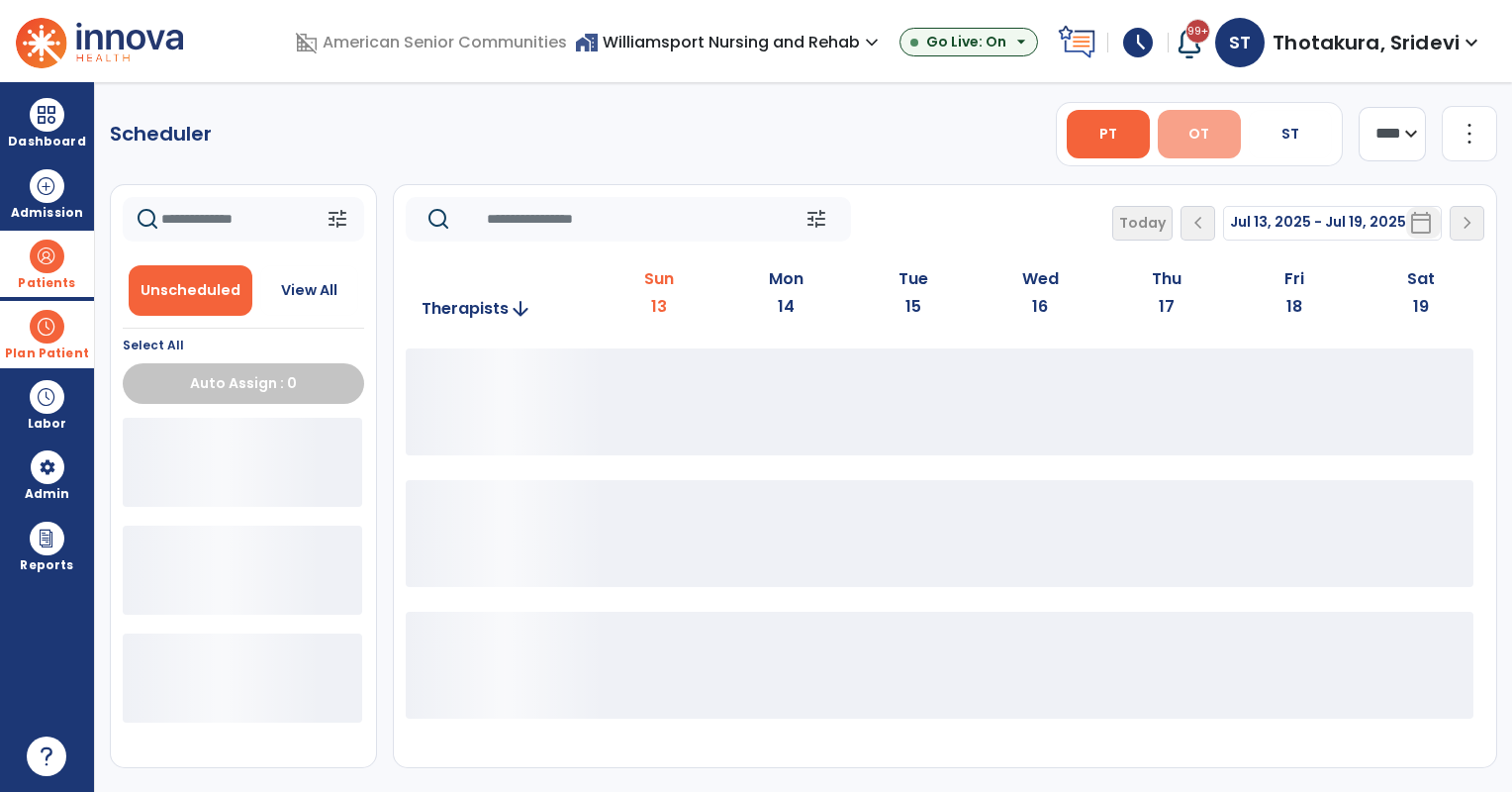click on "OT" at bounding box center [1199, 134] 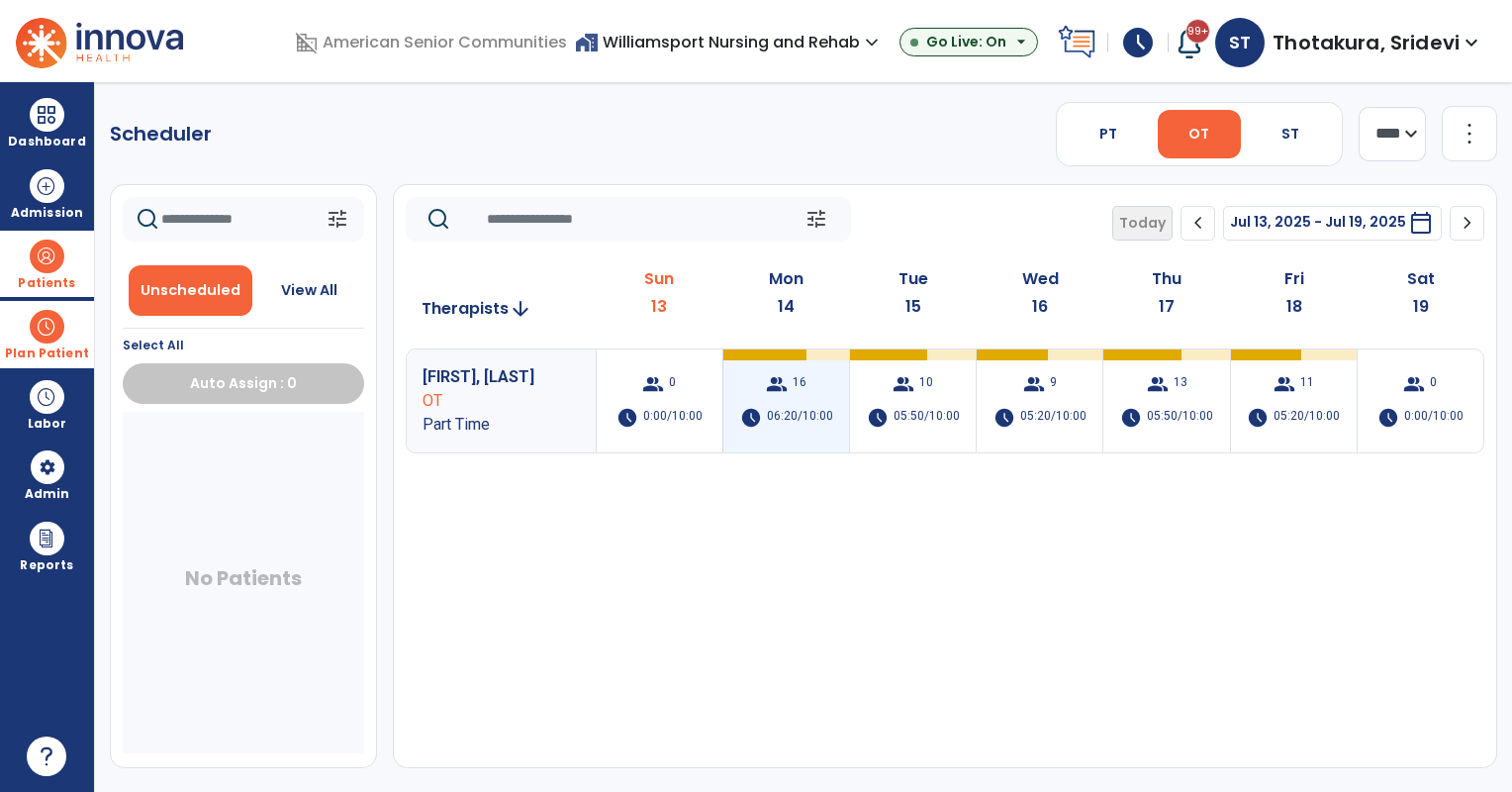 click on "schedule  06:20/10:00" at bounding box center (787, 418) 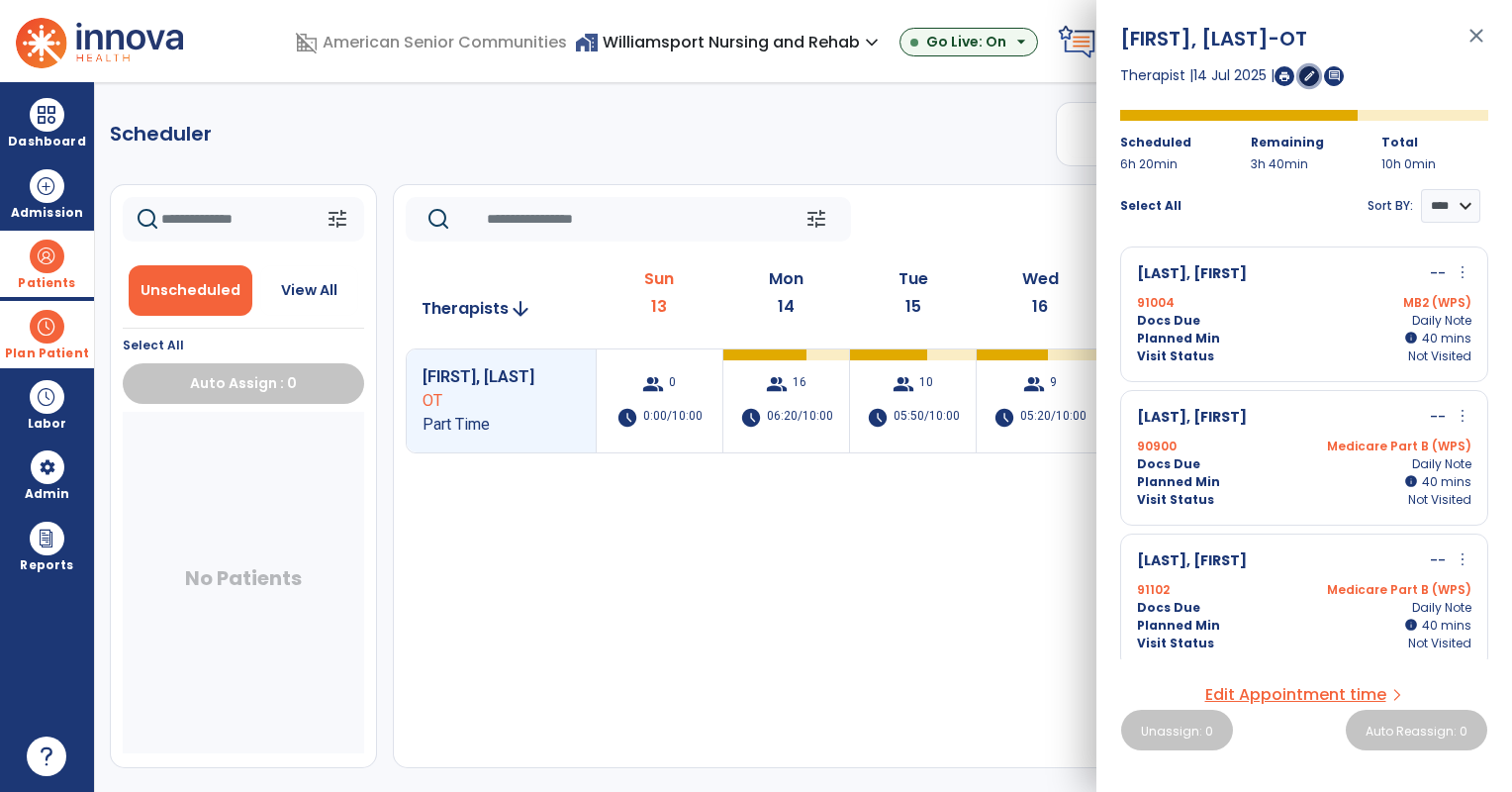 click on "edit" at bounding box center [1309, 75] 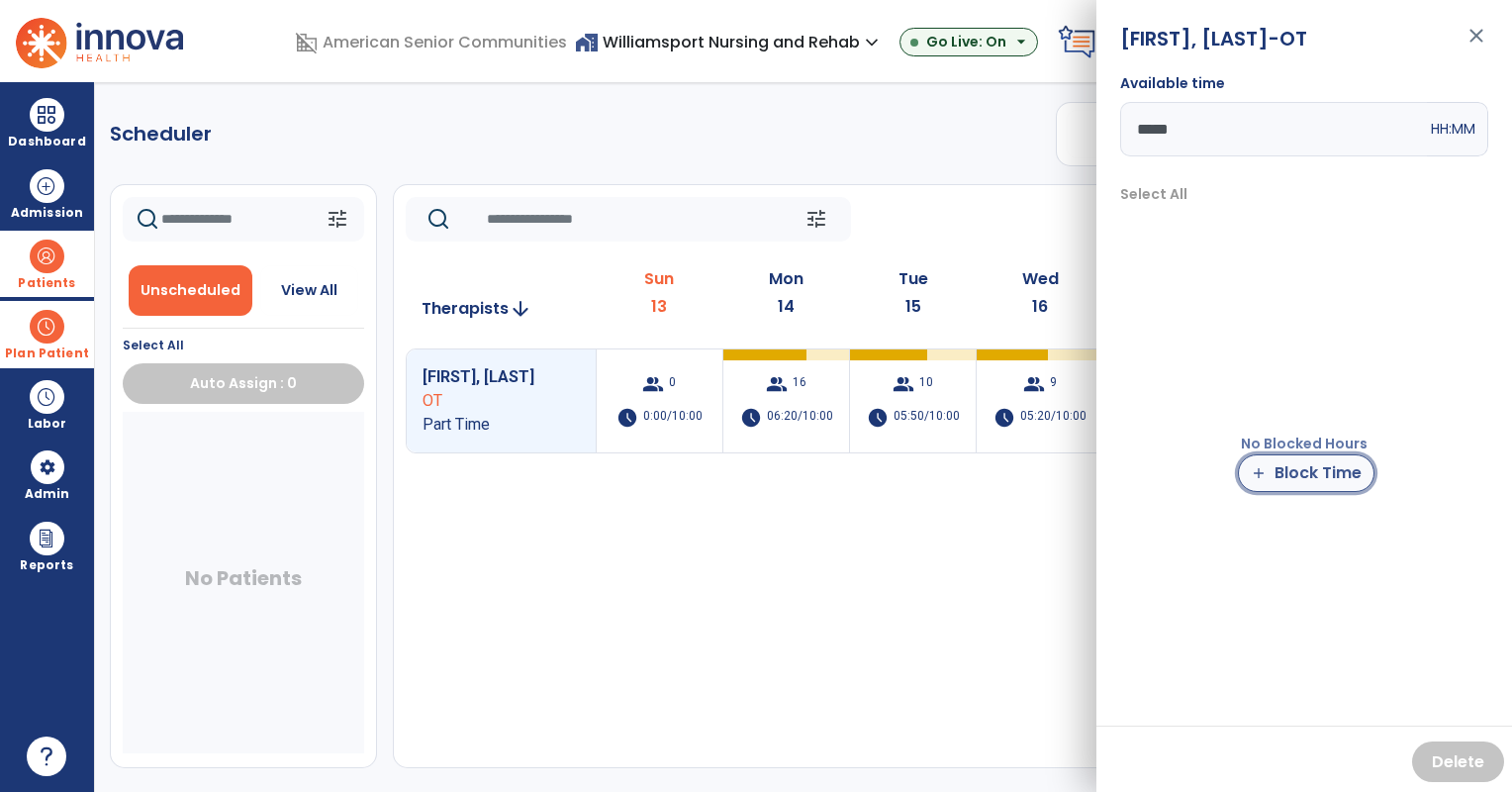 click on "add   Block Time" at bounding box center (1306, 473) 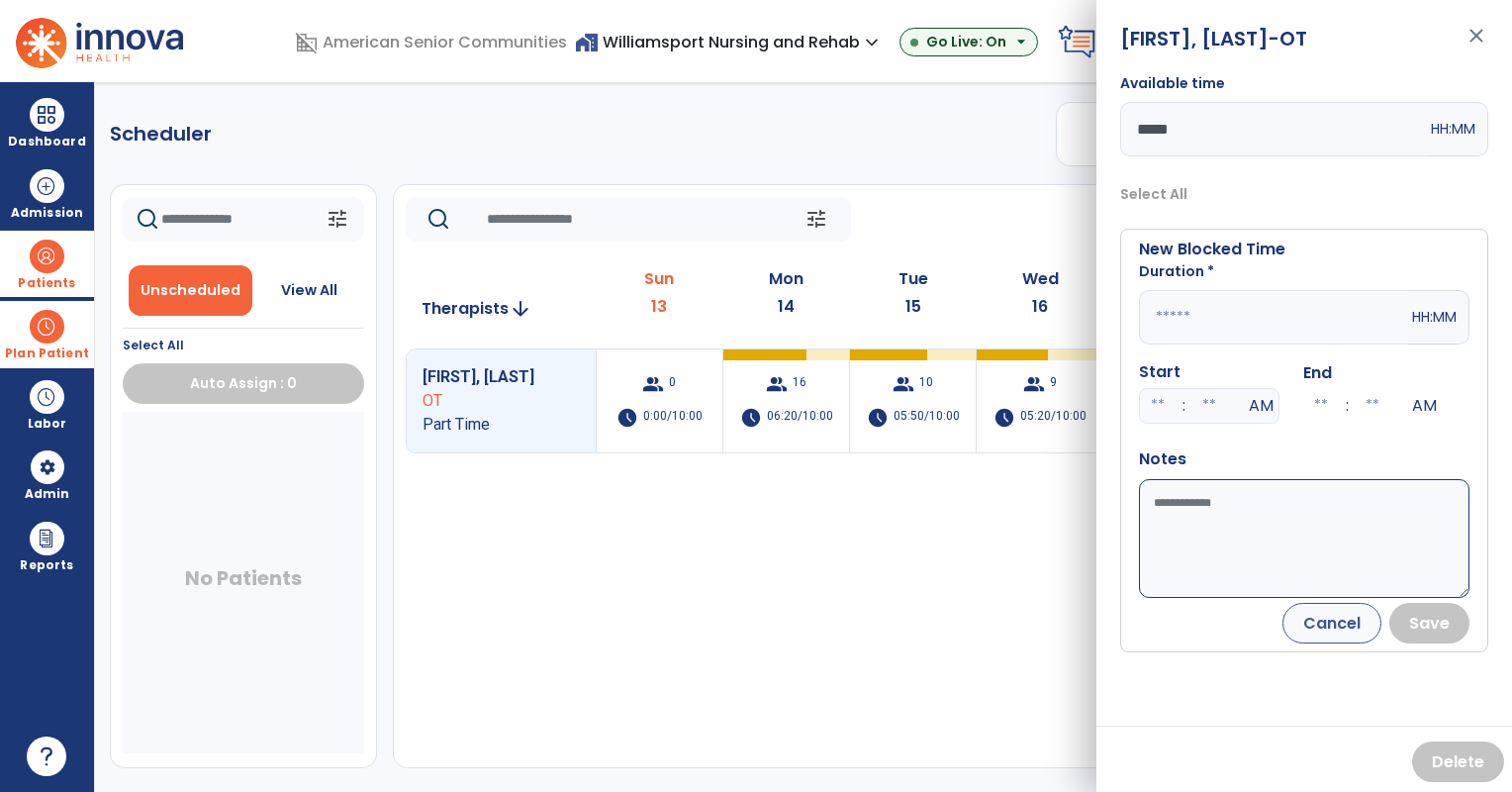 click at bounding box center (1274, 317) 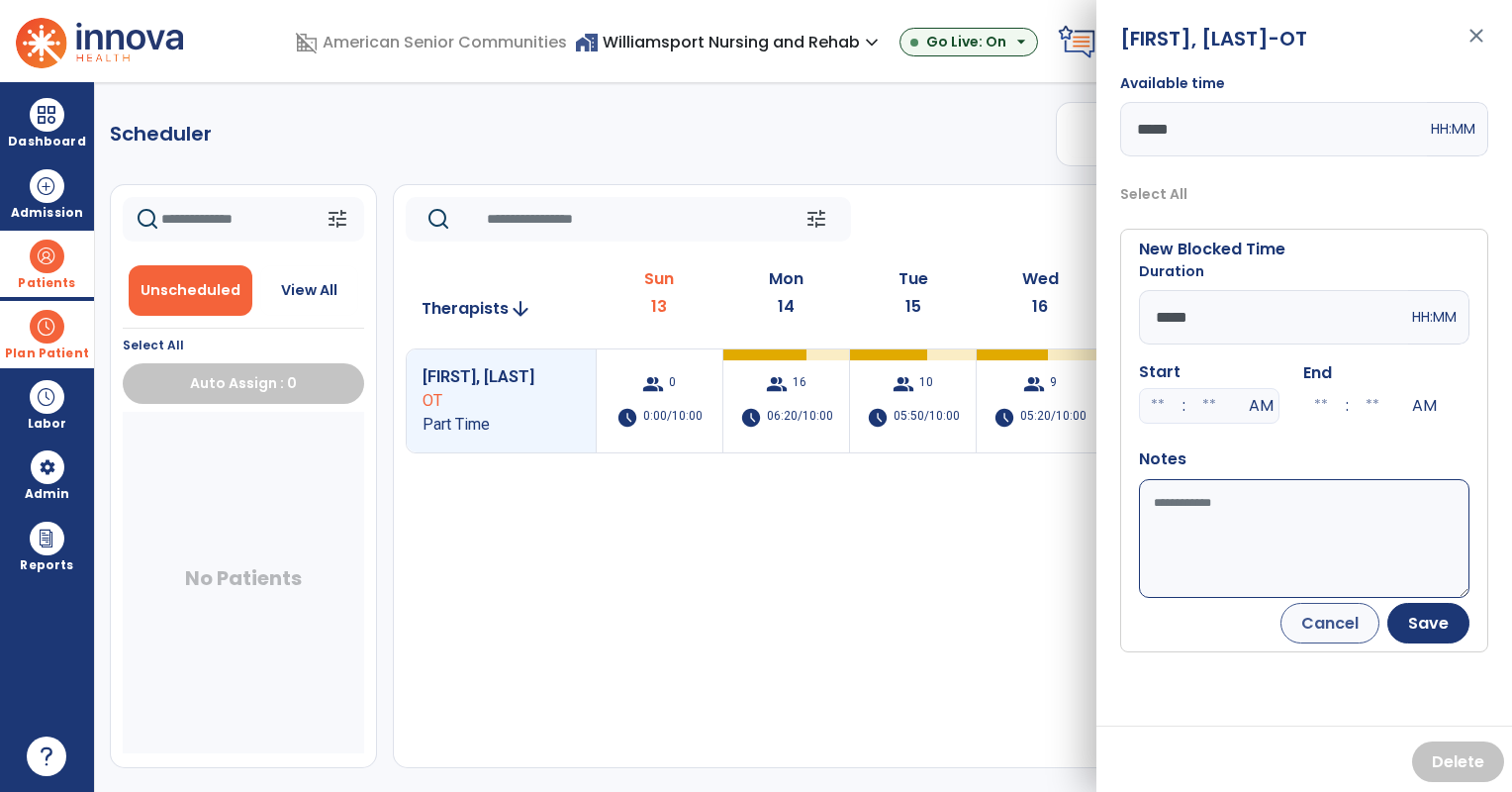 type on "*****" 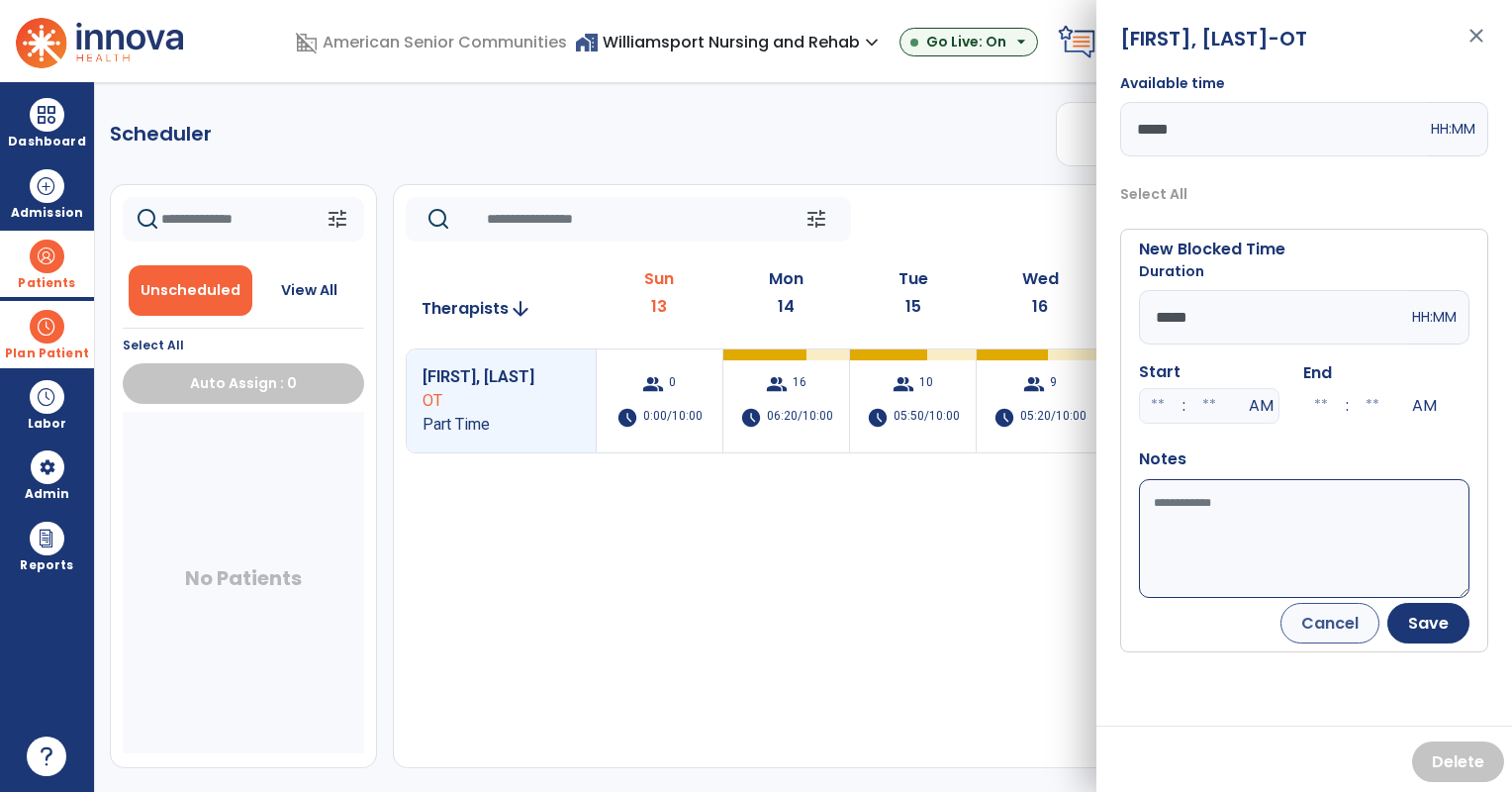 click on "Available time" at bounding box center (1304, 539) 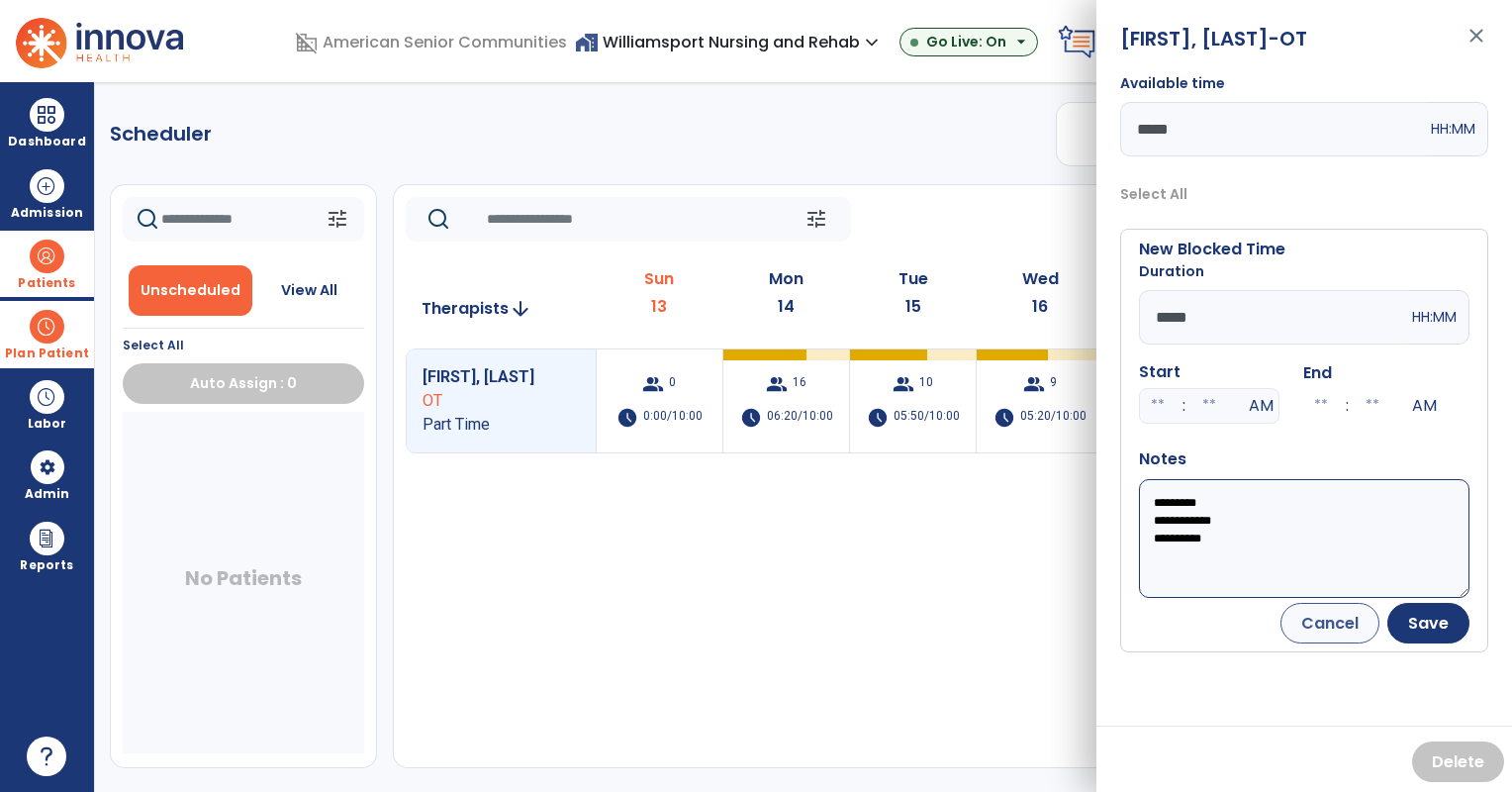 drag, startPoint x: 1246, startPoint y: 540, endPoint x: 1114, endPoint y: 453, distance: 158.09175 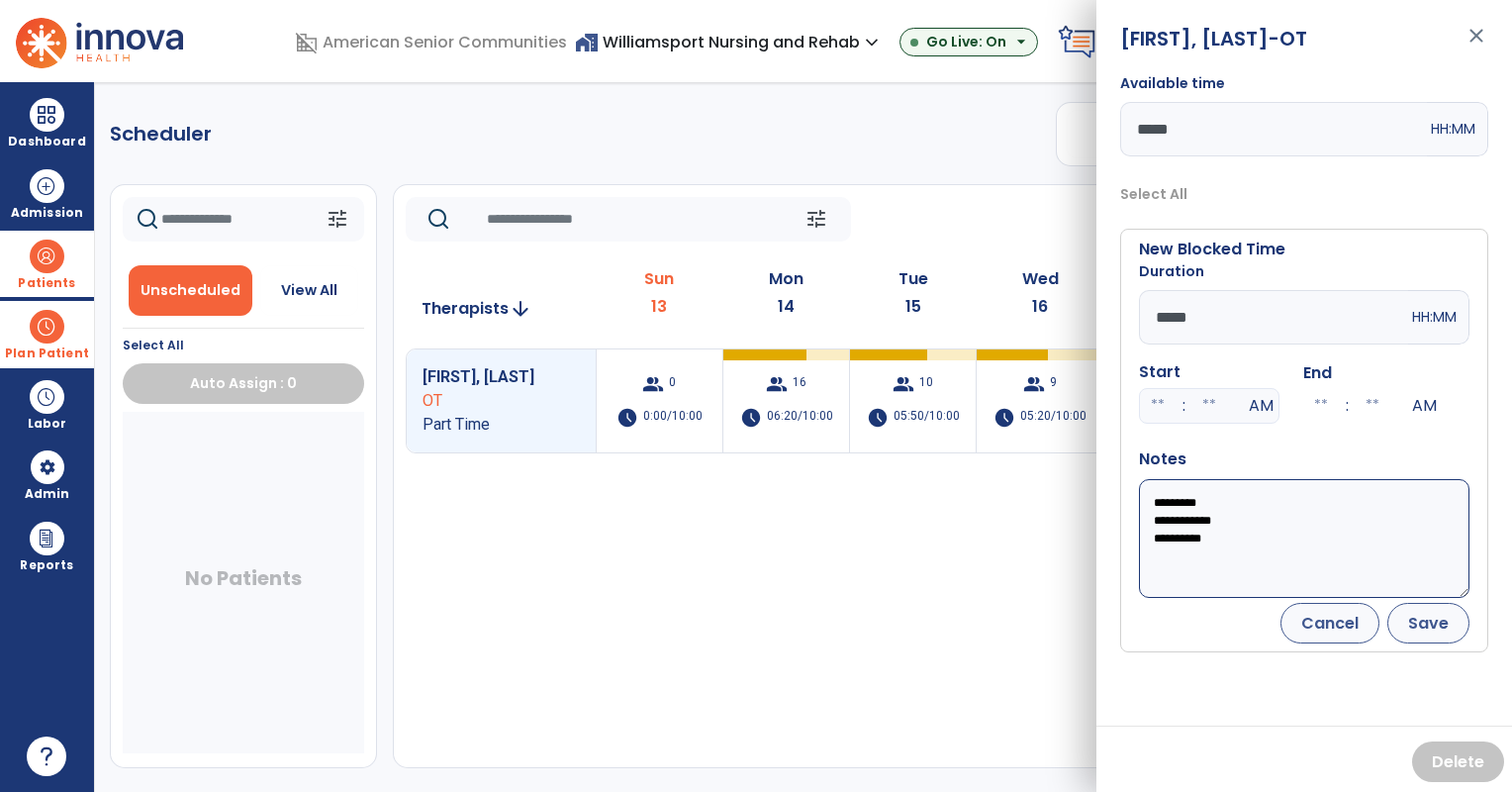 type on "**********" 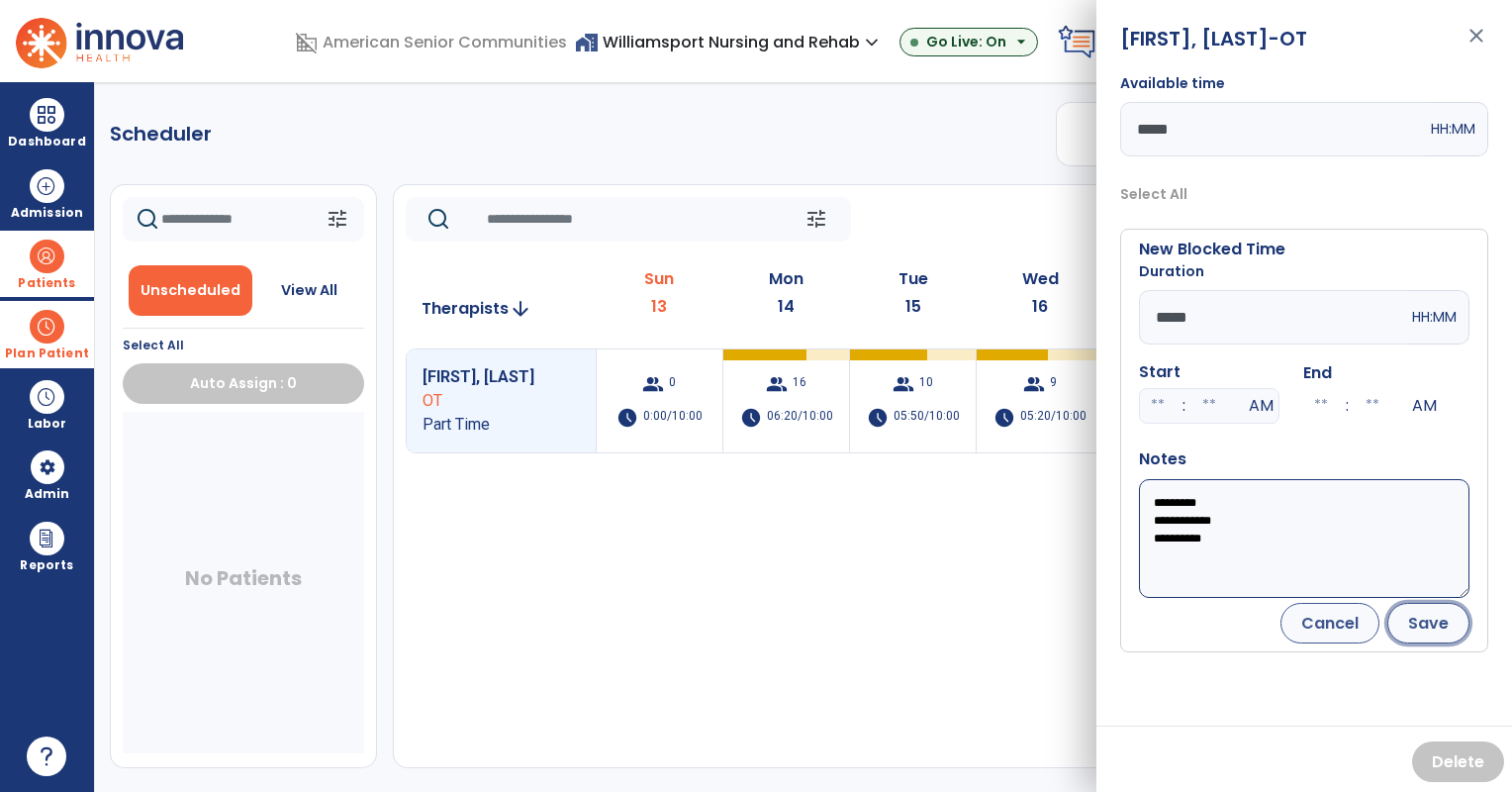 click on "Save" at bounding box center (1428, 623) 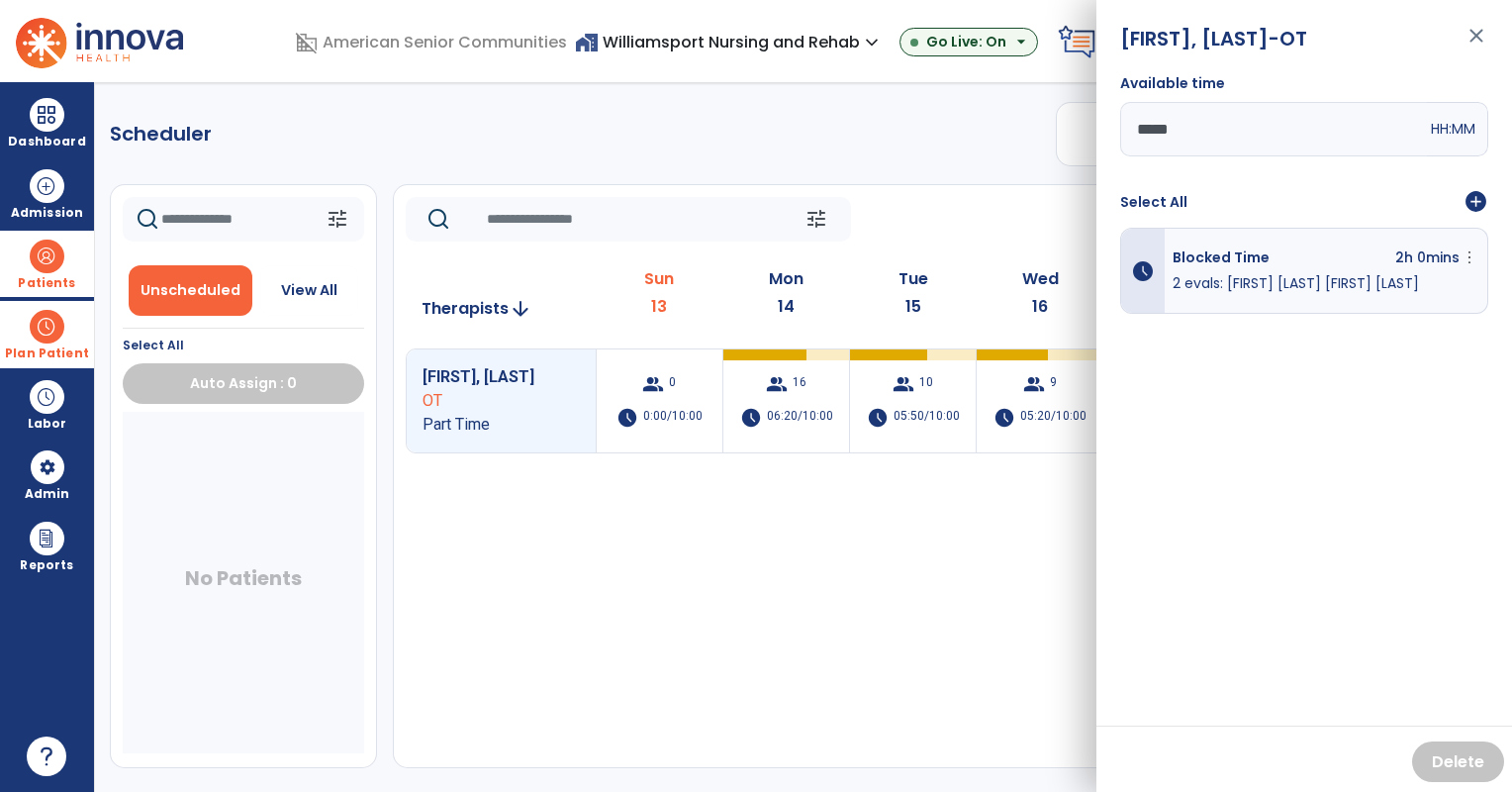 click on "tune   Today  chevron_left Jul 13, 2025 - Jul 19, 2025  *********  calendar_today  chevron_right" 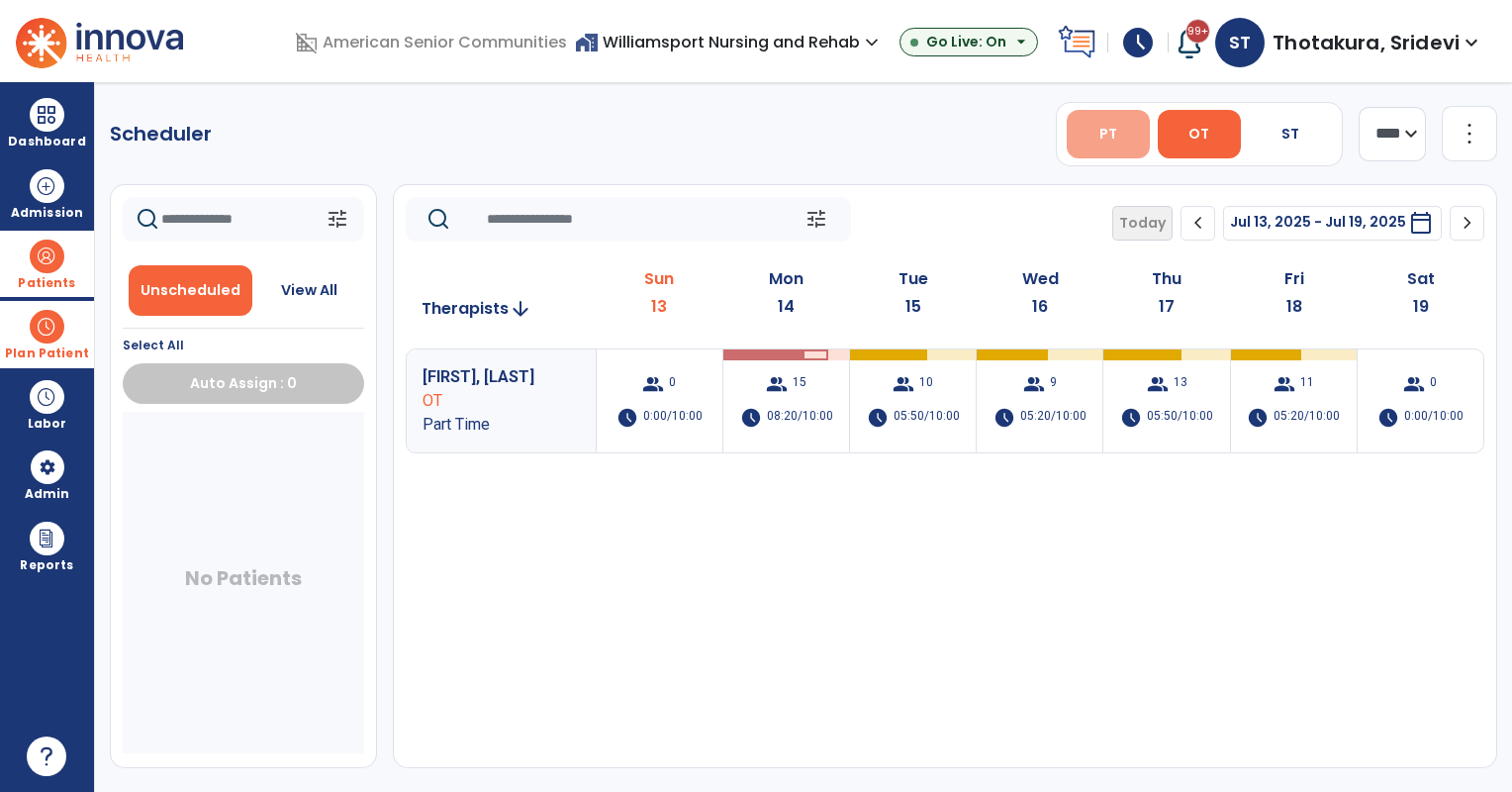 click on "PT" at bounding box center [1108, 134] 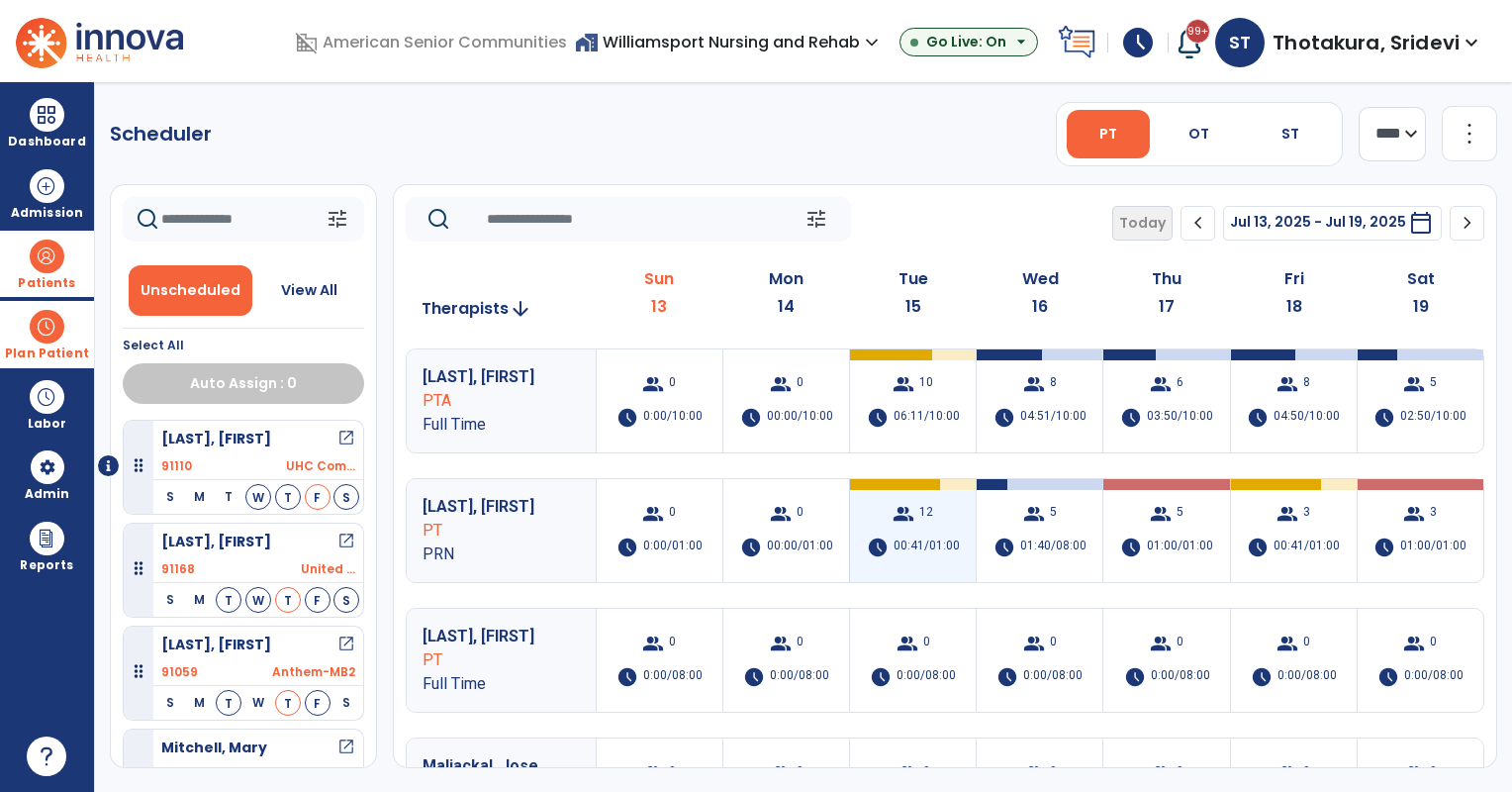 click on "group  12  schedule  00:41/01:00" at bounding box center [912, 531] 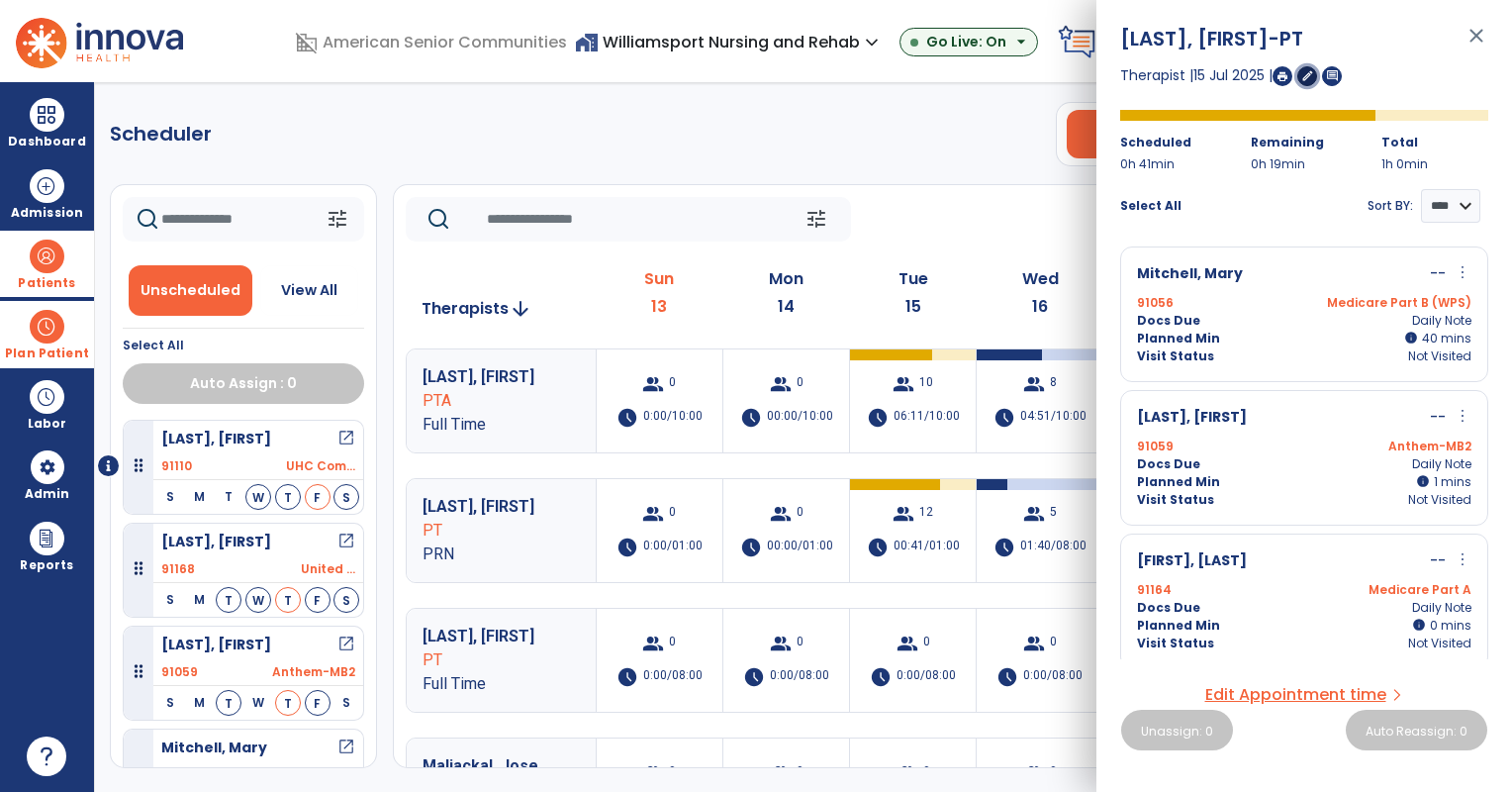 click on "edit" at bounding box center [1307, 75] 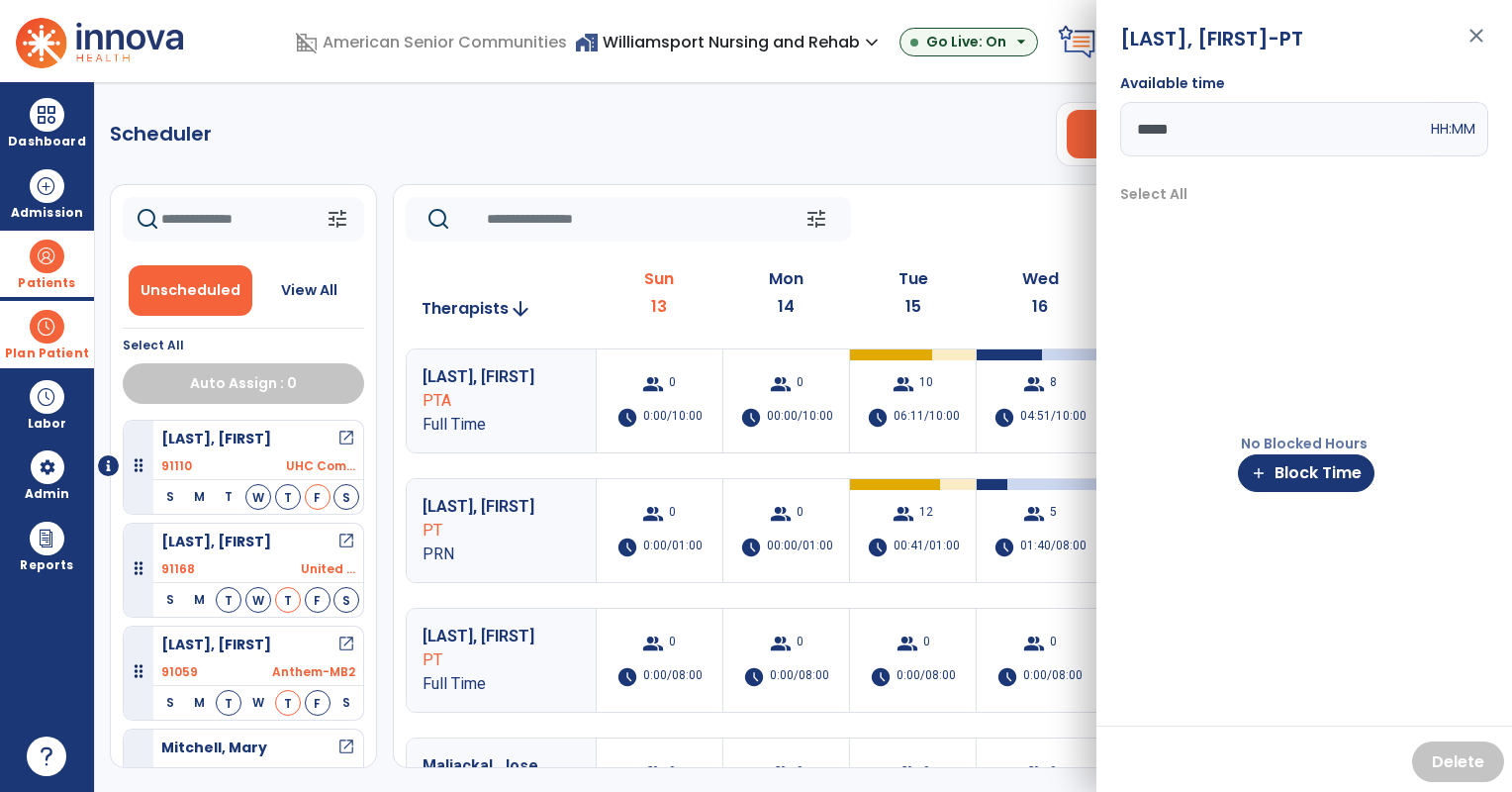 click on "*****" at bounding box center (1274, 129) 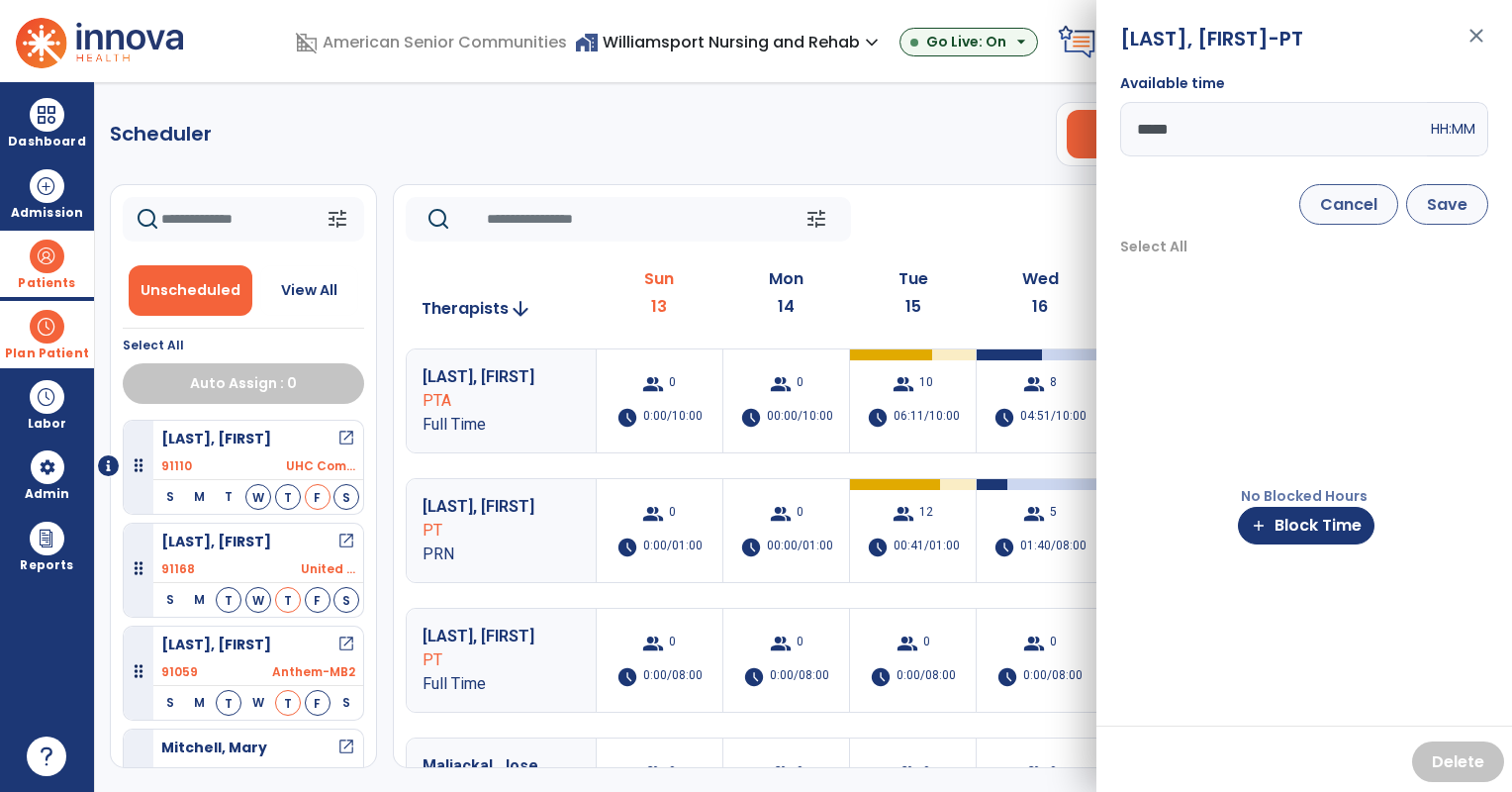 type on "*****" 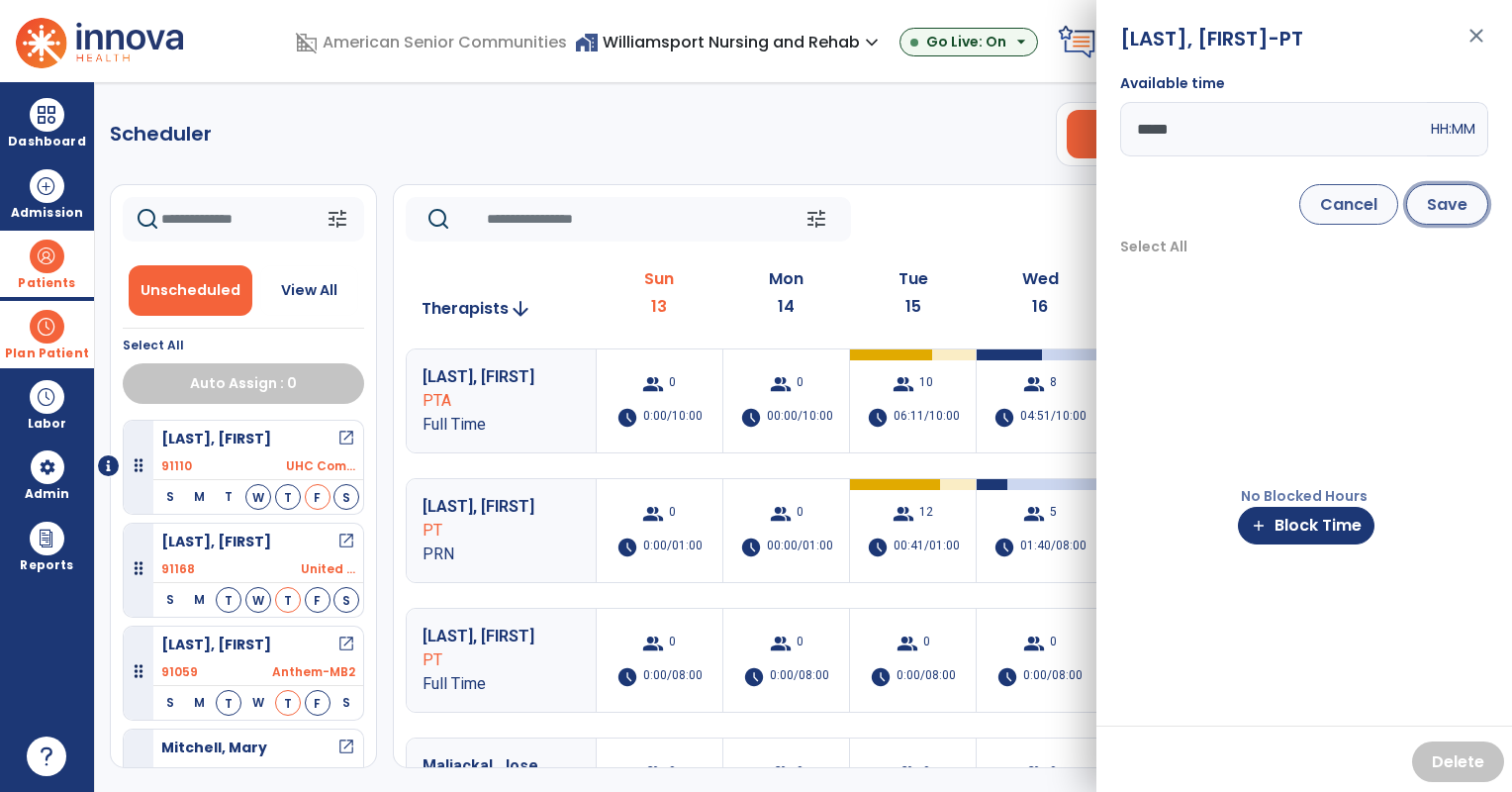 click on "Save" at bounding box center [1447, 204] 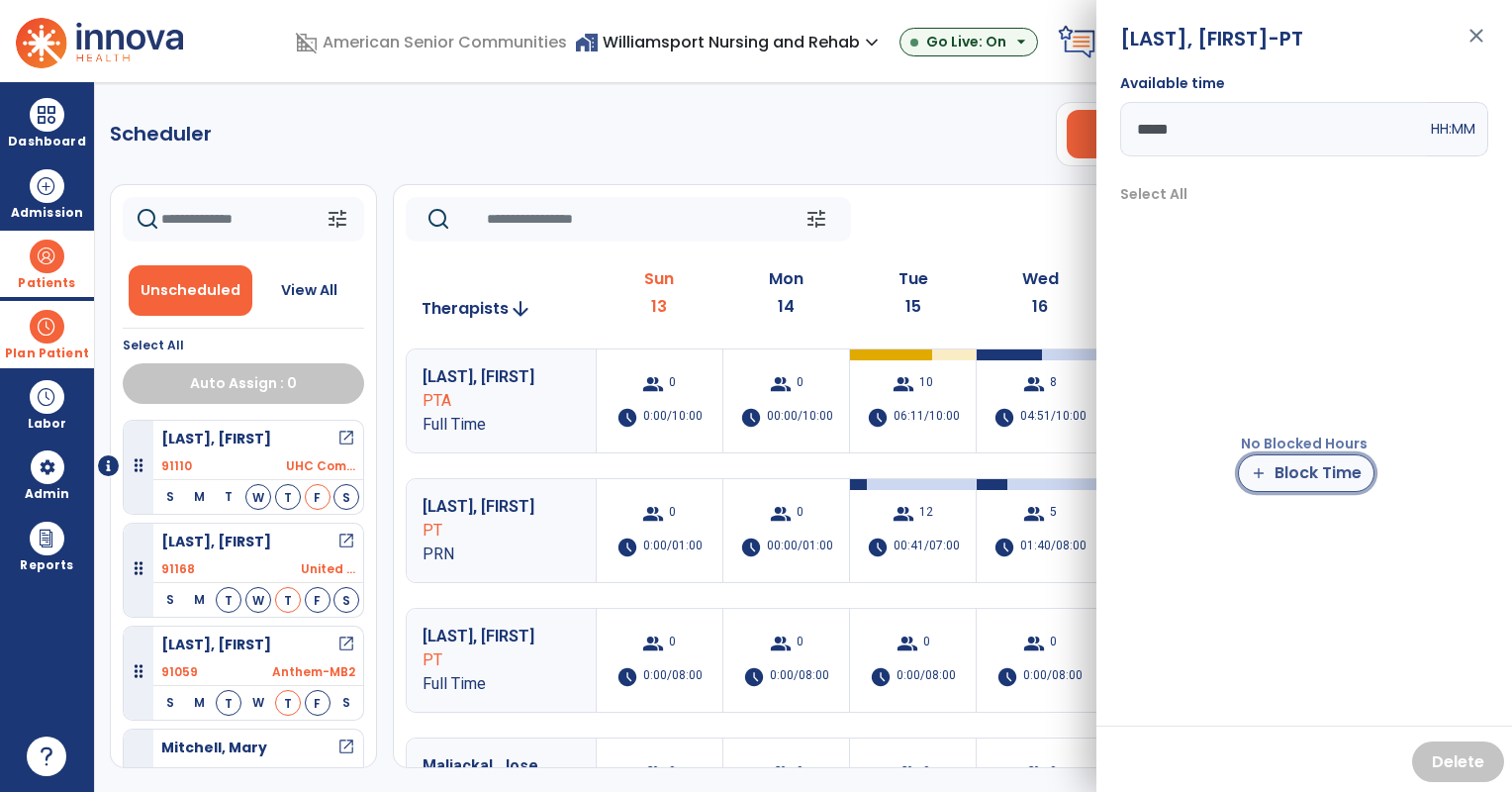 click on "add   Block Time" at bounding box center (1306, 473) 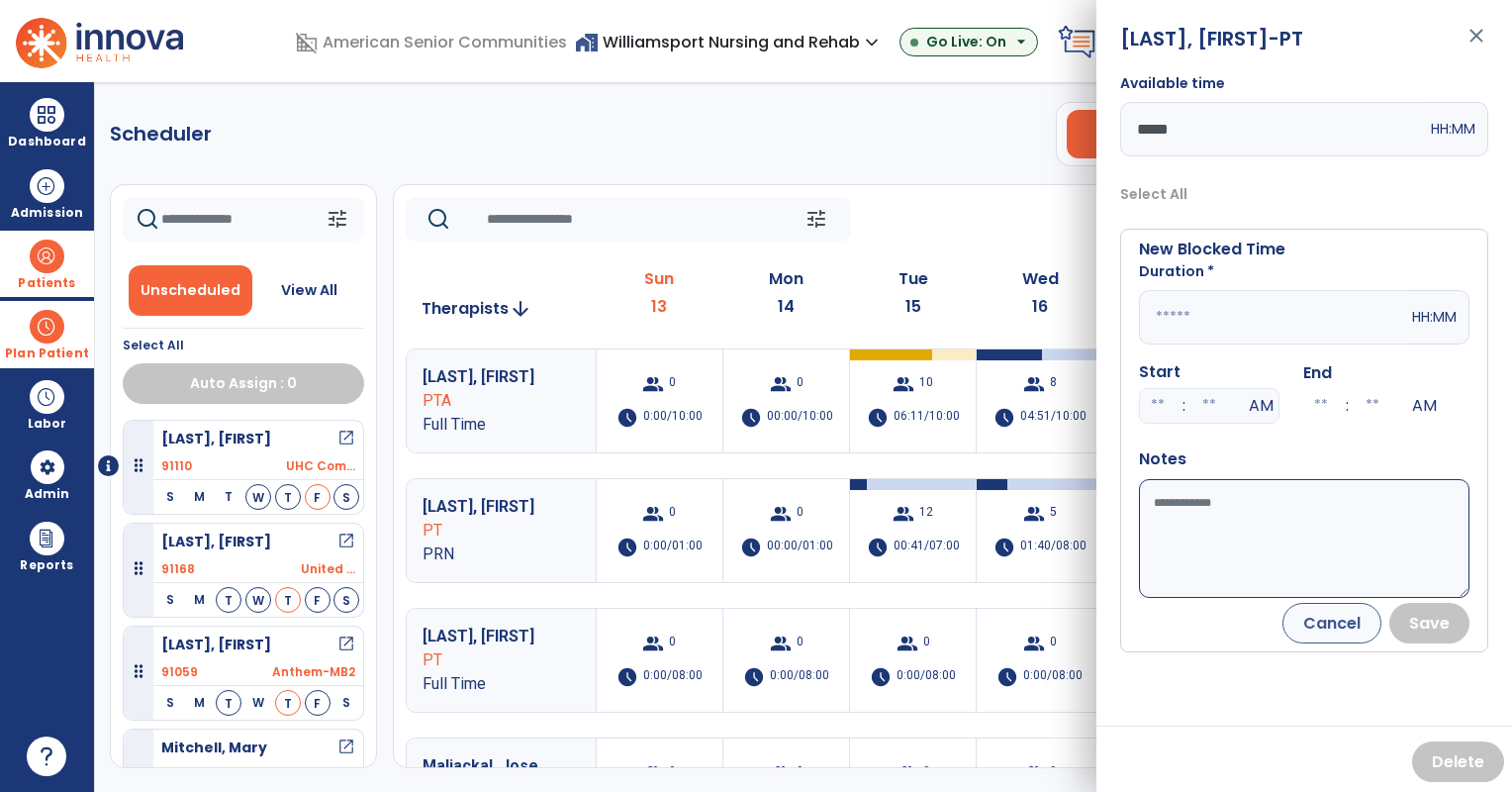 click at bounding box center [1274, 317] 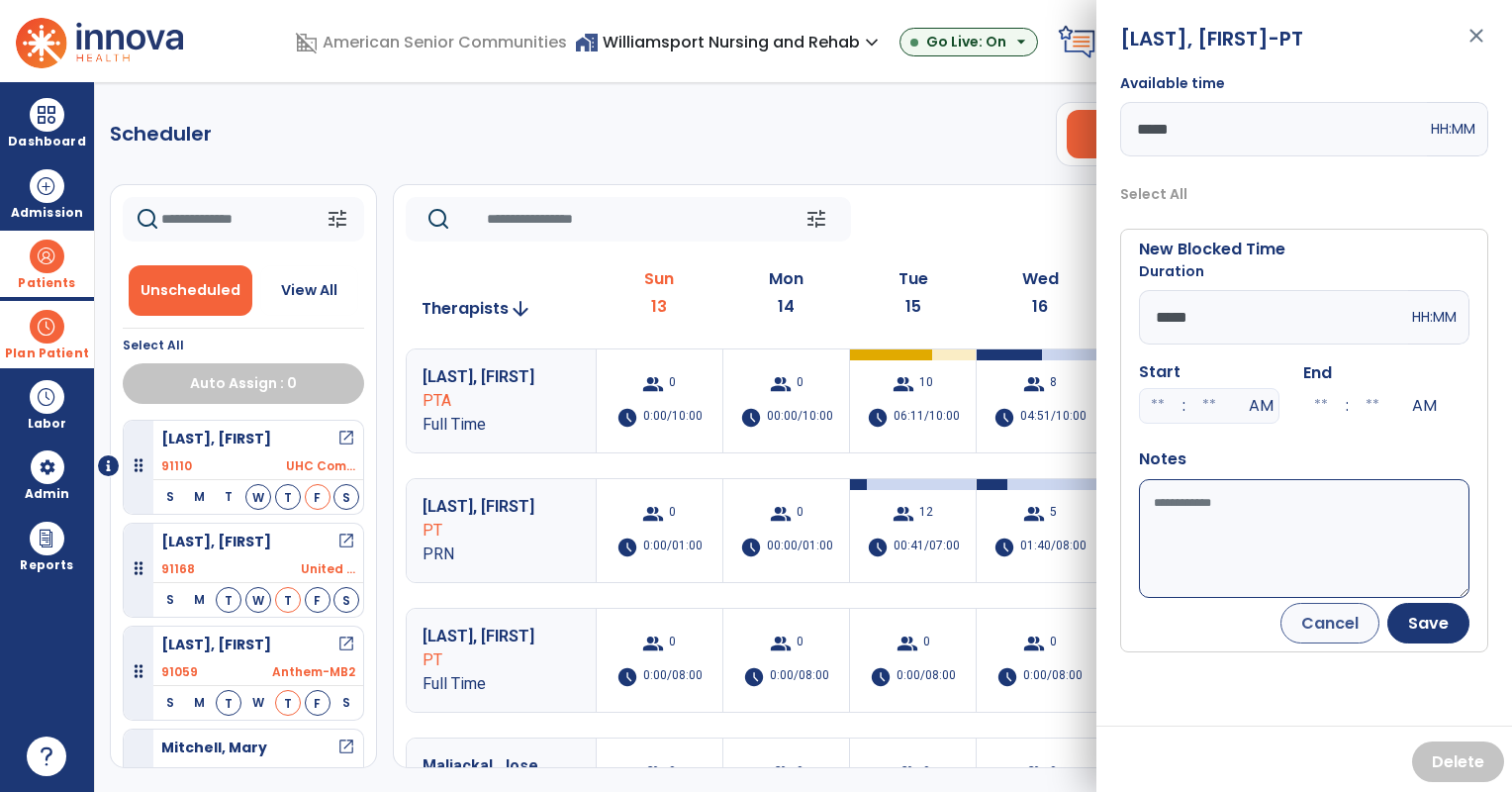 type on "*****" 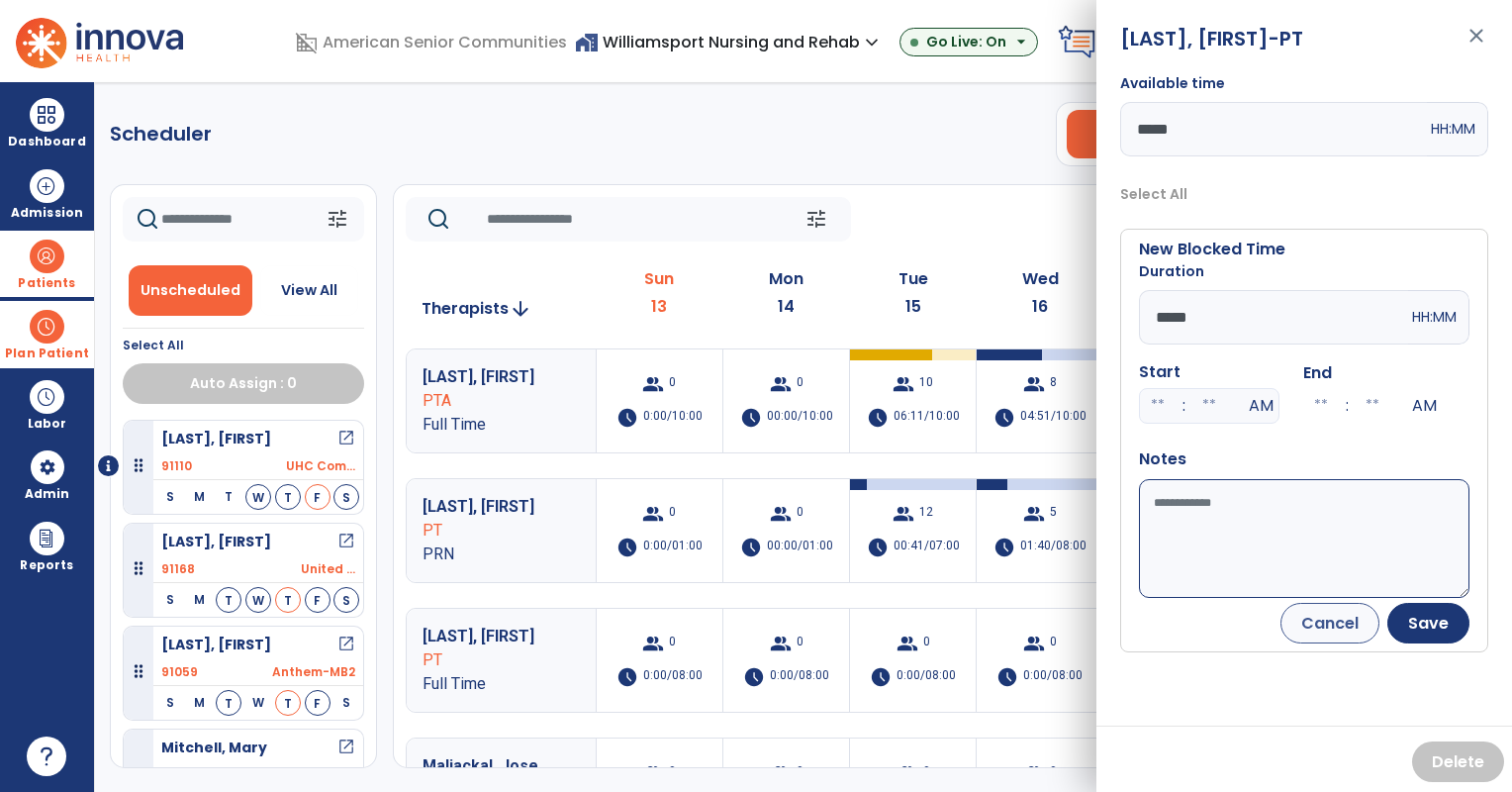 click on "Available time" at bounding box center (1304, 539) 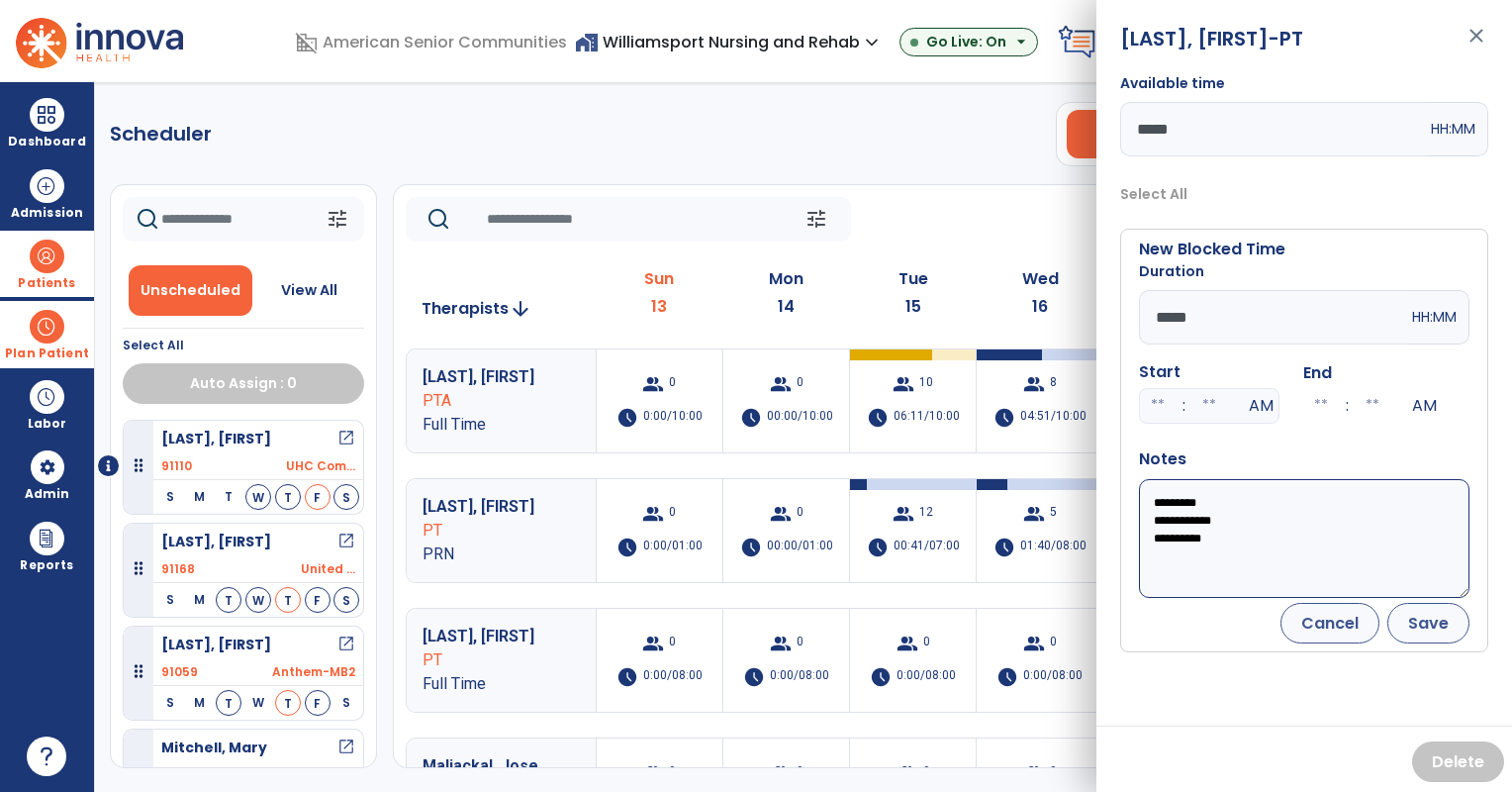 type on "**********" 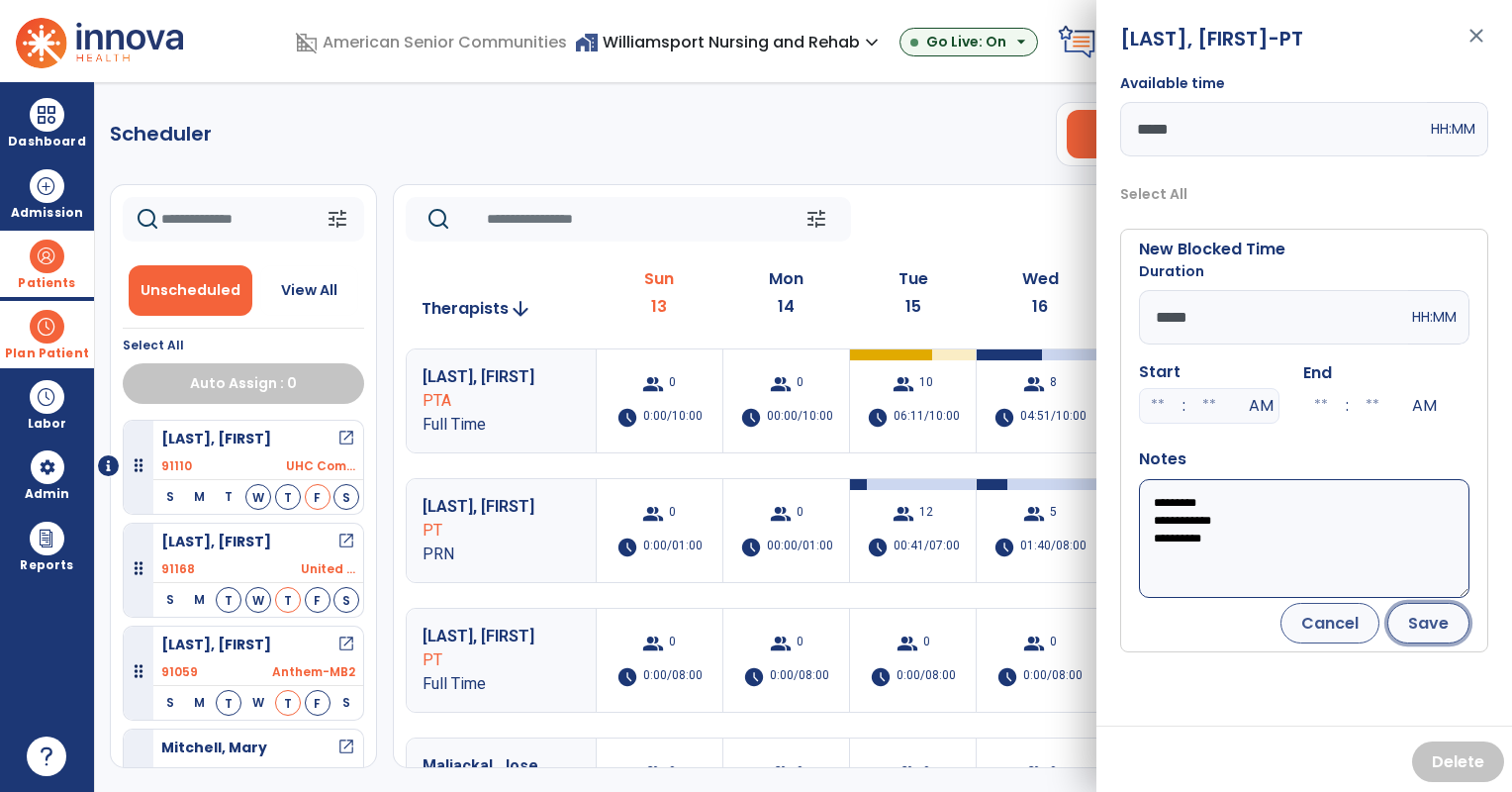 click on "Save" at bounding box center (1428, 623) 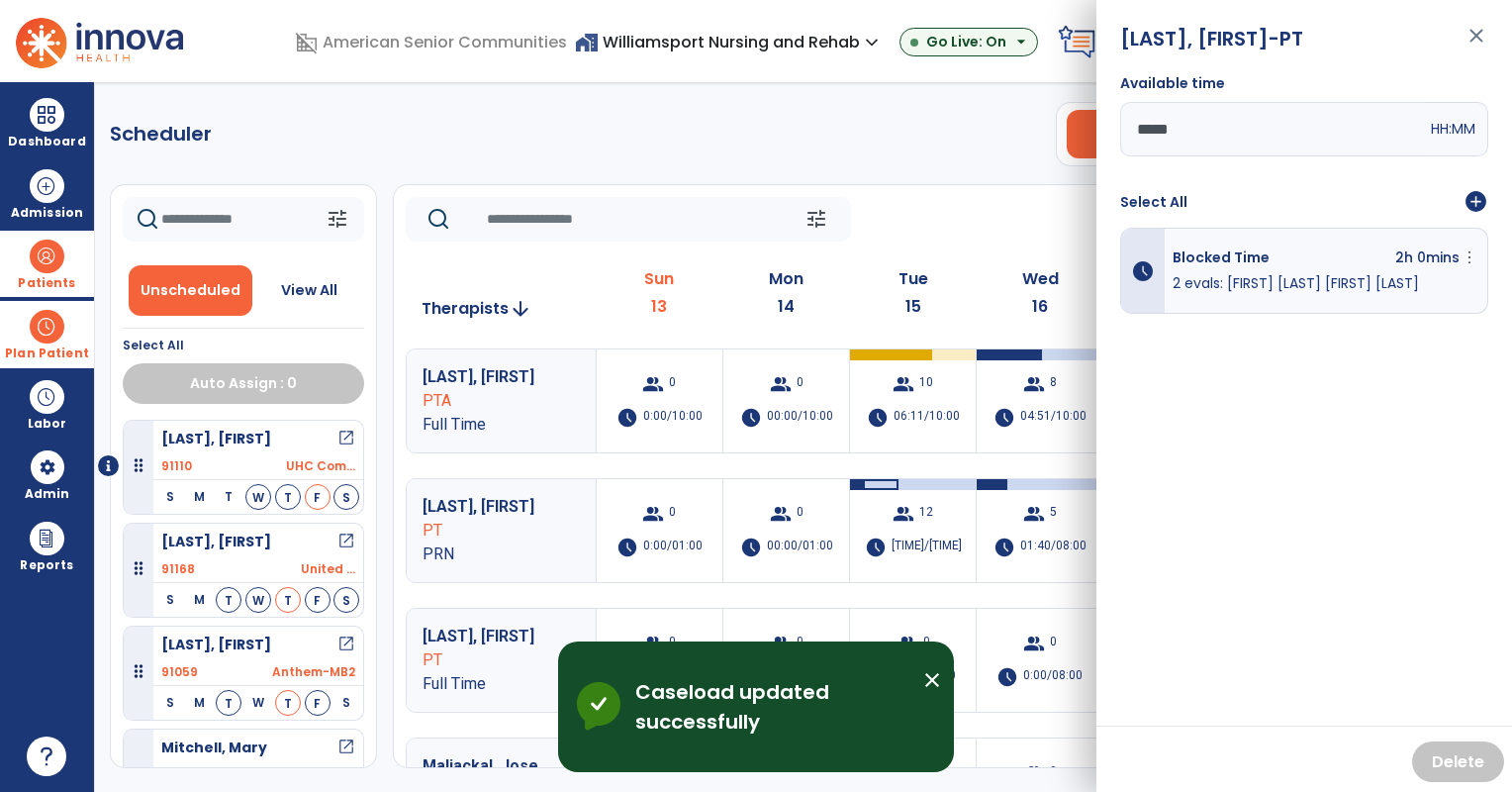 click on "tune   Today  chevron_left Jul 13, 2025 - Jul 19, 2025  *********  calendar_today  chevron_right" 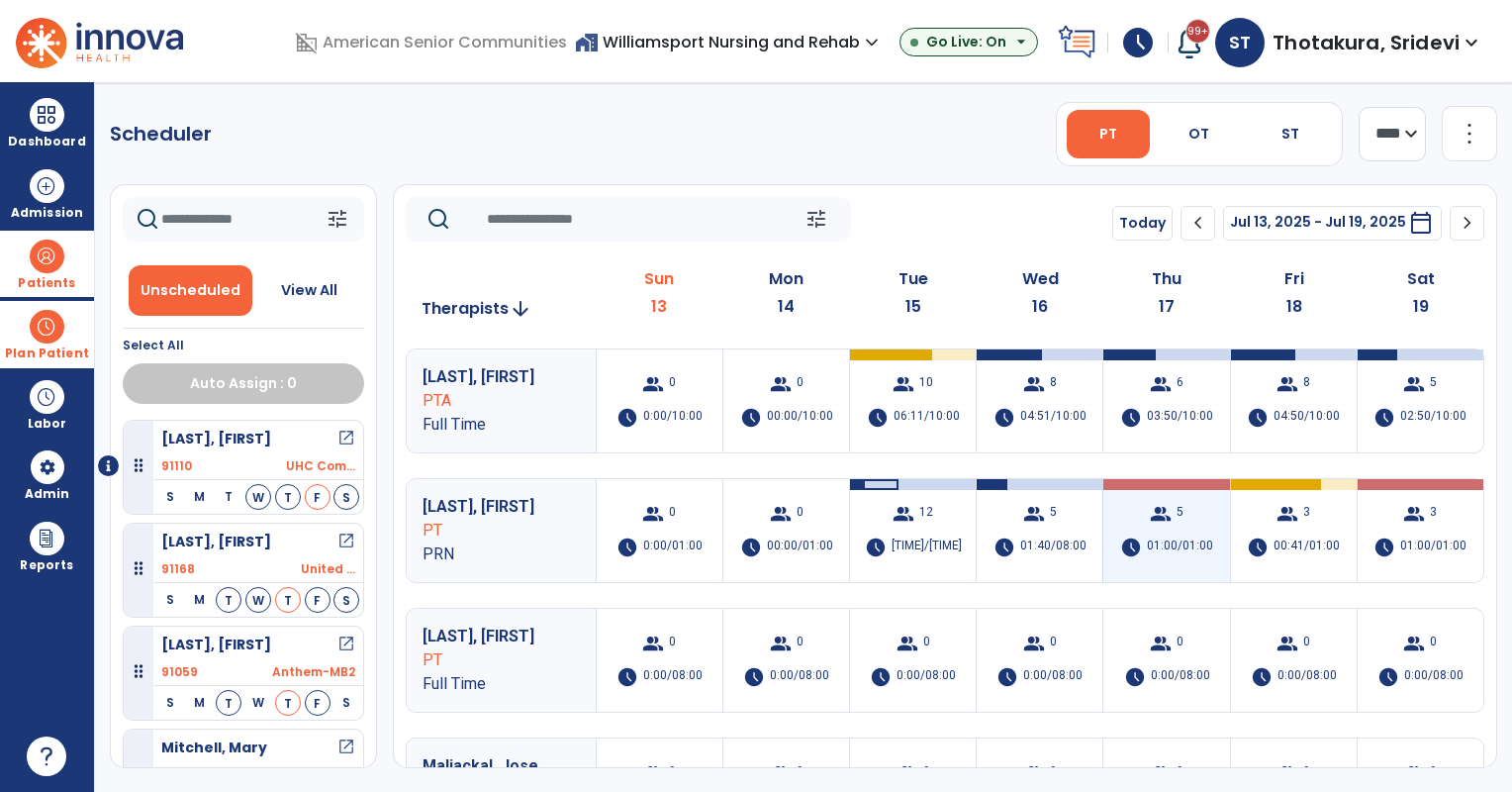click on "01:00/01:00" at bounding box center [1180, 547] 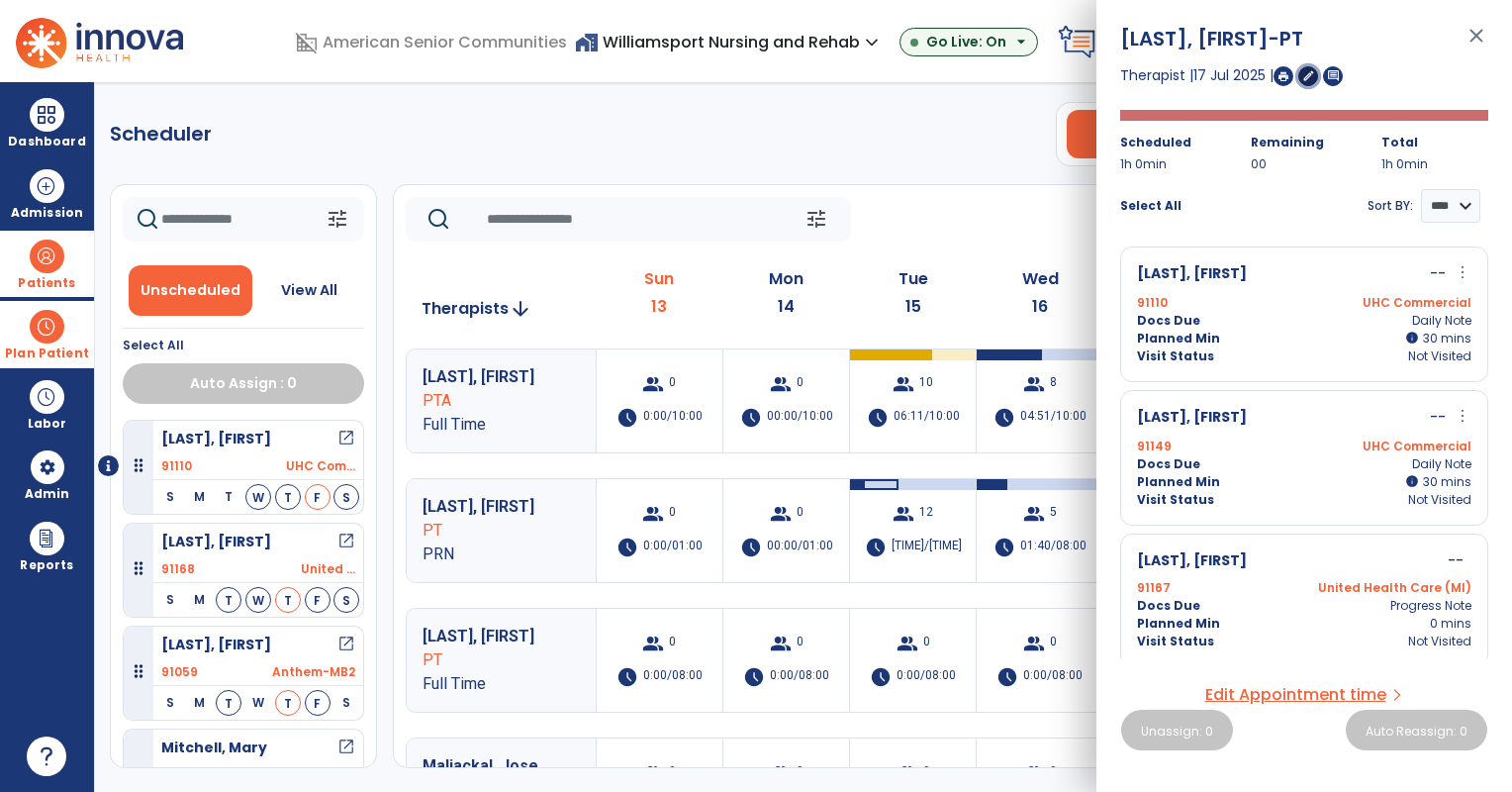 click on "edit" at bounding box center (1308, 75) 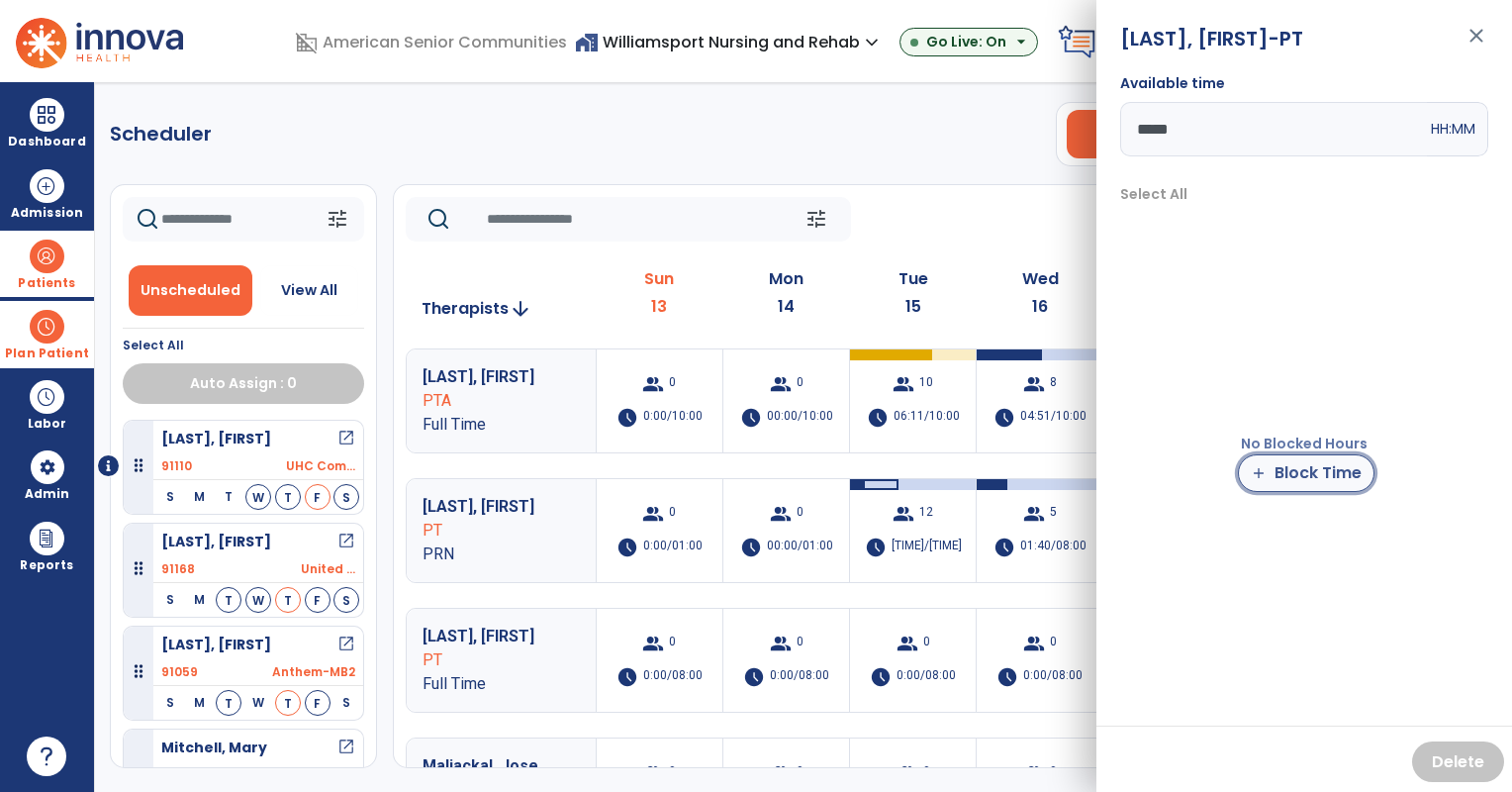click on "add   Block Time" at bounding box center [1306, 473] 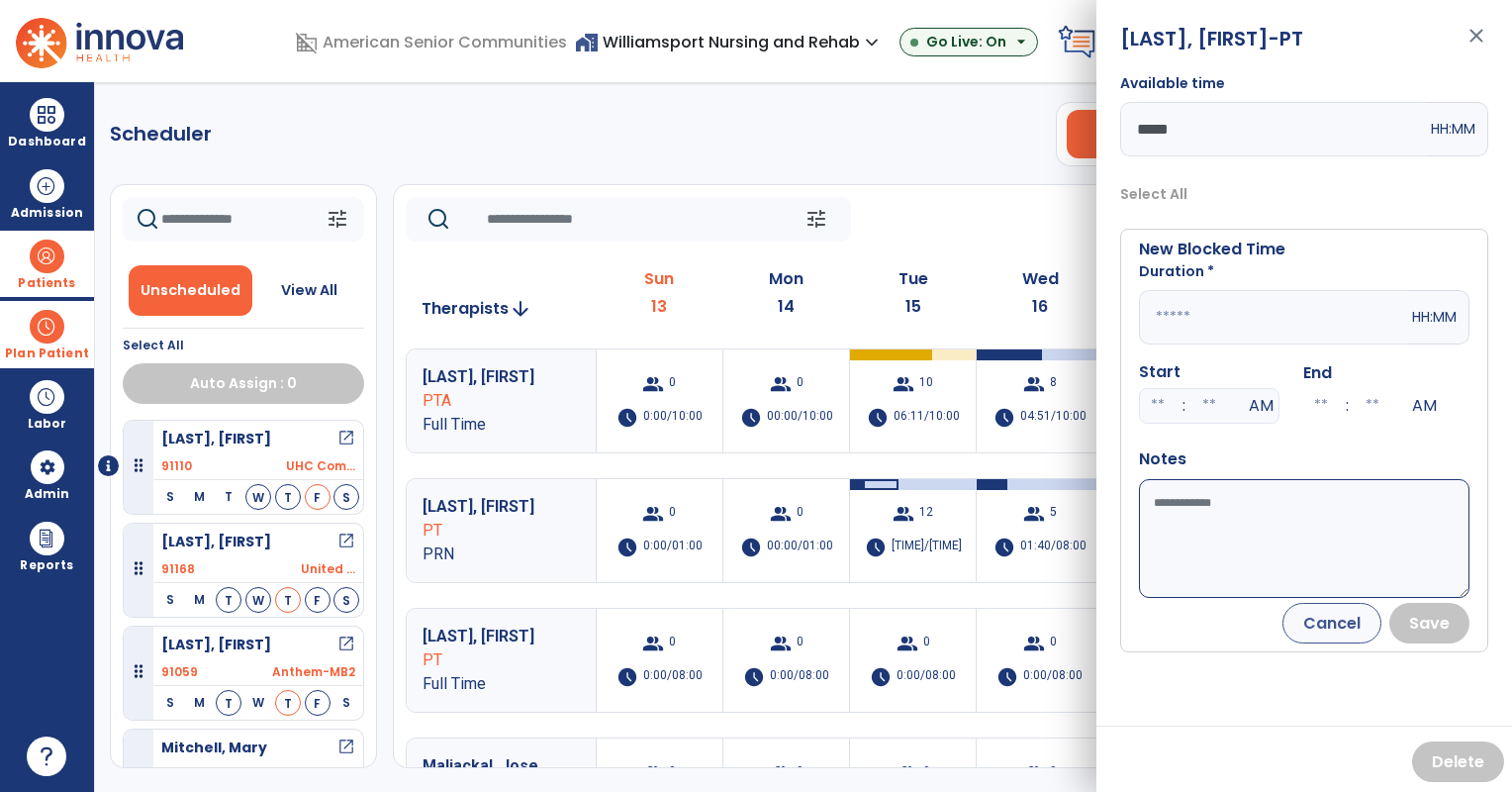 click at bounding box center [1274, 317] 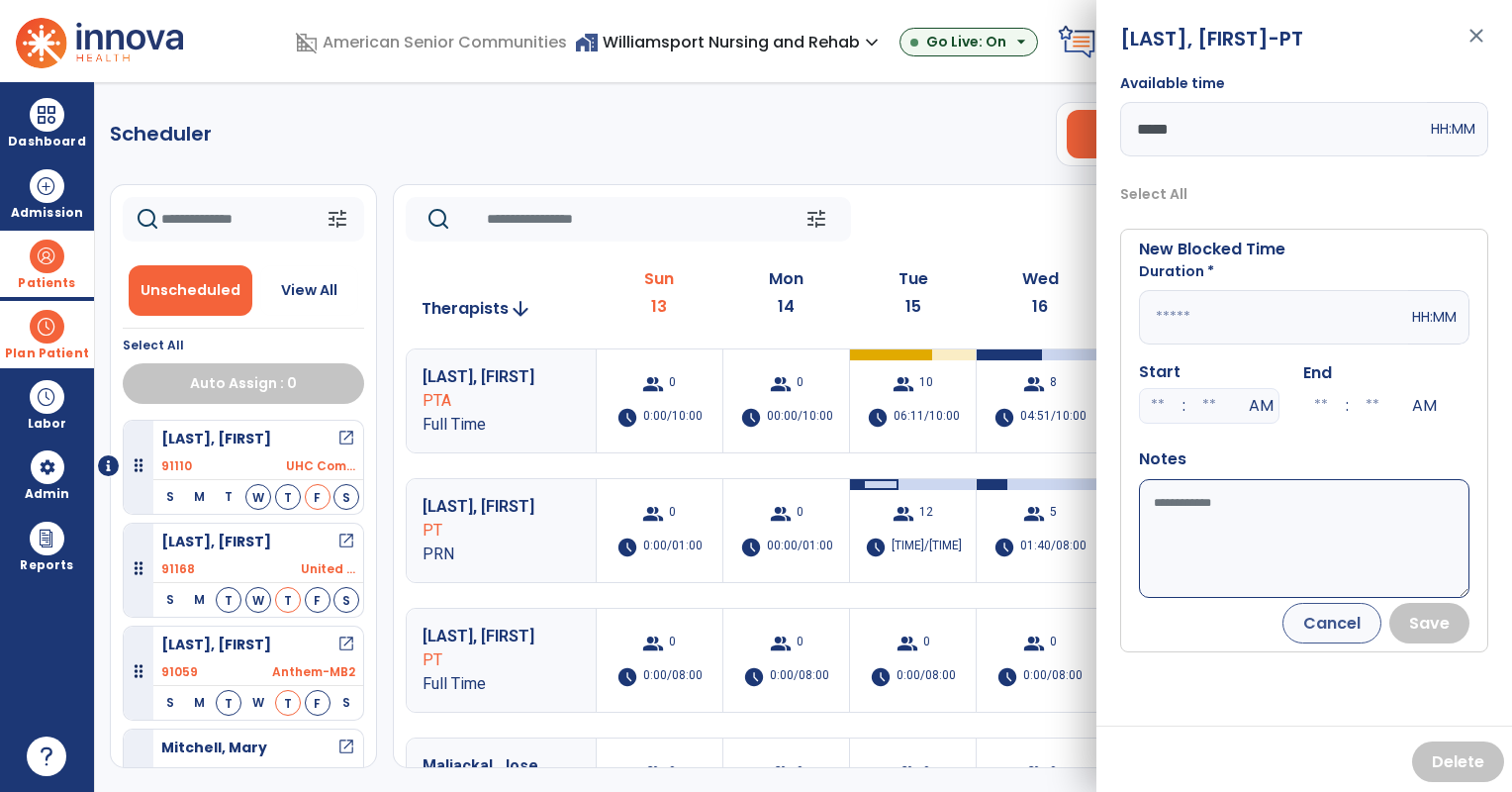click on "*****" at bounding box center (1274, 129) 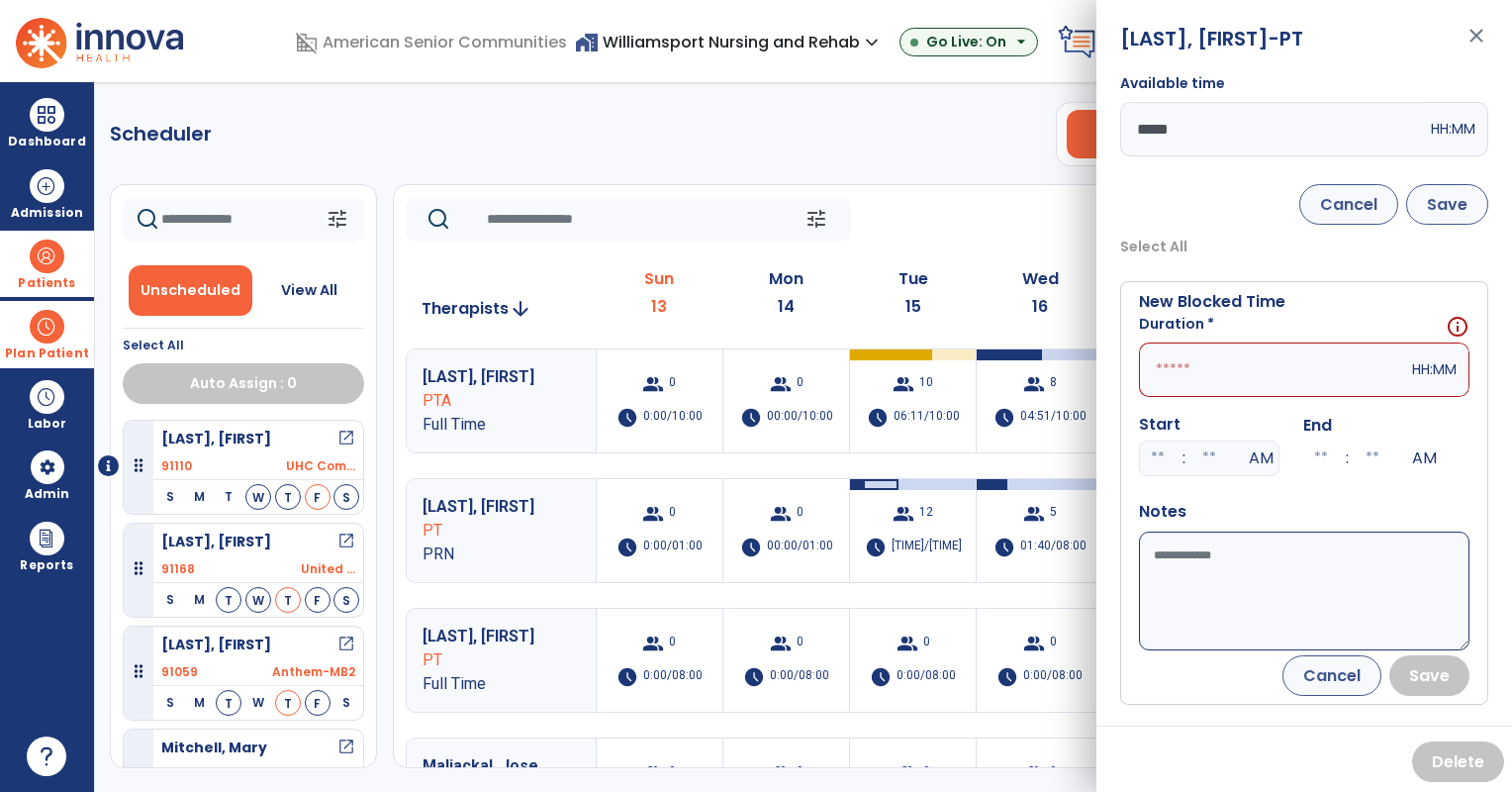 type on "*****" 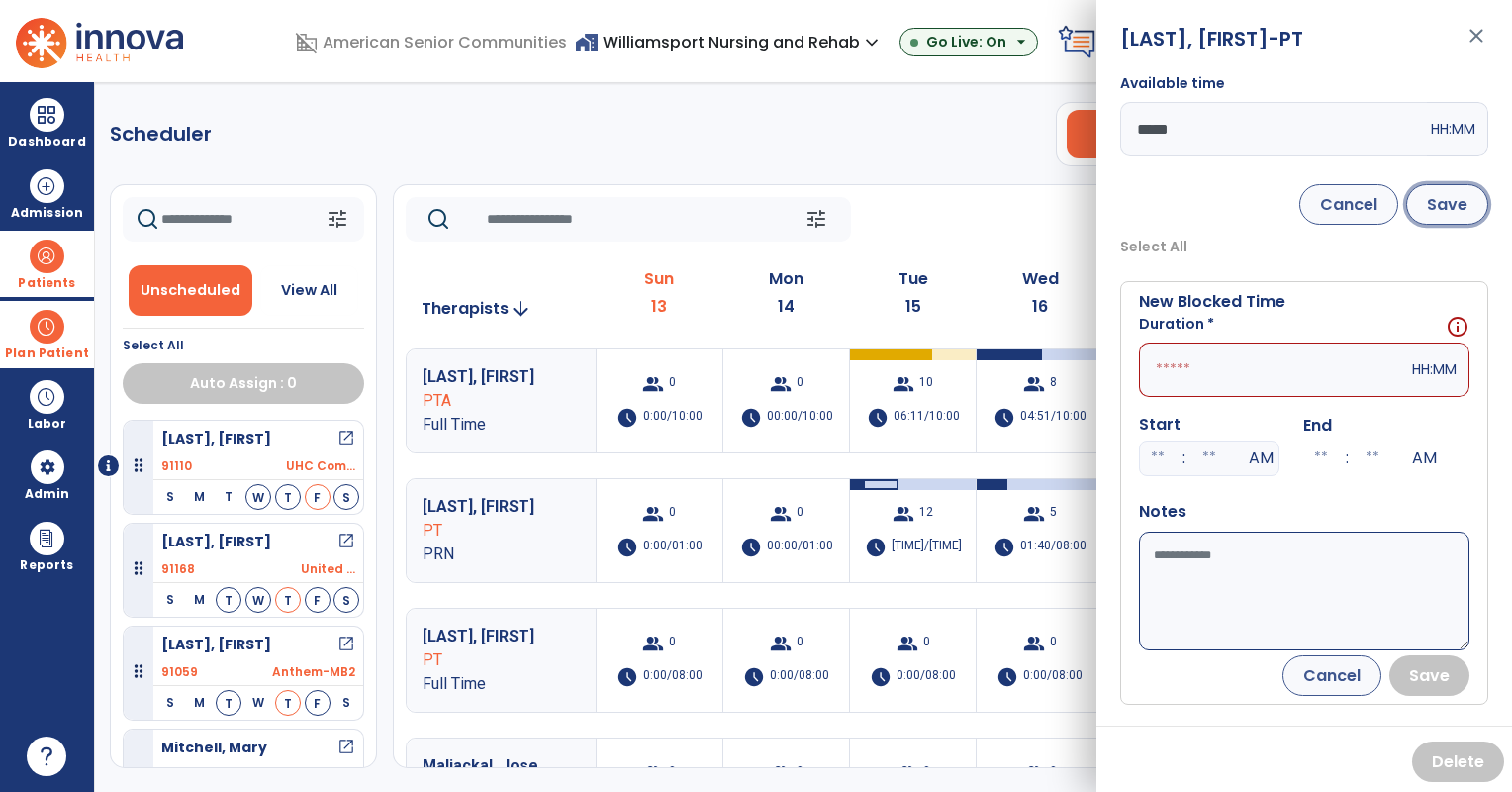click on "Save" at bounding box center [1447, 204] 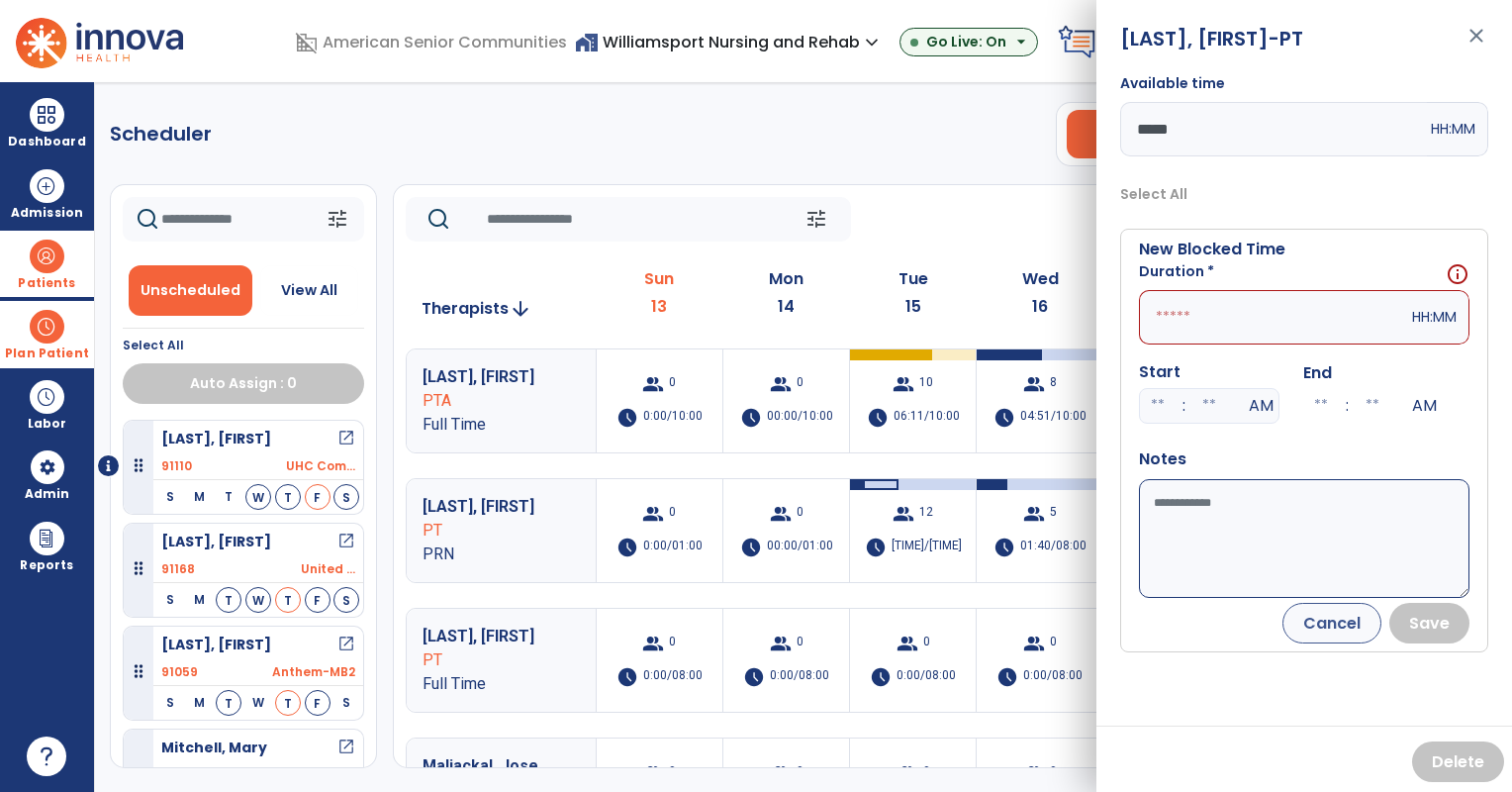 click on "tune   Today  chevron_left Jul 13, 2025 - Jul 19, 2025  *********  calendar_today  chevron_right" 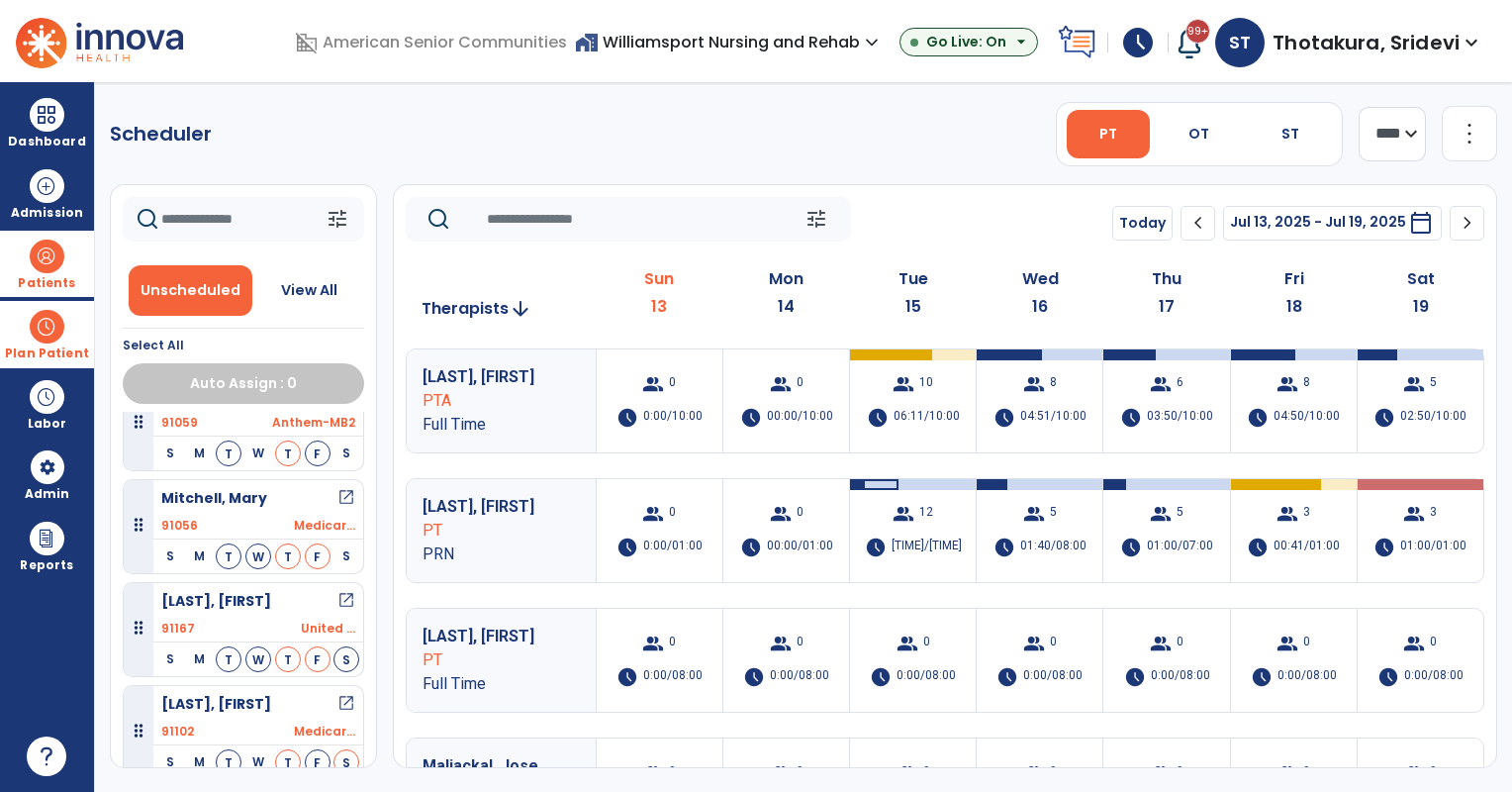 scroll, scrollTop: 248, scrollLeft: 0, axis: vertical 